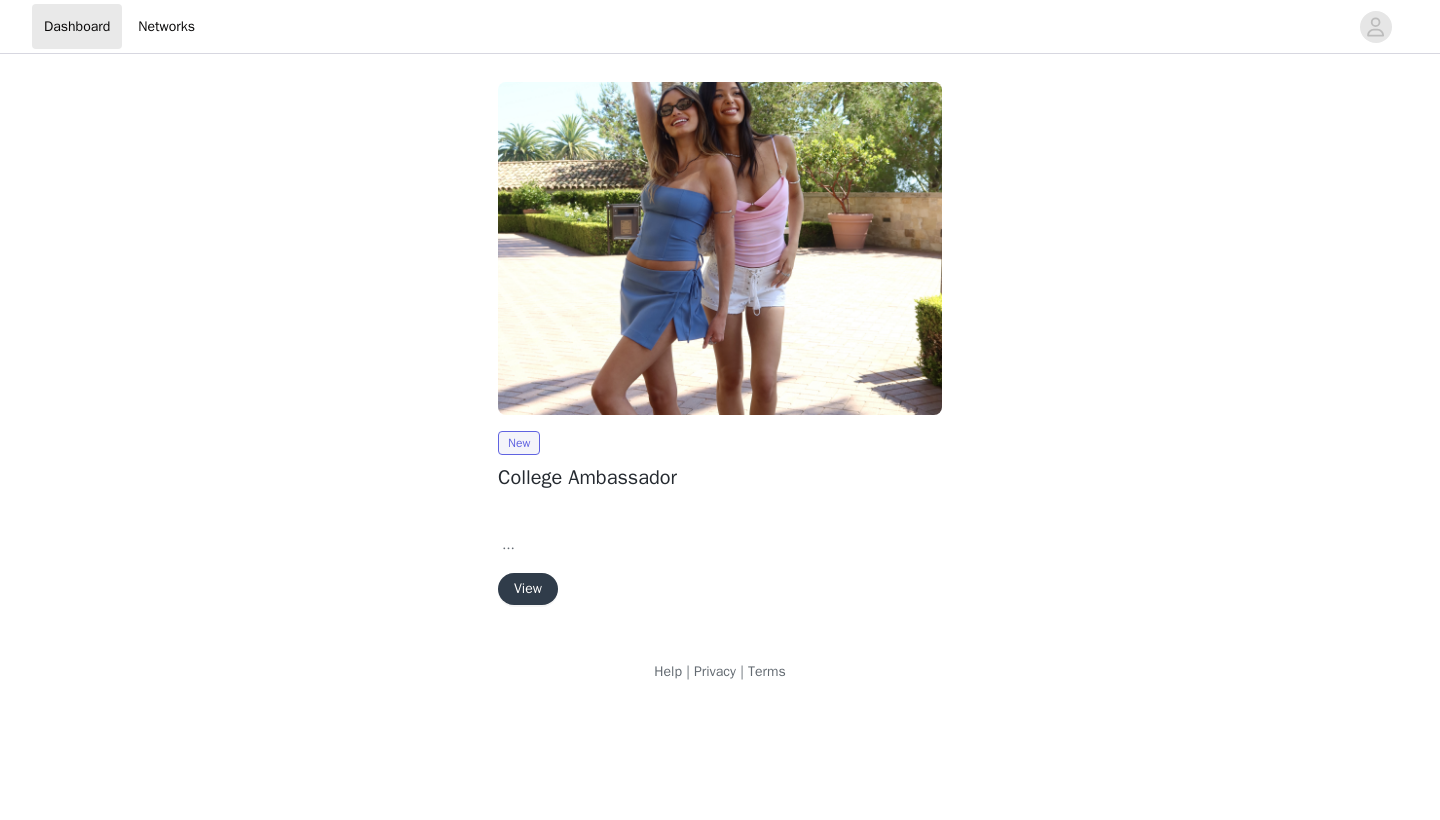 scroll, scrollTop: 0, scrollLeft: 0, axis: both 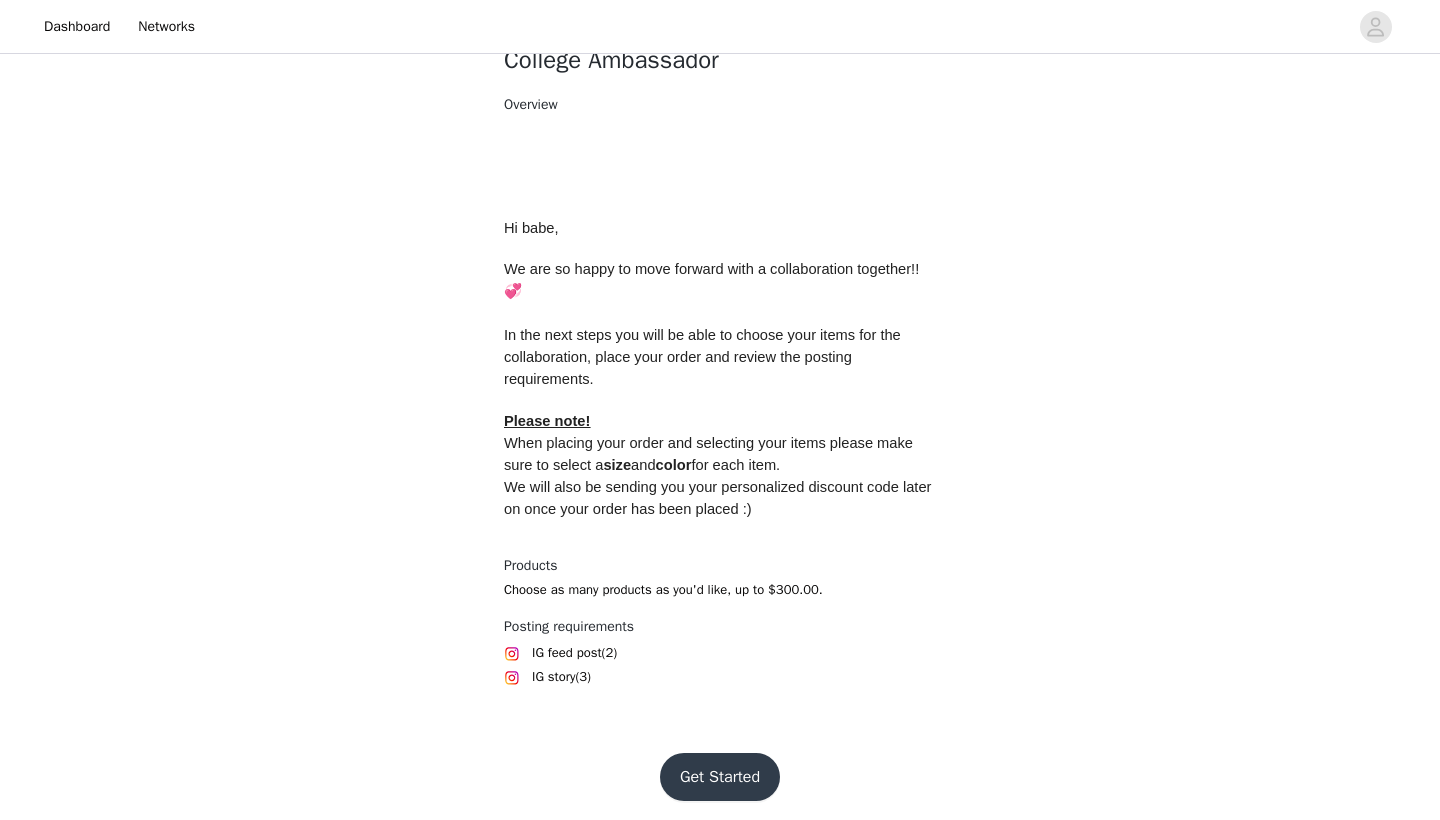 click on "Get Started" at bounding box center [720, 777] 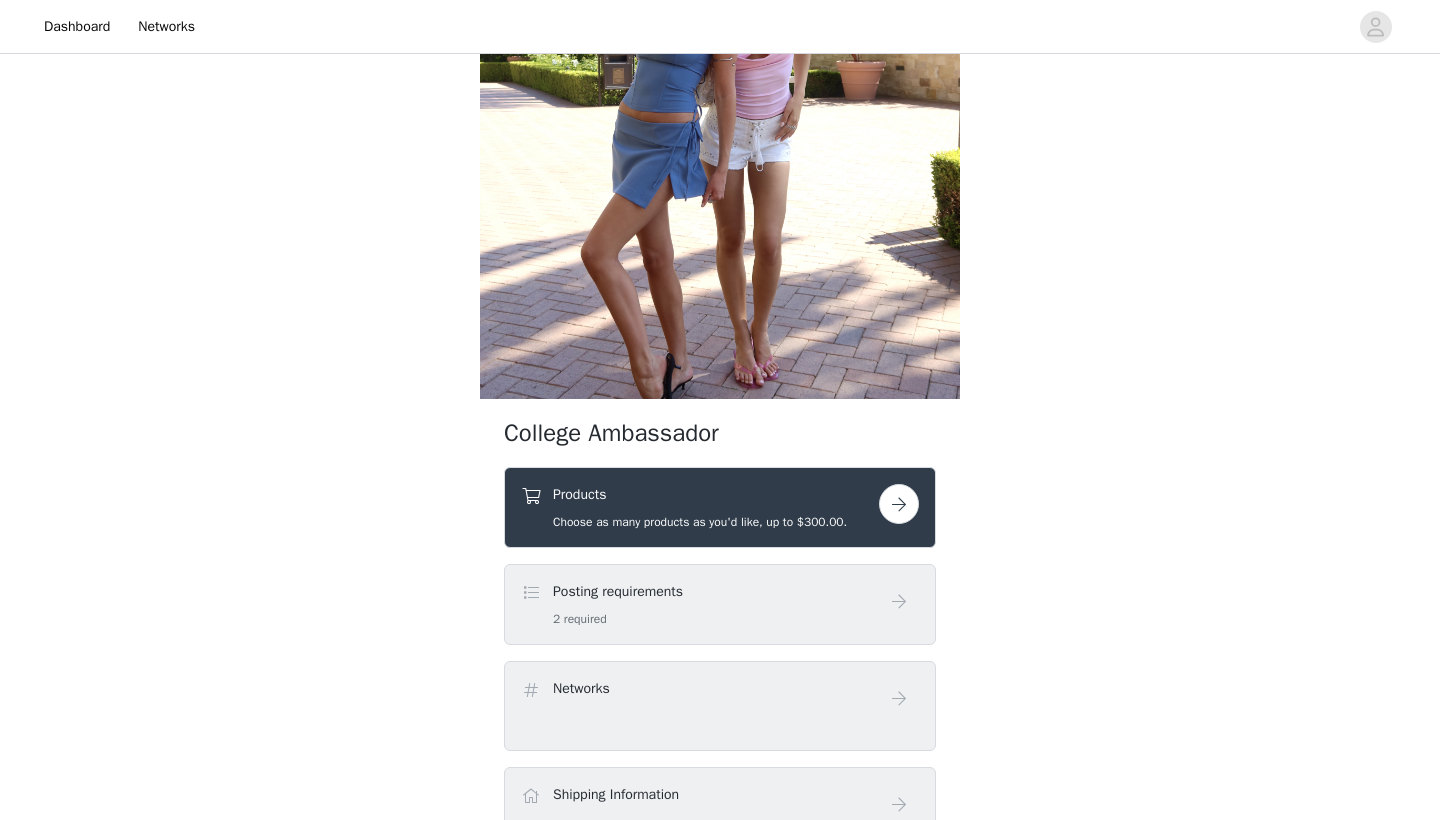 scroll, scrollTop: 308, scrollLeft: 0, axis: vertical 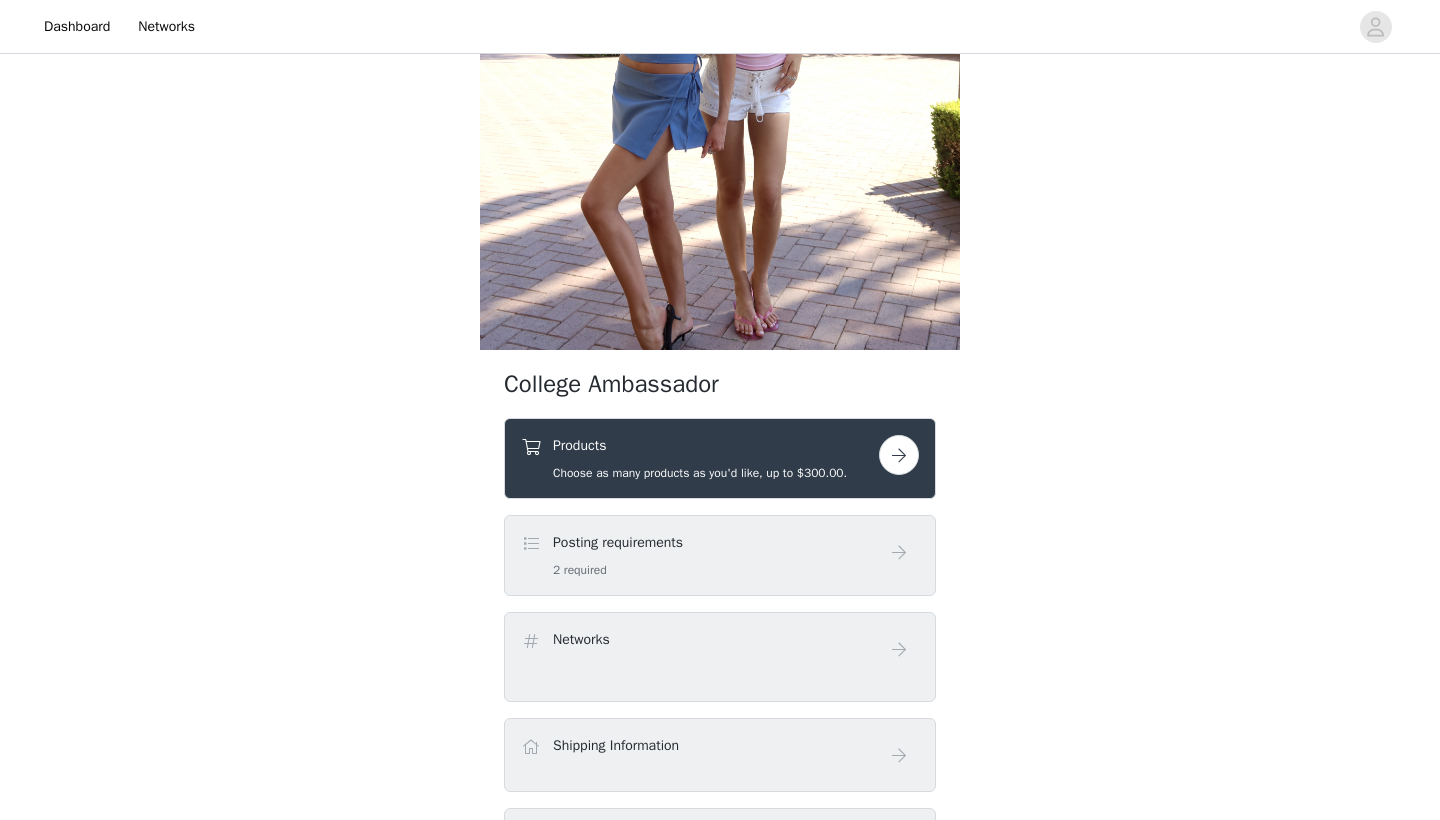 click at bounding box center (899, 455) 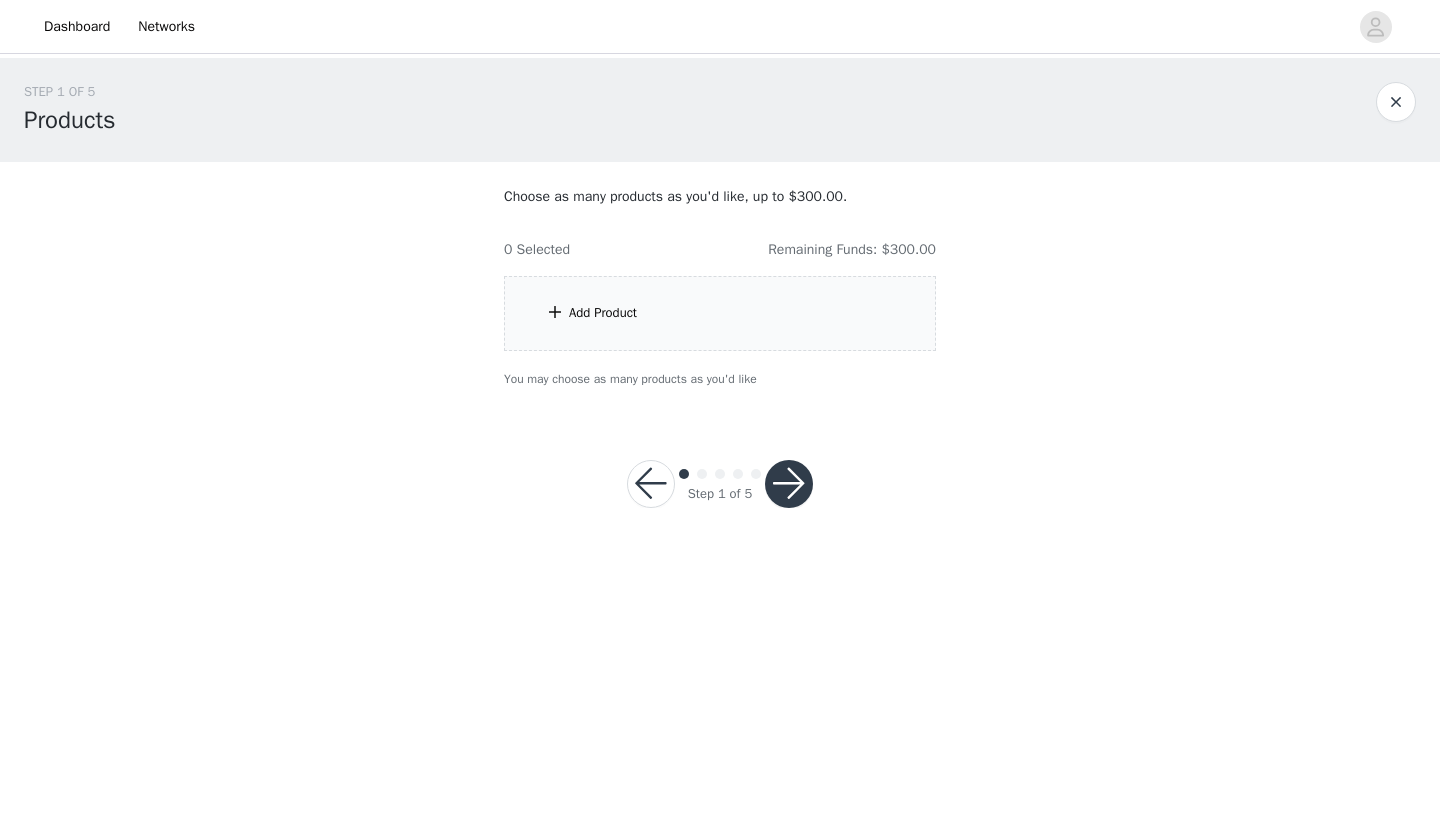 click on "Add Product" at bounding box center (720, 313) 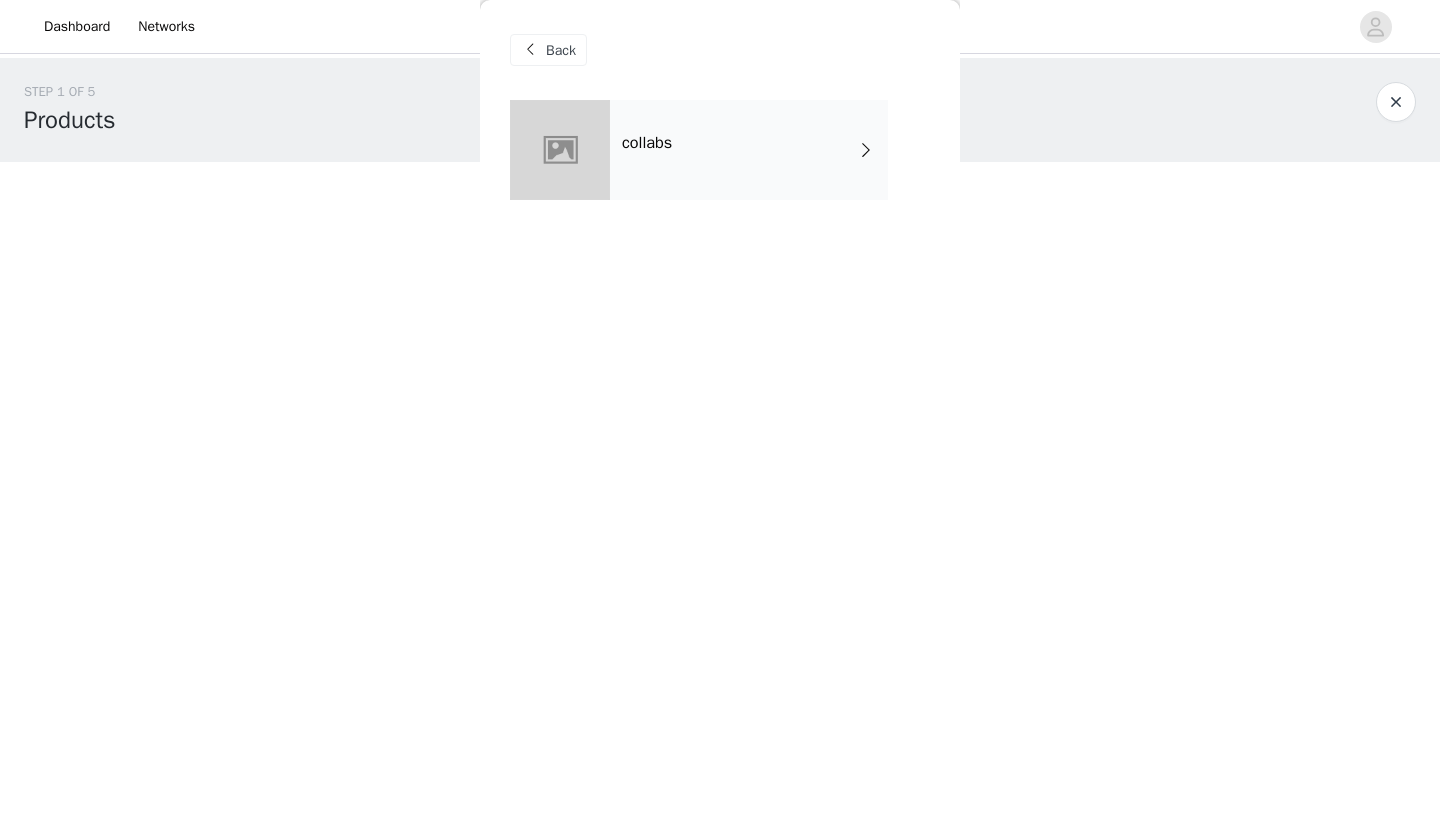 click on "collabs" at bounding box center [749, 150] 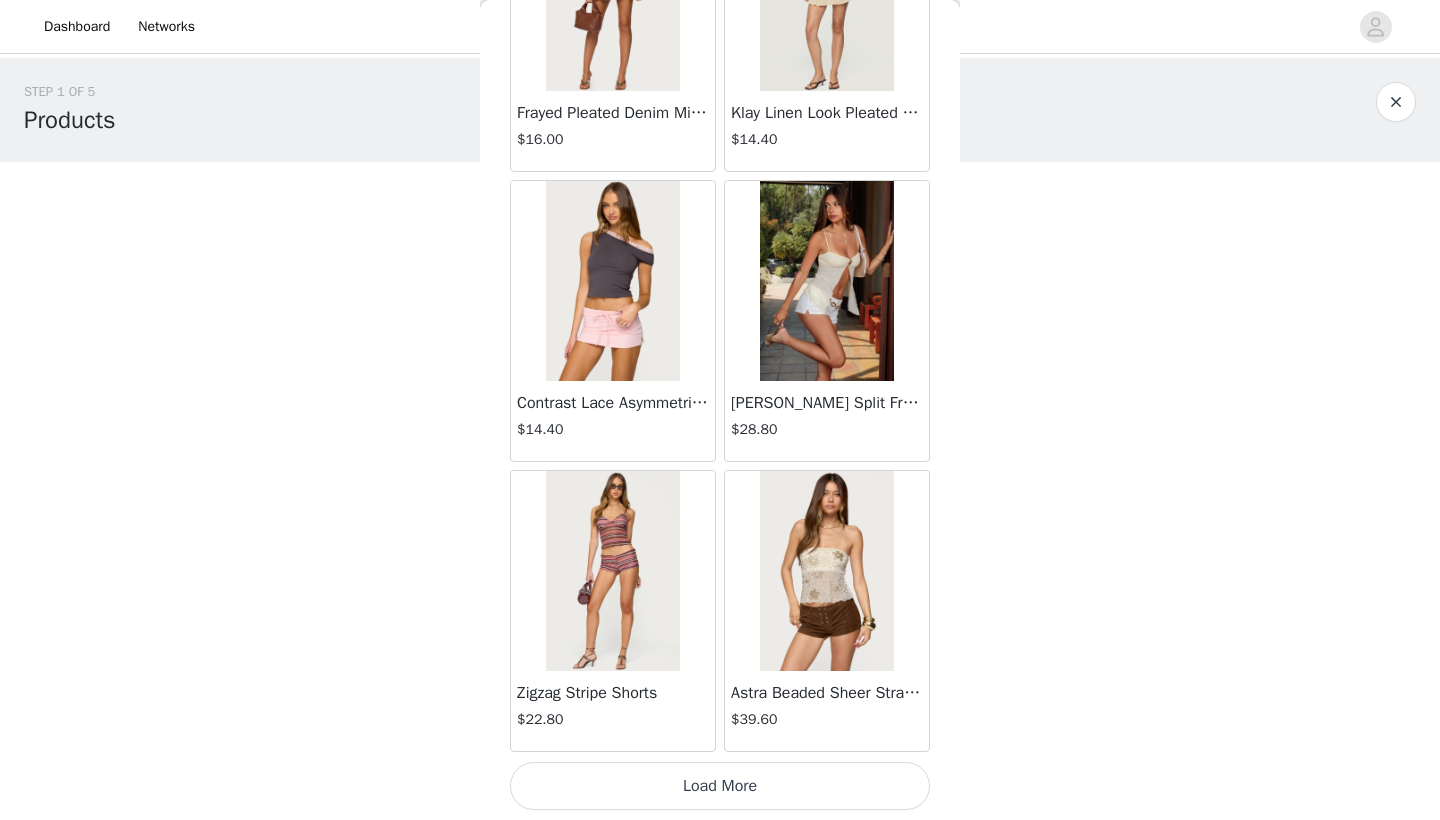 scroll, scrollTop: 2240, scrollLeft: 0, axis: vertical 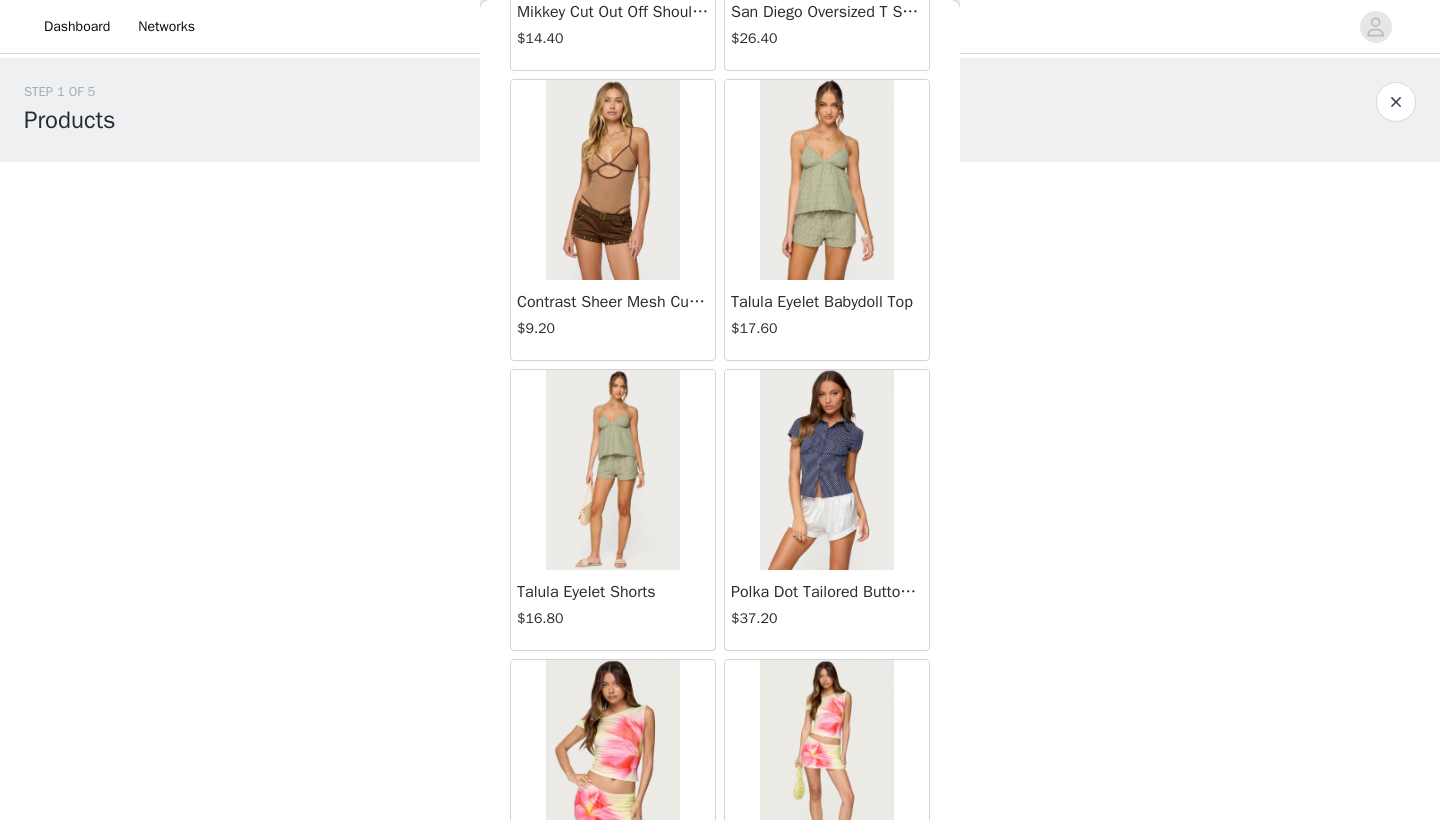 click at bounding box center (826, 470) 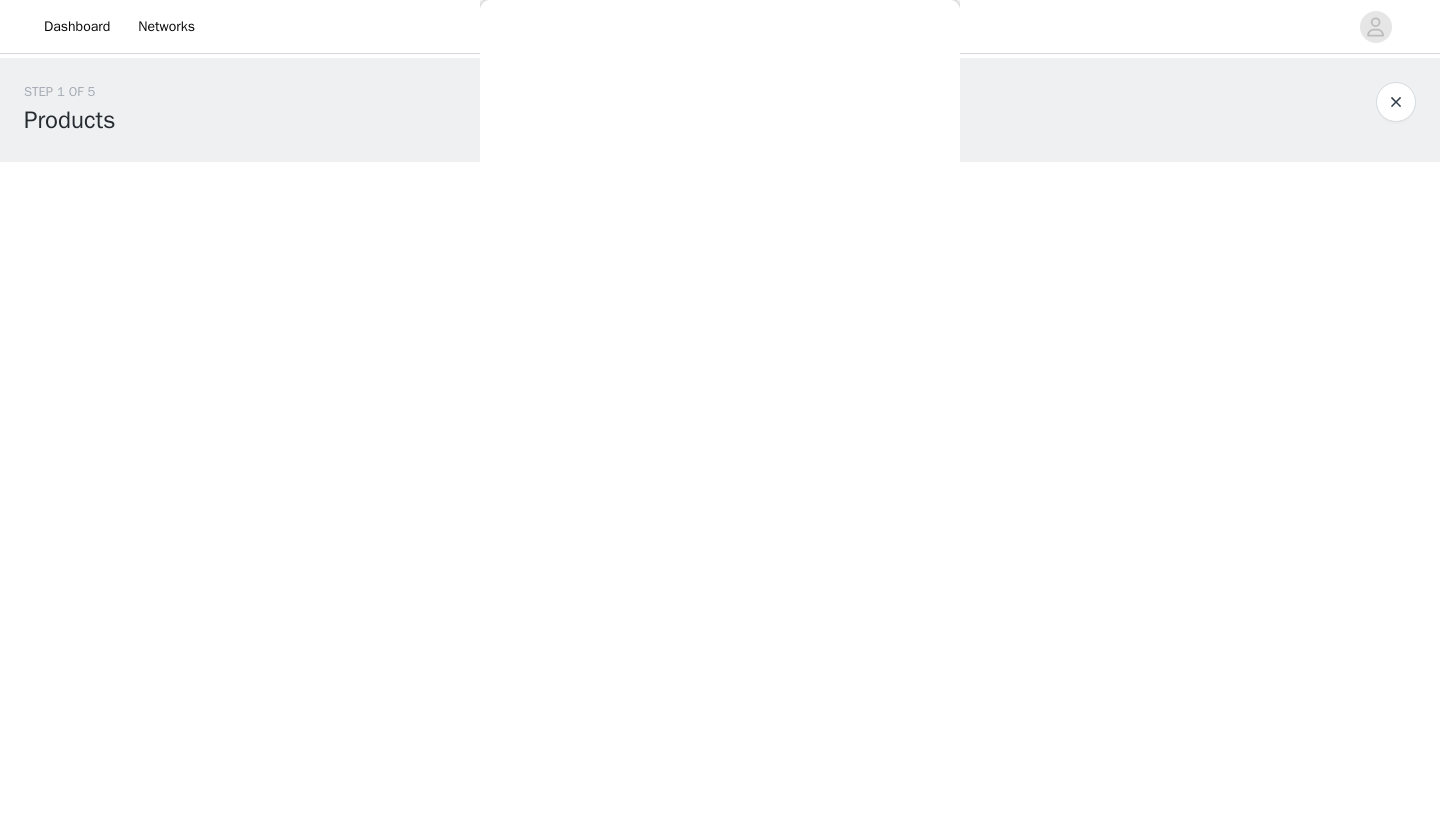 scroll, scrollTop: 0, scrollLeft: 0, axis: both 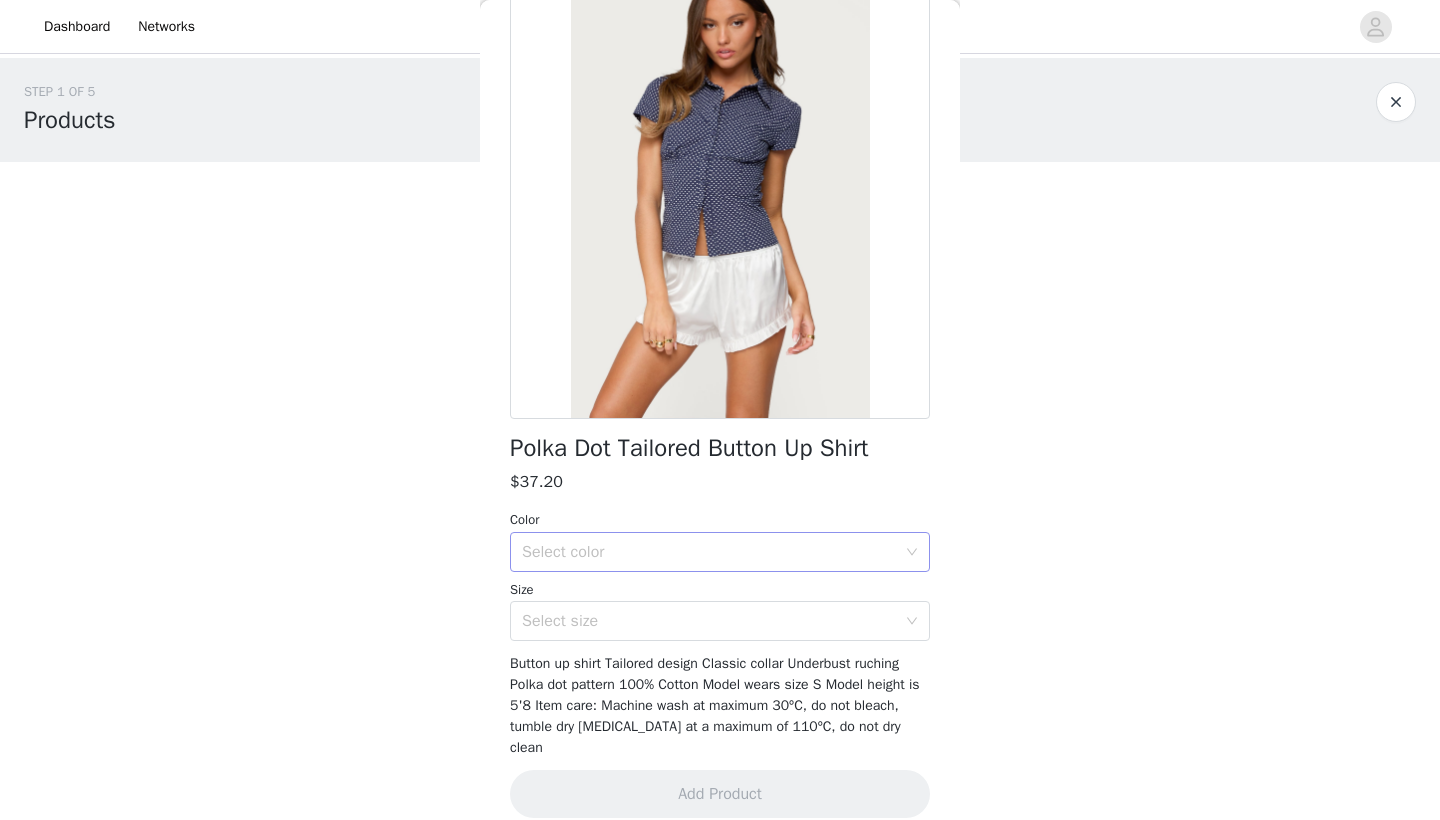 click on "Select color" at bounding box center (713, 552) 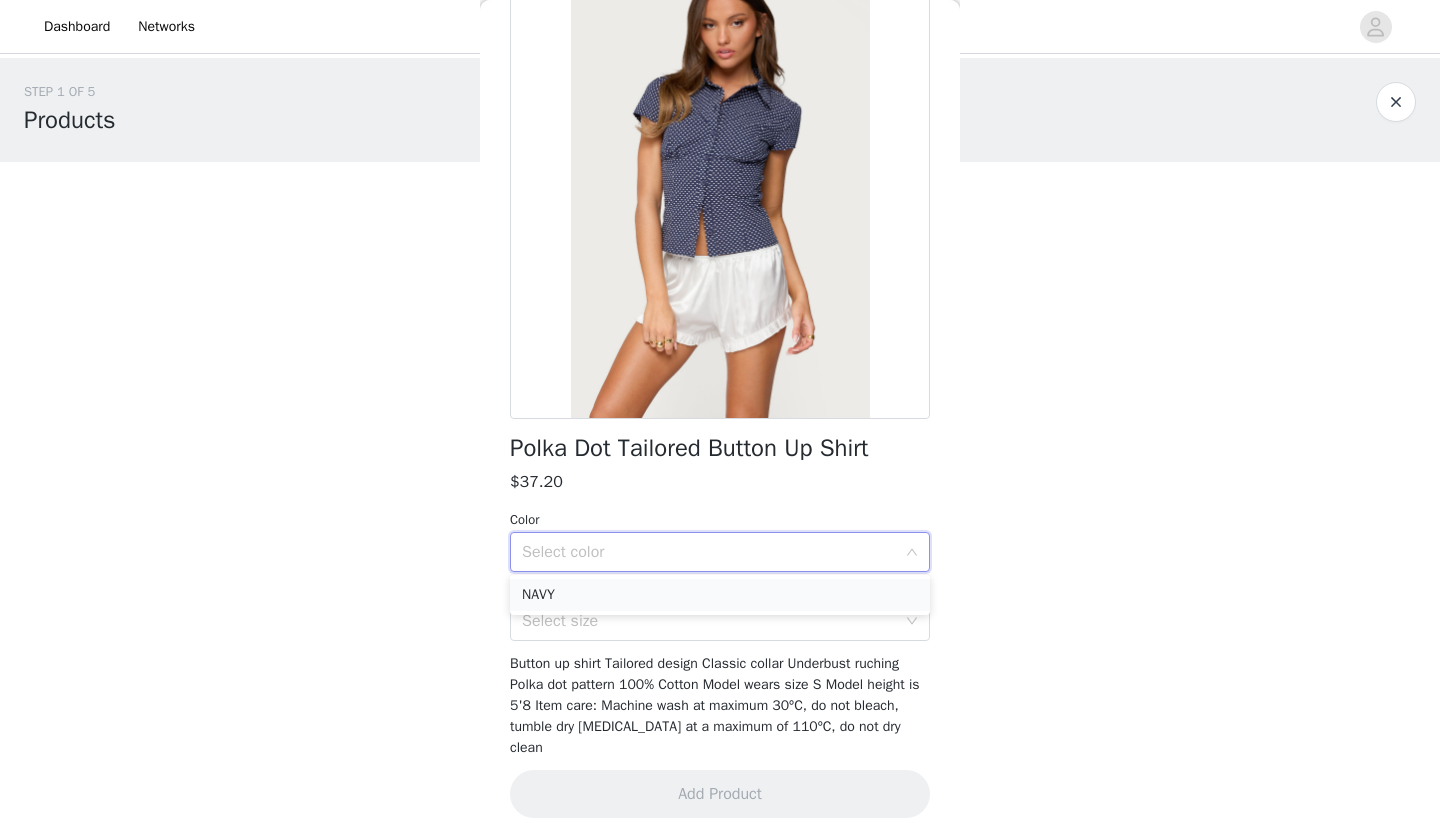 click on "NAVY" at bounding box center (720, 595) 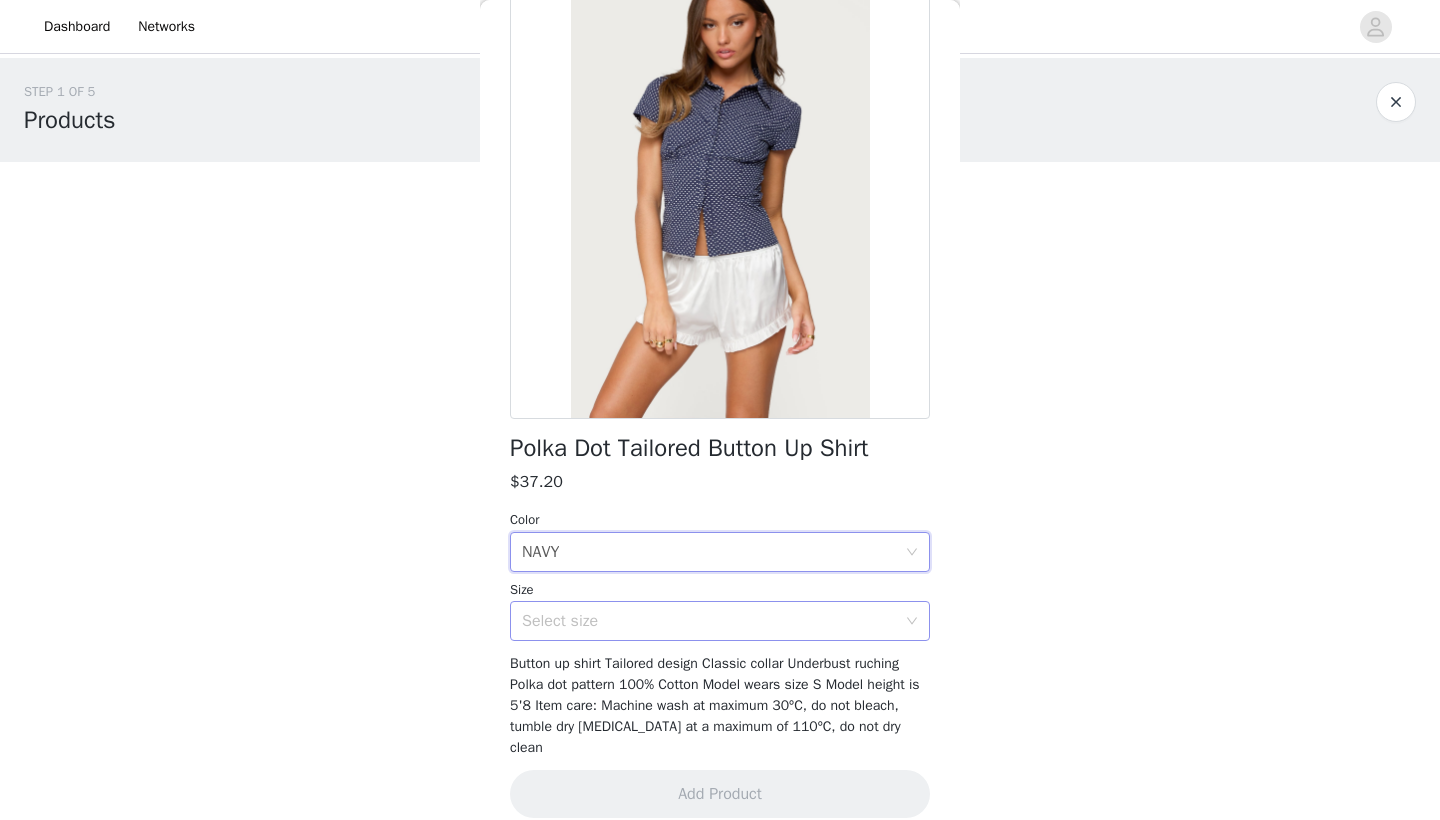 click on "Select size" at bounding box center (713, 621) 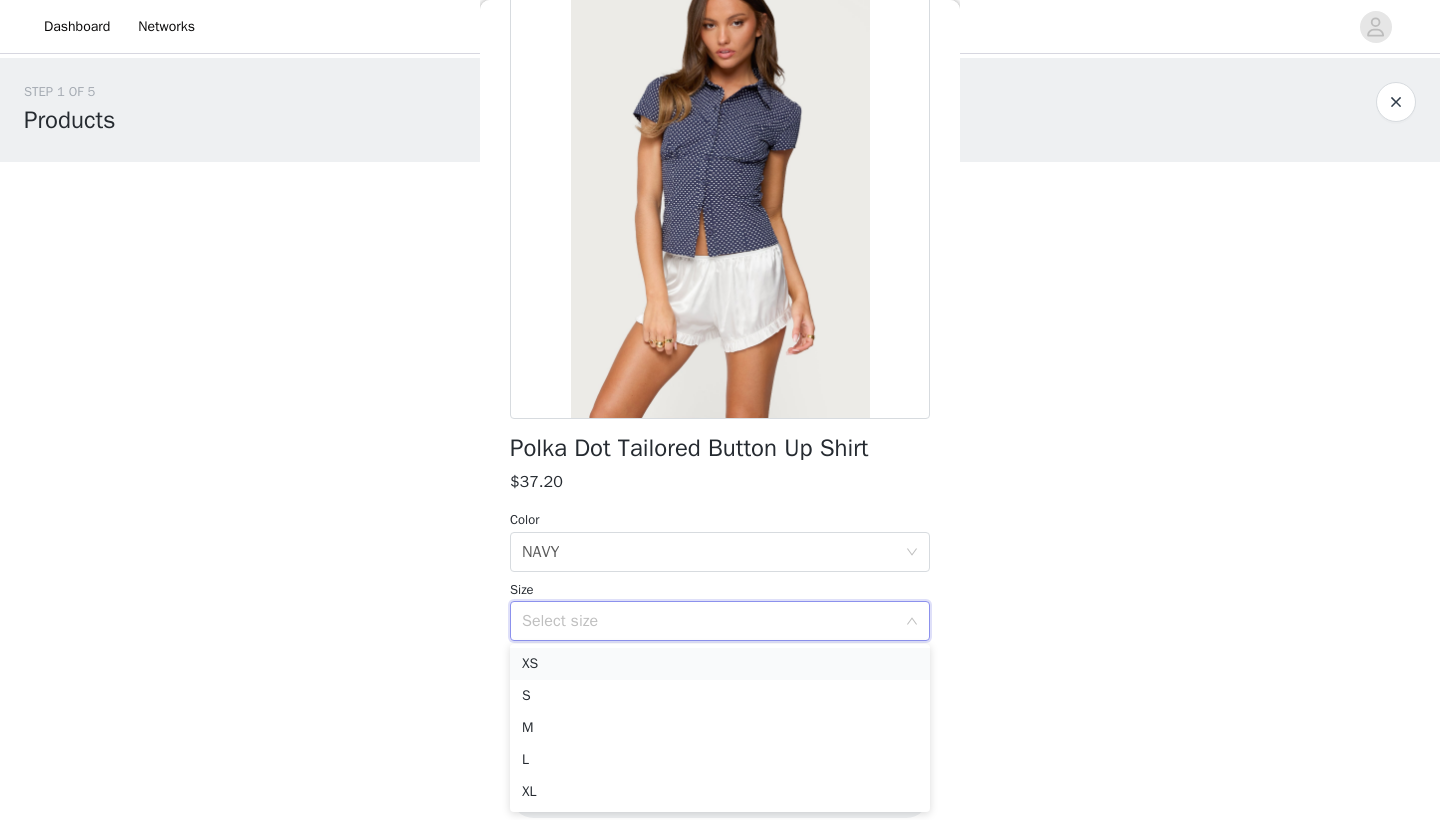 click on "XS" at bounding box center [720, 664] 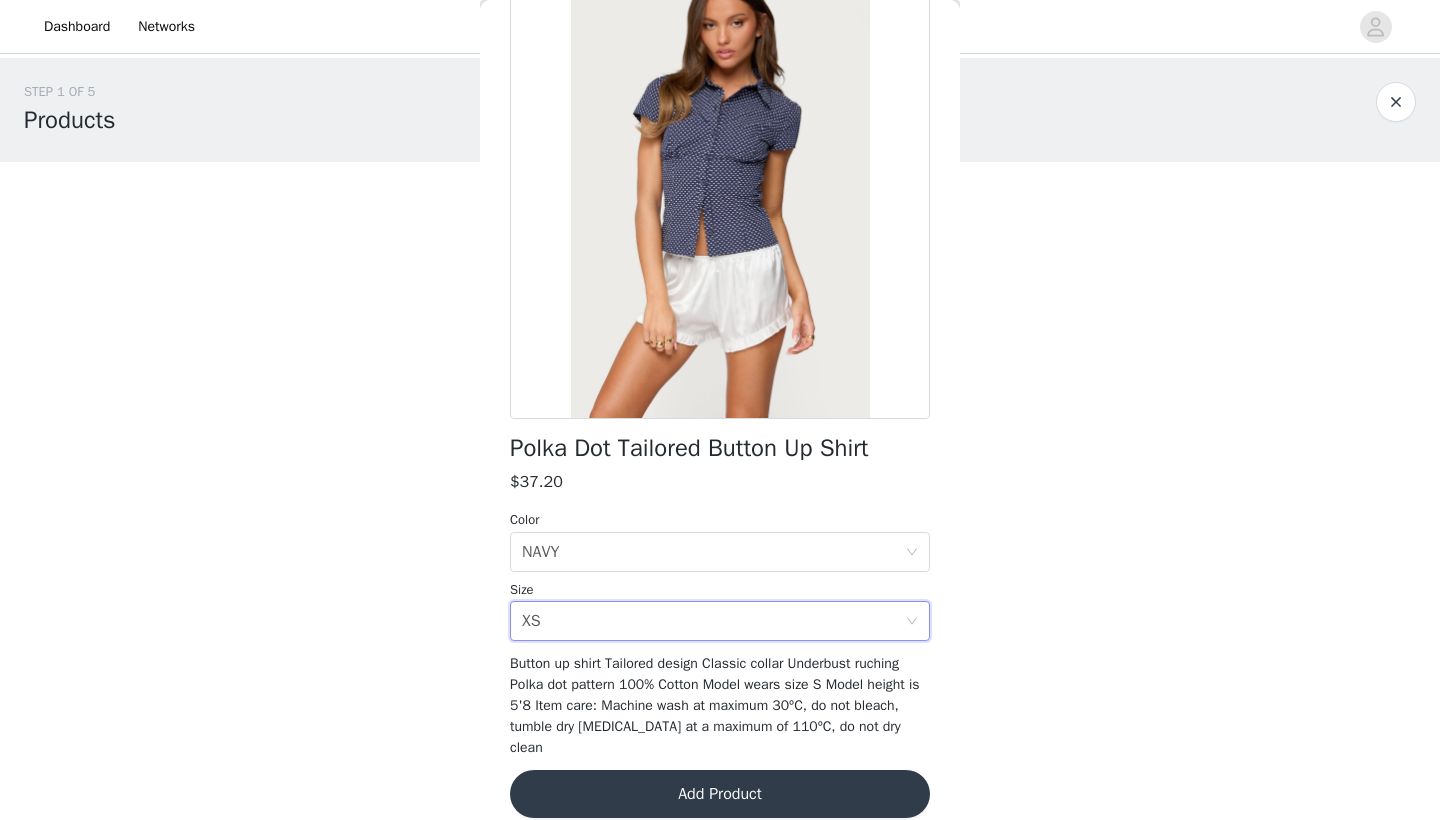 scroll, scrollTop: 0, scrollLeft: 0, axis: both 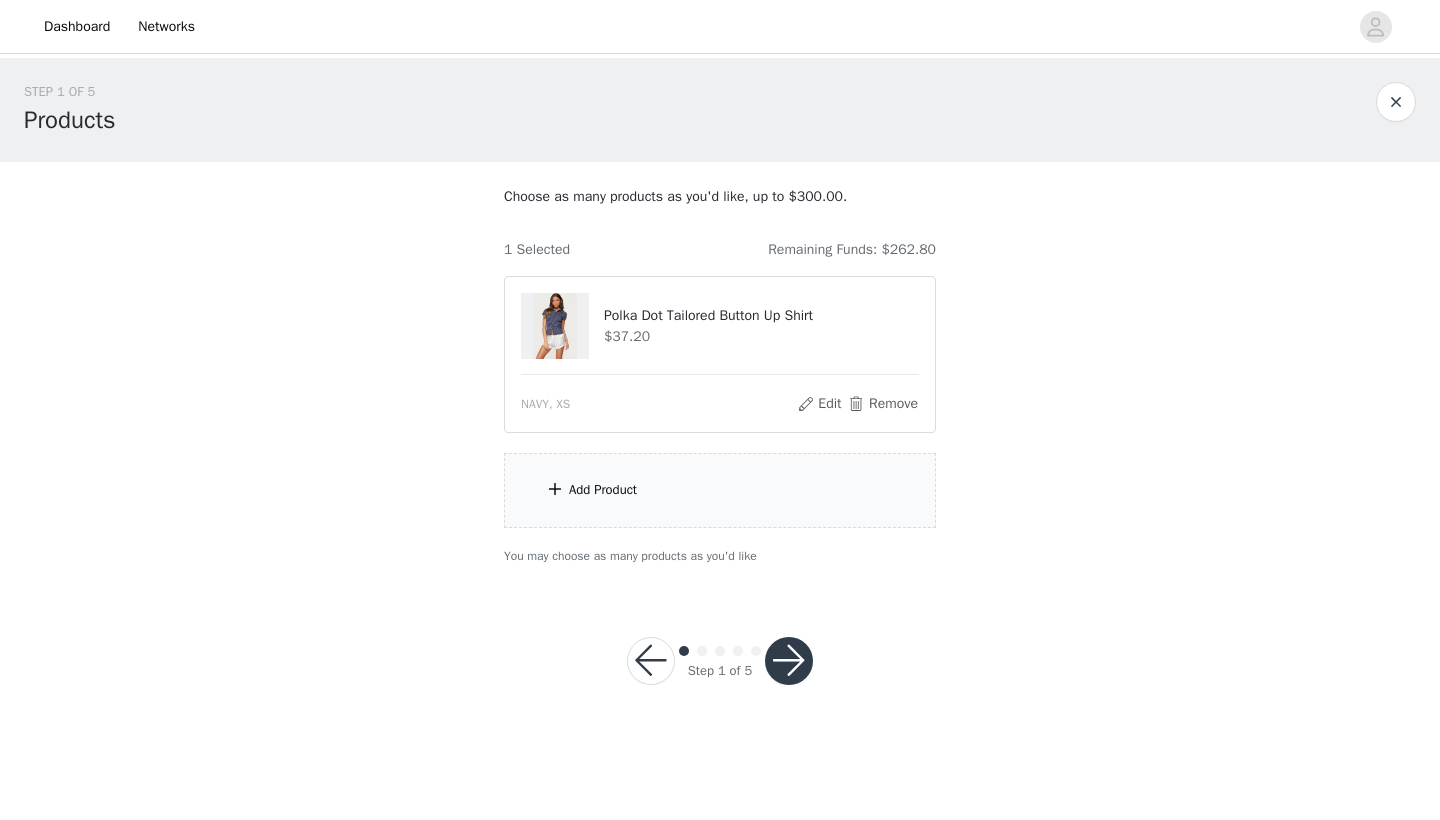 click on "Add Product" at bounding box center (720, 490) 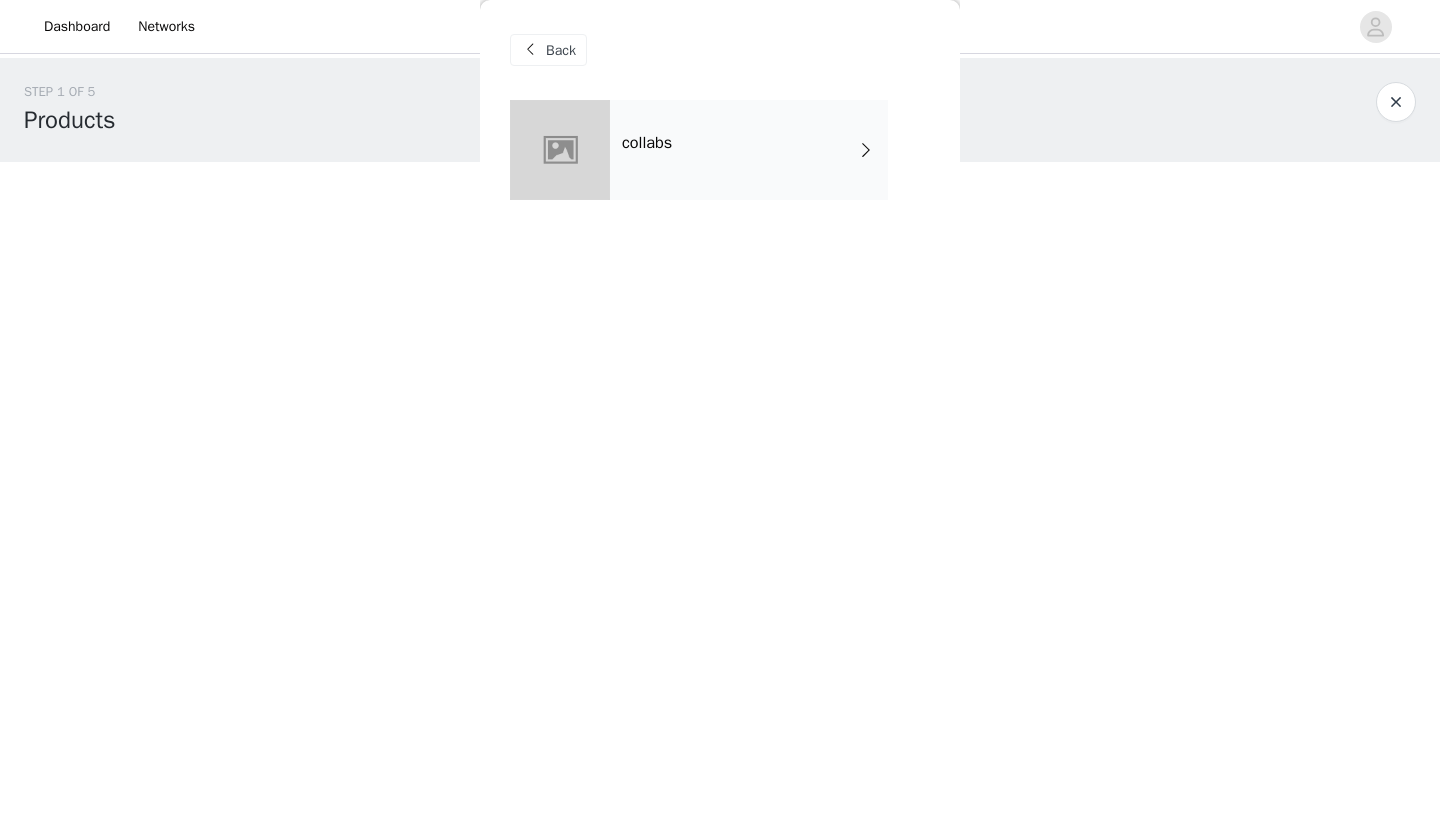 click on "collabs" at bounding box center [749, 150] 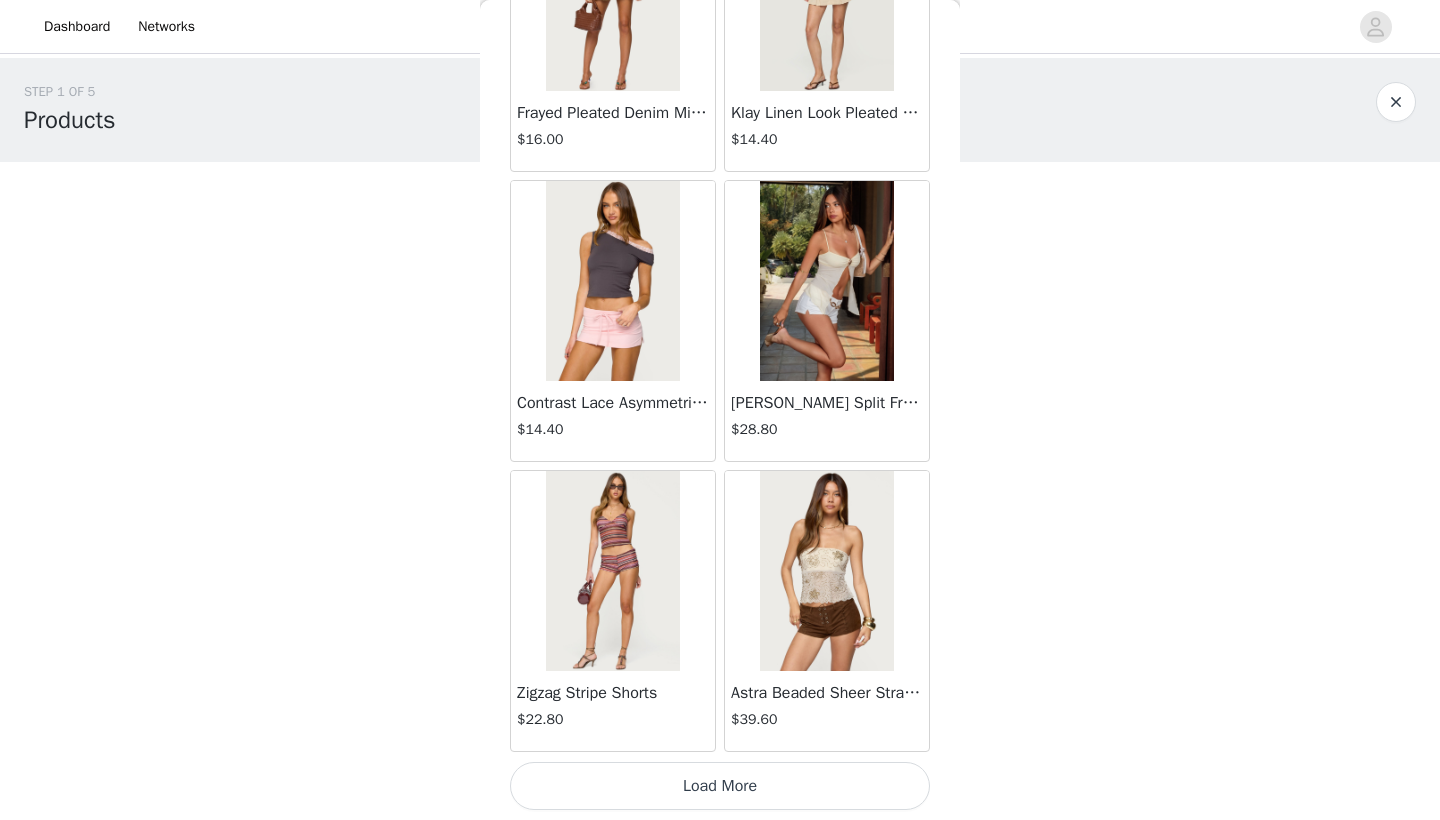 click on "Load More" at bounding box center (720, 786) 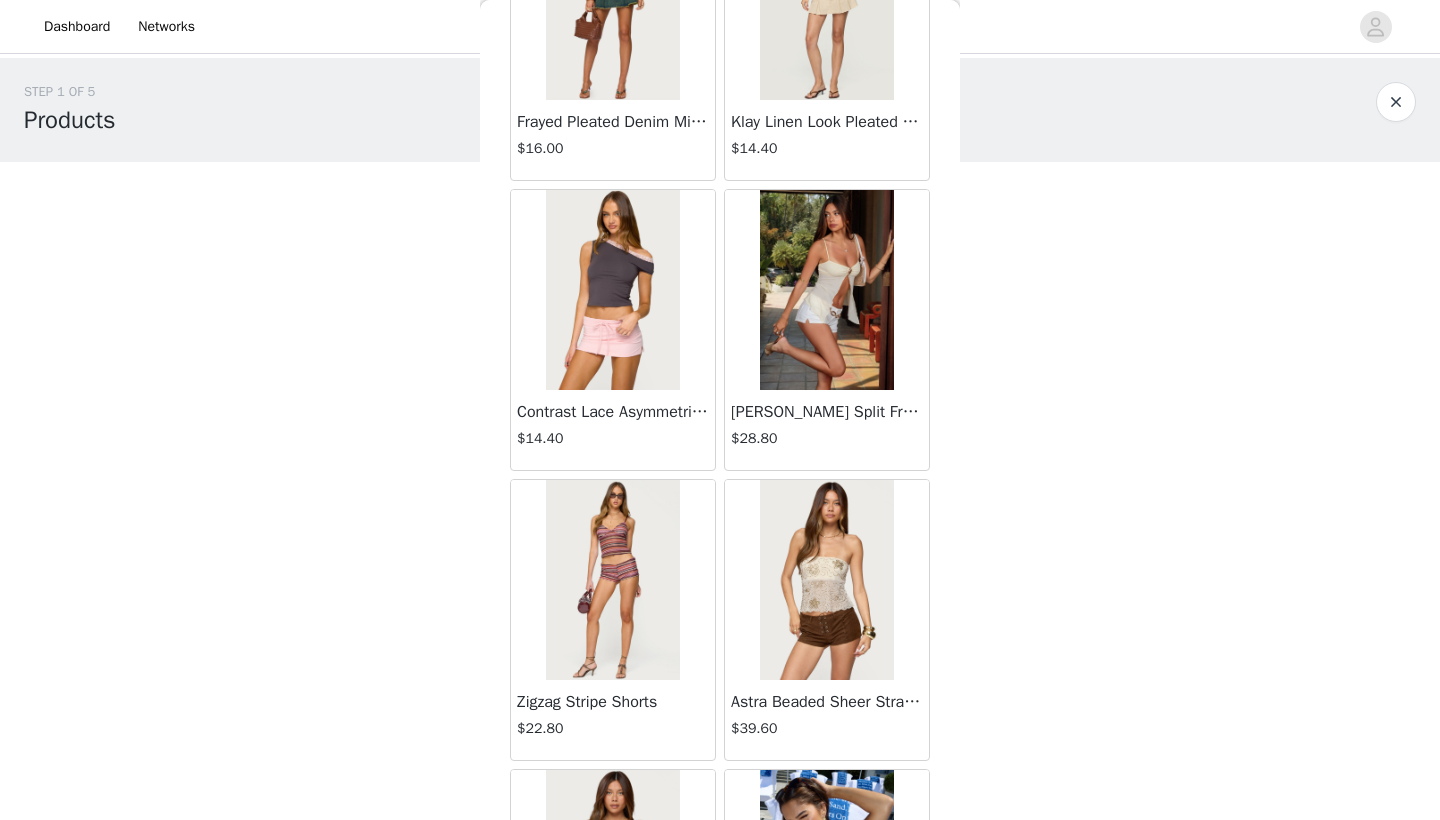 scroll, scrollTop: 1, scrollLeft: 0, axis: vertical 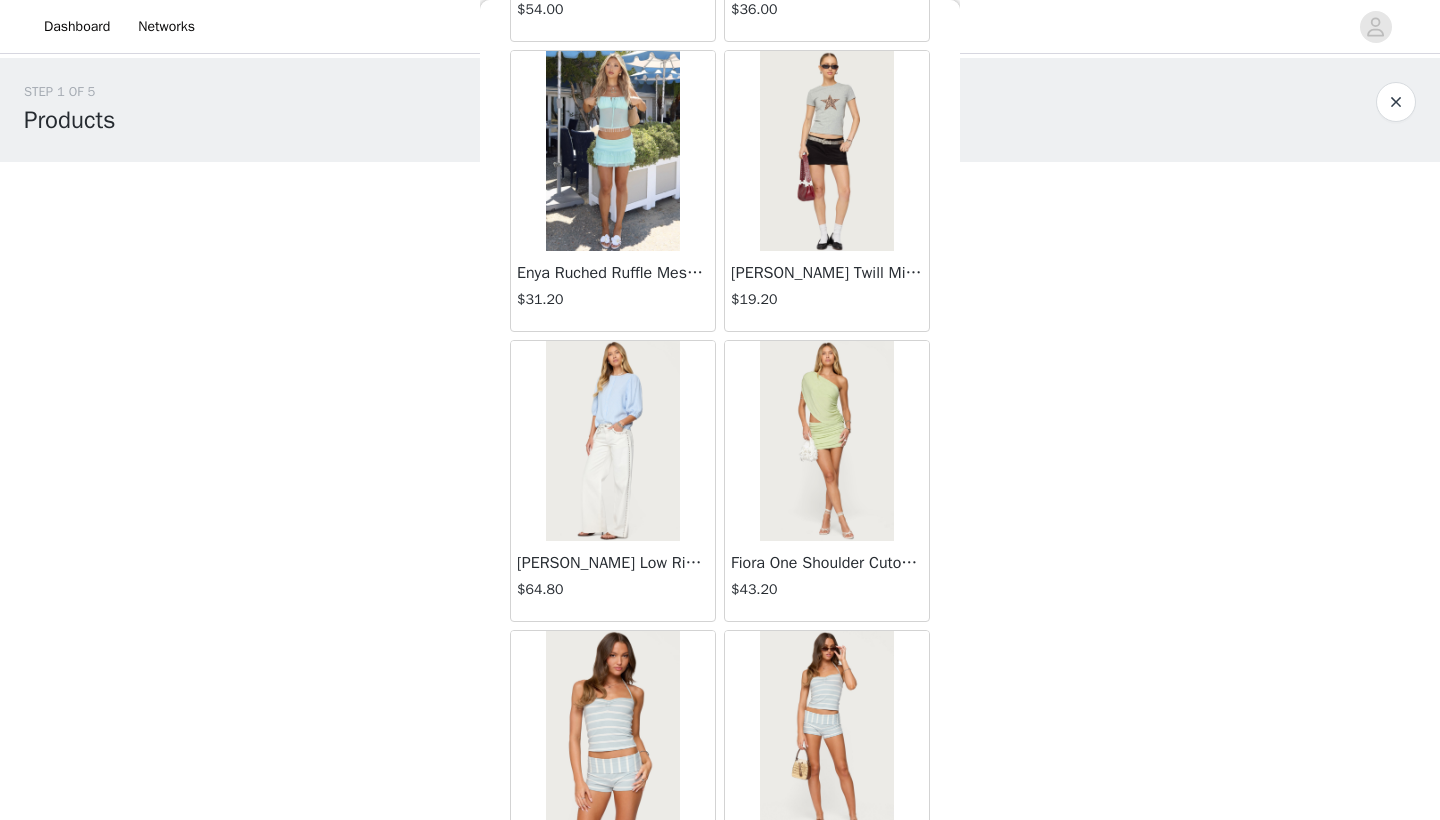 click at bounding box center [612, 441] 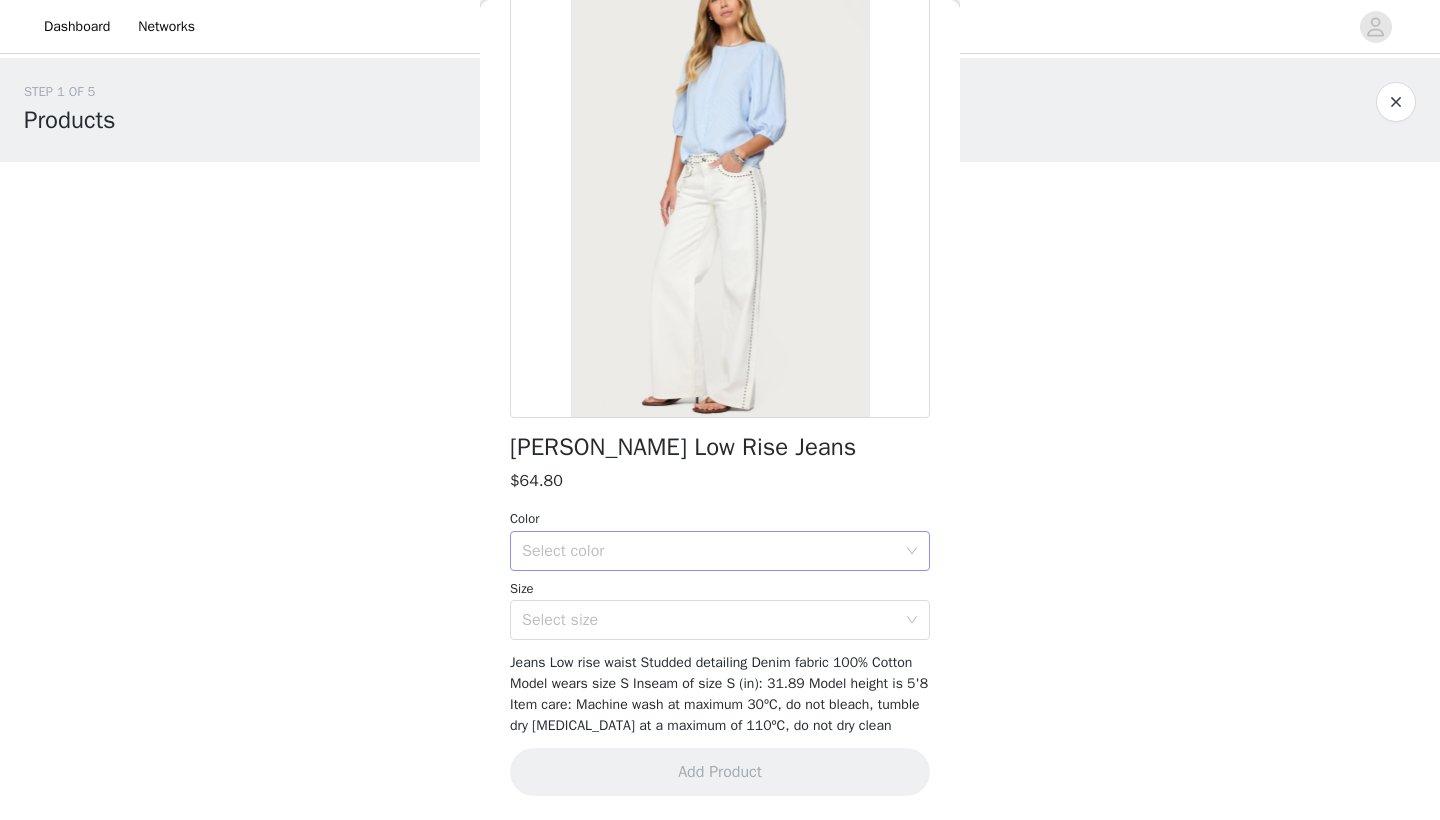 scroll, scrollTop: 152, scrollLeft: 0, axis: vertical 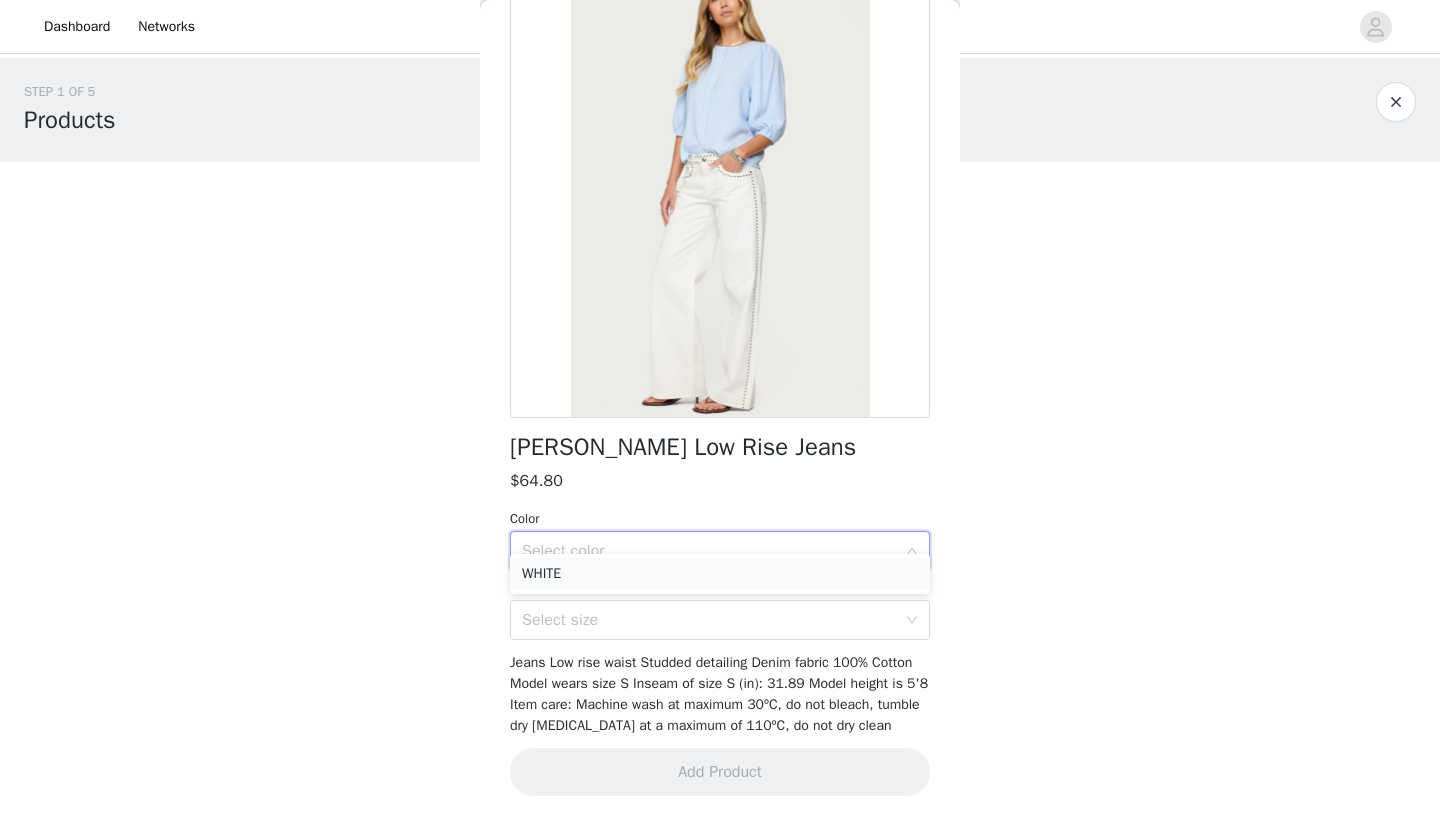 click on "WHITE" at bounding box center (720, 574) 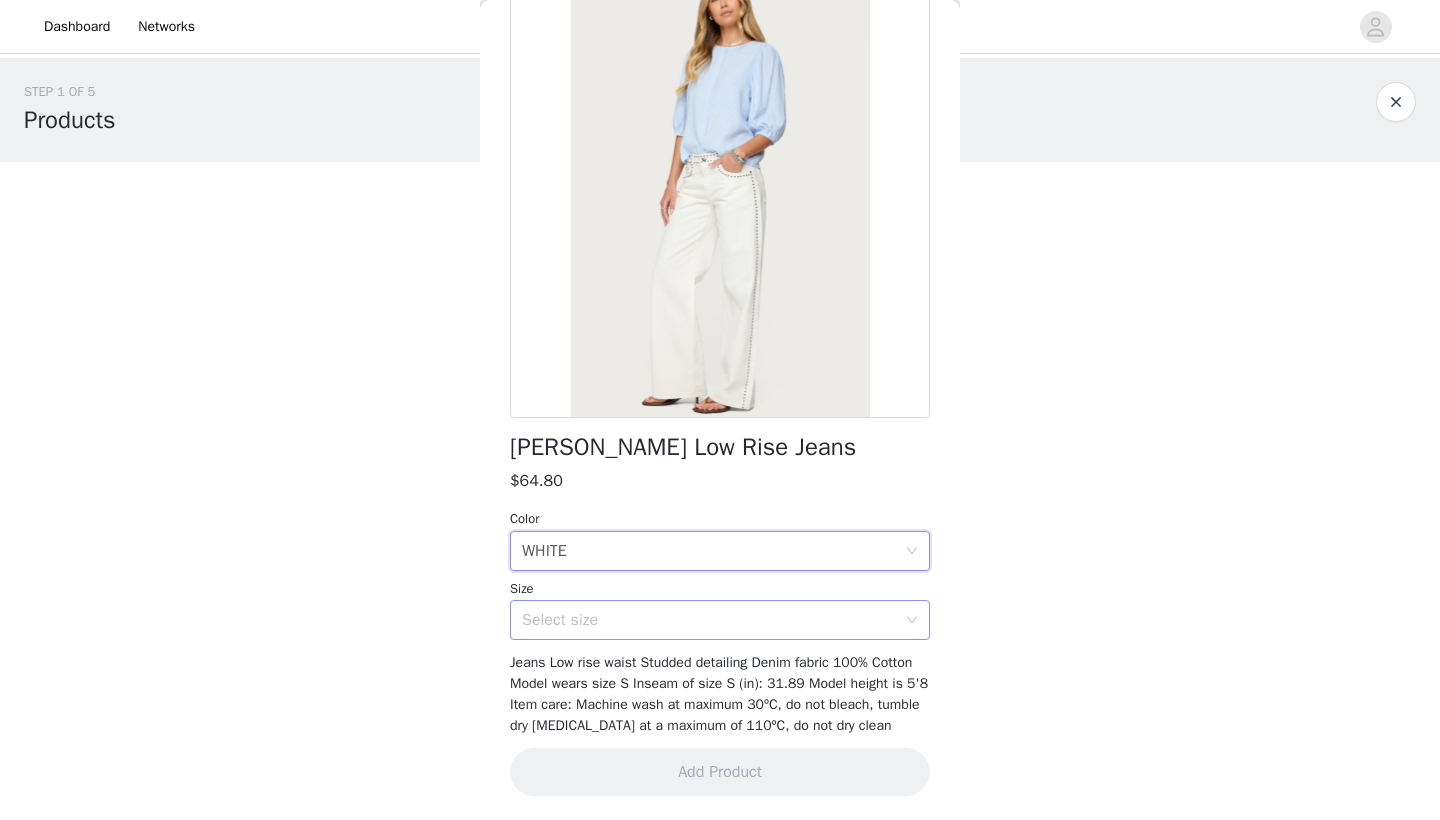 click on "Select size" at bounding box center [709, 620] 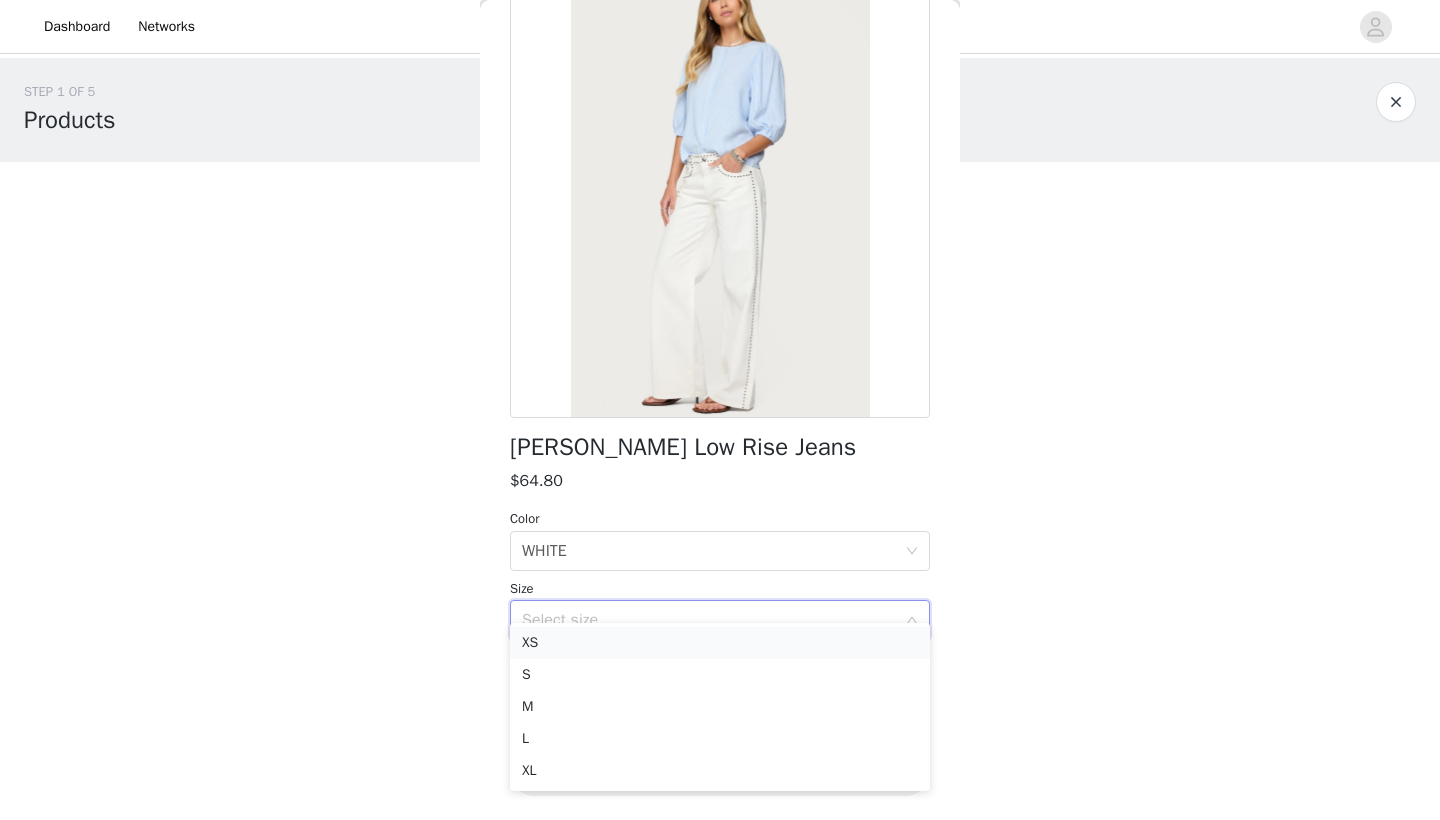 click on "XS" at bounding box center [720, 643] 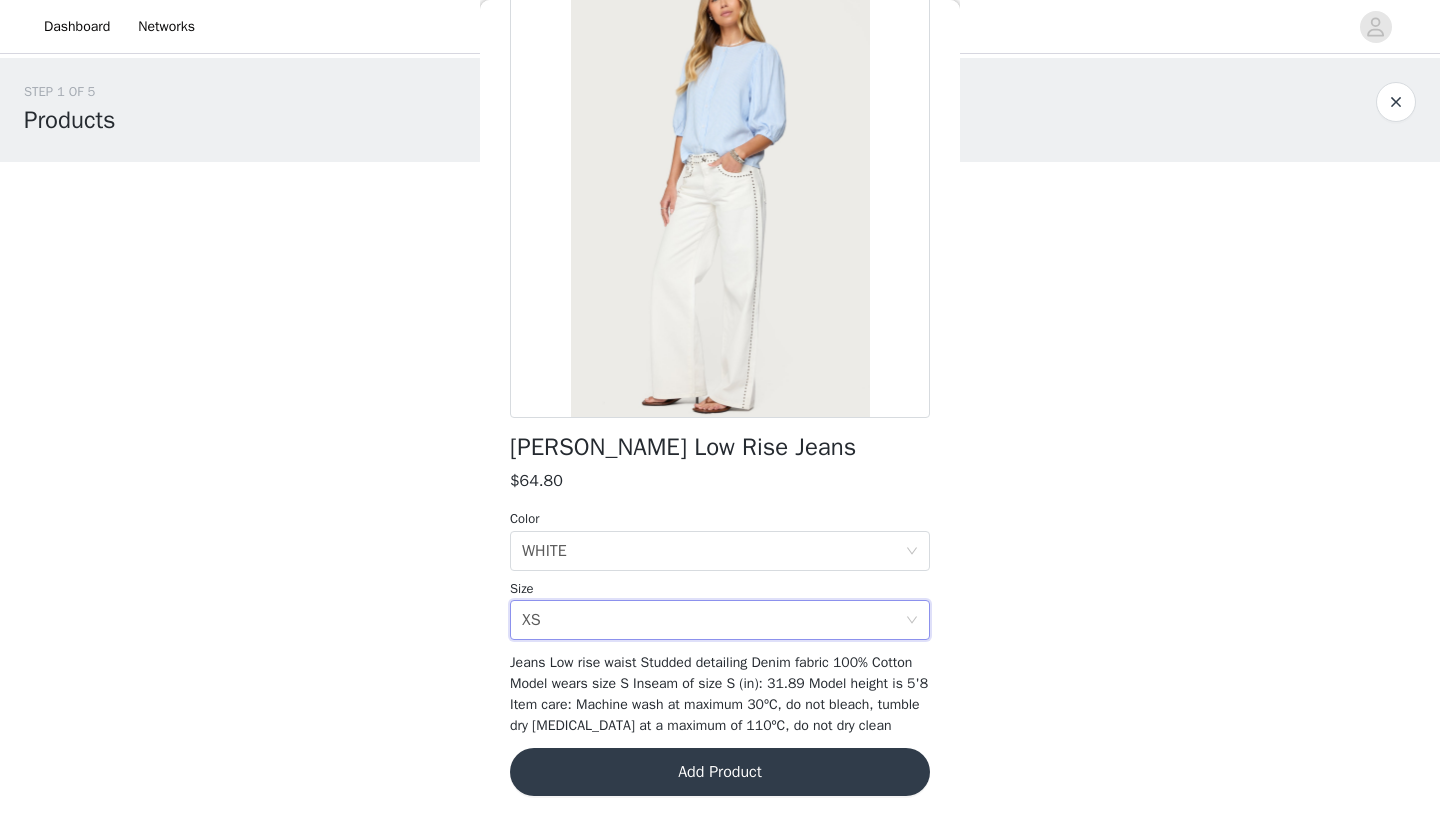 click on "Add Product" at bounding box center (720, 772) 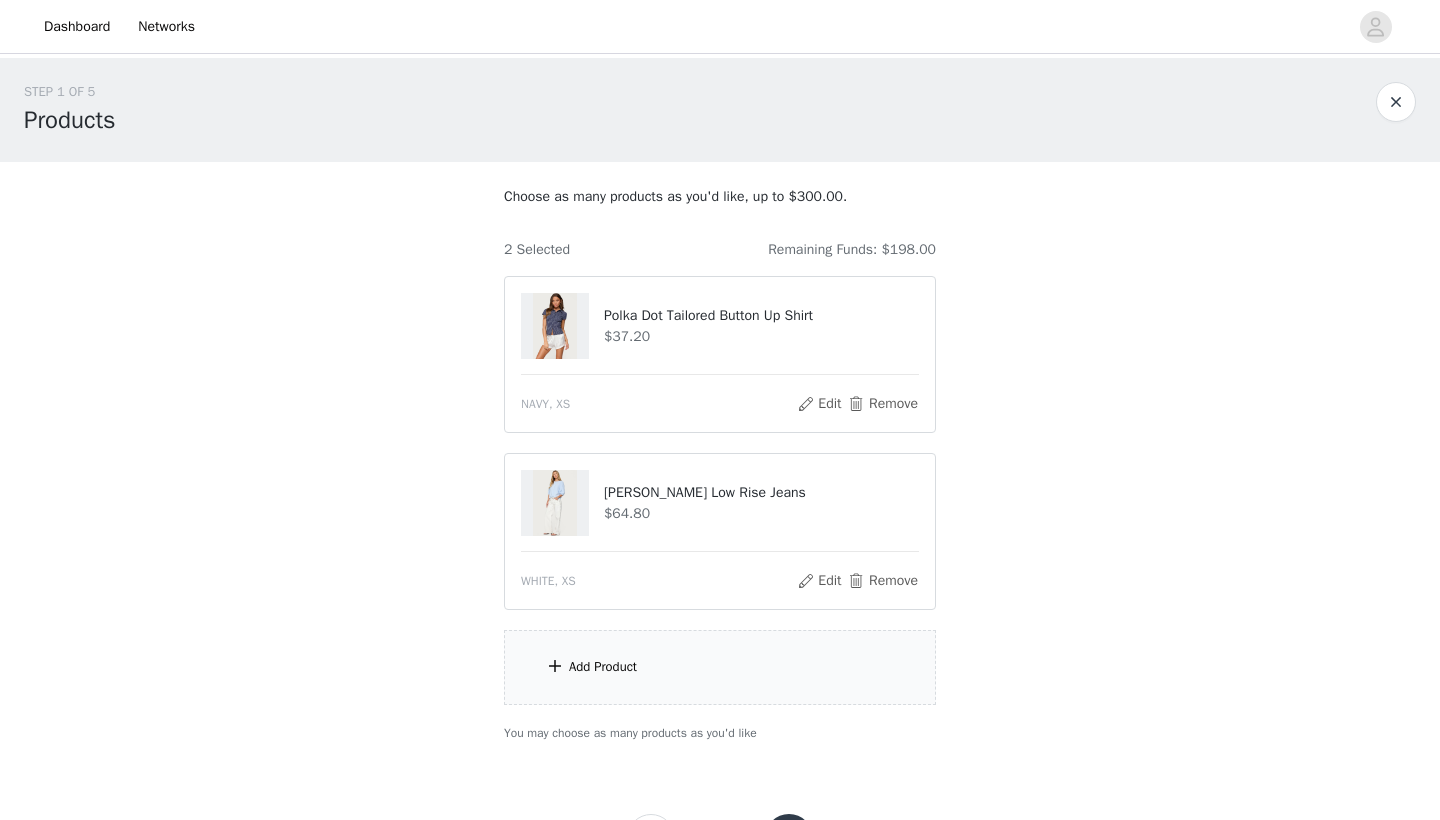 click on "Add Product" at bounding box center [720, 667] 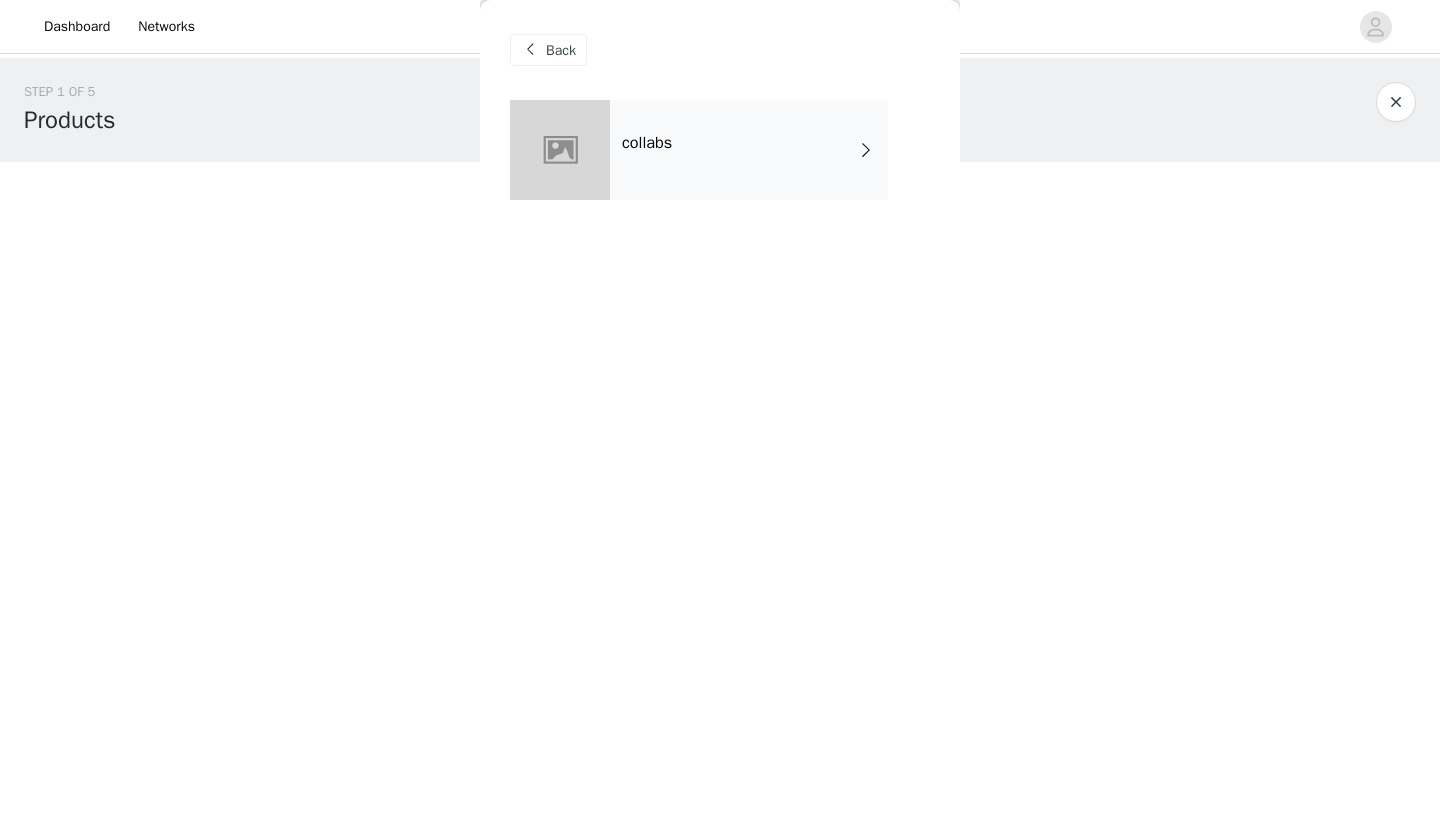 click on "collabs" at bounding box center [749, 150] 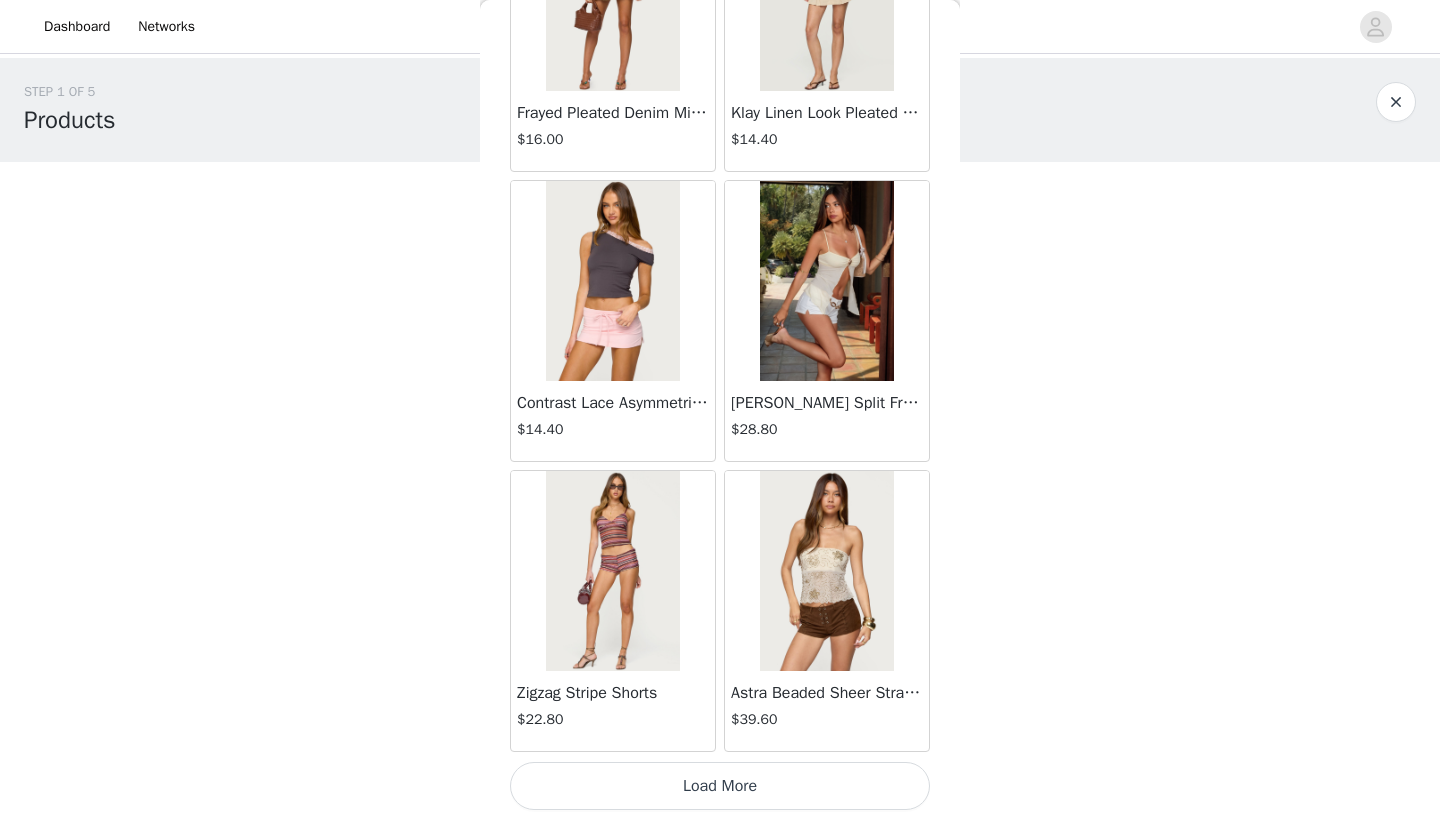 click on "Load More" at bounding box center (720, 786) 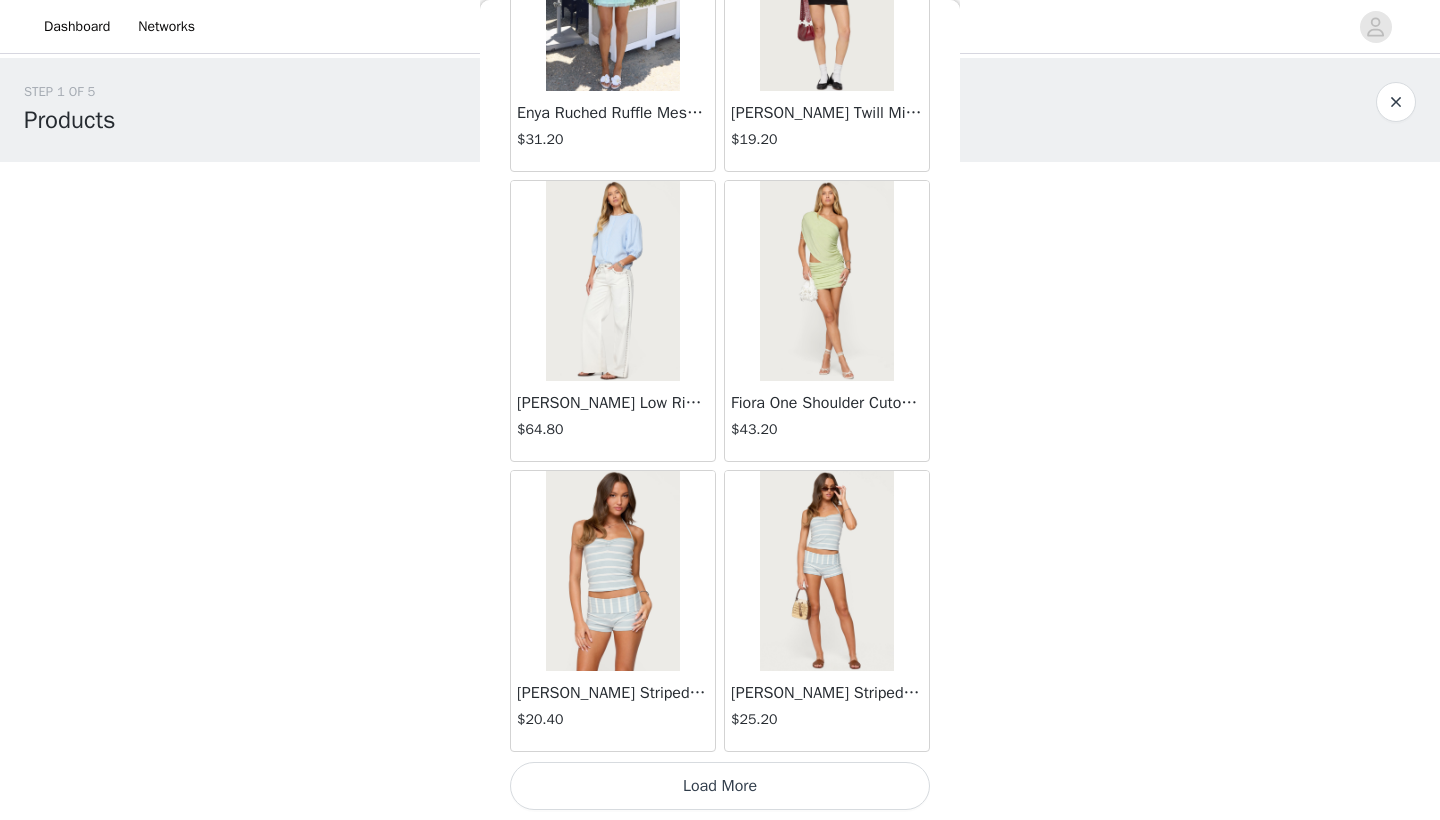 click on "Load More" at bounding box center (720, 786) 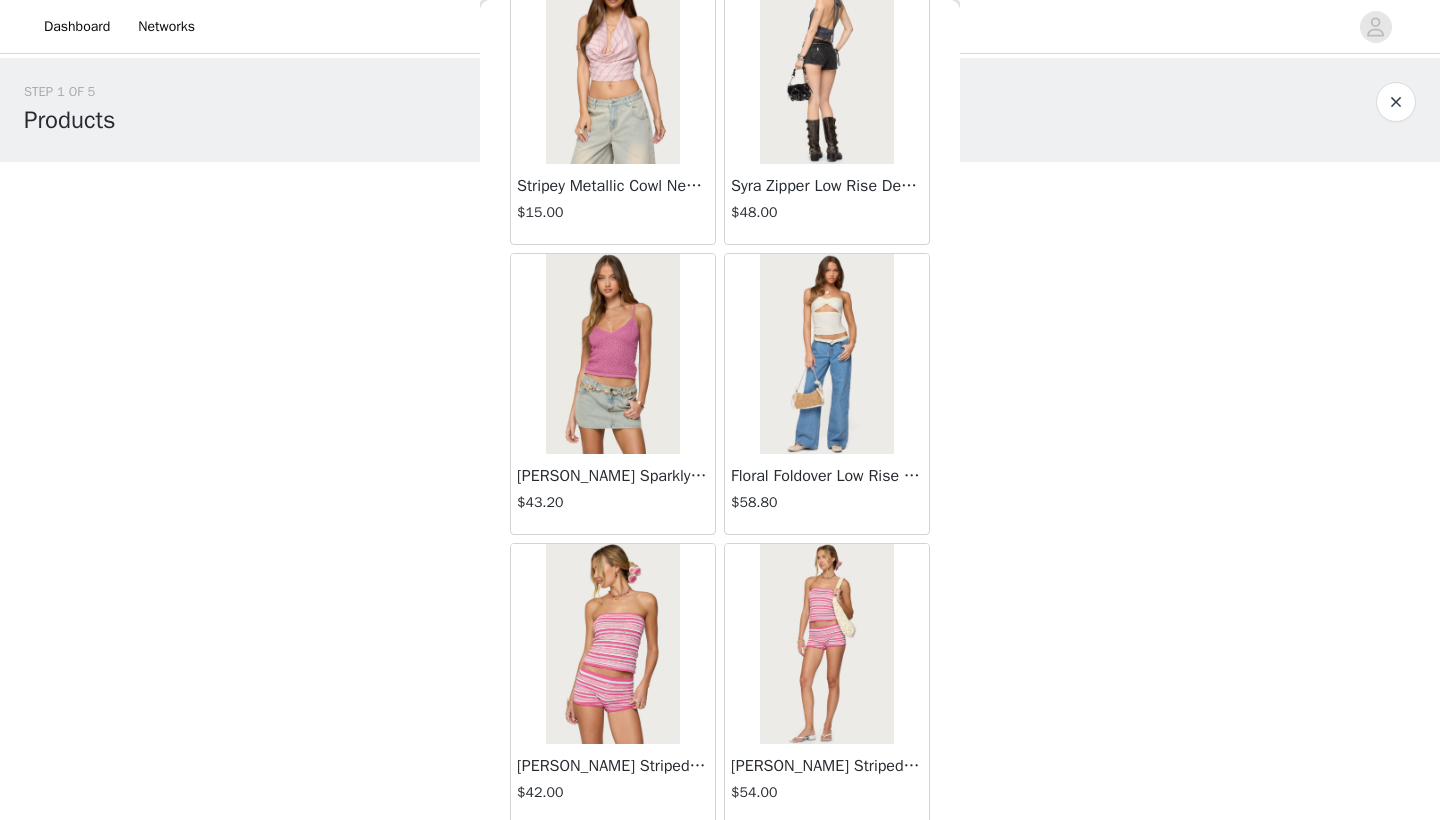 scroll, scrollTop: 7970, scrollLeft: 0, axis: vertical 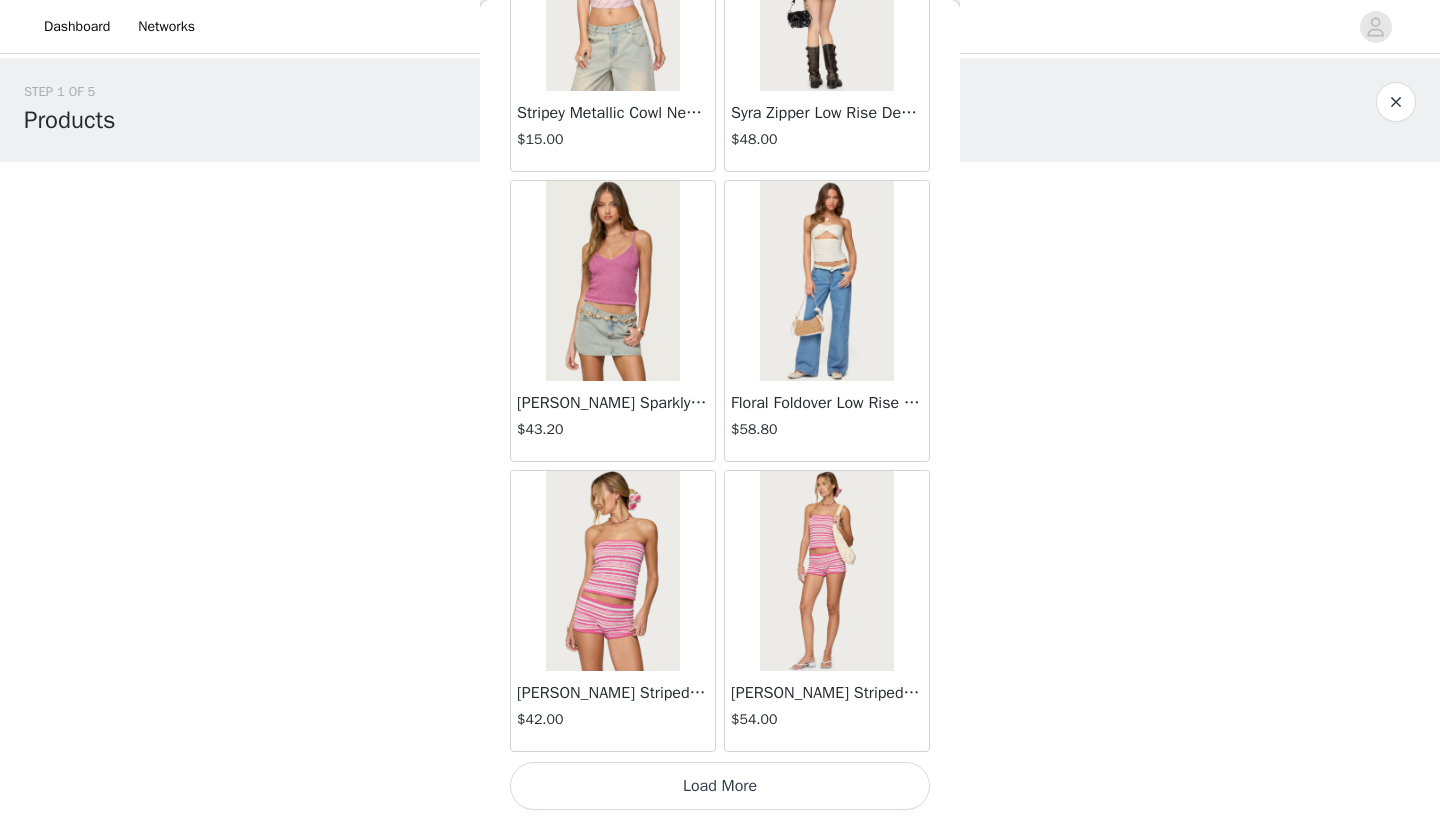 click on "Load More" at bounding box center [720, 786] 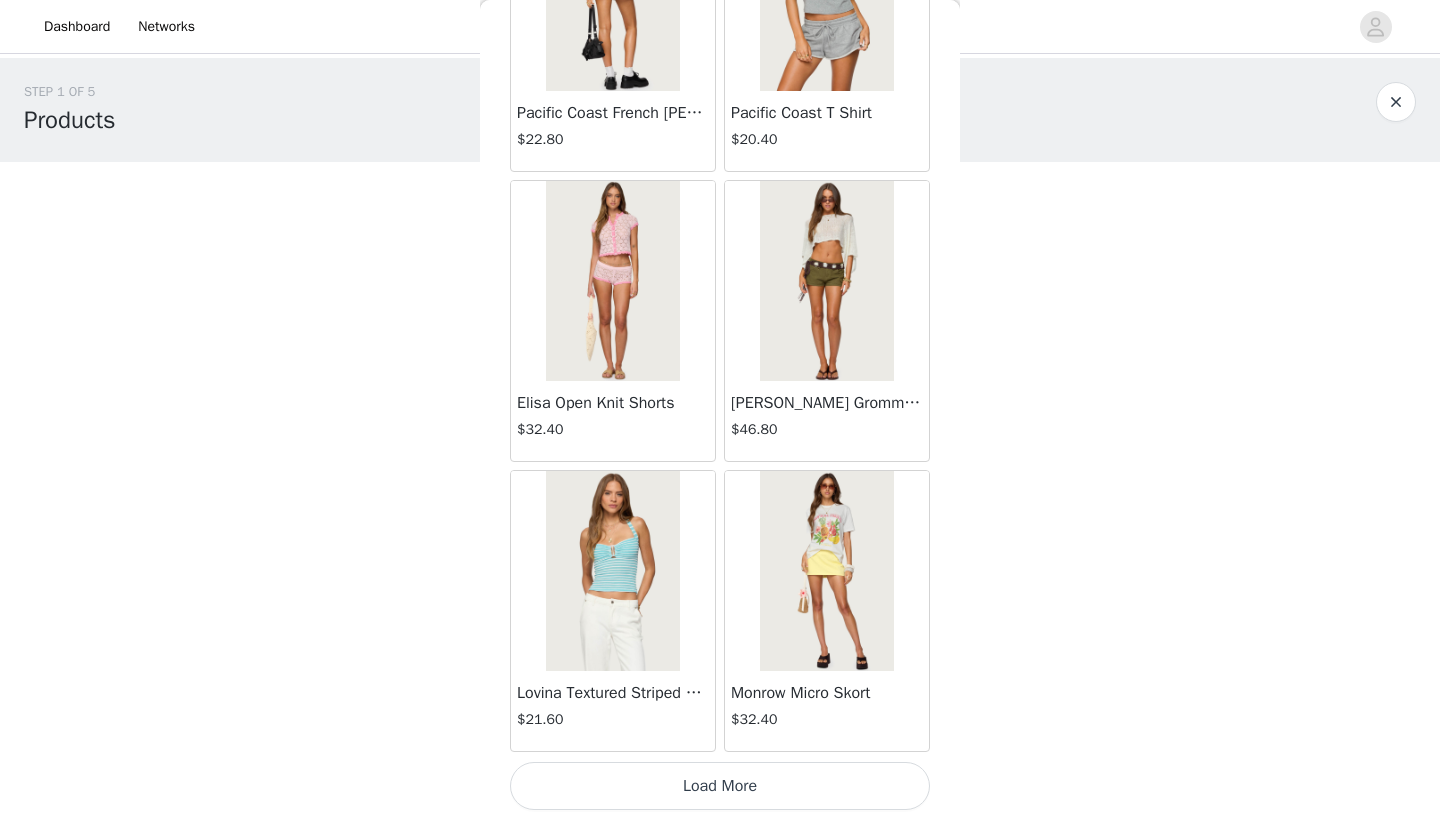 scroll, scrollTop: 10940, scrollLeft: 0, axis: vertical 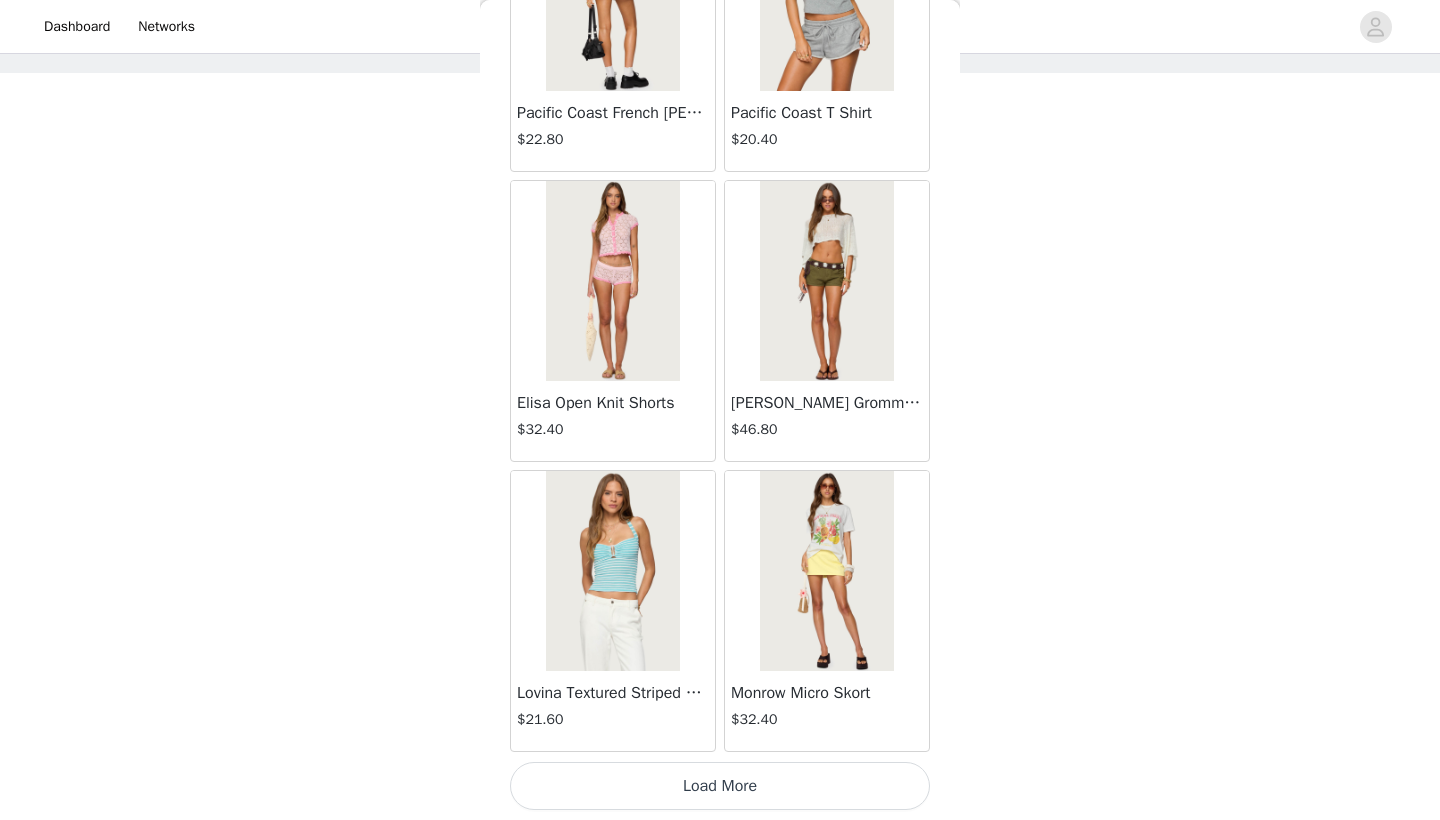 click on "Load More" at bounding box center (720, 786) 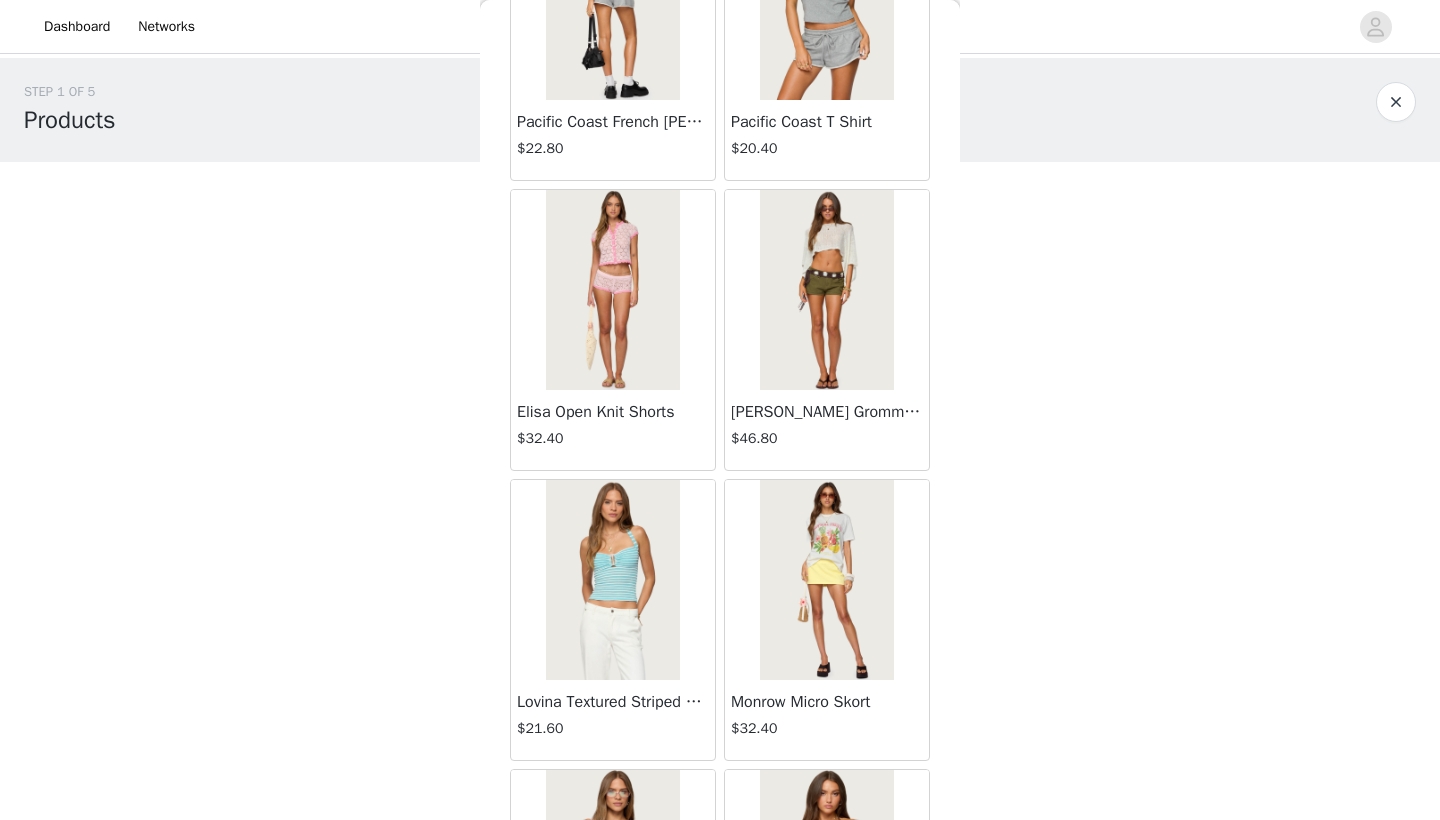 scroll, scrollTop: 0, scrollLeft: 0, axis: both 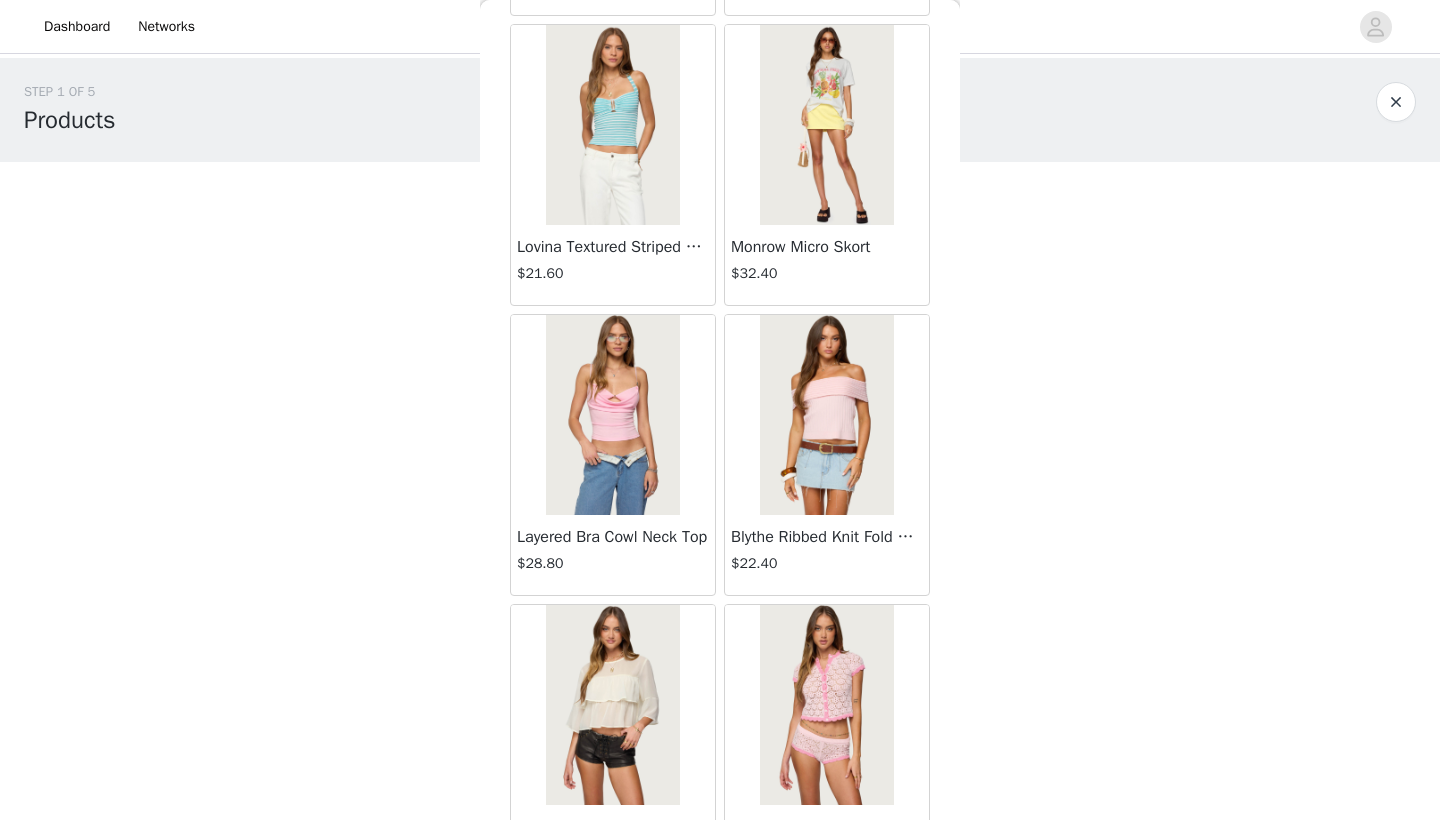 click at bounding box center [826, 415] 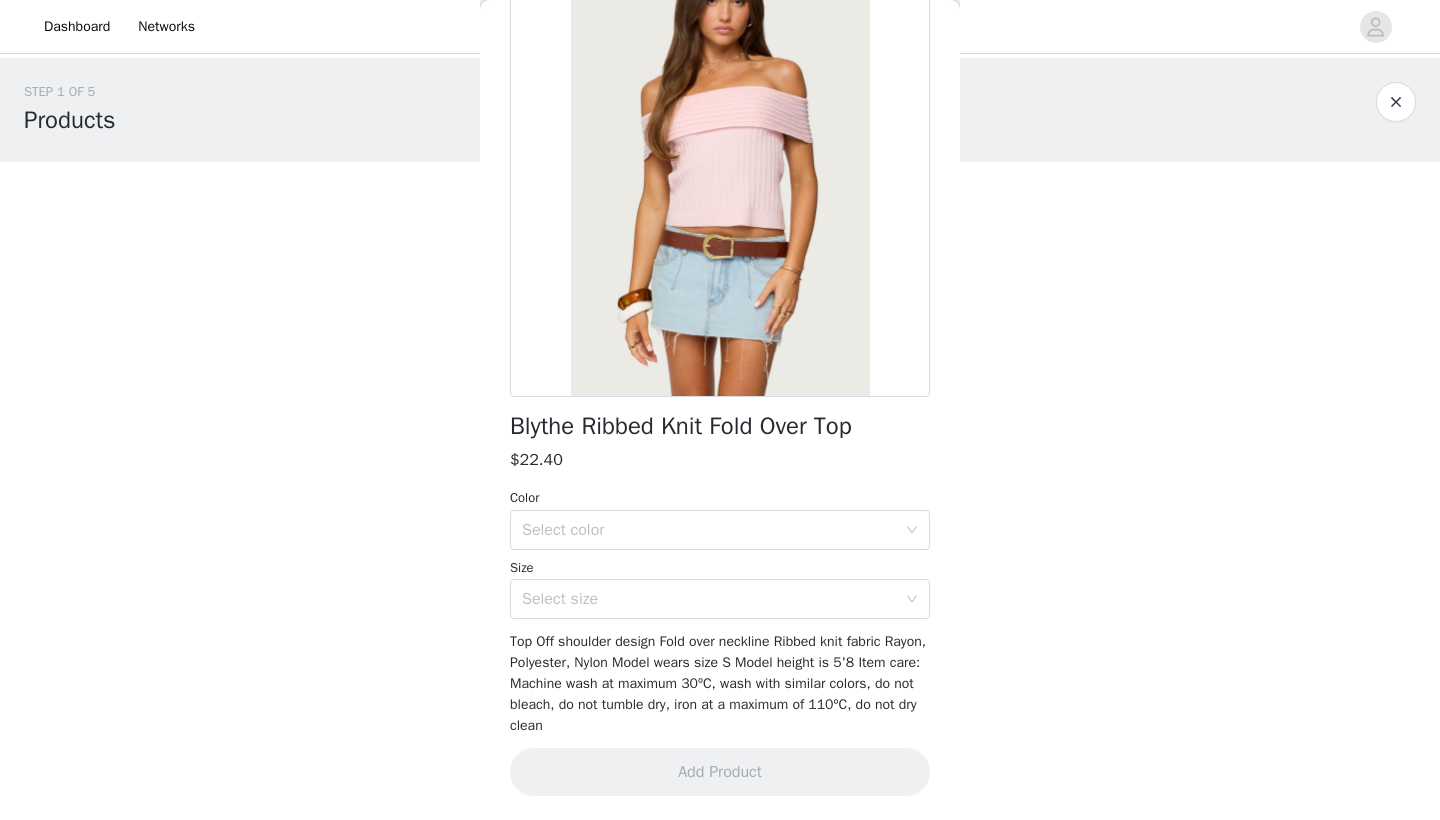 scroll, scrollTop: 0, scrollLeft: 0, axis: both 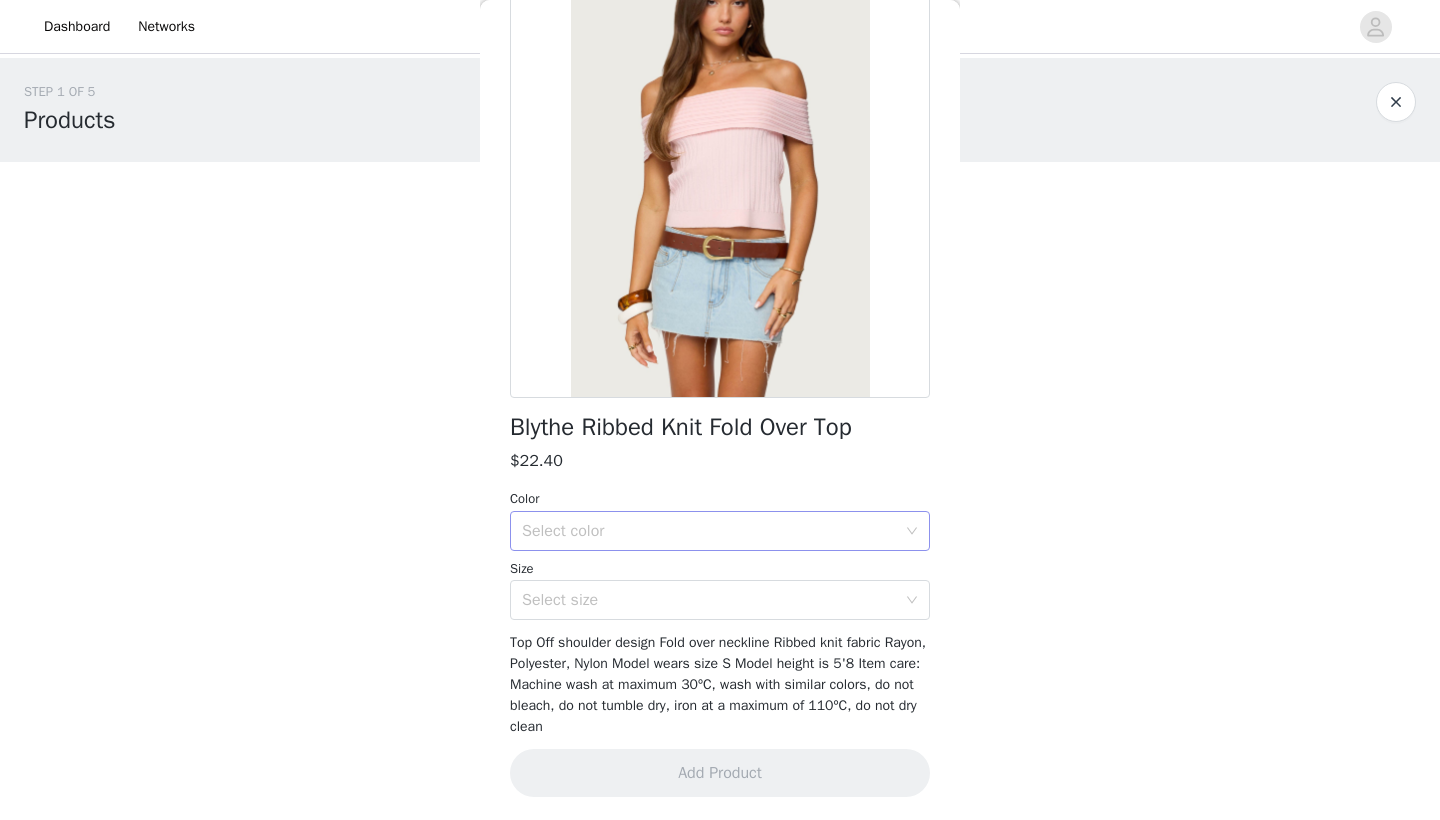 click on "Select color" at bounding box center [709, 531] 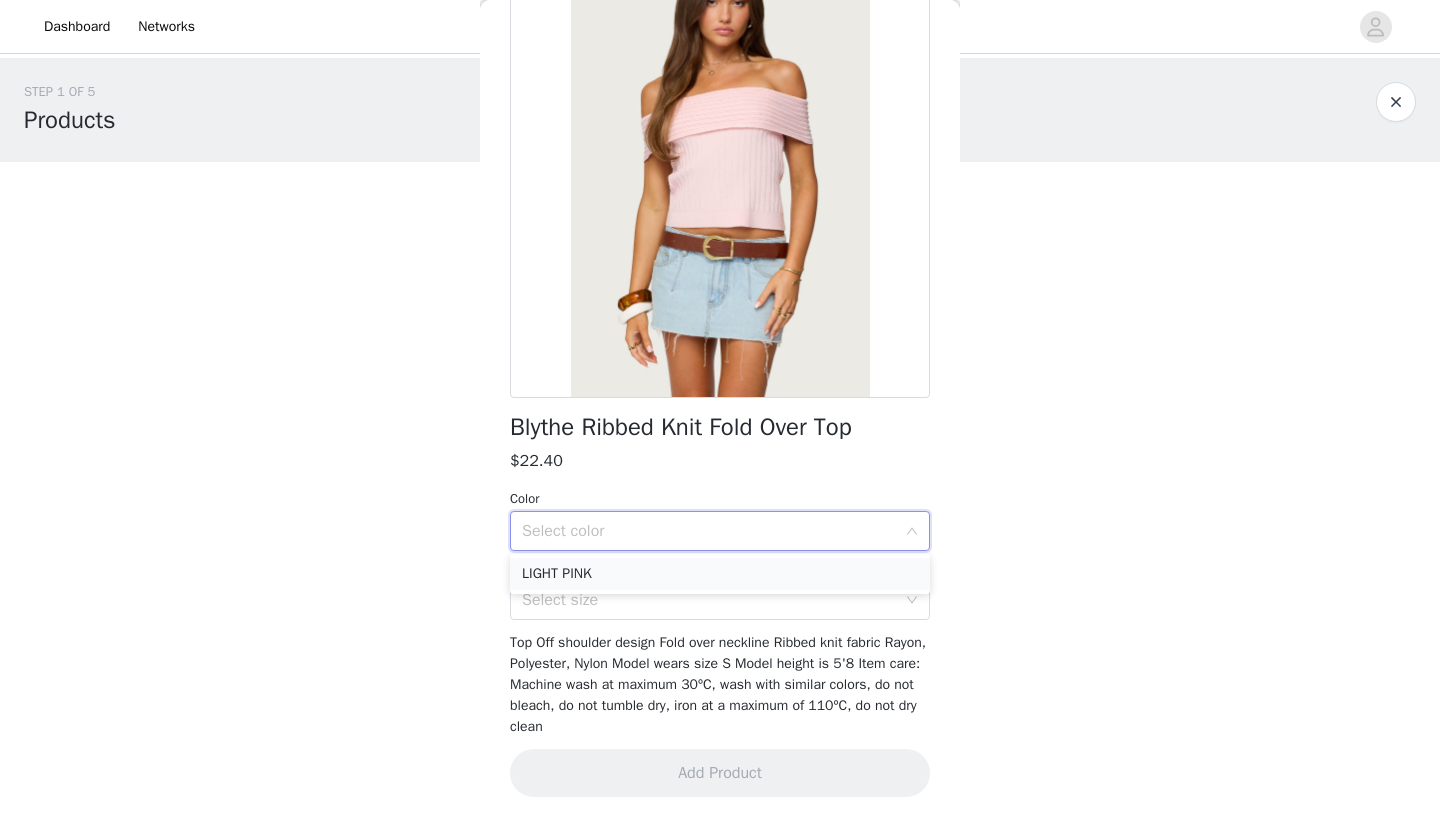 click on "LIGHT PINK" at bounding box center [720, 574] 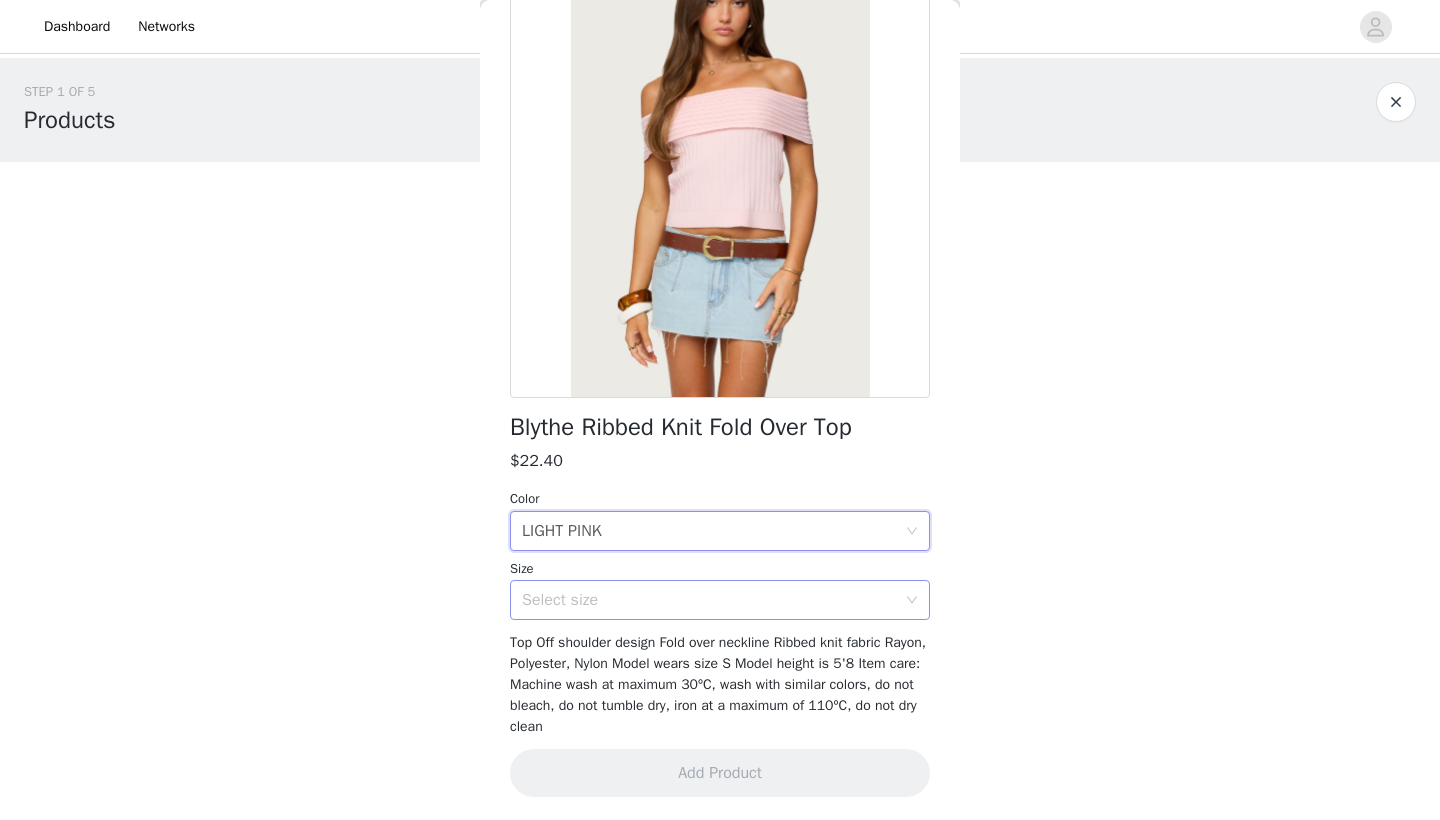 click on "Select size" at bounding box center [720, 600] 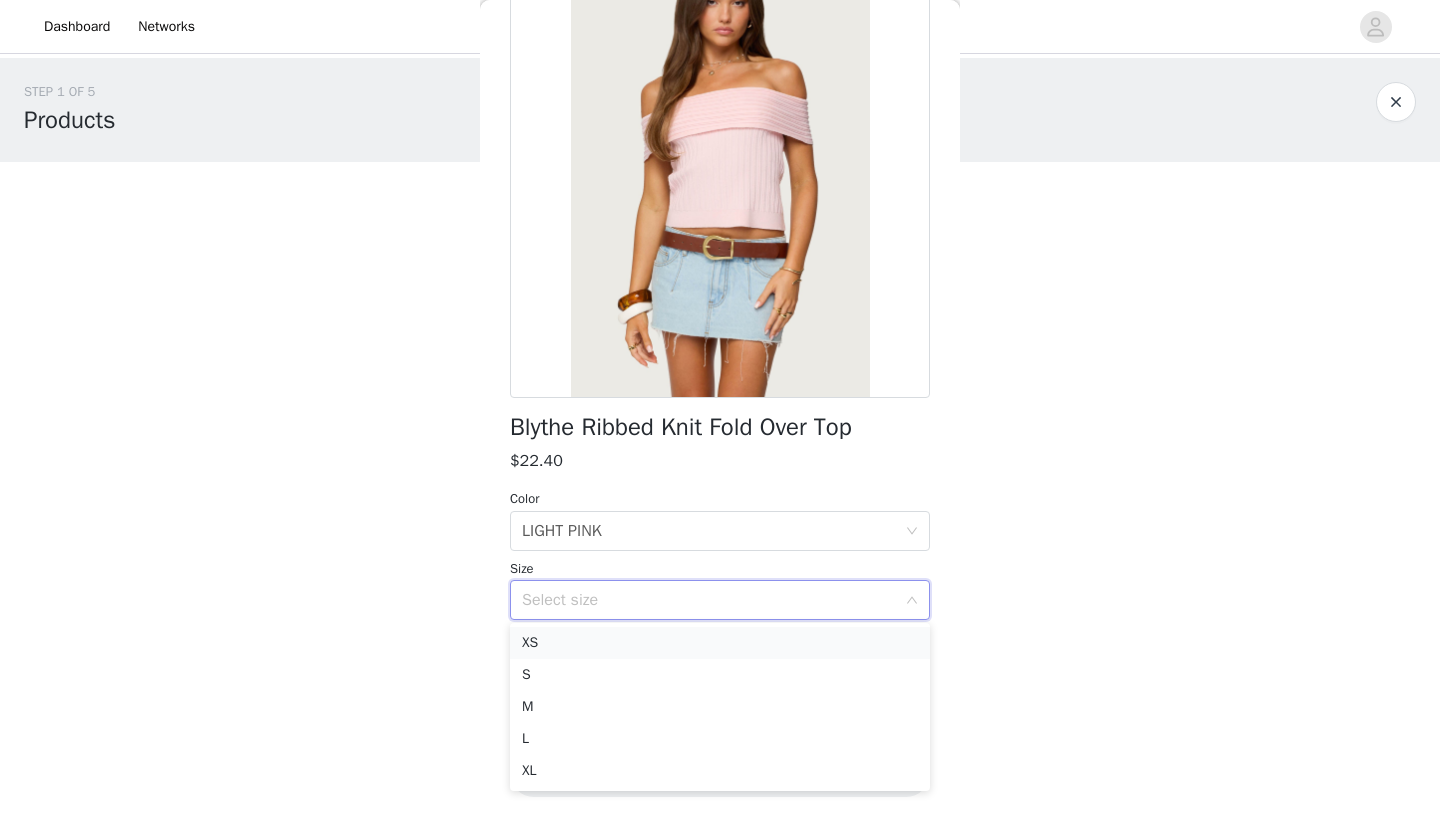 click on "XS" at bounding box center [720, 643] 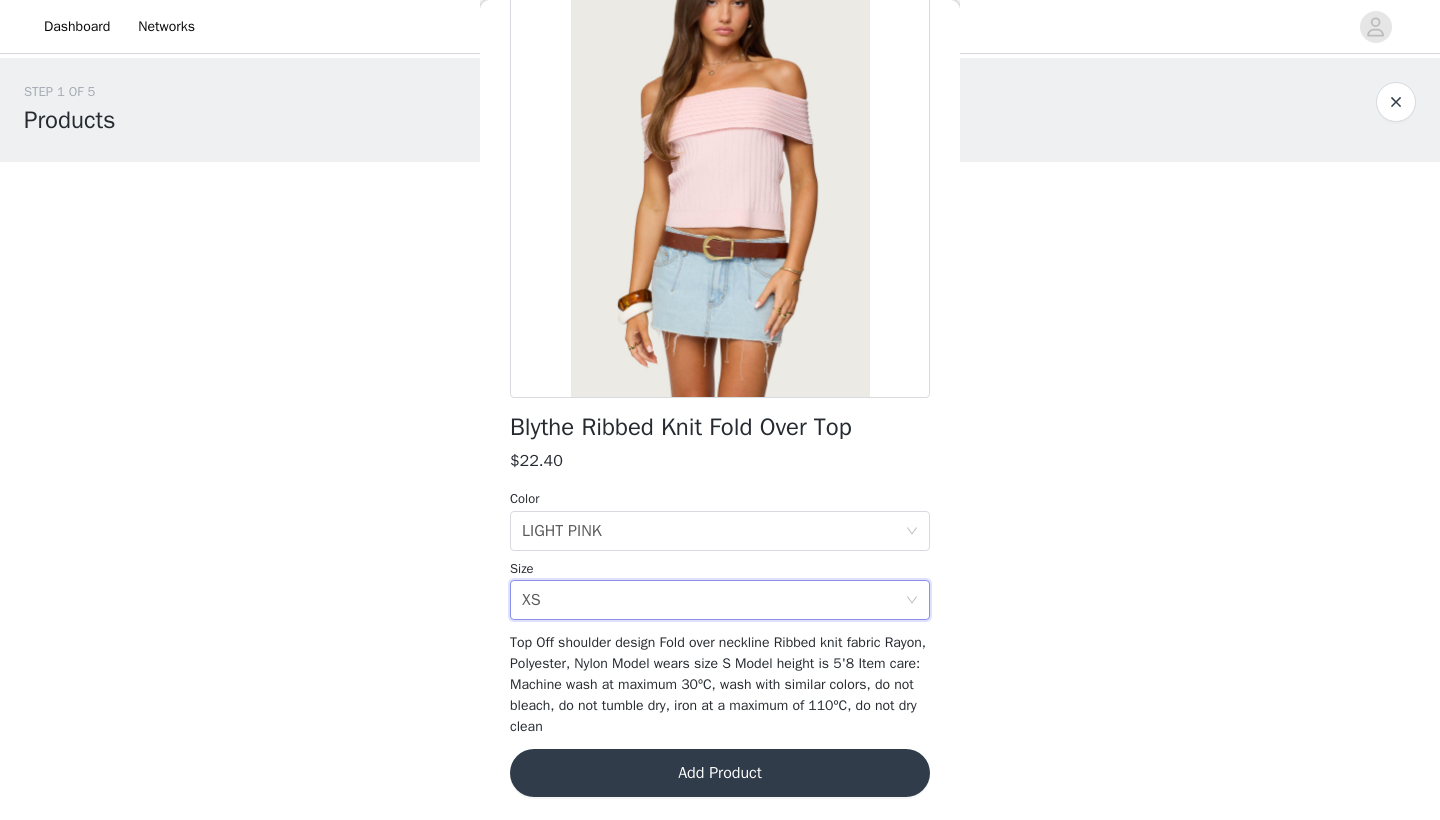click on "Add Product" at bounding box center [720, 773] 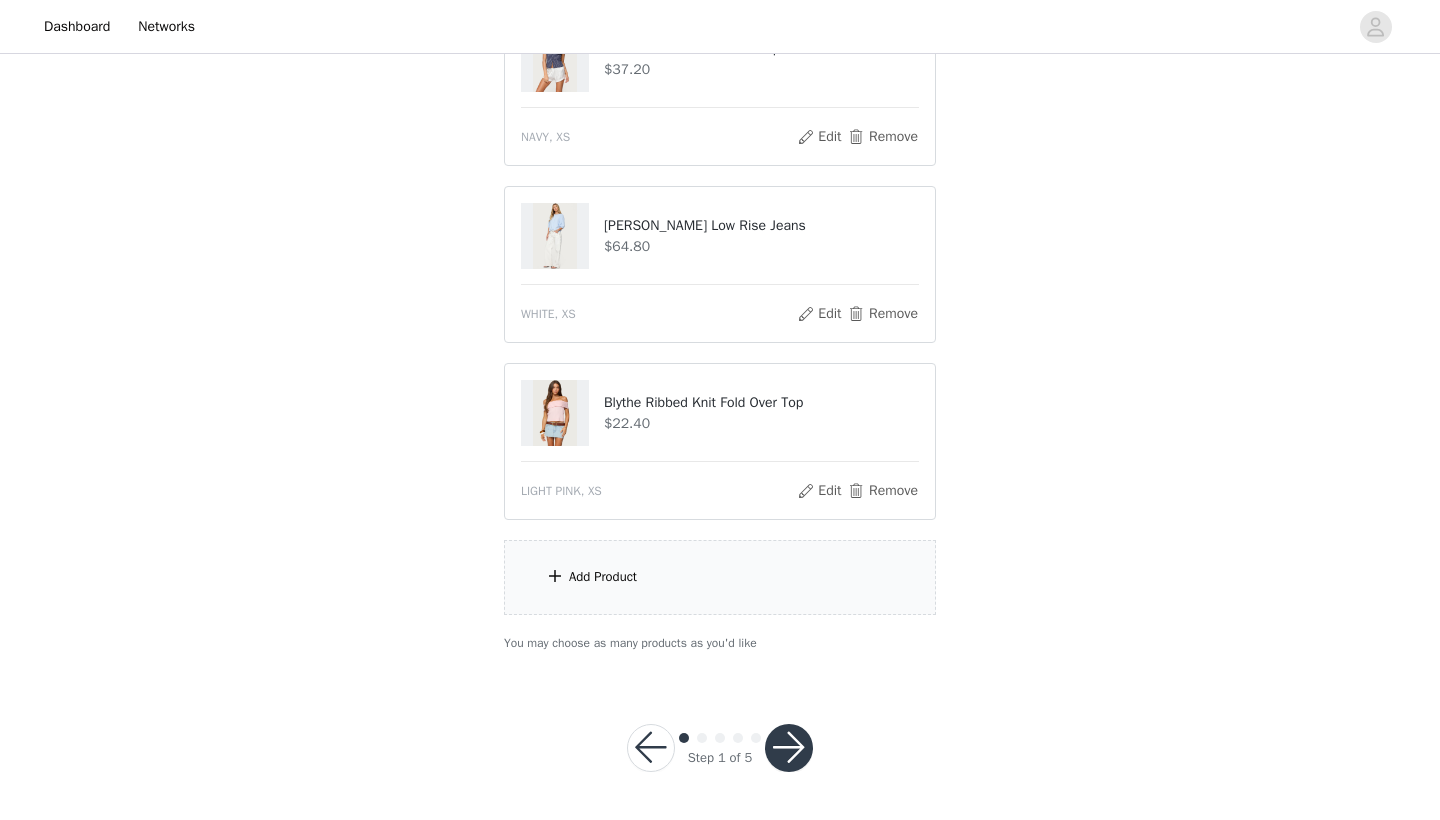 scroll, scrollTop: 266, scrollLeft: 0, axis: vertical 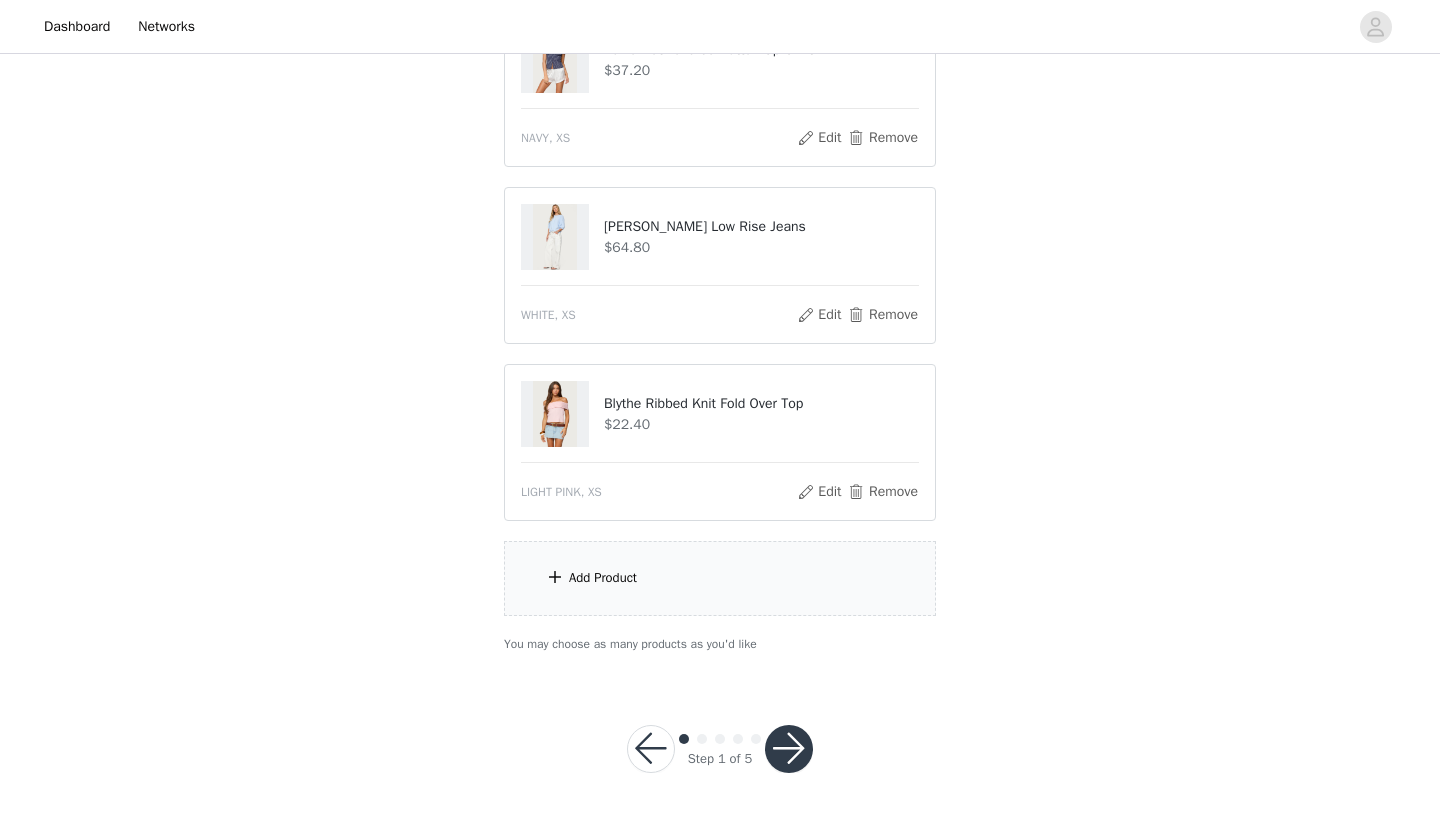 click on "Add Product" at bounding box center (720, 578) 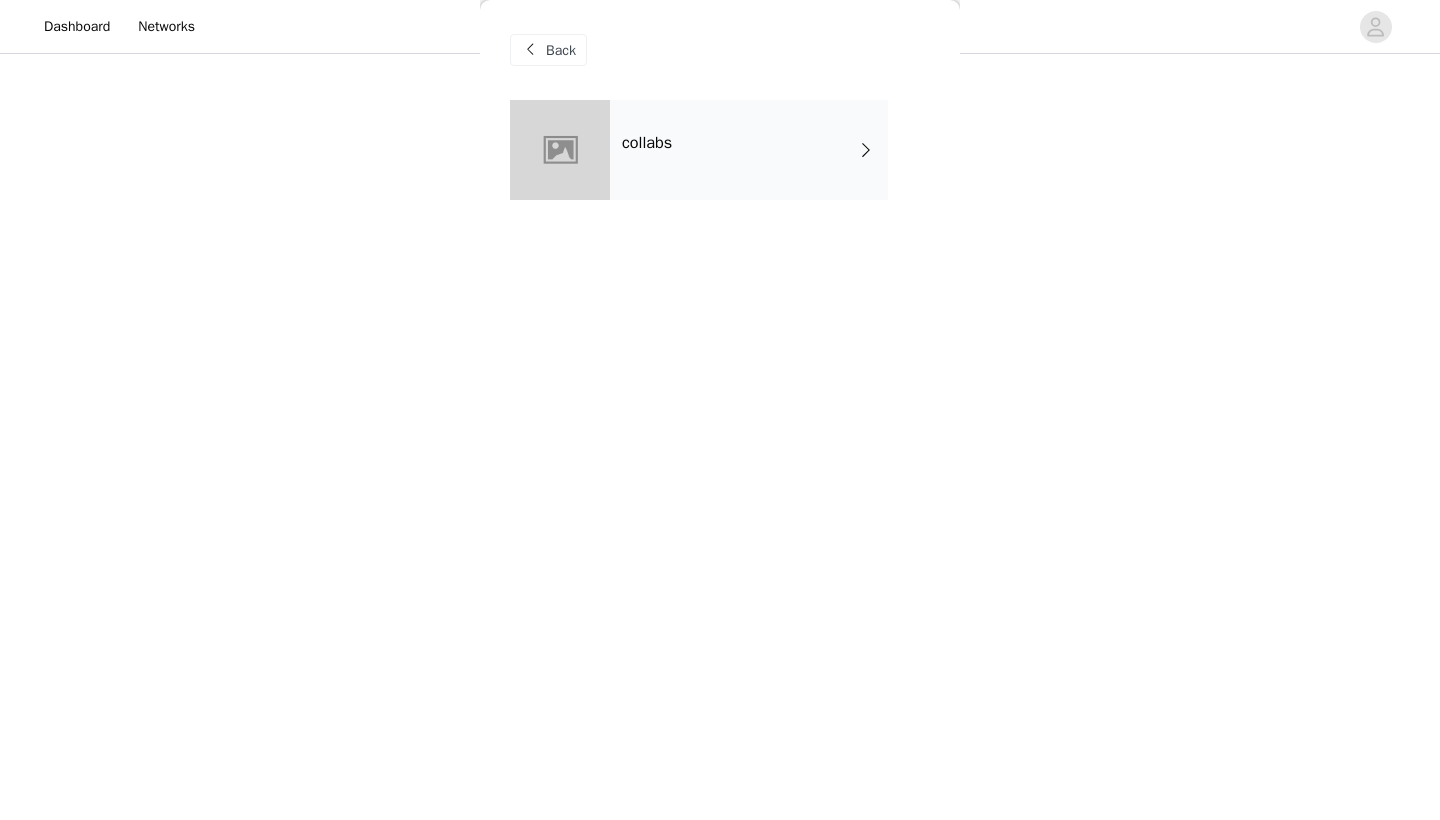click on "Back" at bounding box center [720, 50] 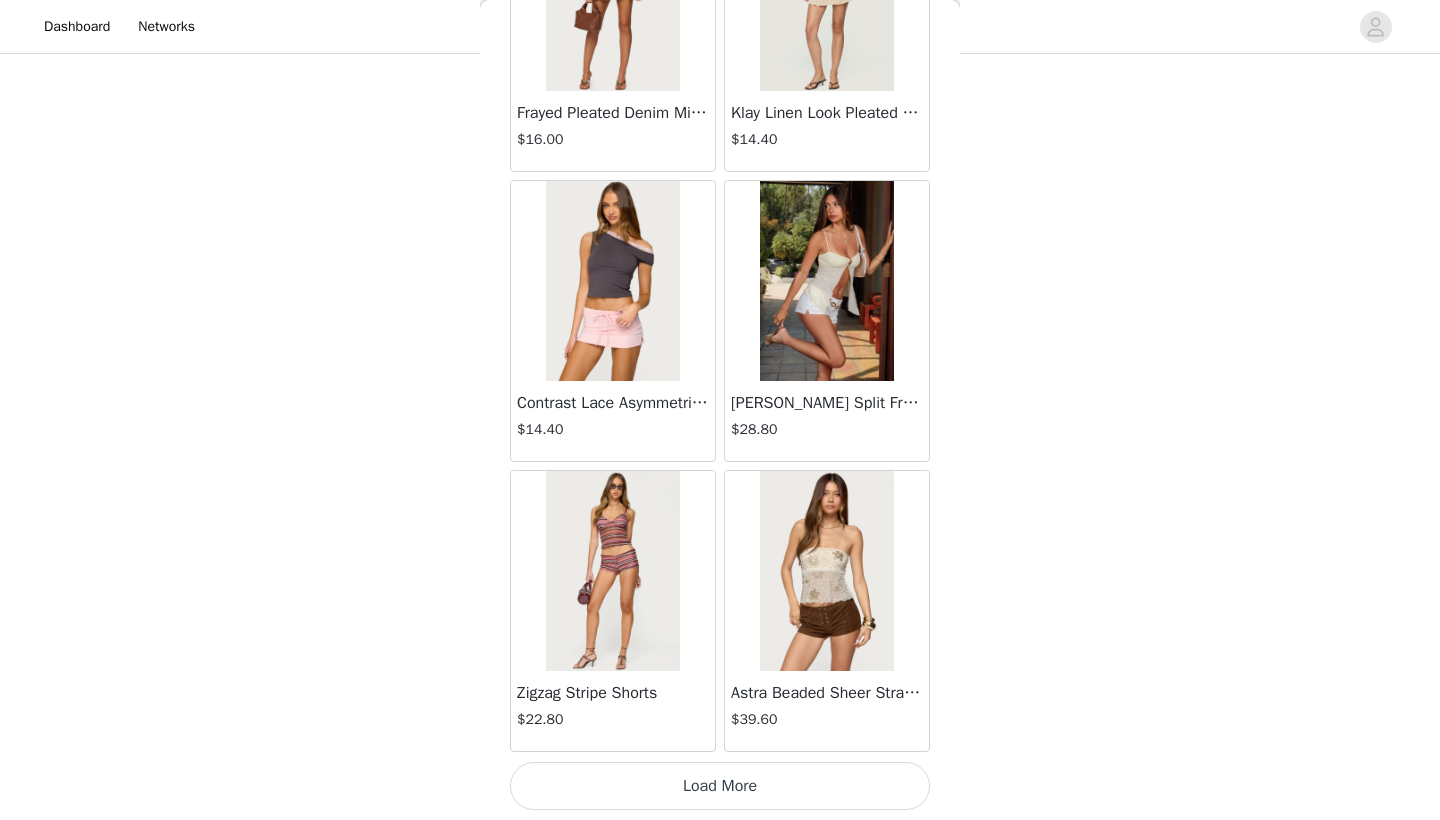 scroll, scrollTop: 2240, scrollLeft: 0, axis: vertical 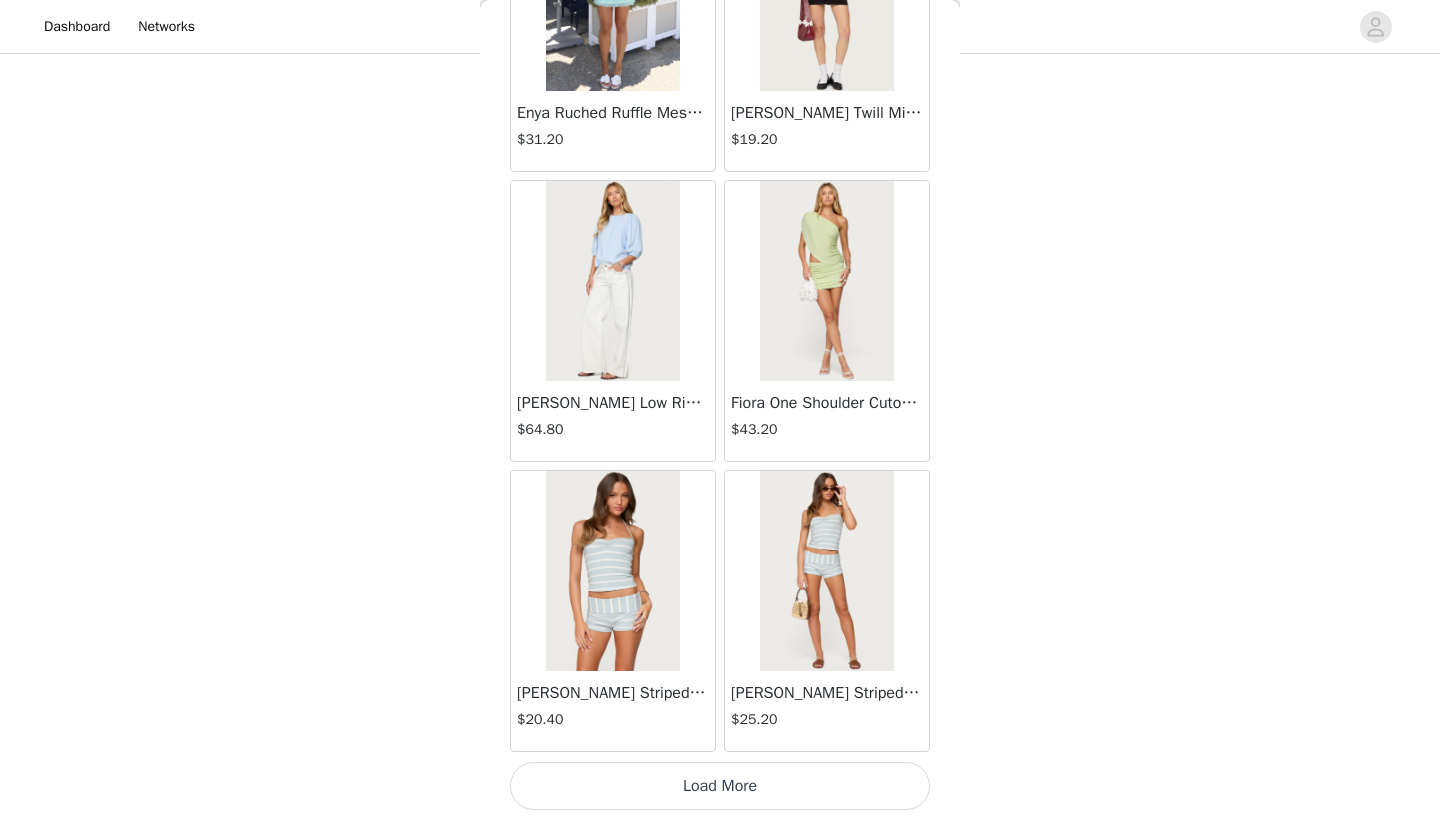 click on "Load More" at bounding box center [720, 786] 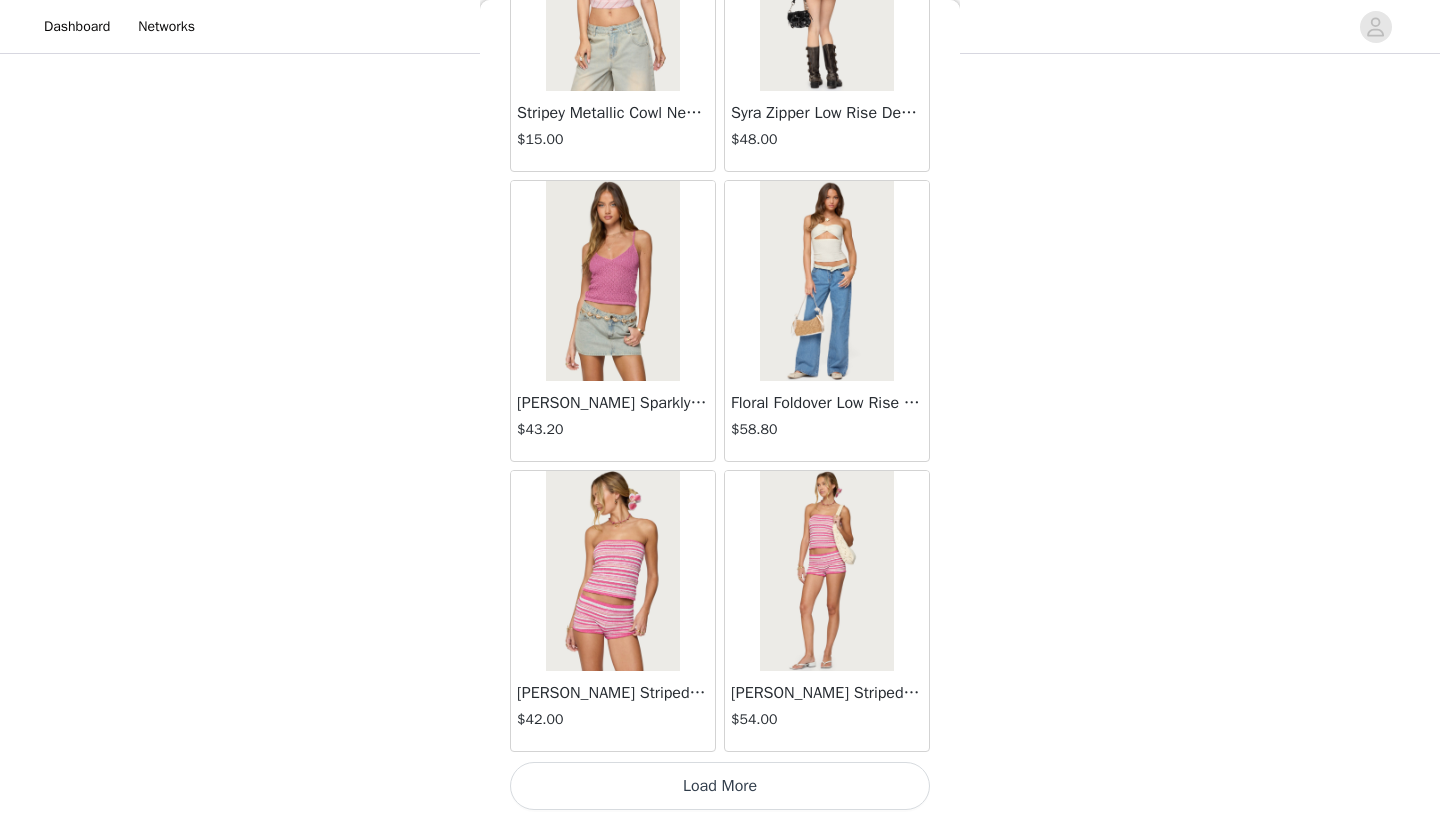 scroll, scrollTop: 8040, scrollLeft: 0, axis: vertical 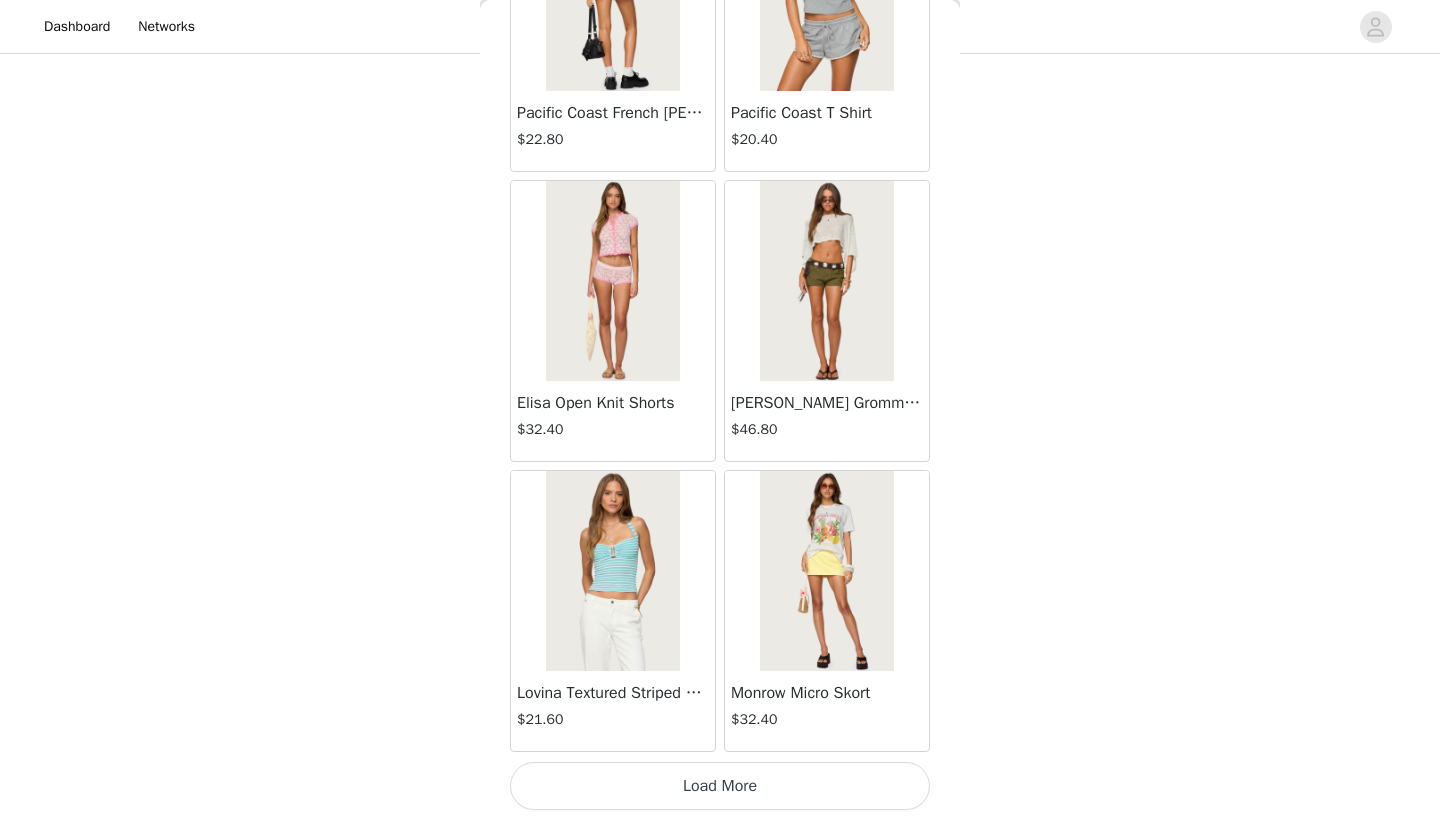click on "Load More" at bounding box center (720, 786) 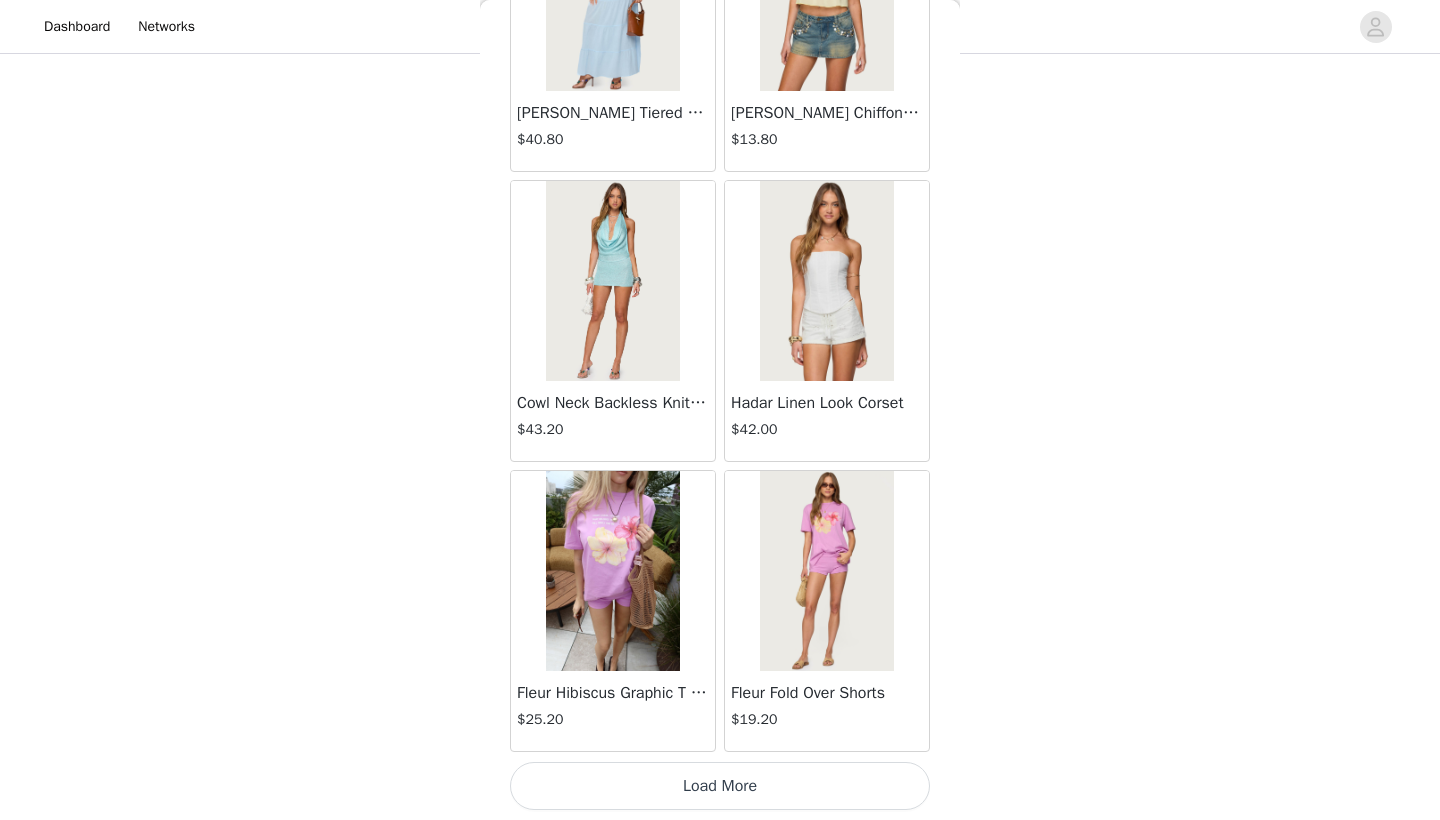 scroll, scrollTop: 13840, scrollLeft: 0, axis: vertical 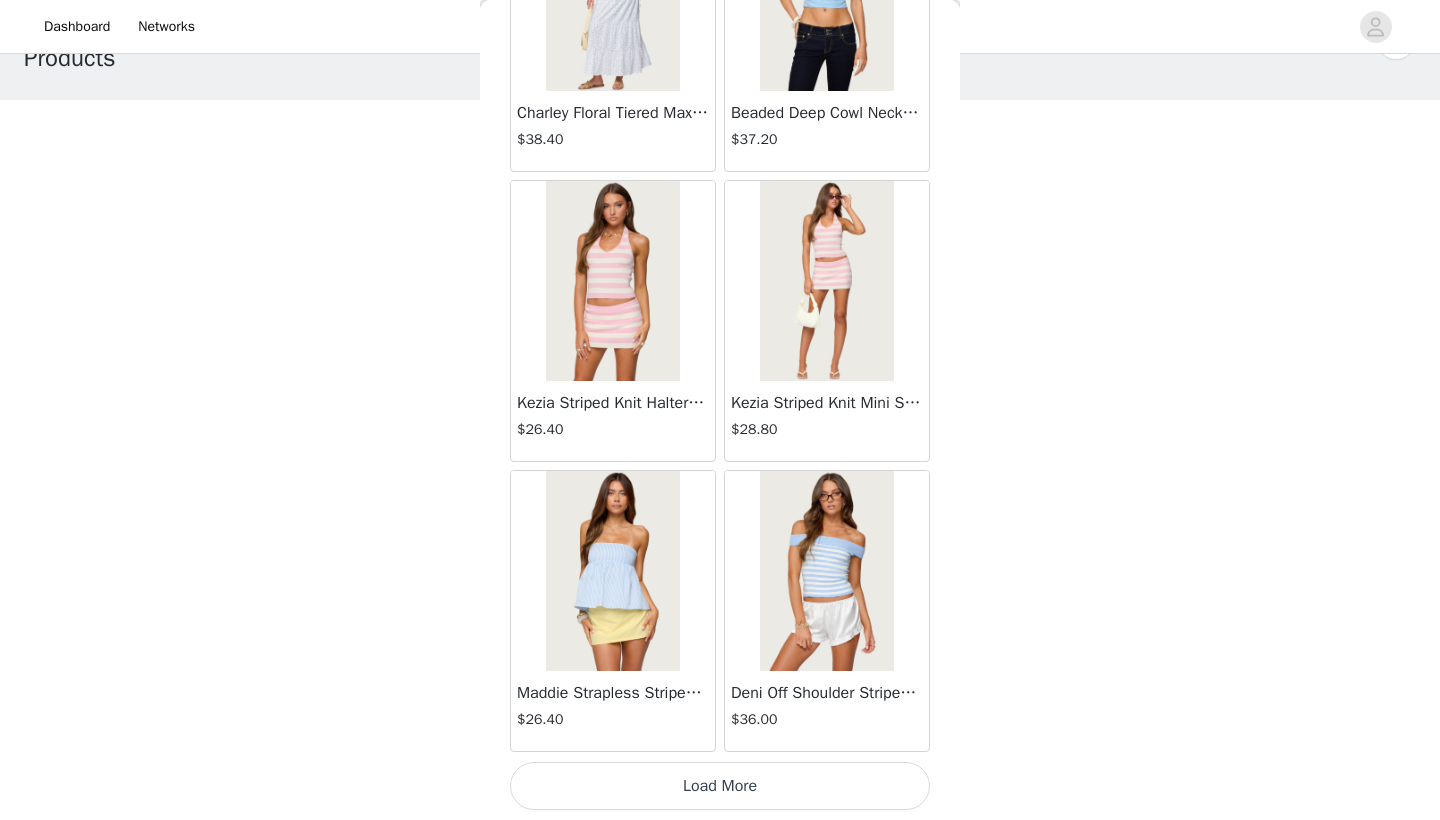 click on "Load More" at bounding box center [720, 786] 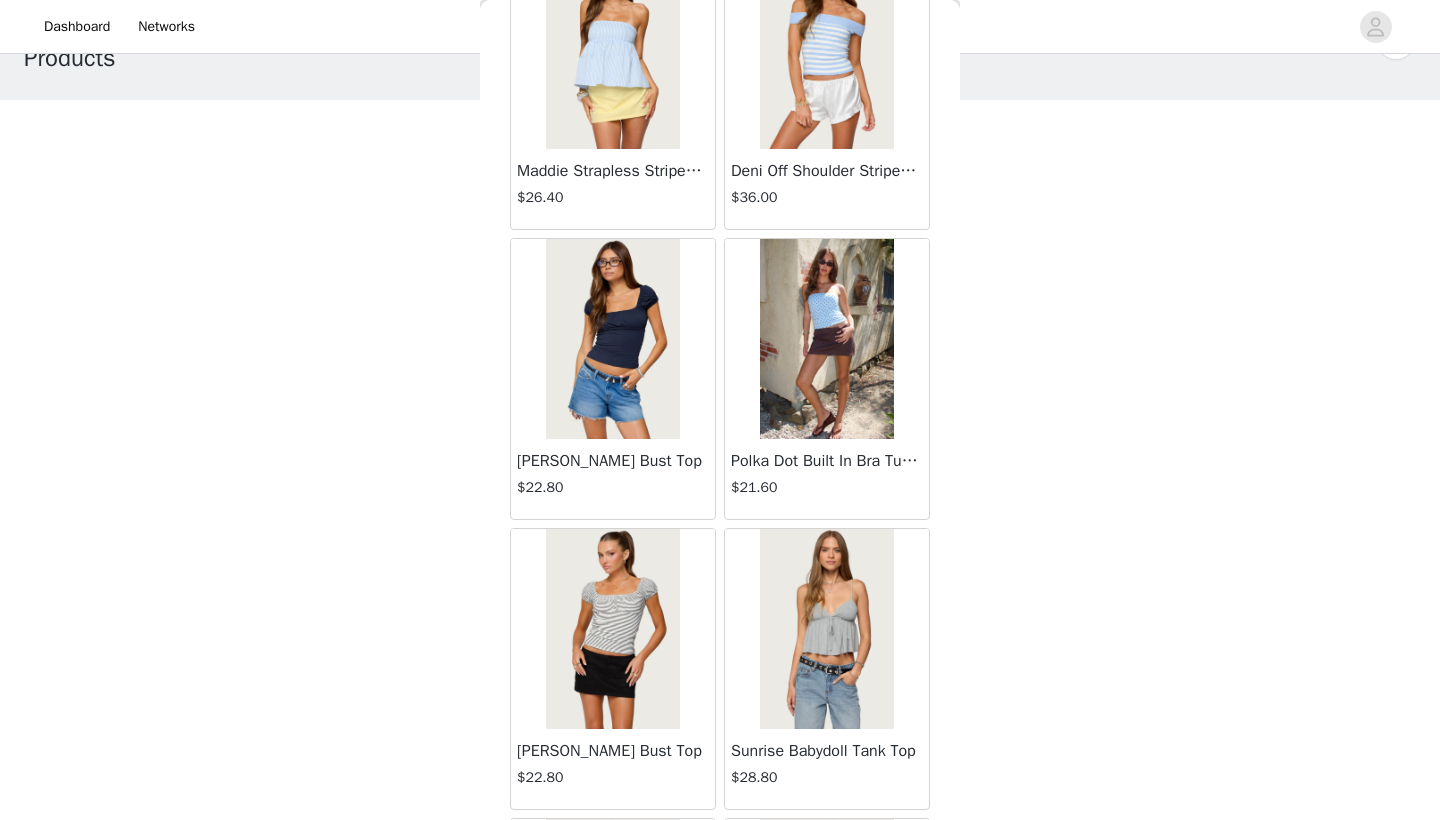 scroll, scrollTop: 17268, scrollLeft: 0, axis: vertical 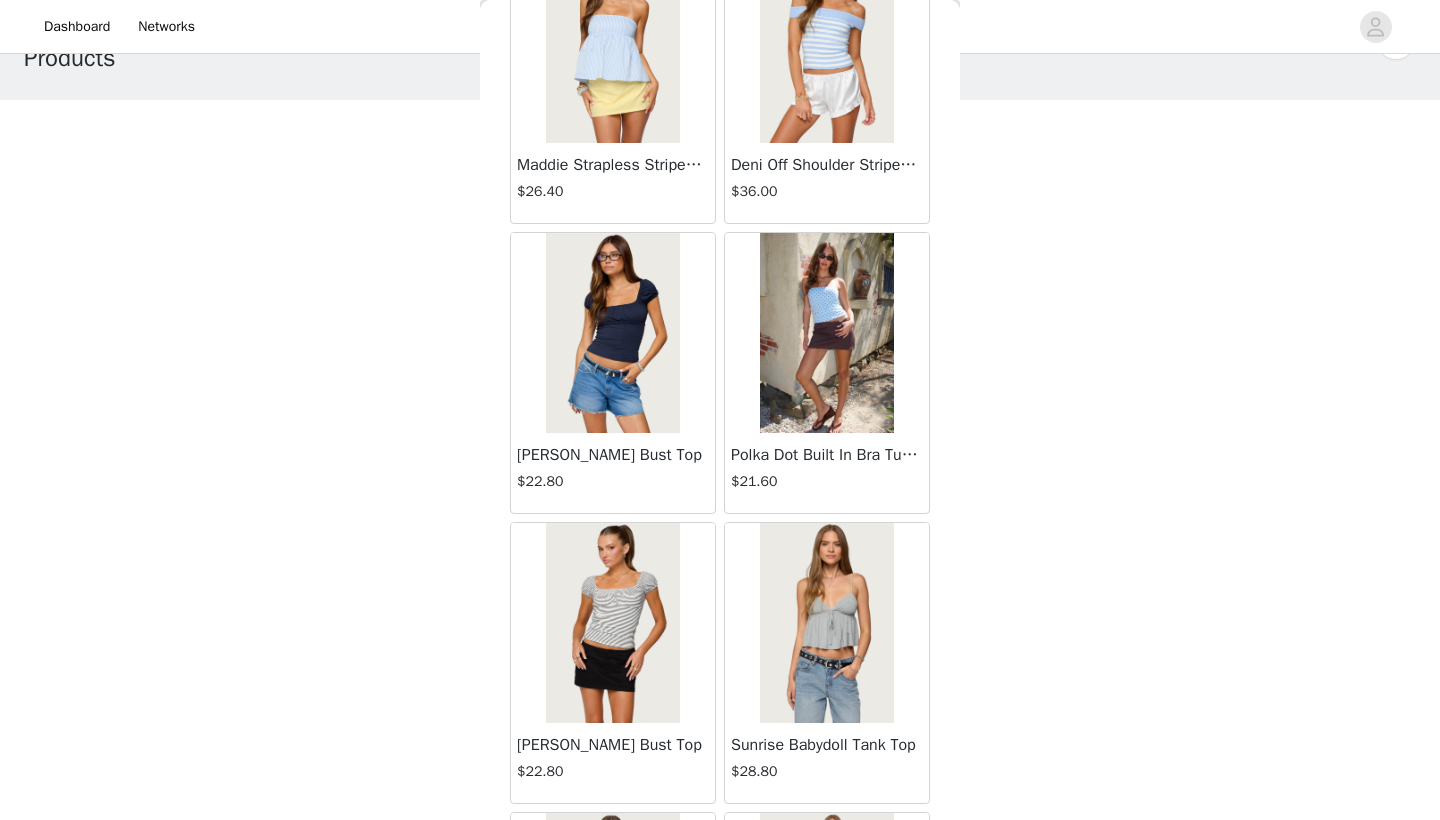 click at bounding box center (826, 333) 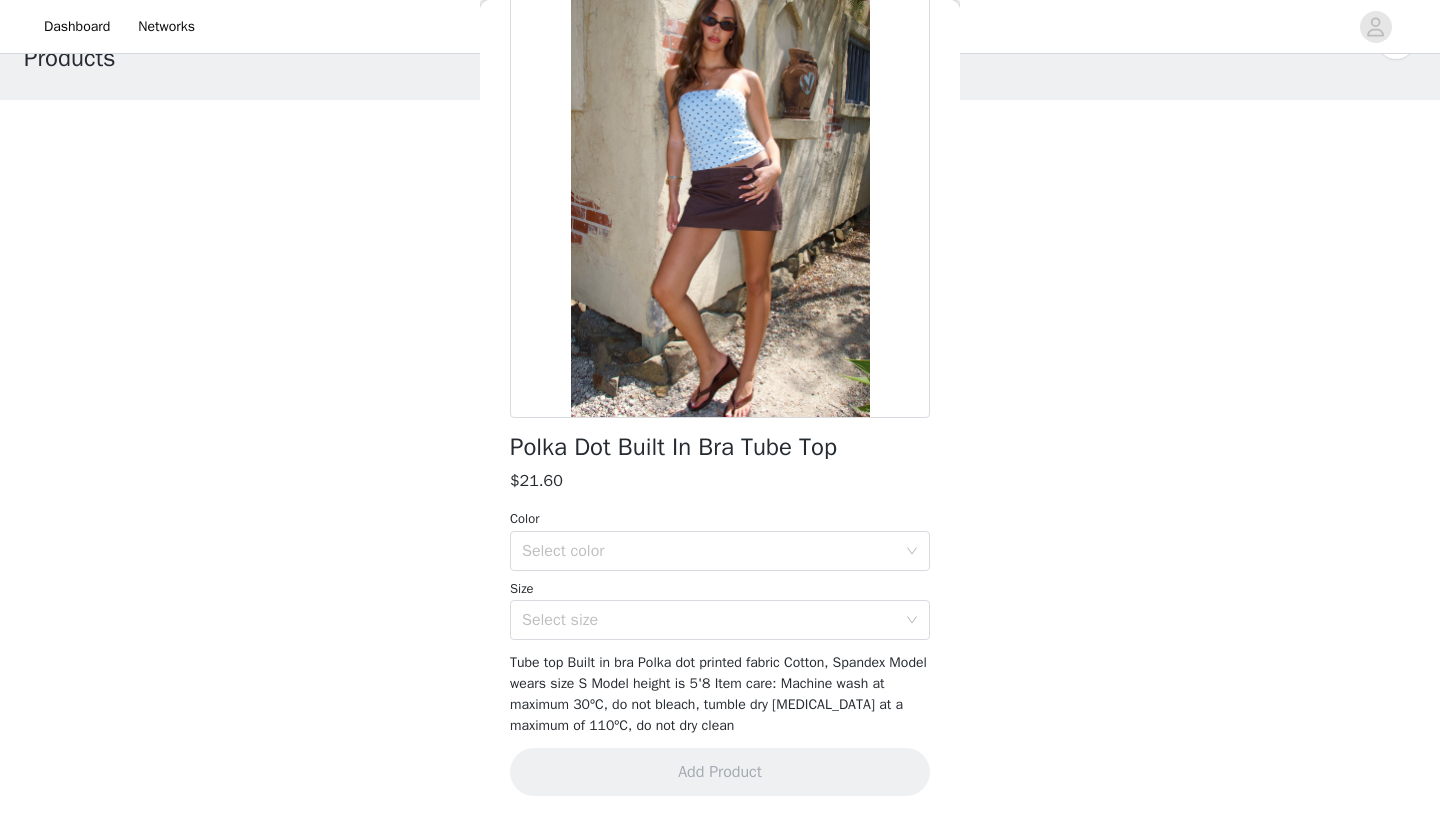 scroll, scrollTop: 131, scrollLeft: 0, axis: vertical 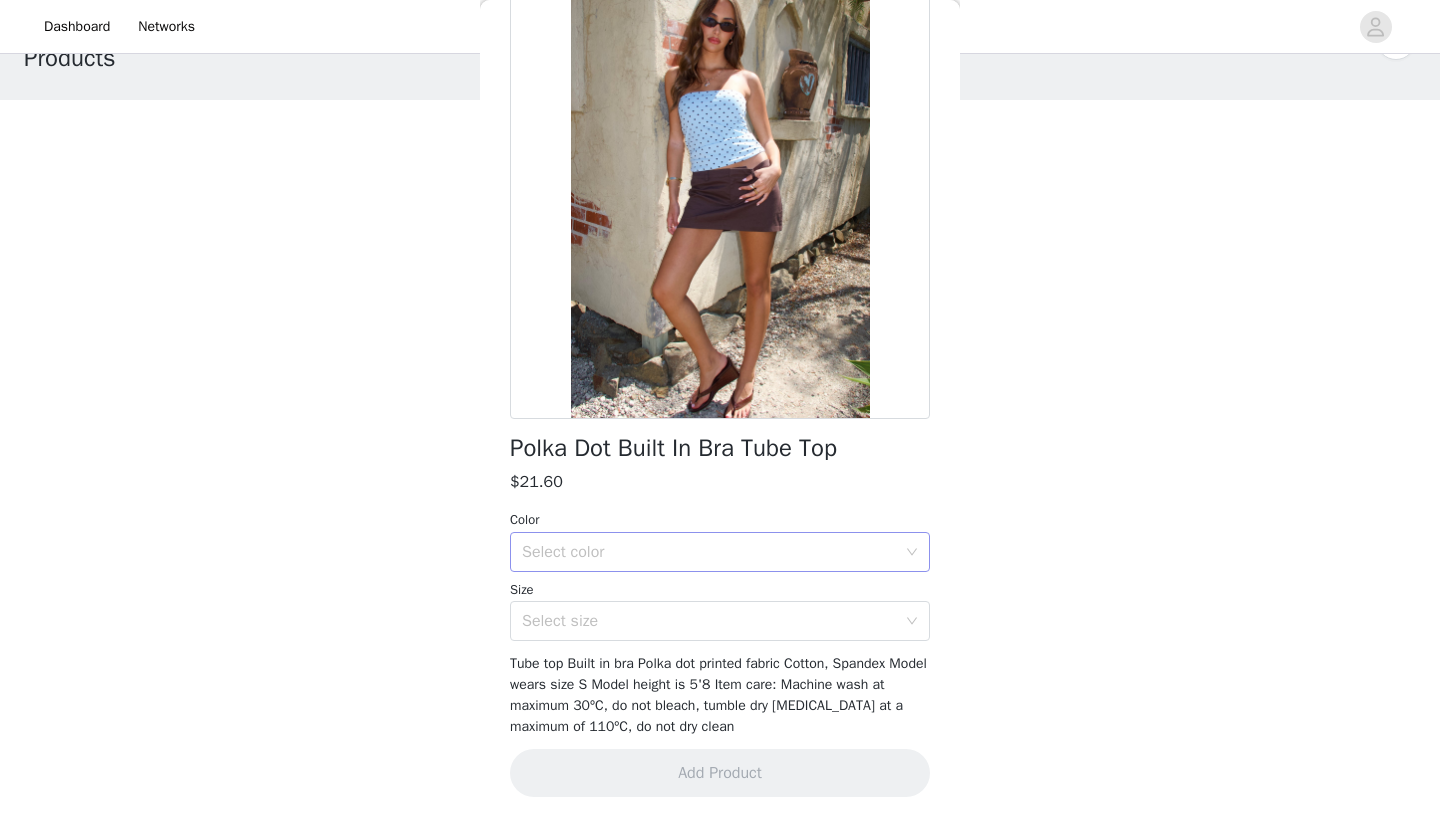 click on "Select color" at bounding box center (713, 552) 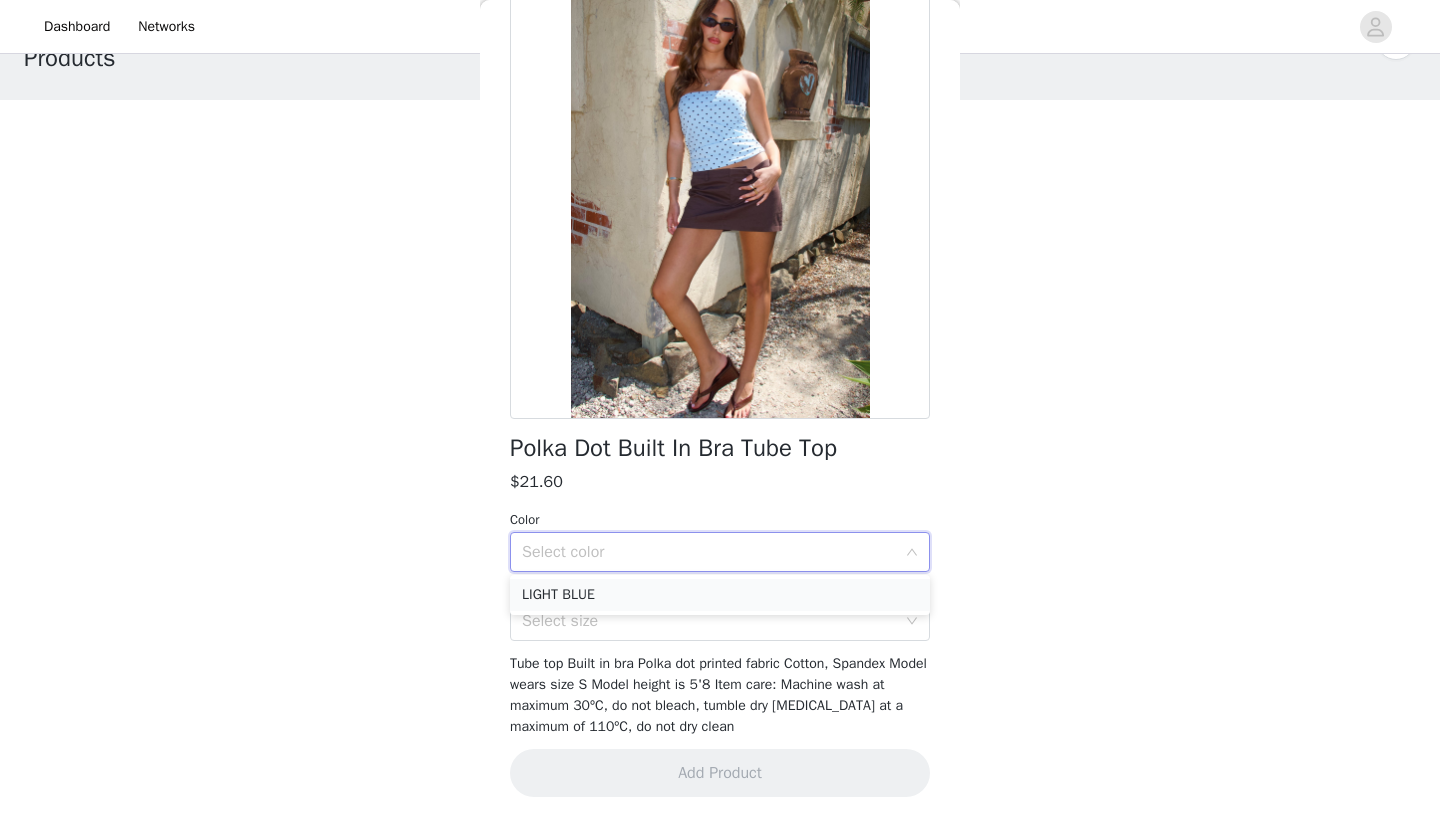 click on "LIGHT BLUE" at bounding box center (720, 595) 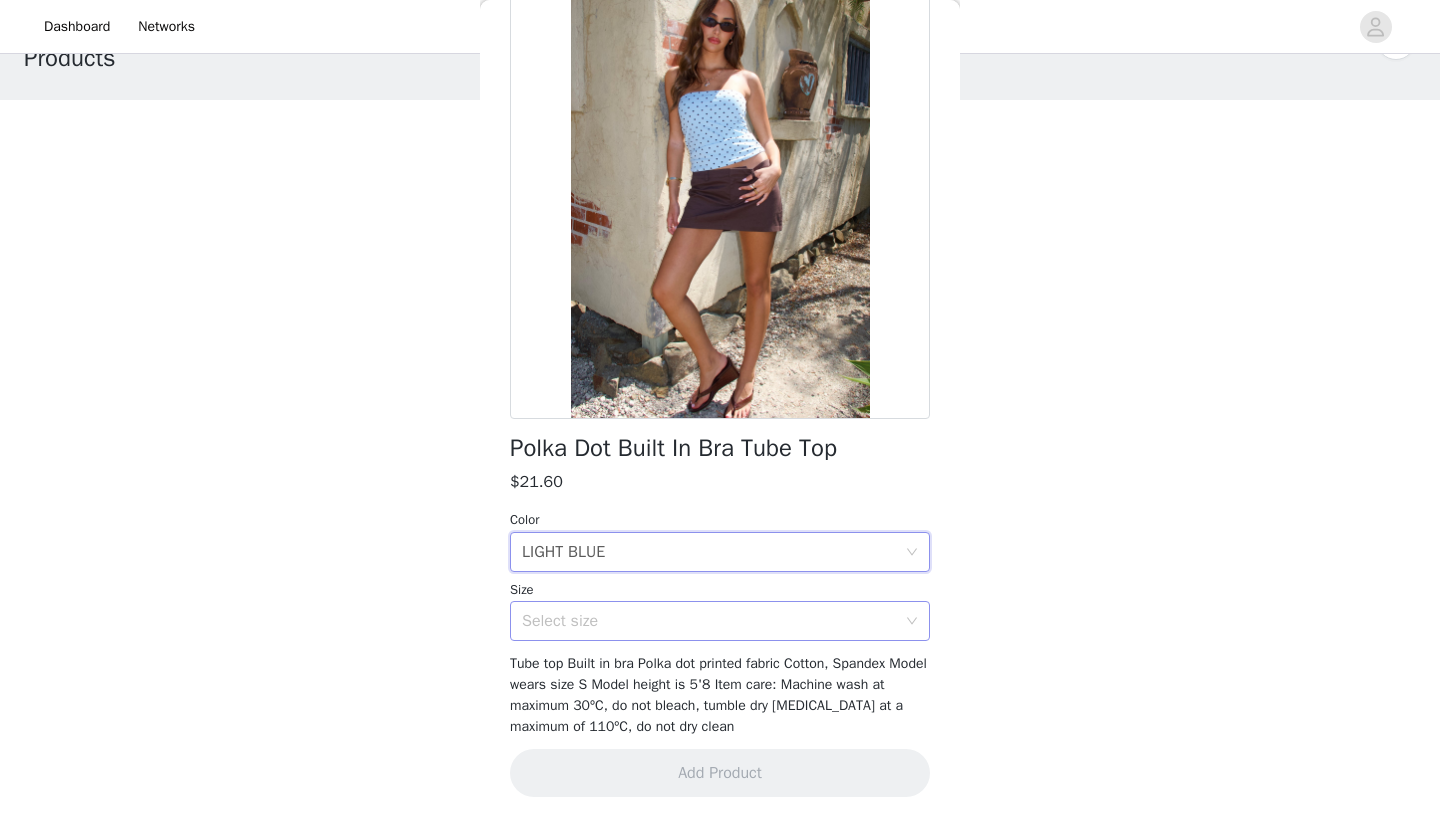 click on "Select size" at bounding box center [709, 621] 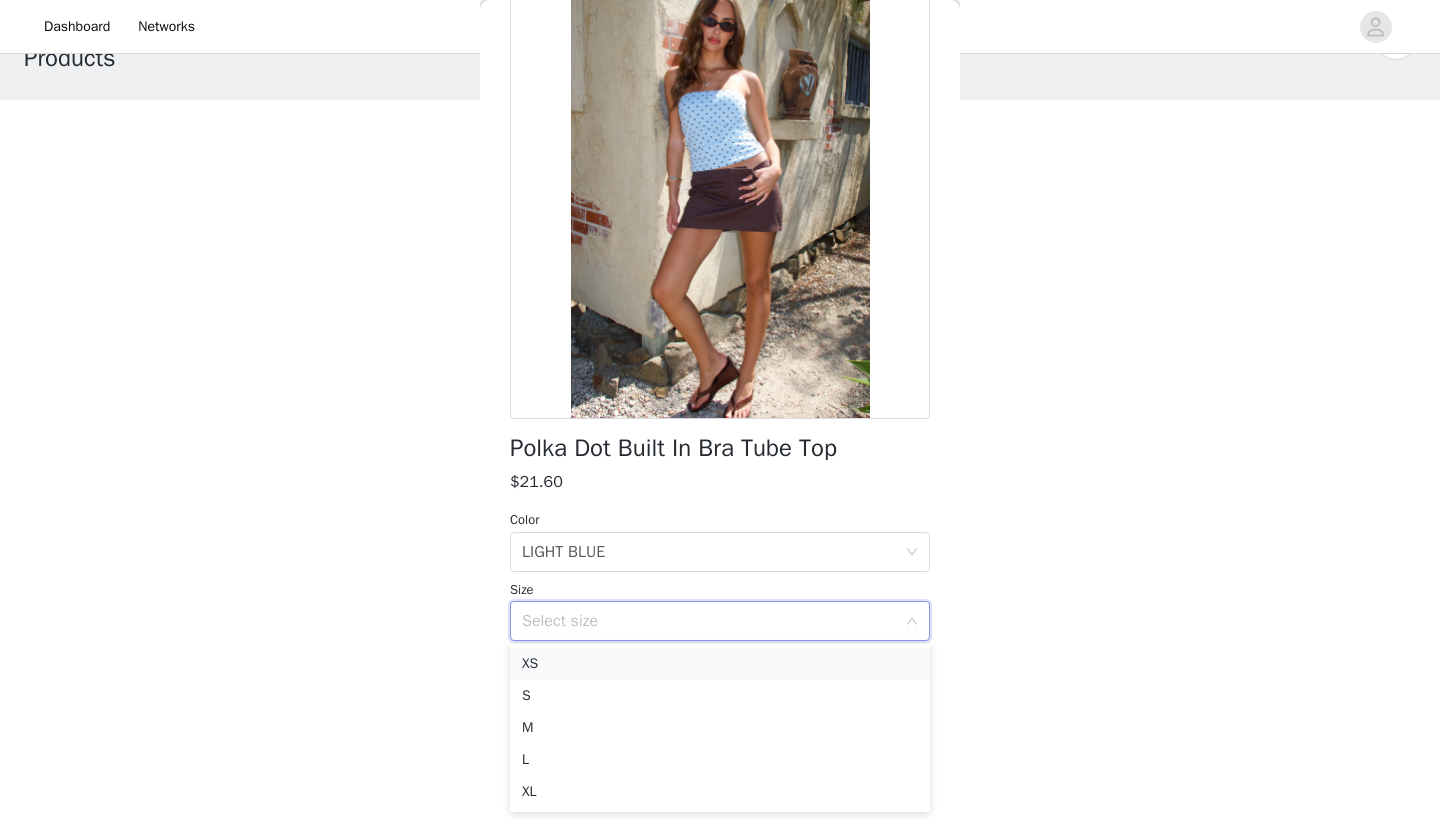 click on "XS" at bounding box center [720, 664] 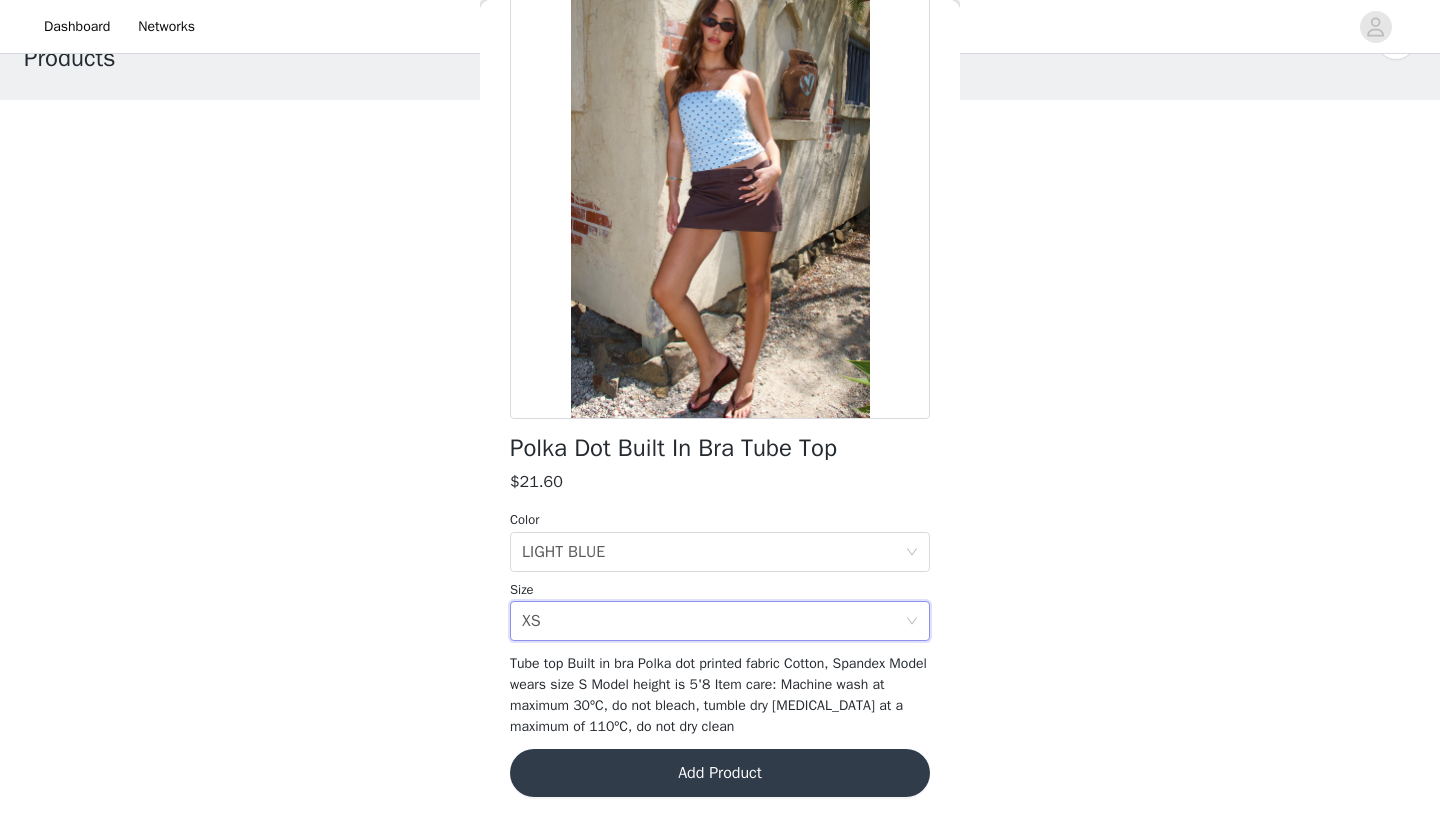 click on "Add Product" at bounding box center [720, 773] 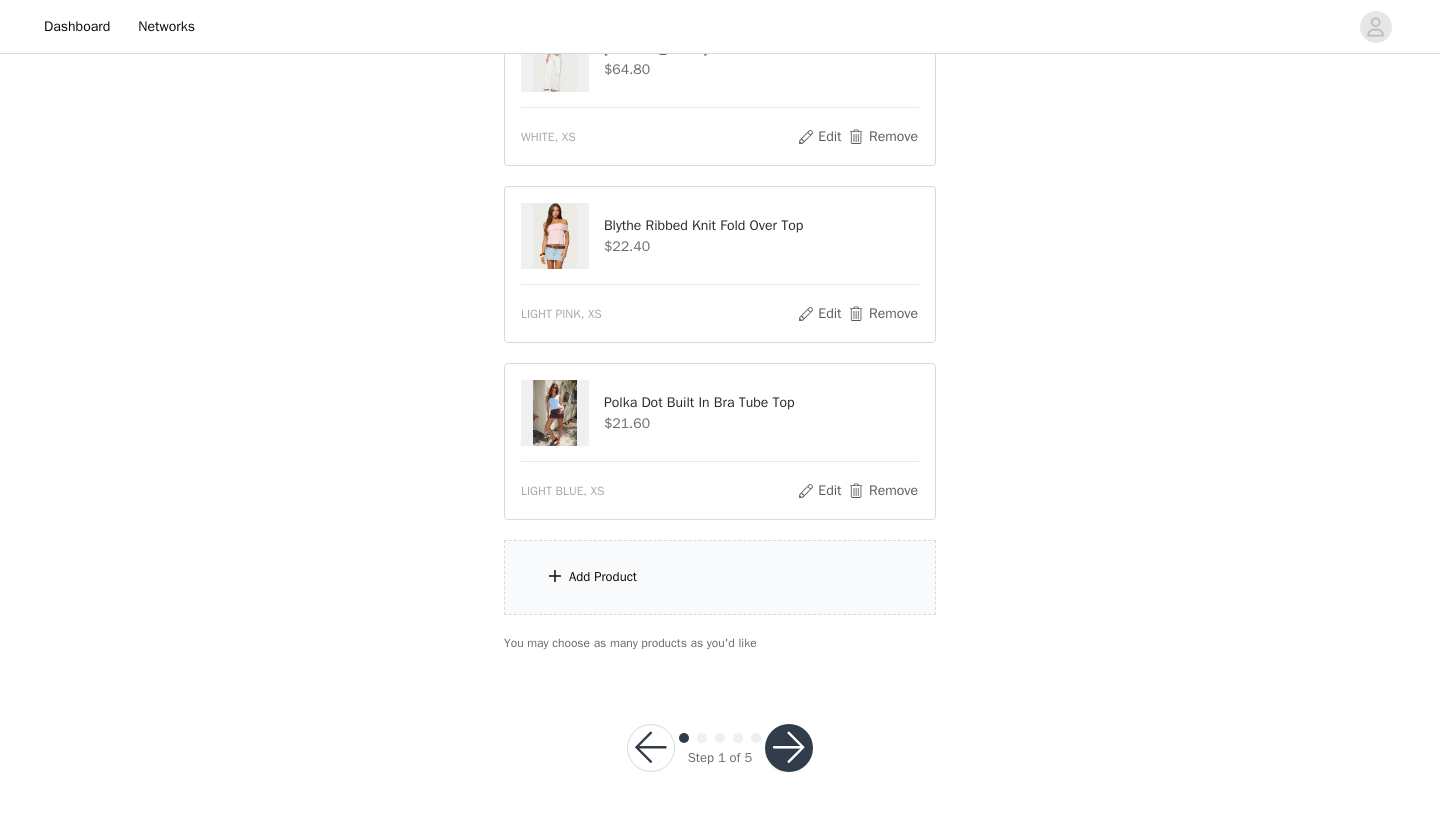 scroll, scrollTop: 443, scrollLeft: 0, axis: vertical 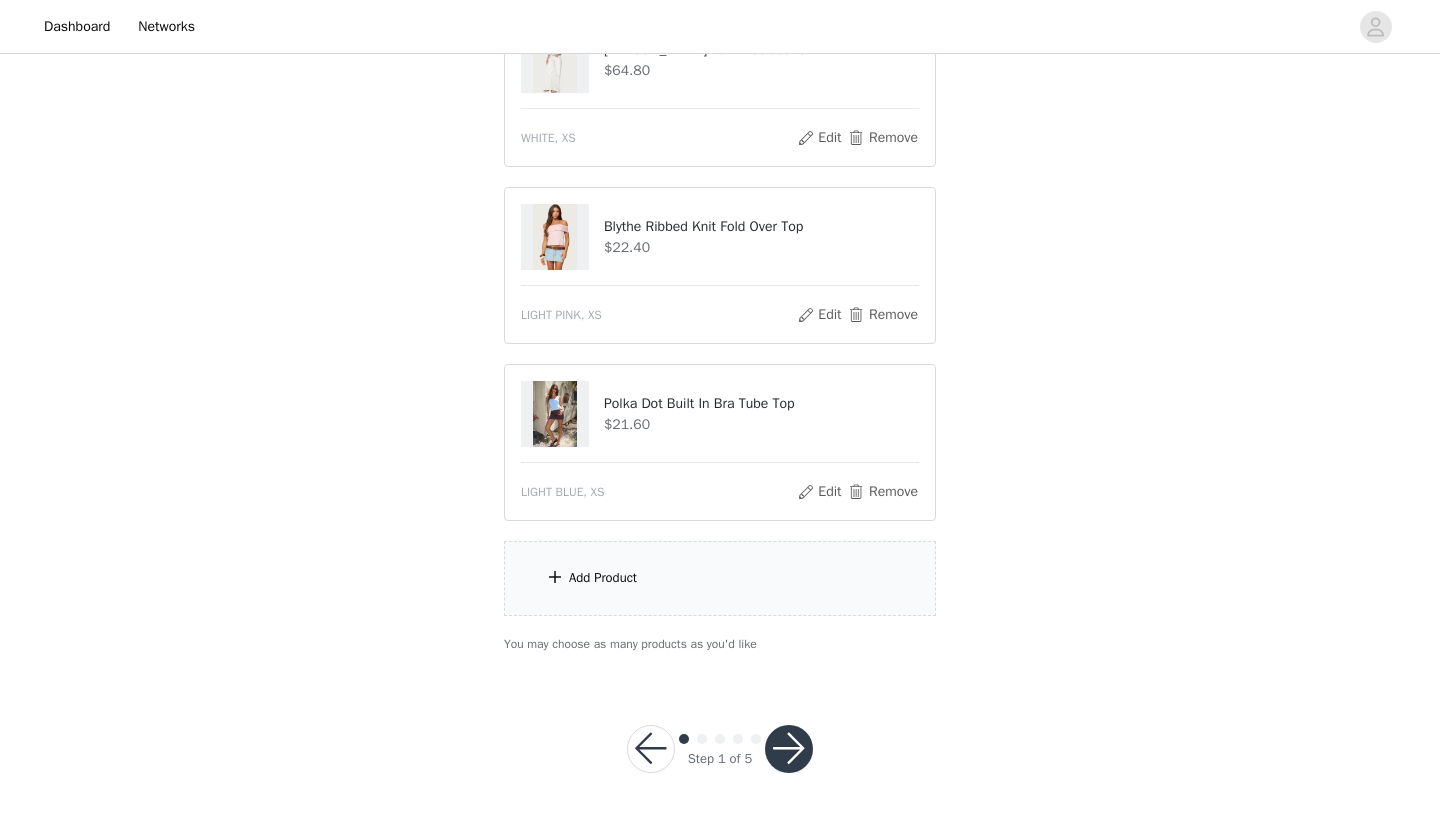 click on "Add Product" at bounding box center [720, 578] 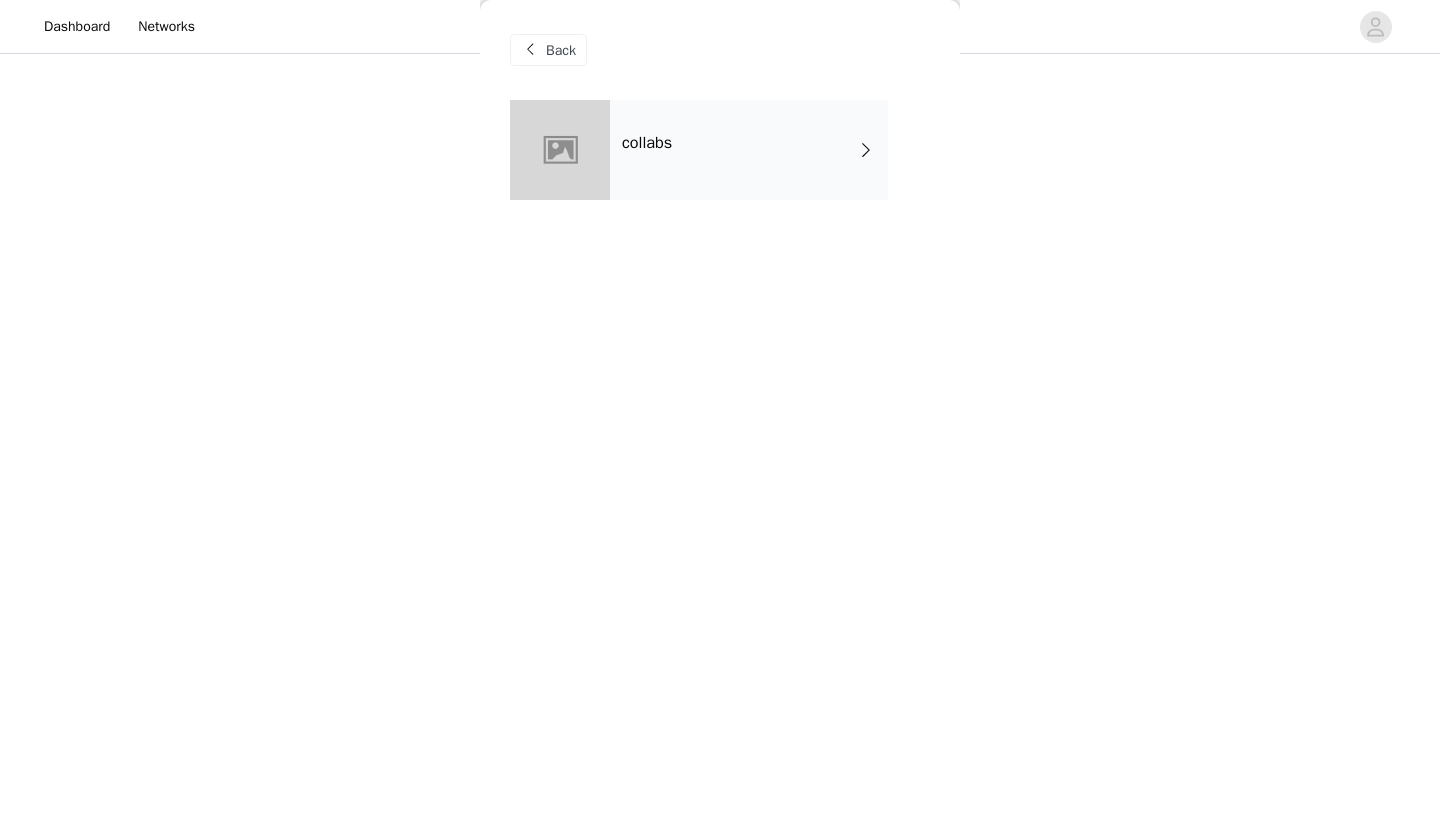 click on "collabs" at bounding box center (749, 150) 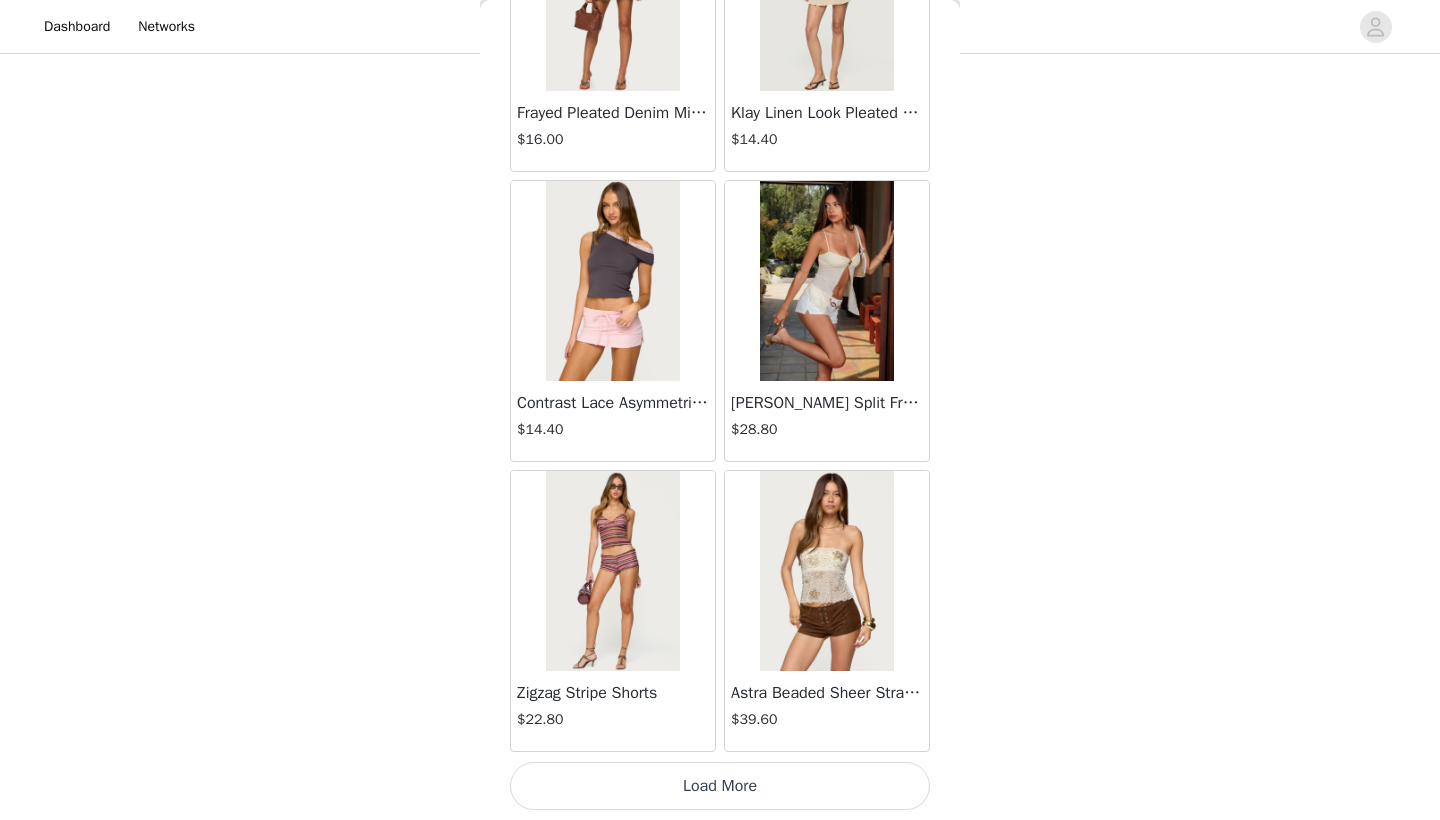 click on "Load More" at bounding box center (720, 786) 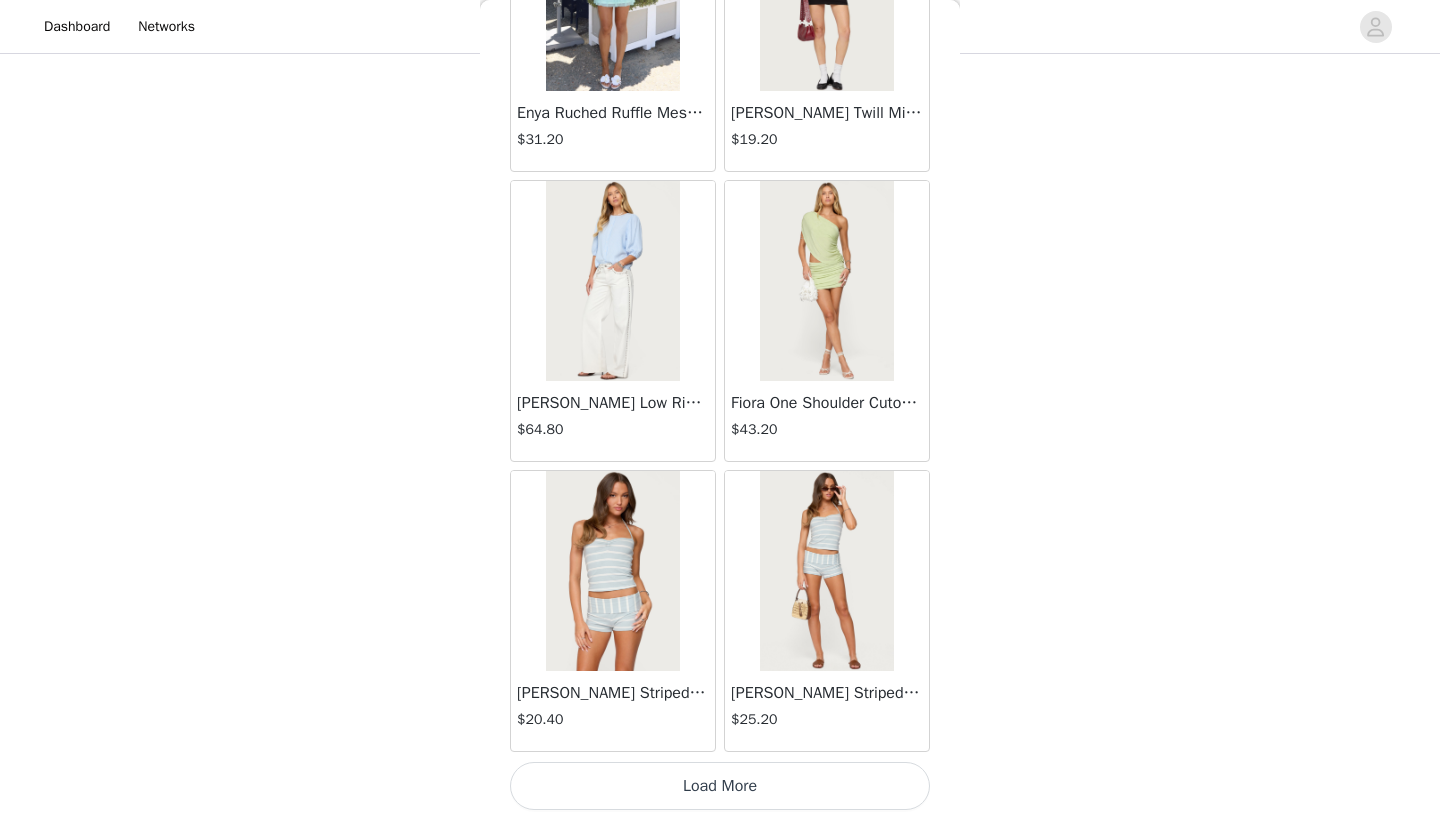 click on "Load More" at bounding box center (720, 786) 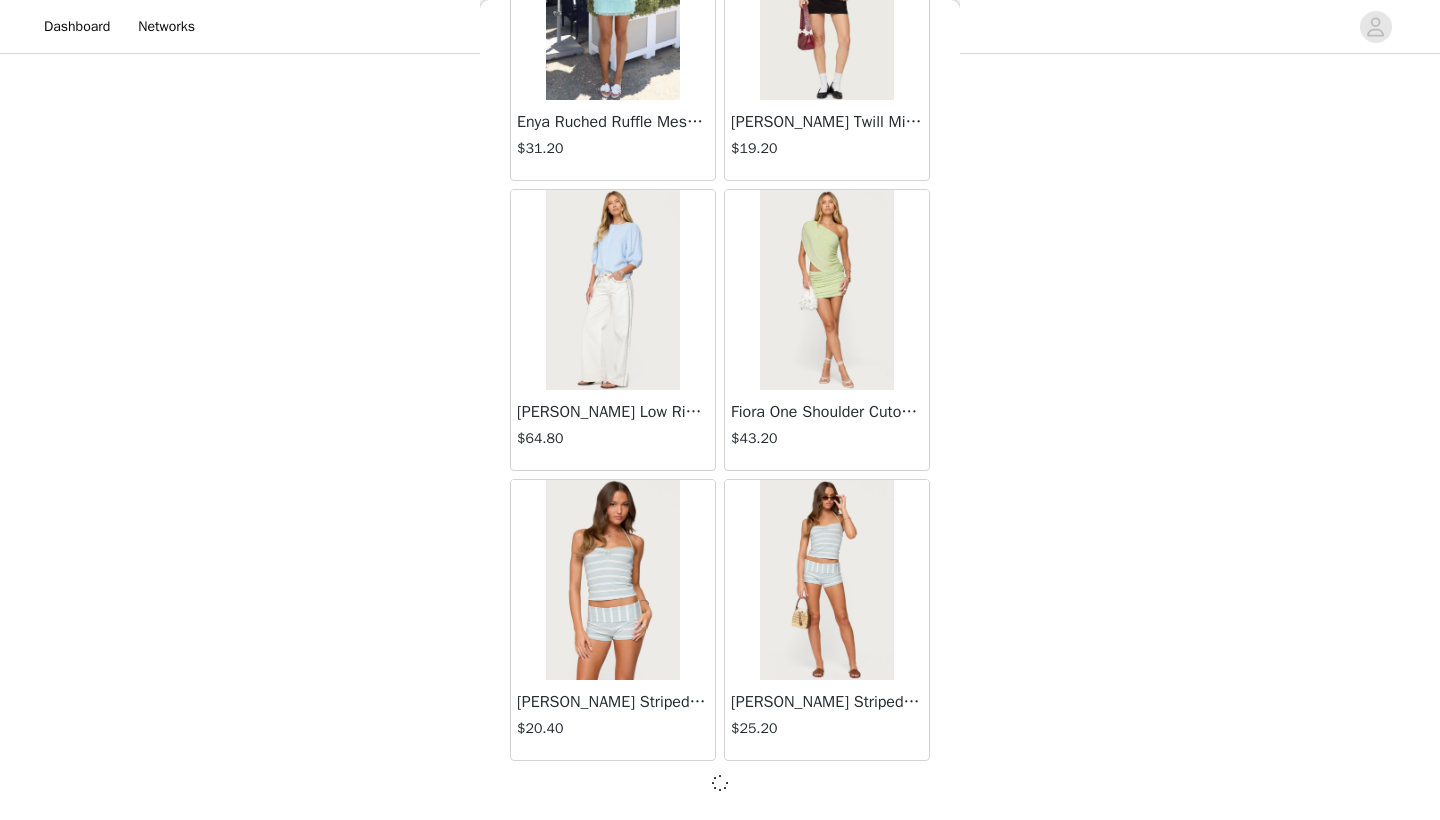 scroll, scrollTop: 5131, scrollLeft: 0, axis: vertical 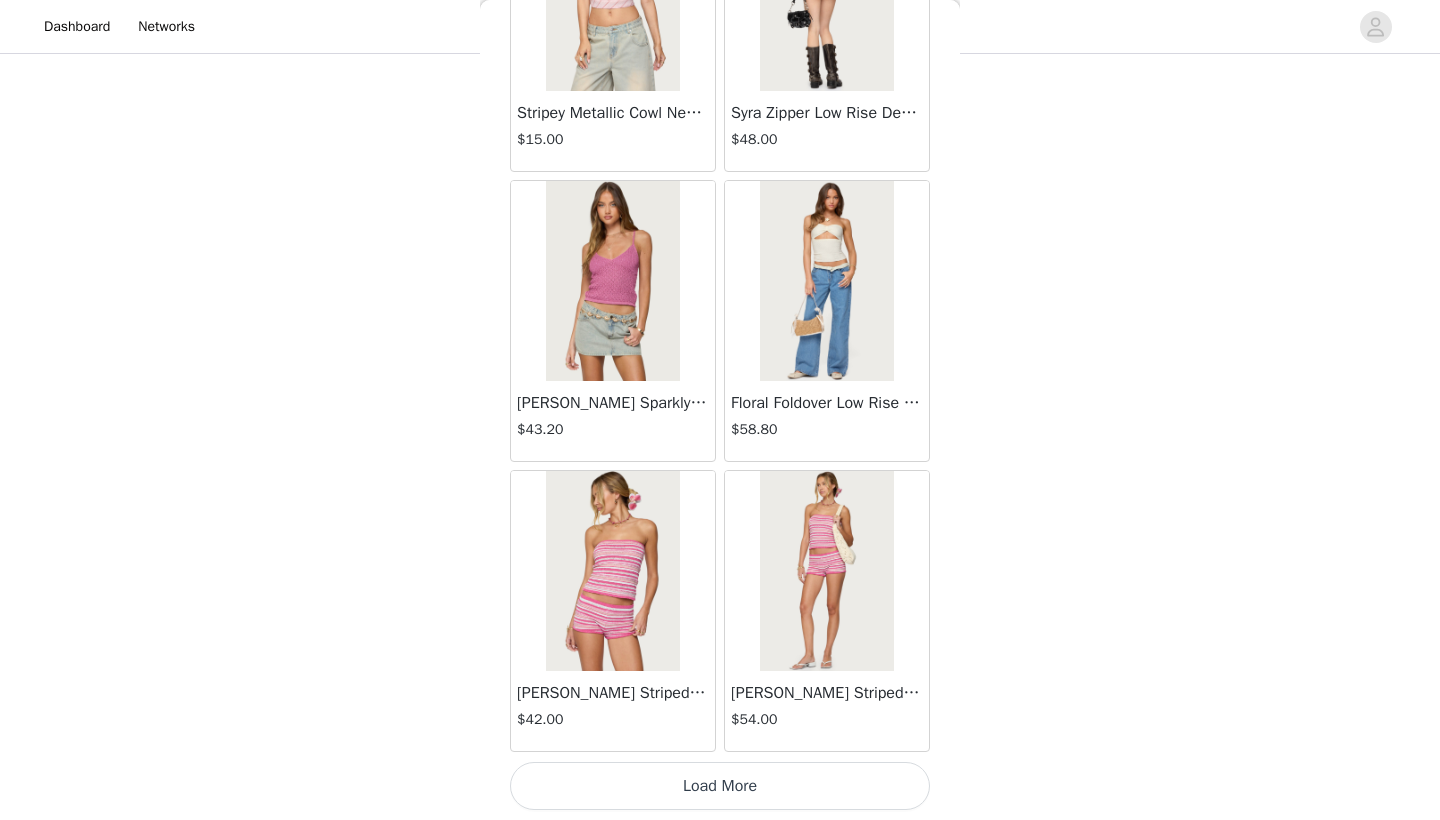 click on "Load More" at bounding box center [720, 786] 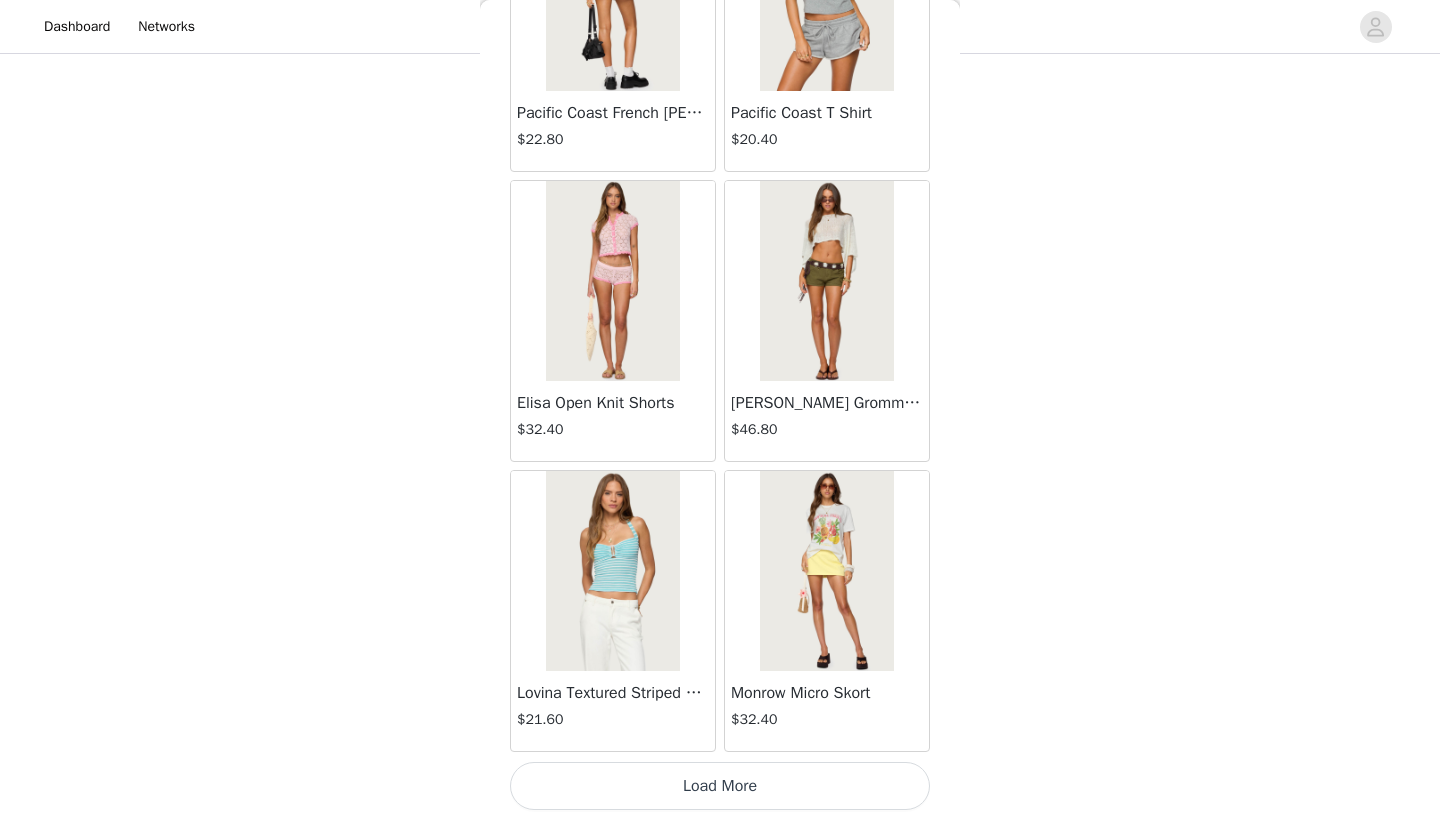 click on "Load More" at bounding box center (720, 786) 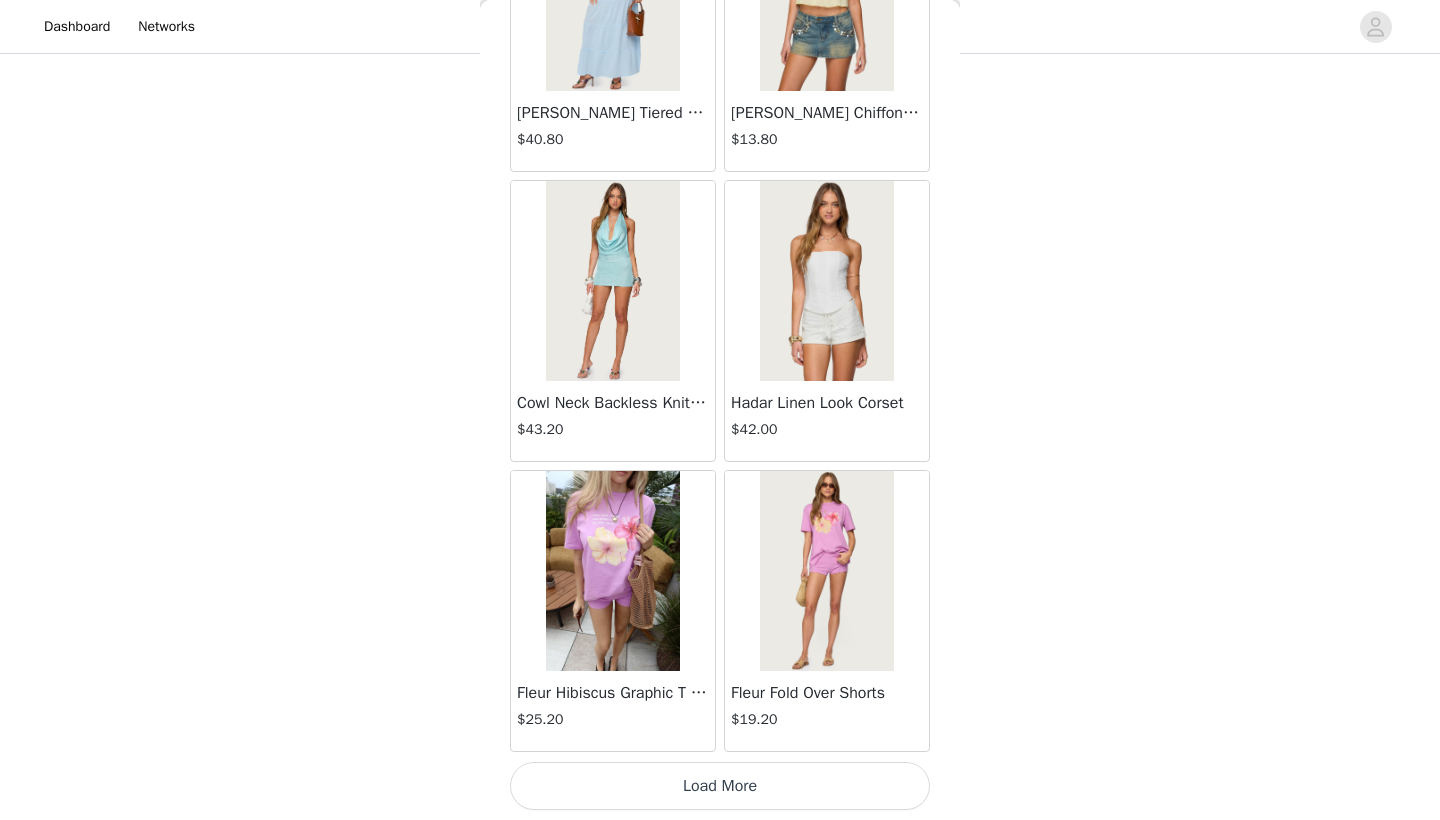 click on "Load More" at bounding box center [720, 786] 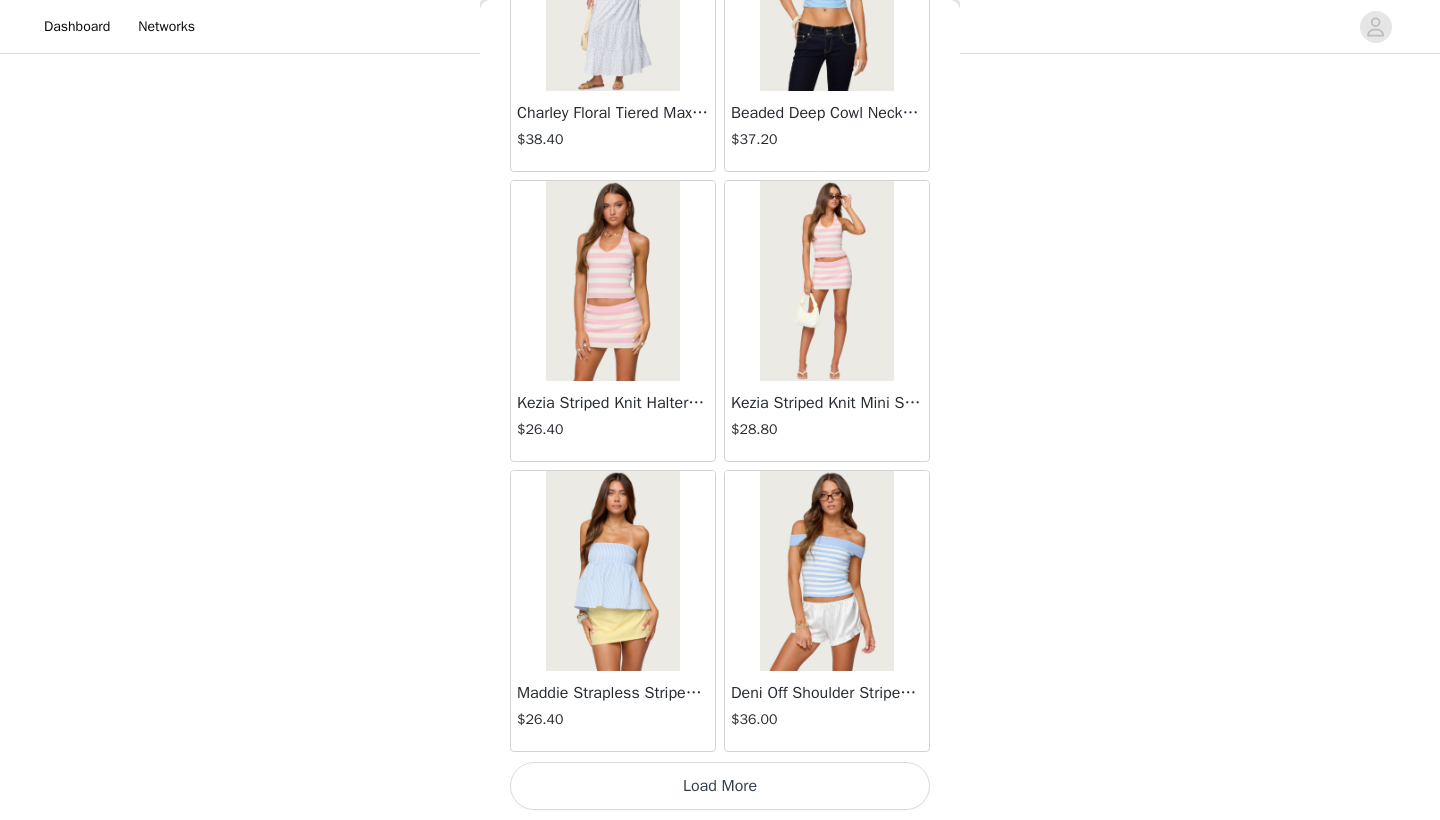 scroll, scrollTop: 16740, scrollLeft: 0, axis: vertical 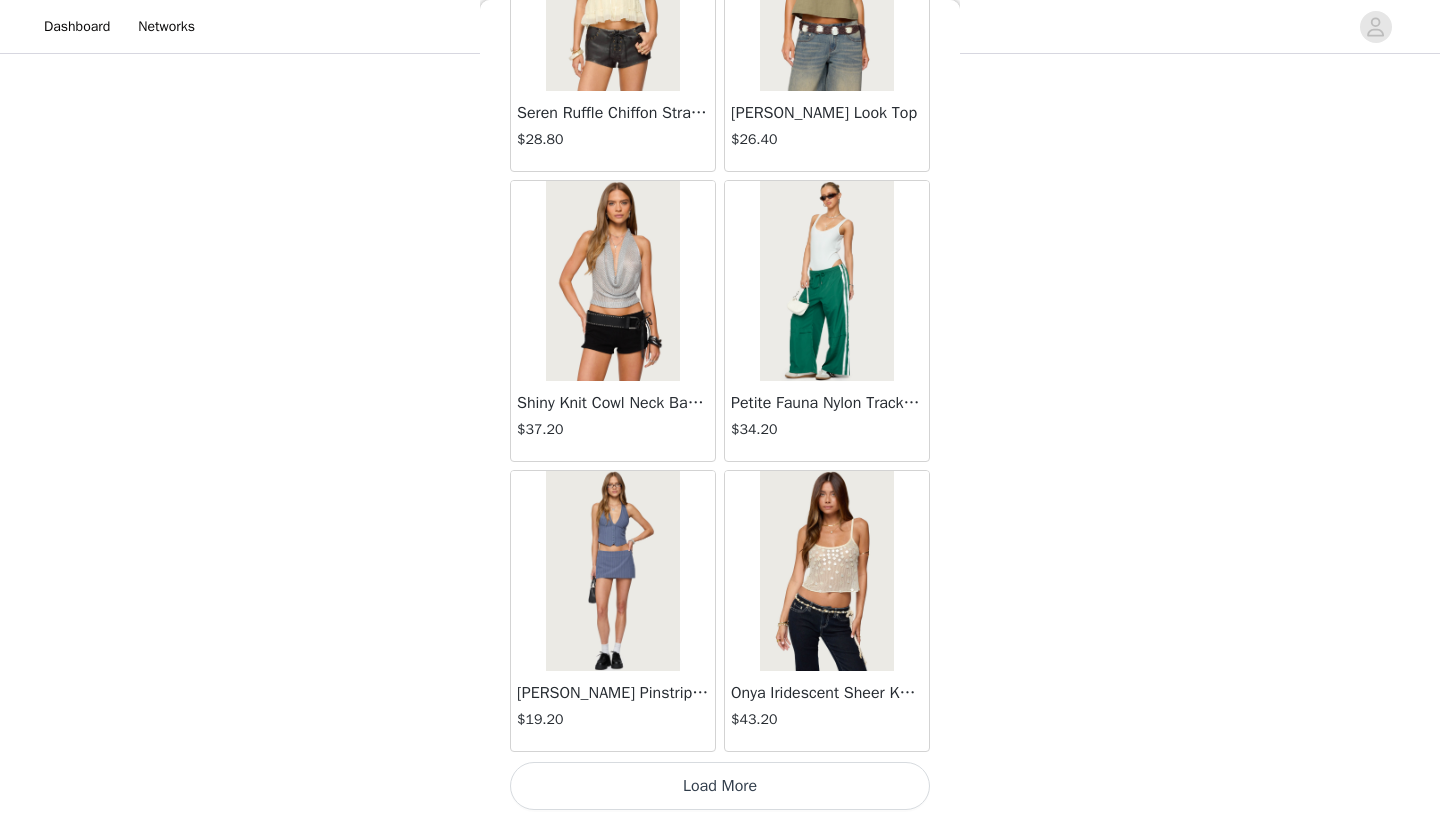 click on "Load More" at bounding box center [720, 786] 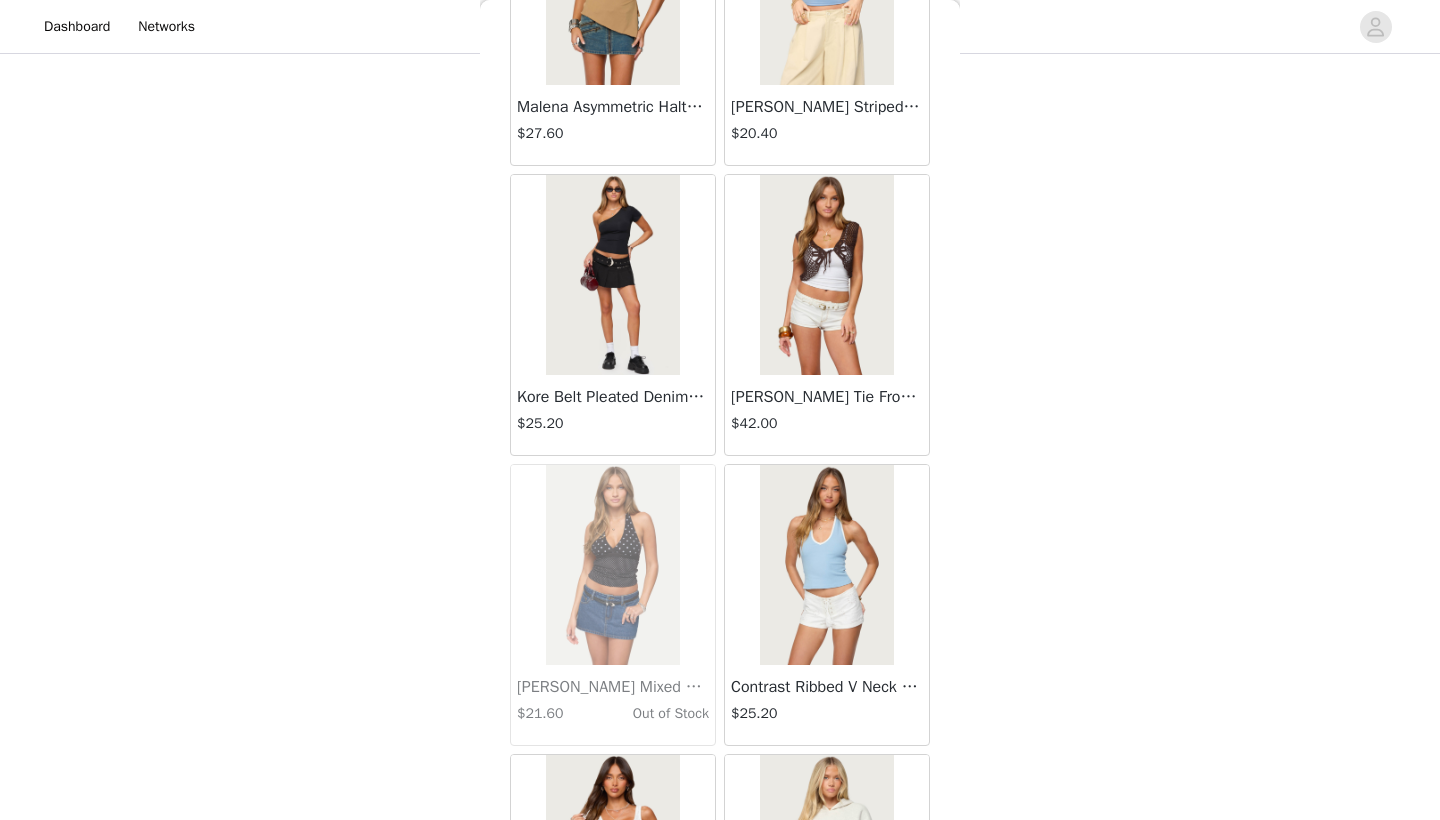 scroll, scrollTop: 22271, scrollLeft: 0, axis: vertical 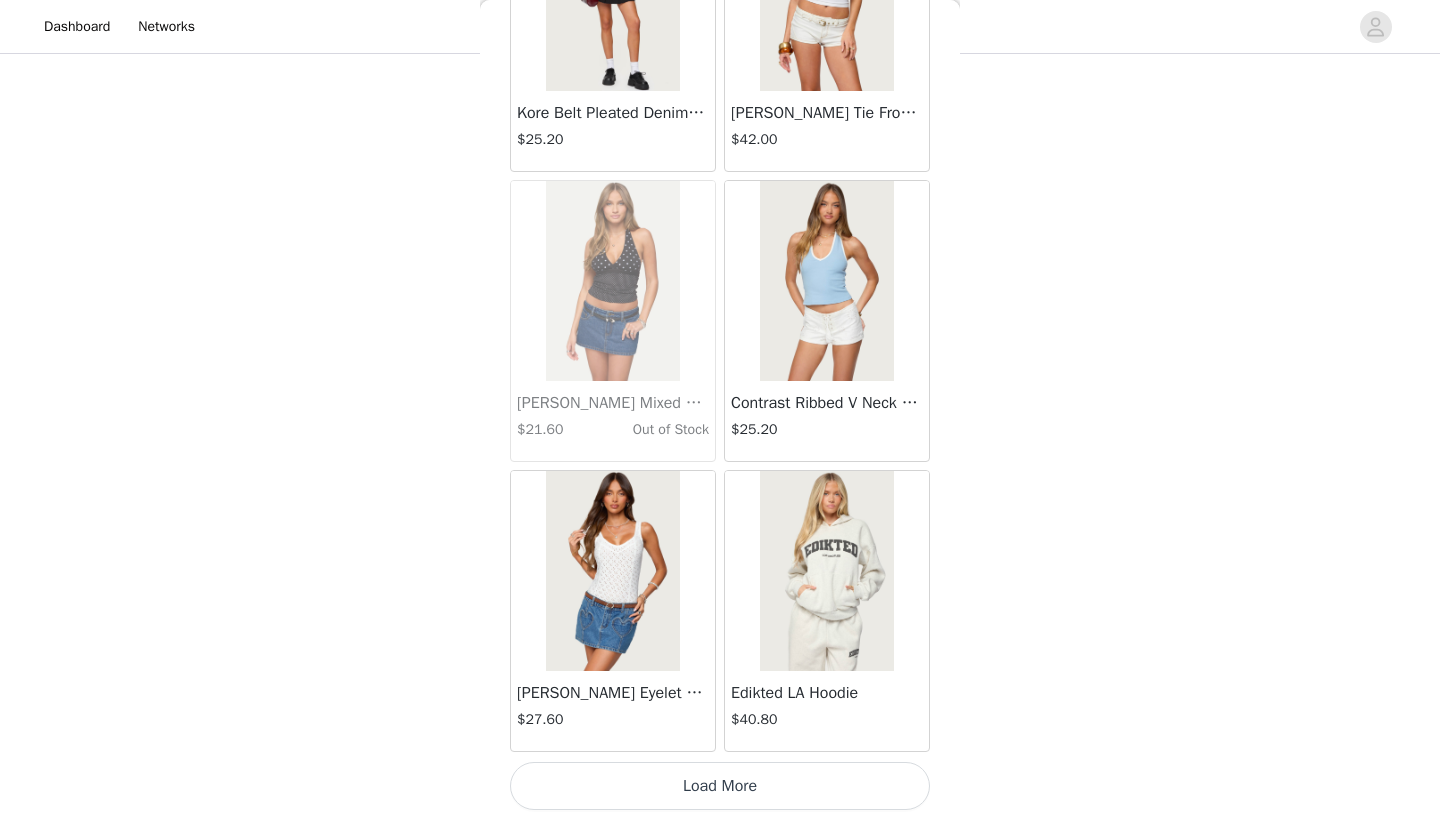 click on "Load More" at bounding box center (720, 786) 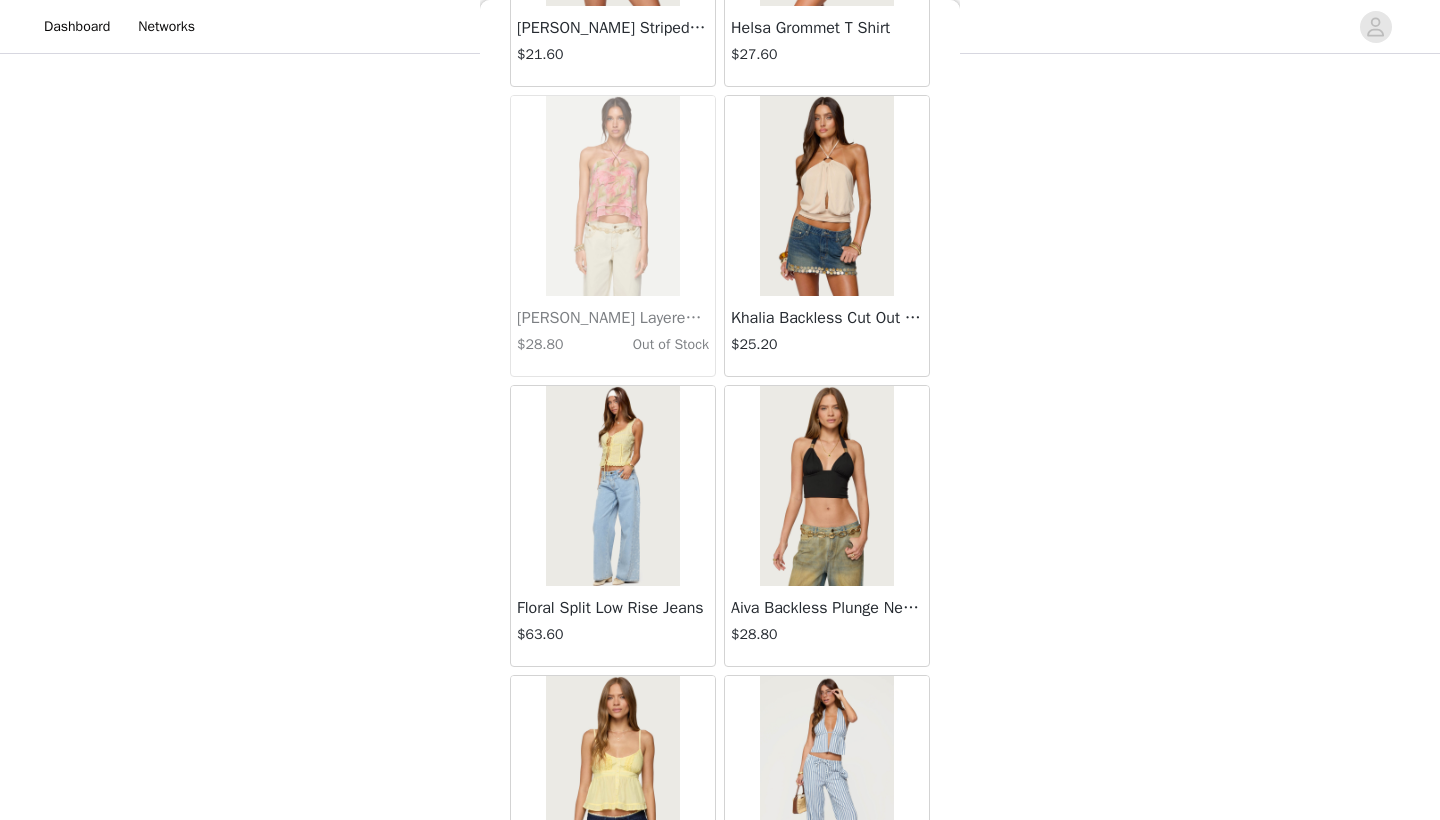 scroll, scrollTop: 23497, scrollLeft: 0, axis: vertical 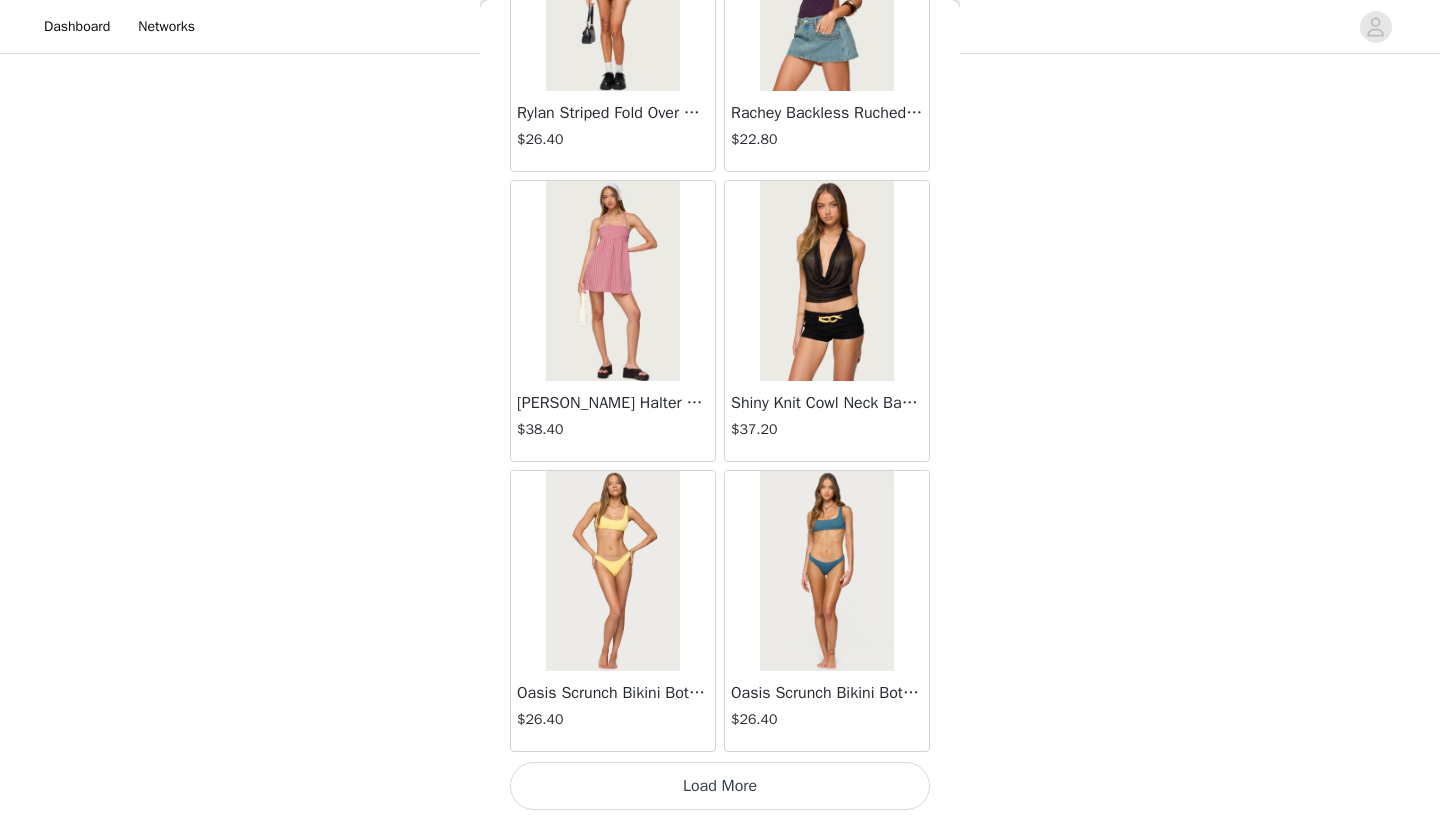 click on "Load More" at bounding box center (720, 786) 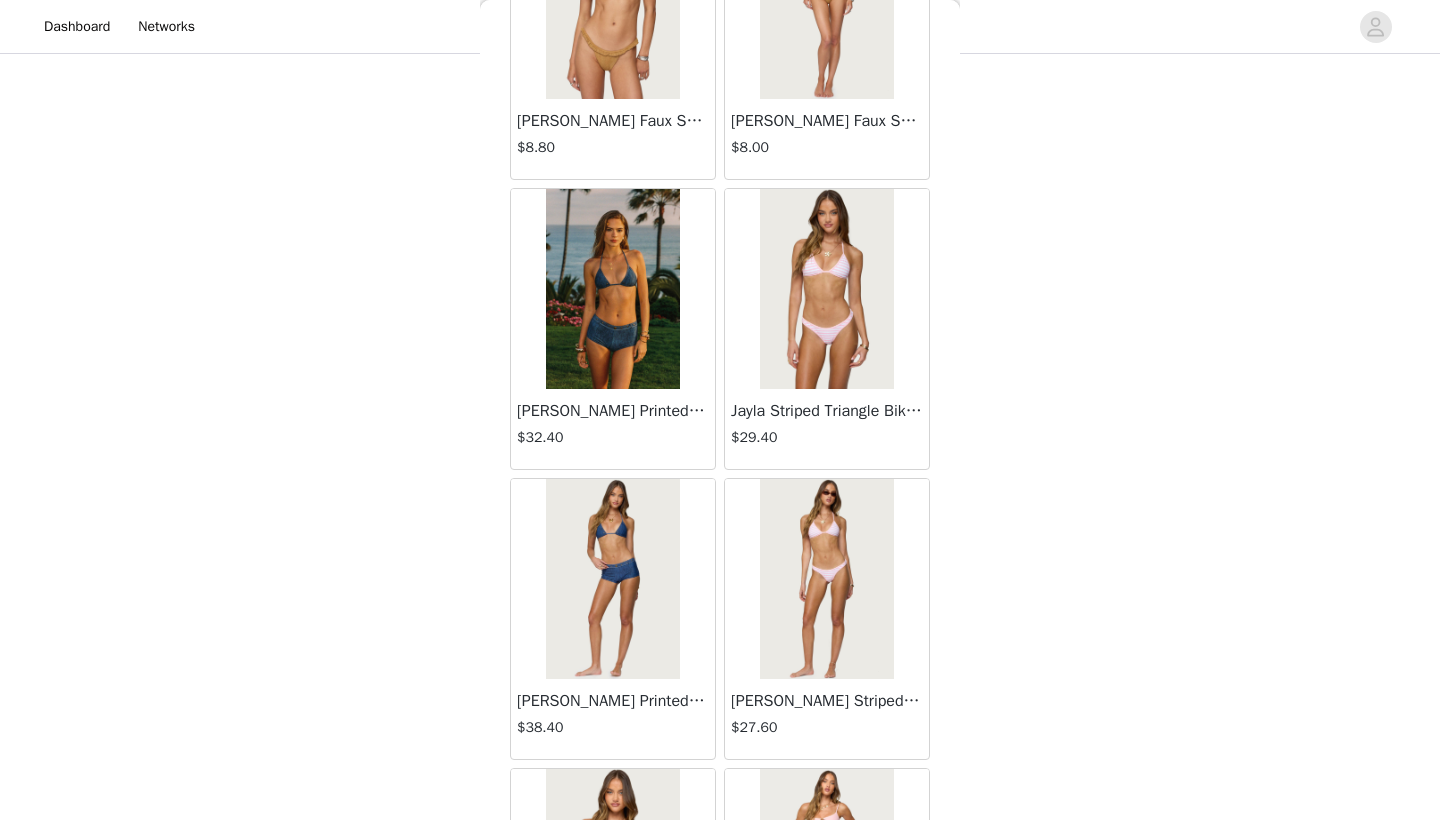 scroll, scrollTop: 27754, scrollLeft: 0, axis: vertical 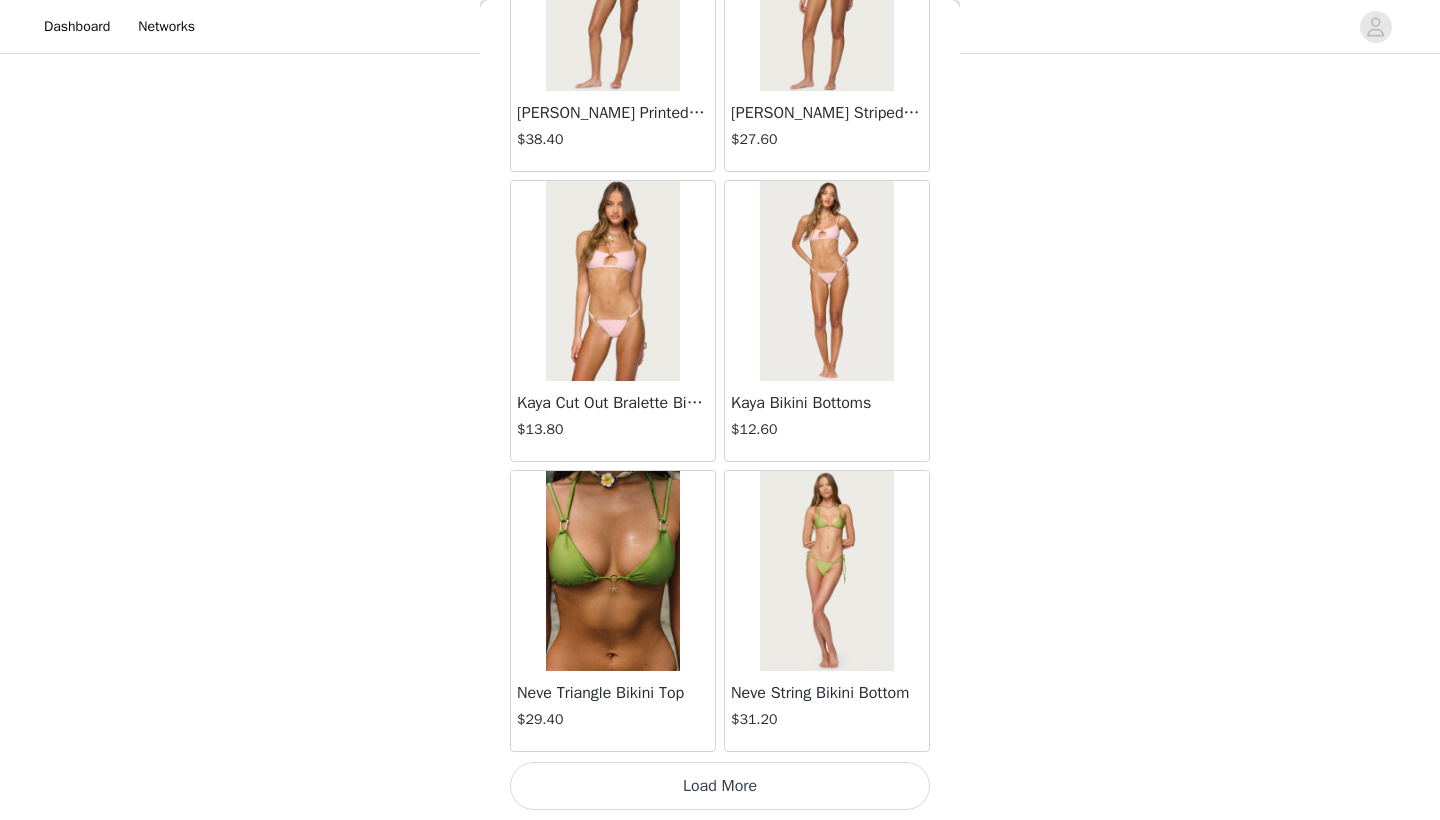 click on "Load More" at bounding box center [720, 786] 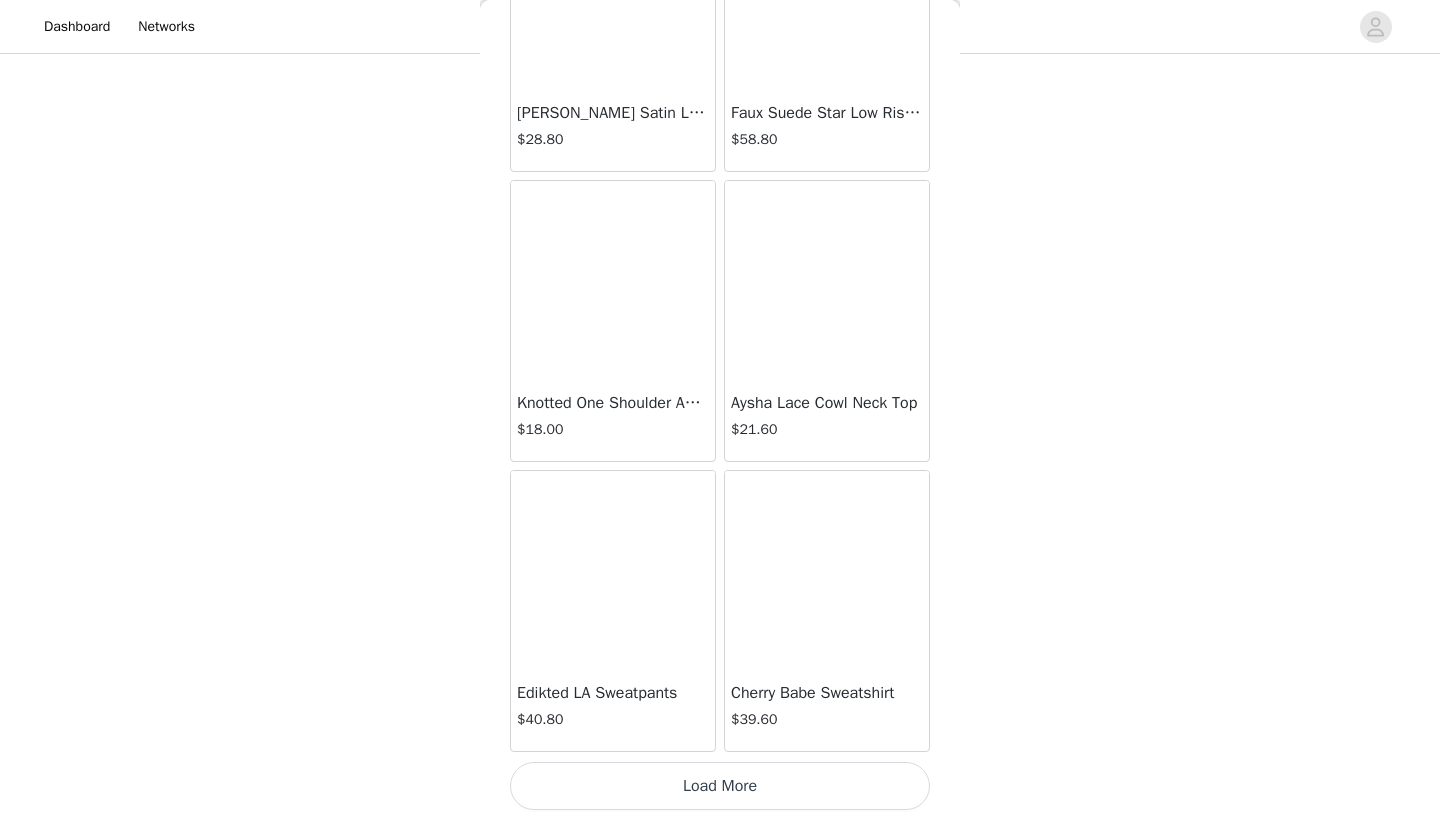 scroll, scrollTop: 31240, scrollLeft: 0, axis: vertical 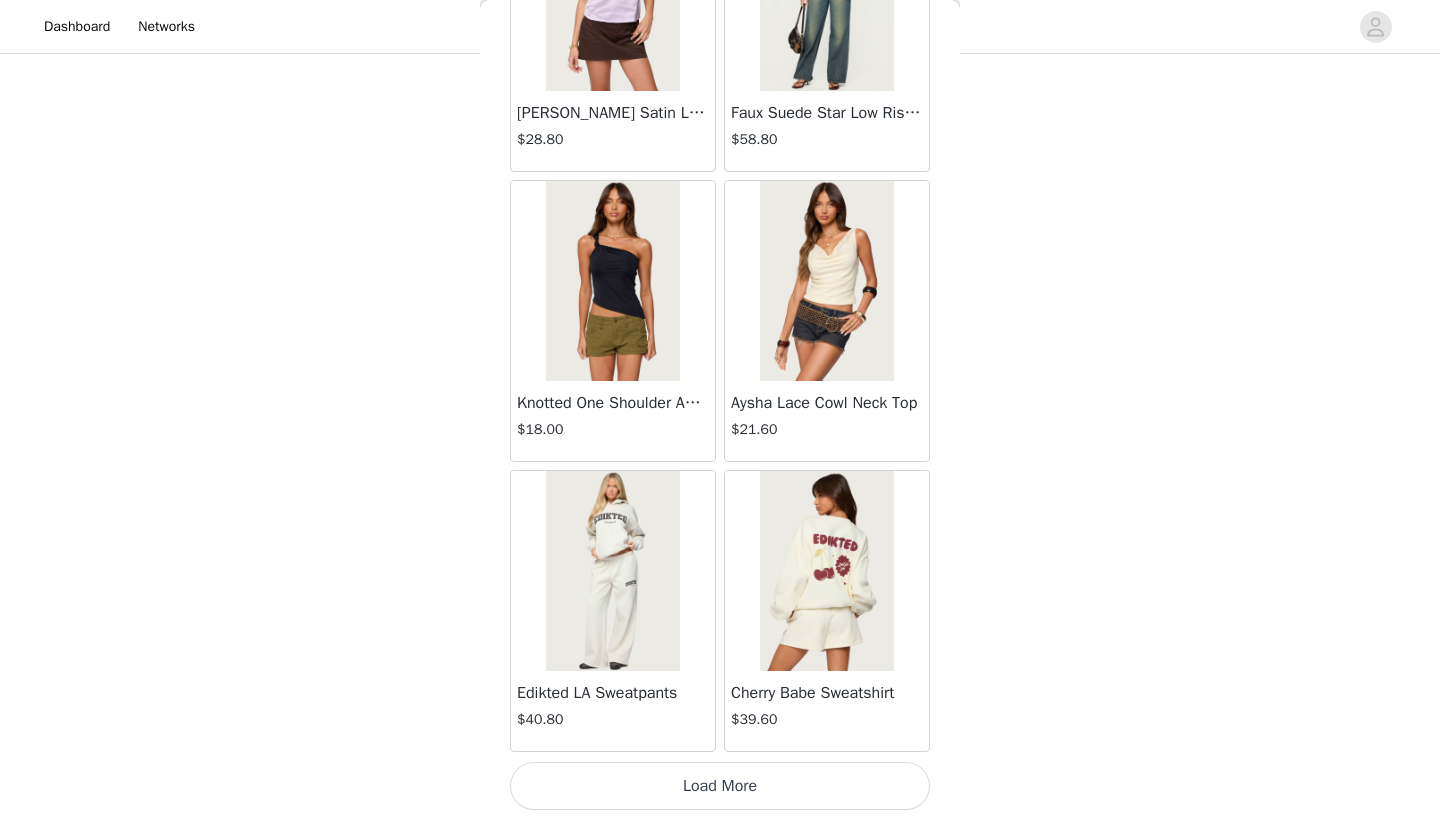 click on "Load More" at bounding box center (720, 786) 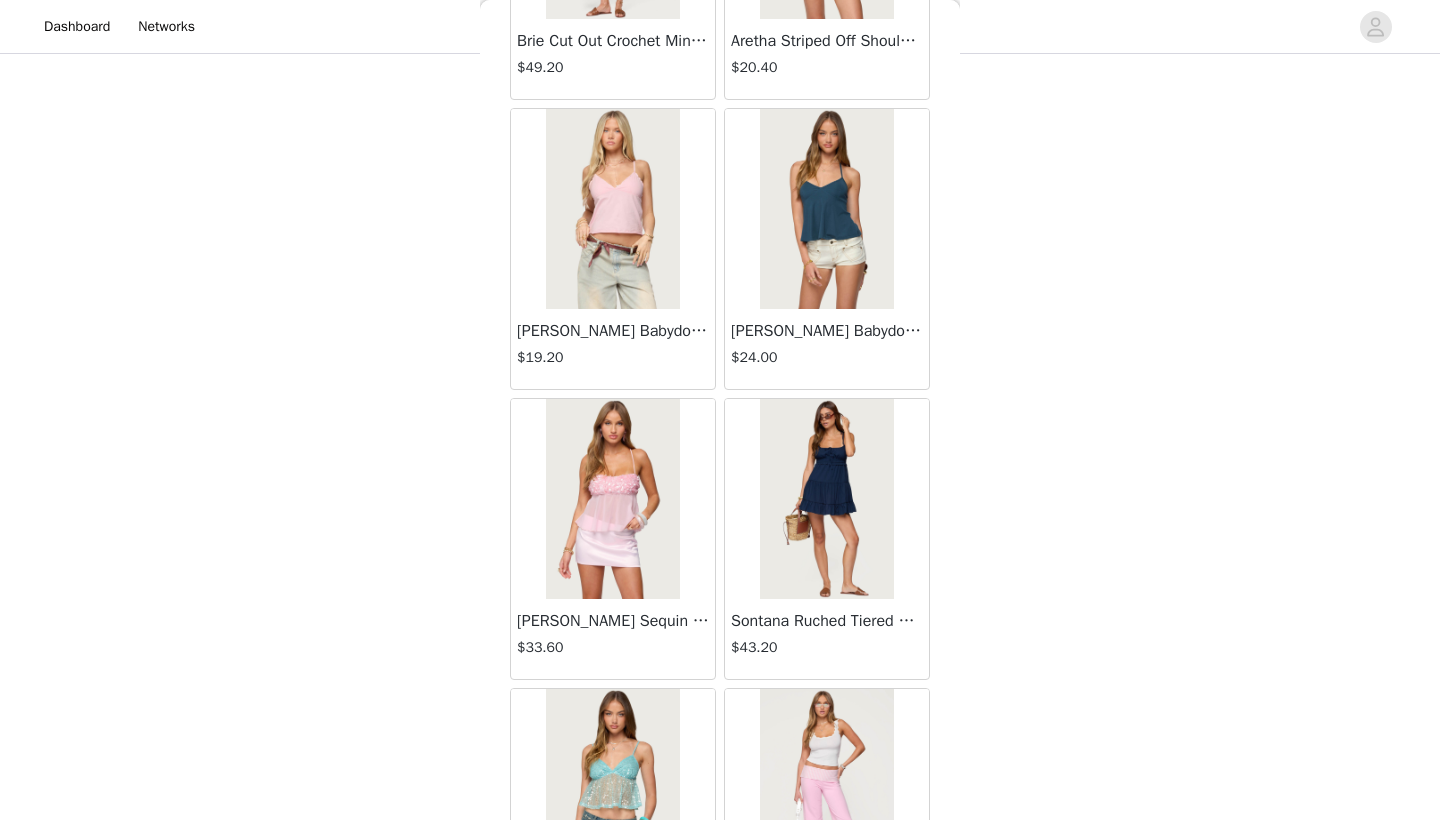 scroll, scrollTop: 32765, scrollLeft: 0, axis: vertical 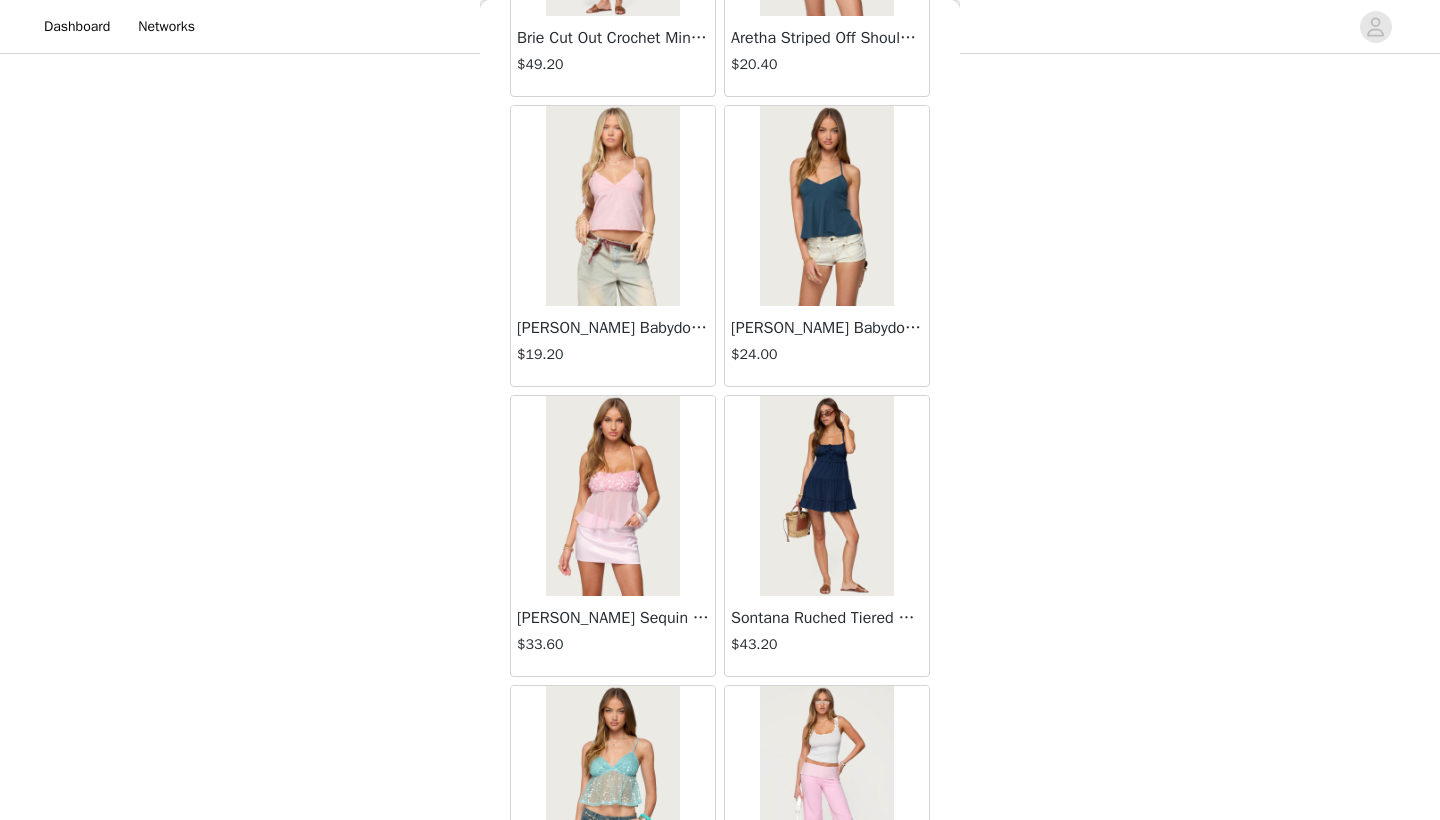 click at bounding box center (612, 496) 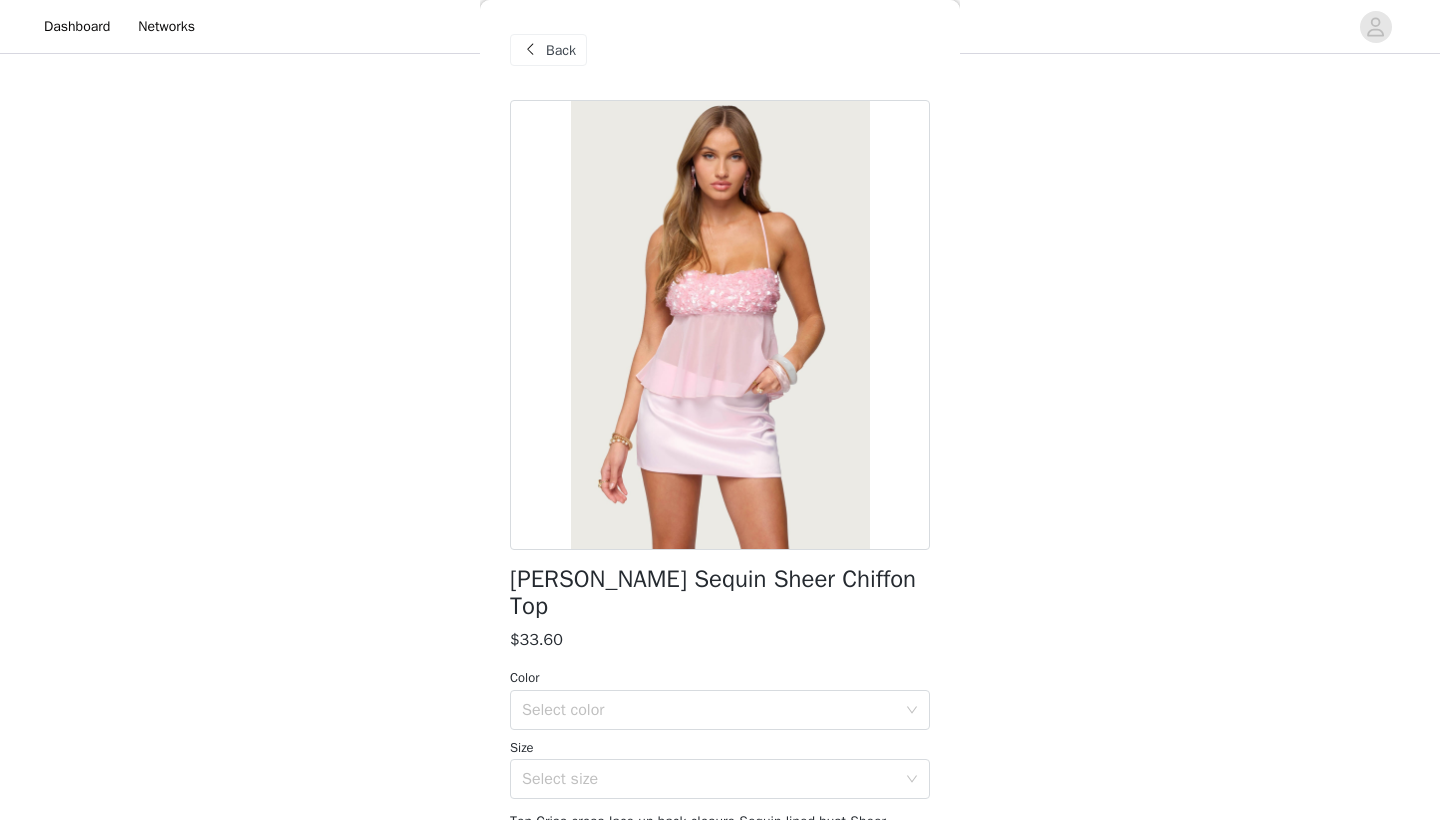 scroll, scrollTop: 0, scrollLeft: 0, axis: both 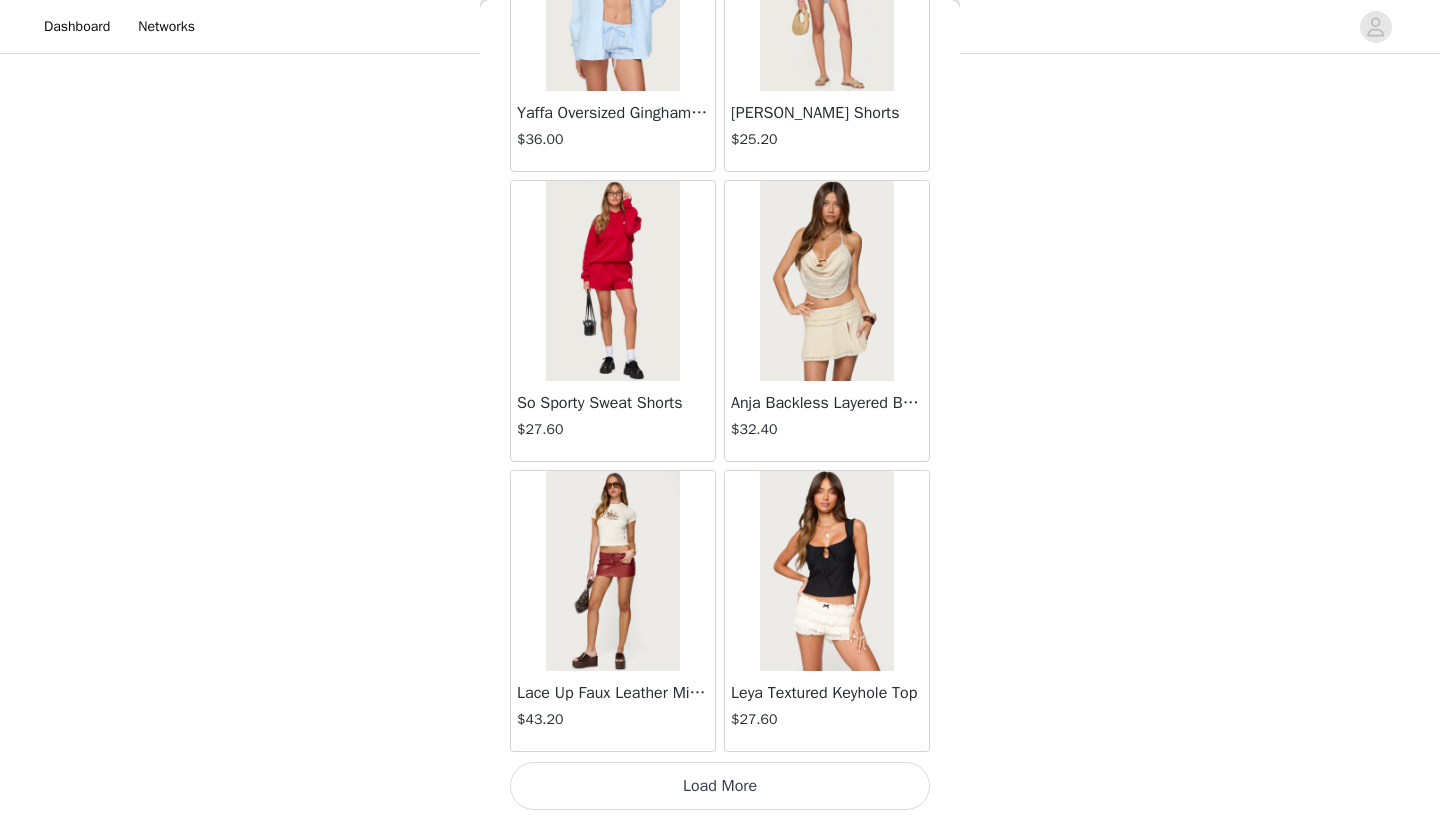 click on "Load More" at bounding box center (720, 786) 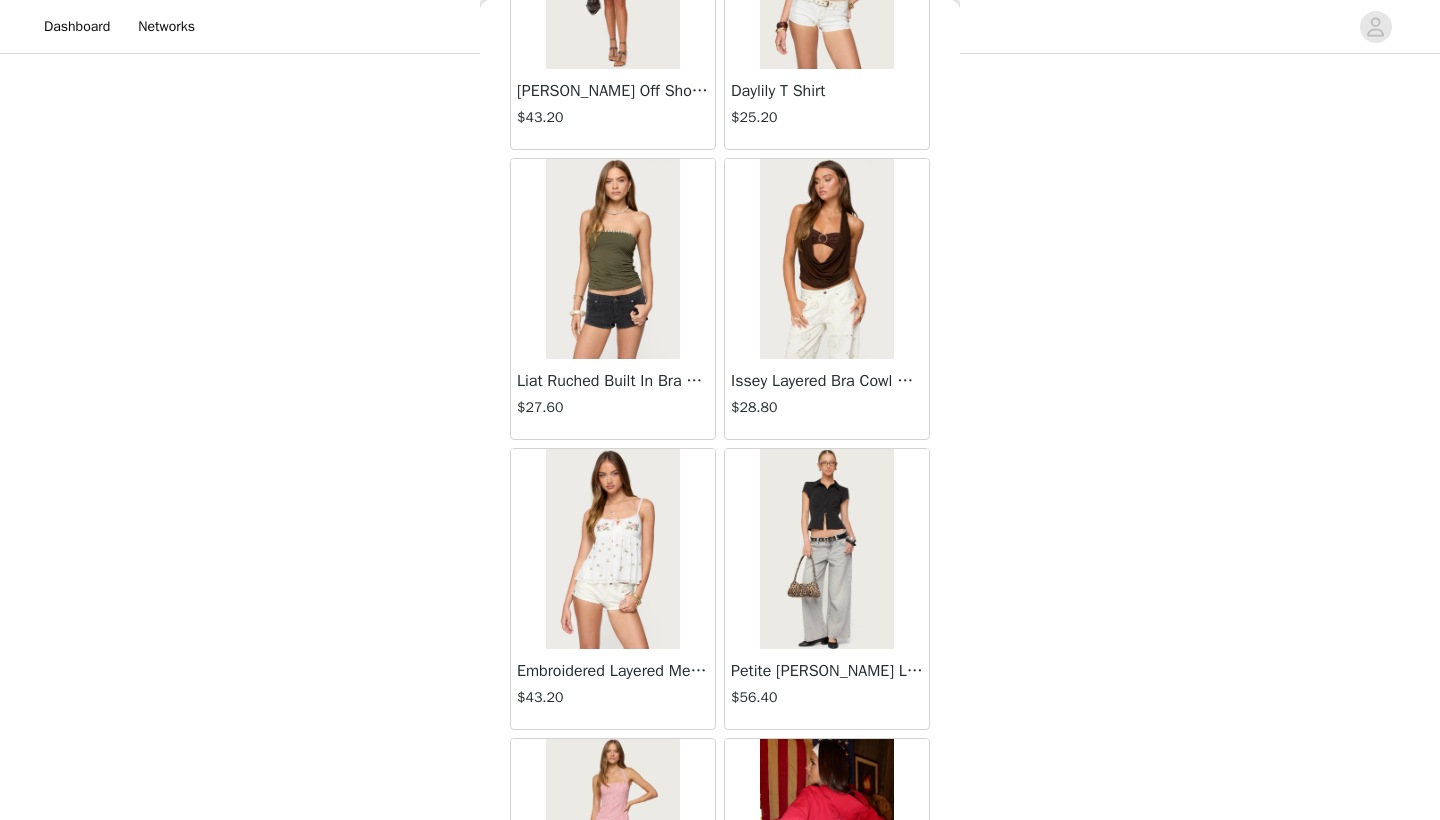 scroll, scrollTop: 35614, scrollLeft: 0, axis: vertical 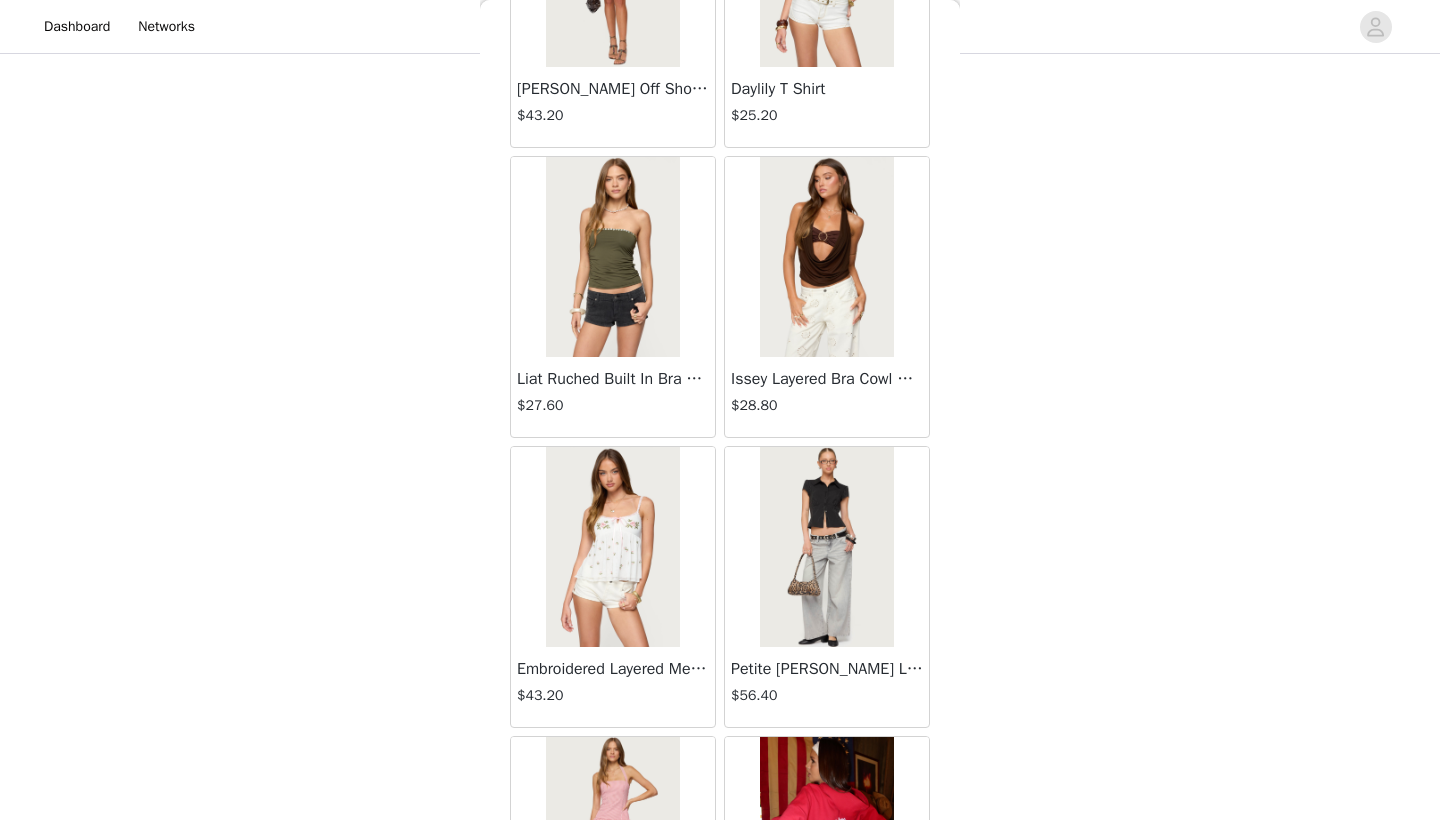 click at bounding box center (826, 257) 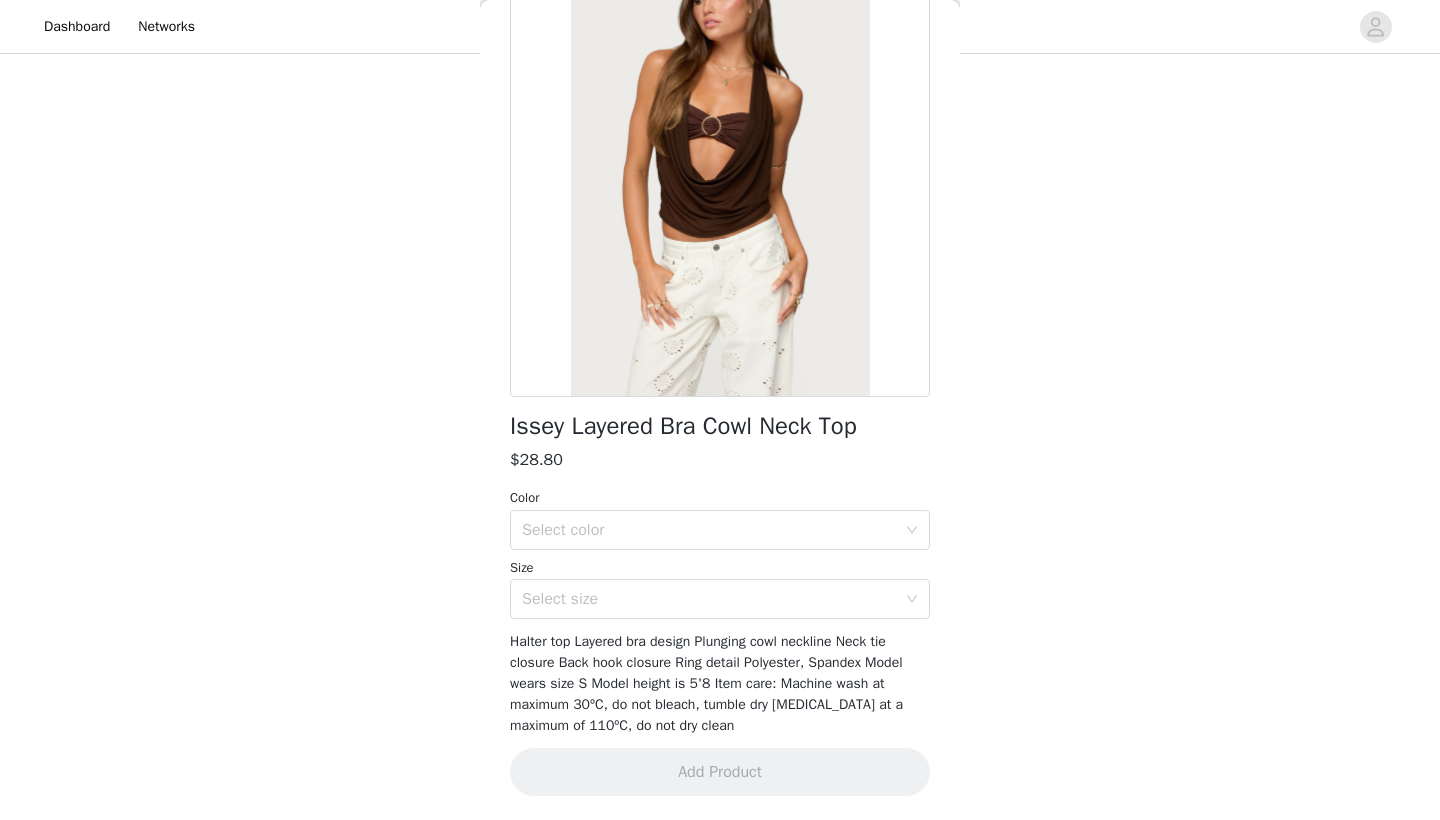 scroll, scrollTop: 152, scrollLeft: 0, axis: vertical 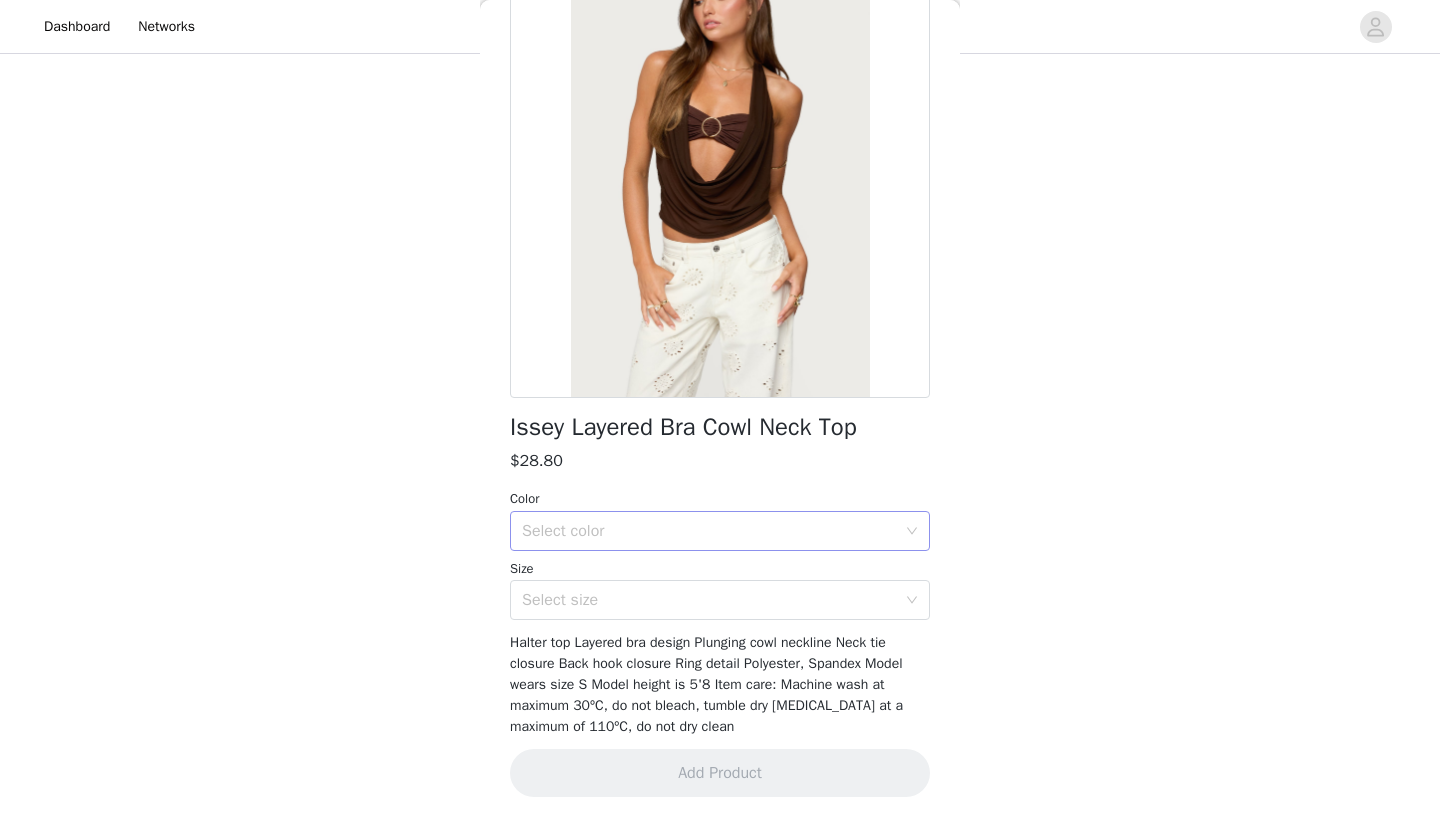 click on "Select color" at bounding box center [709, 531] 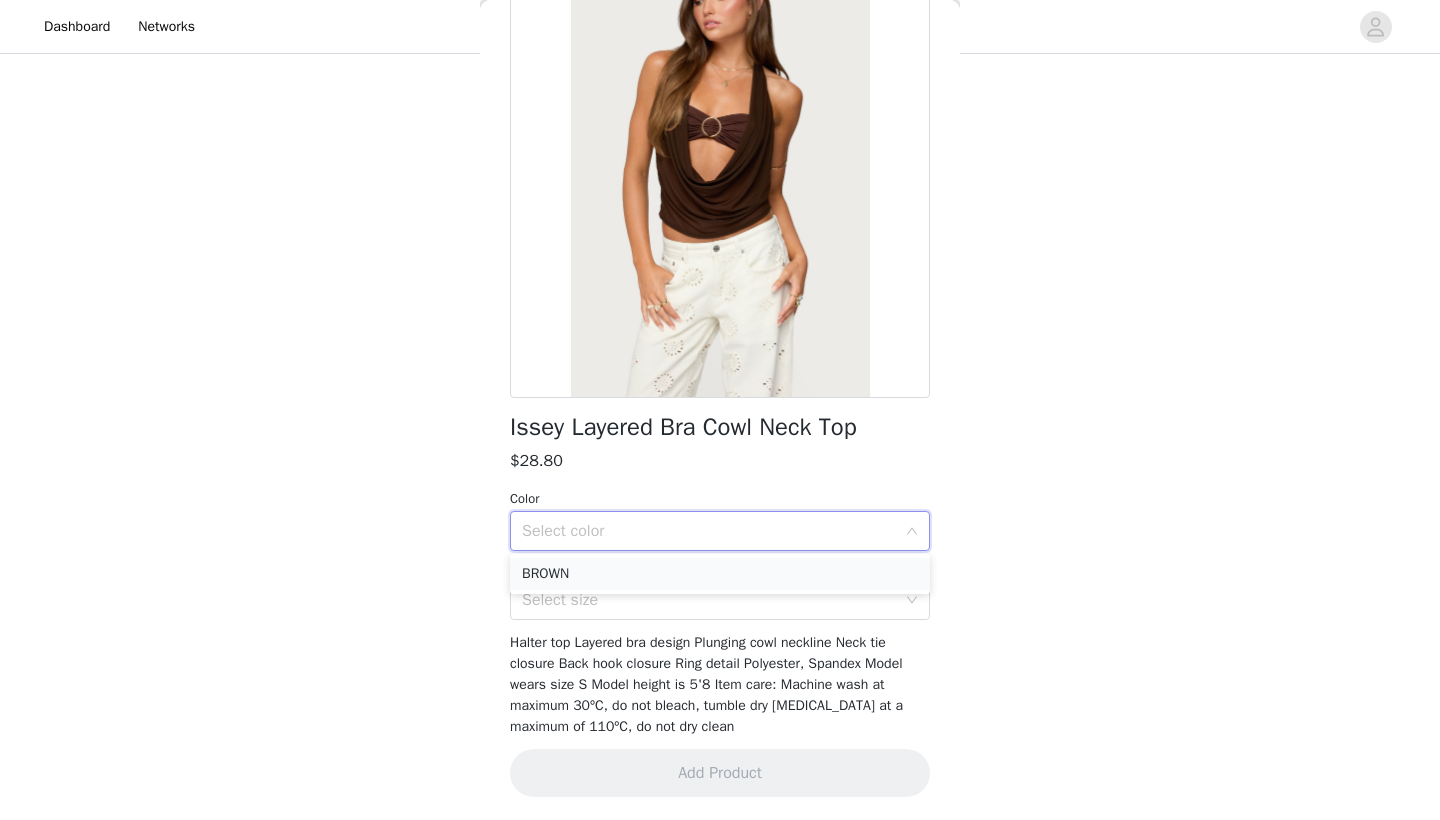 click on "BROWN" at bounding box center [720, 574] 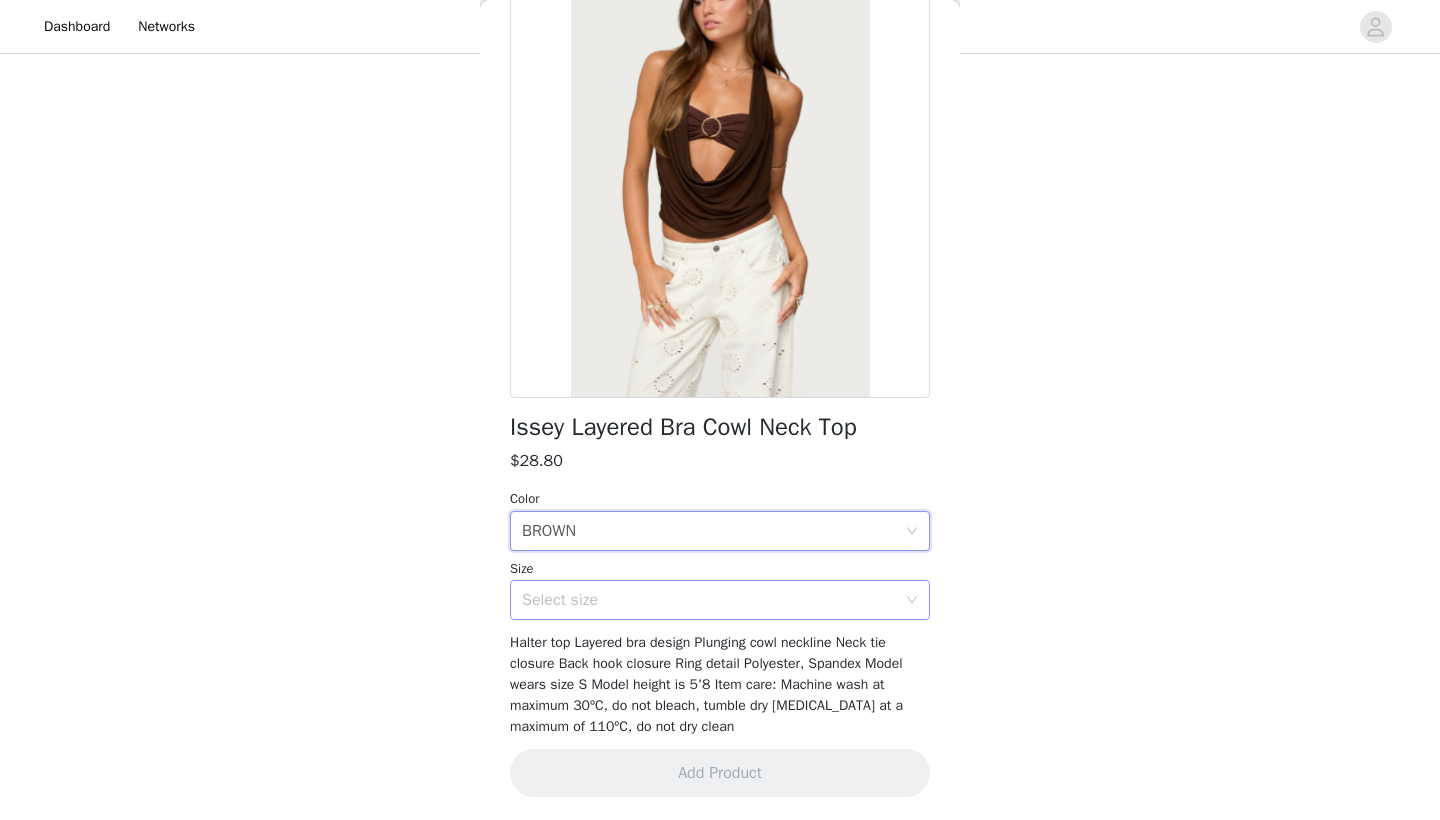 click on "Select size" at bounding box center (709, 600) 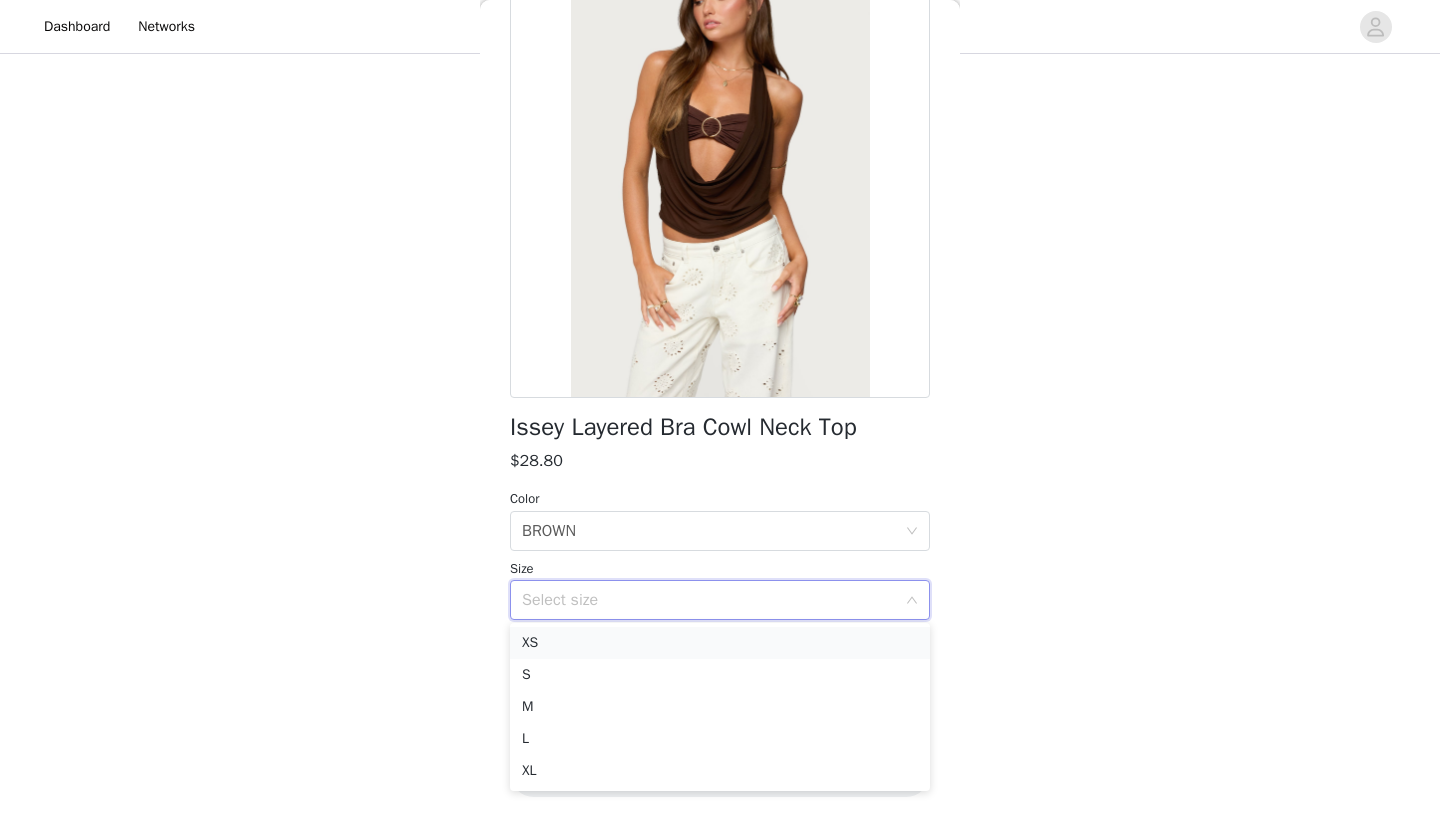 click on "XS" at bounding box center [720, 643] 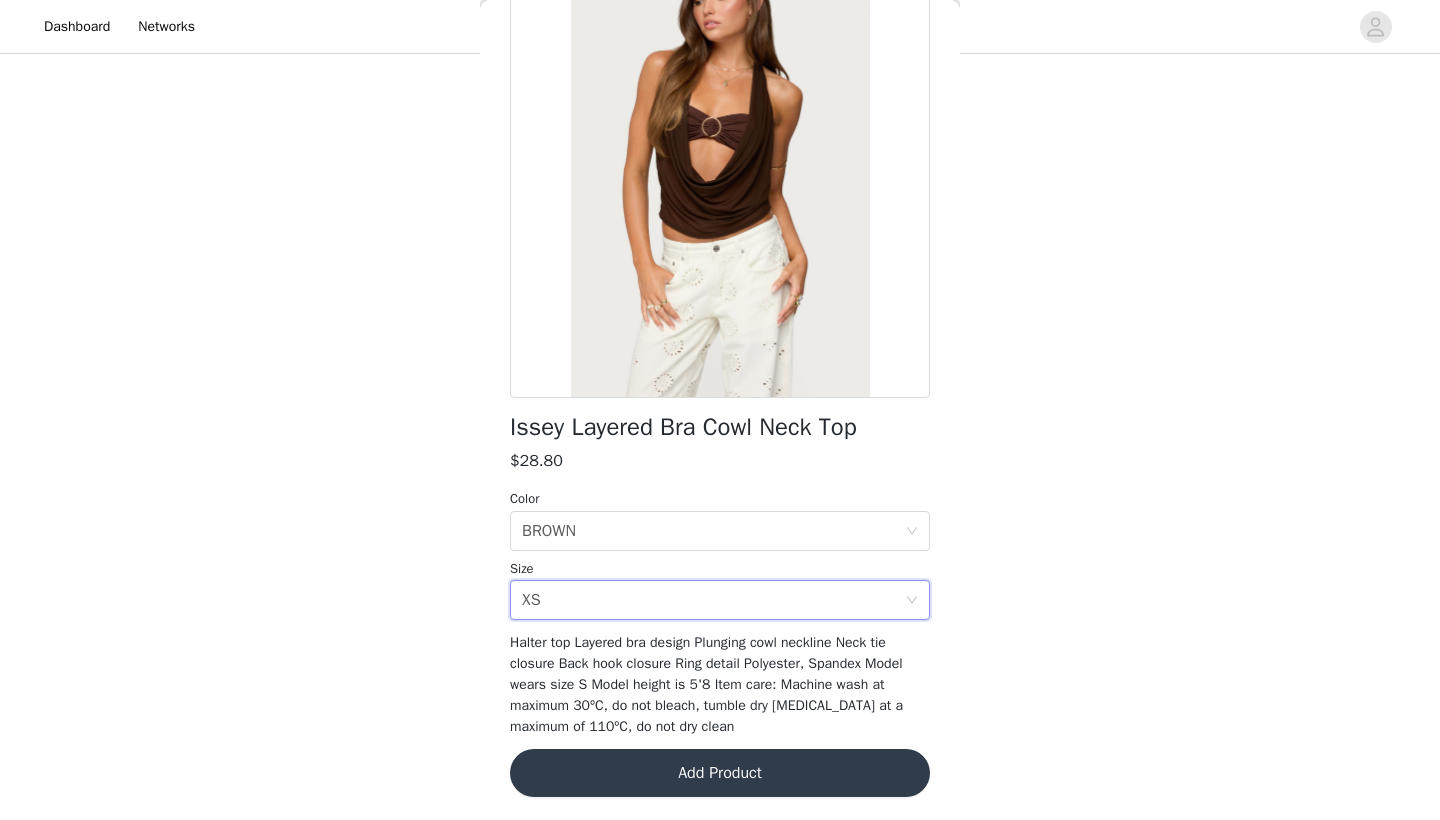 click on "Add Product" at bounding box center [720, 773] 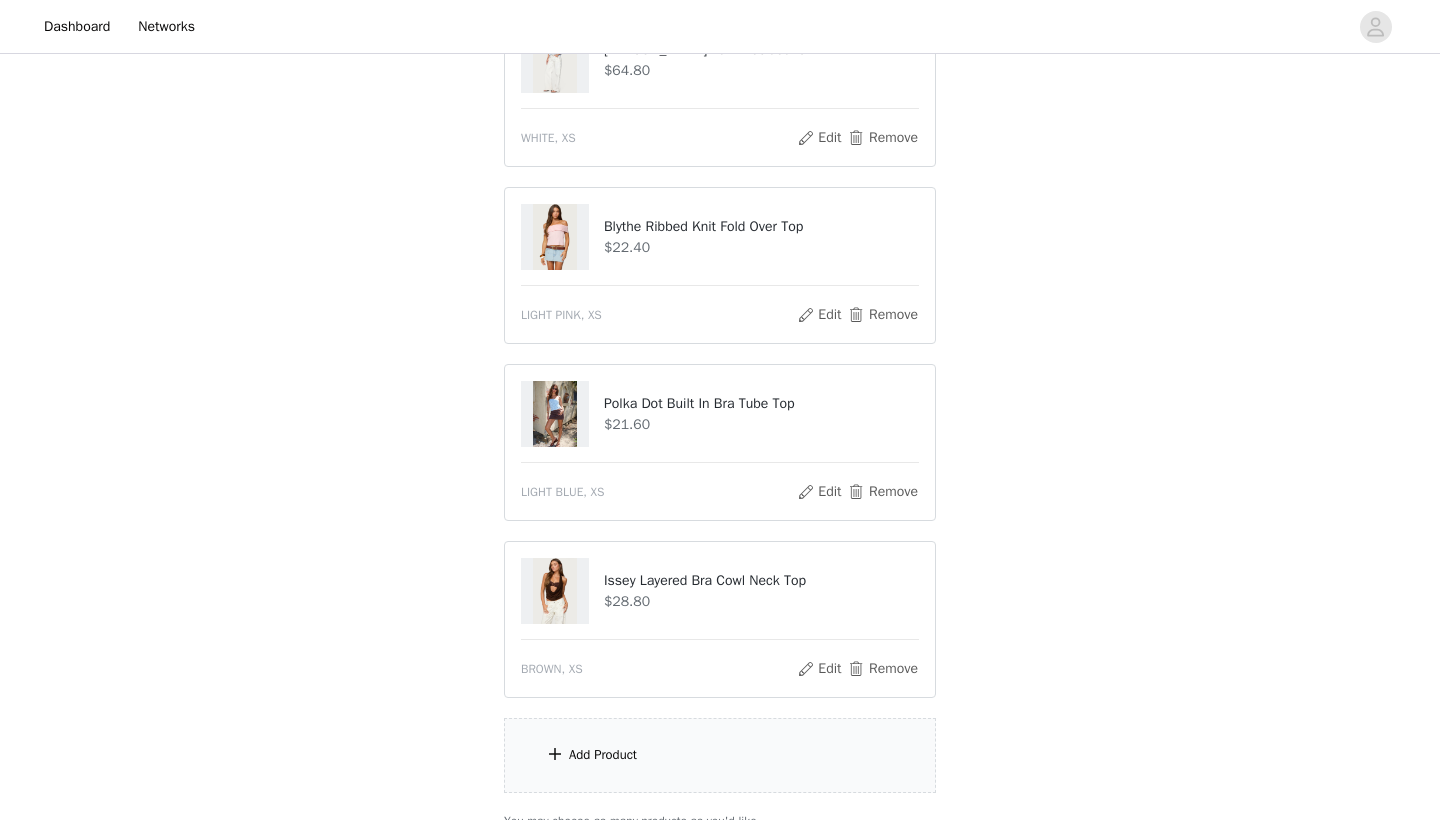click on "Add Product" at bounding box center (720, 755) 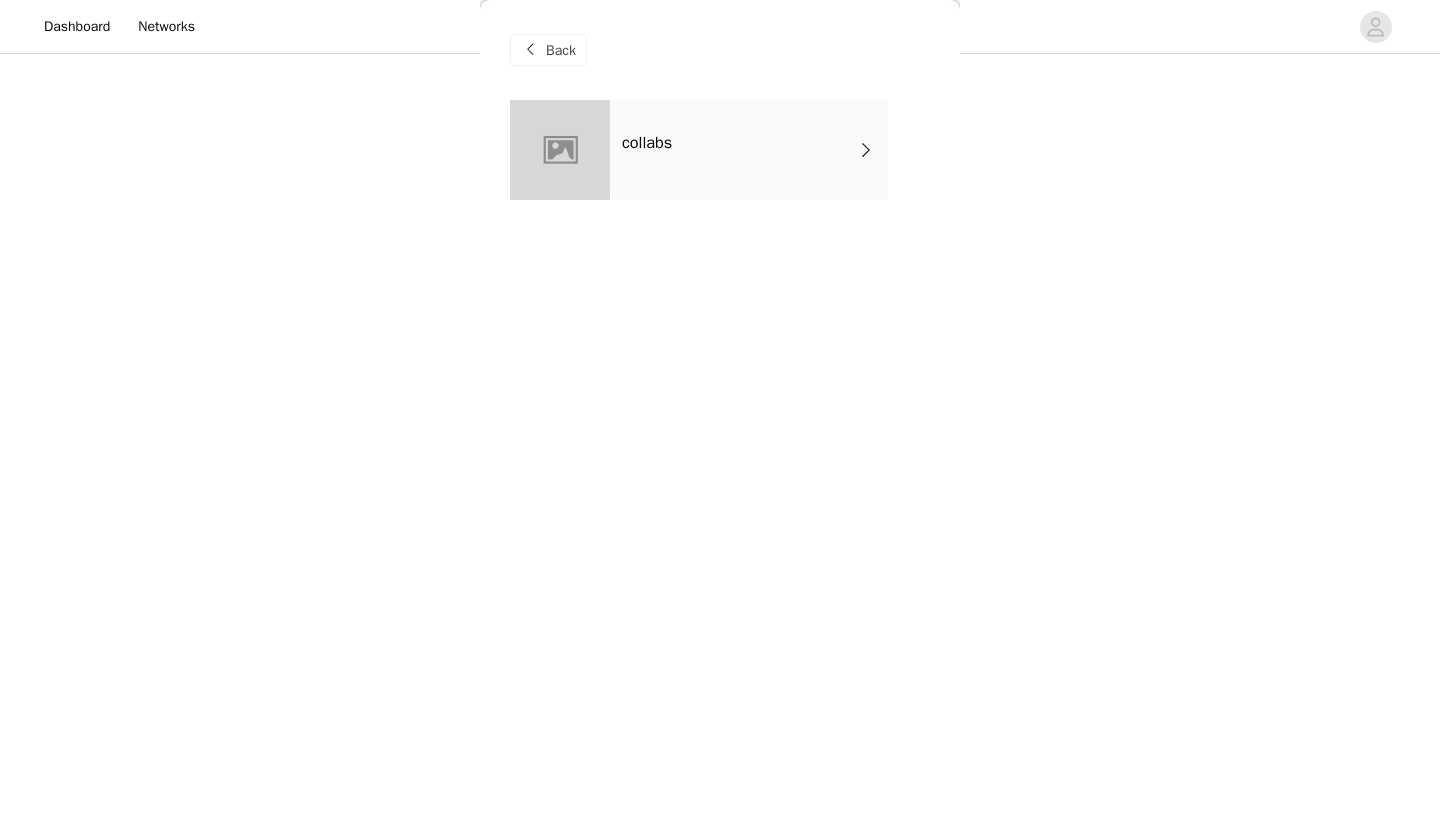 click on "collabs" at bounding box center (749, 150) 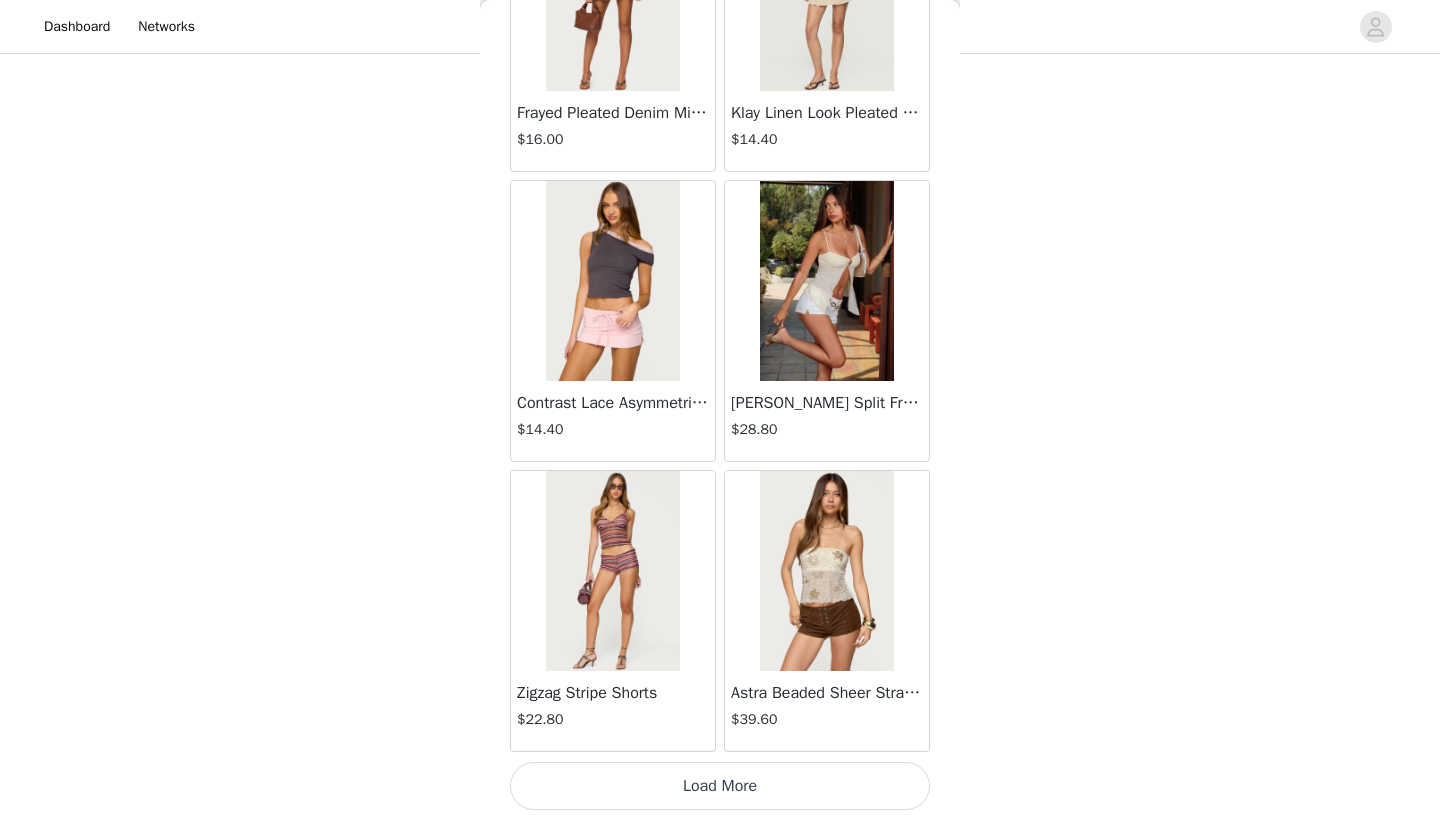 scroll, scrollTop: 2240, scrollLeft: 0, axis: vertical 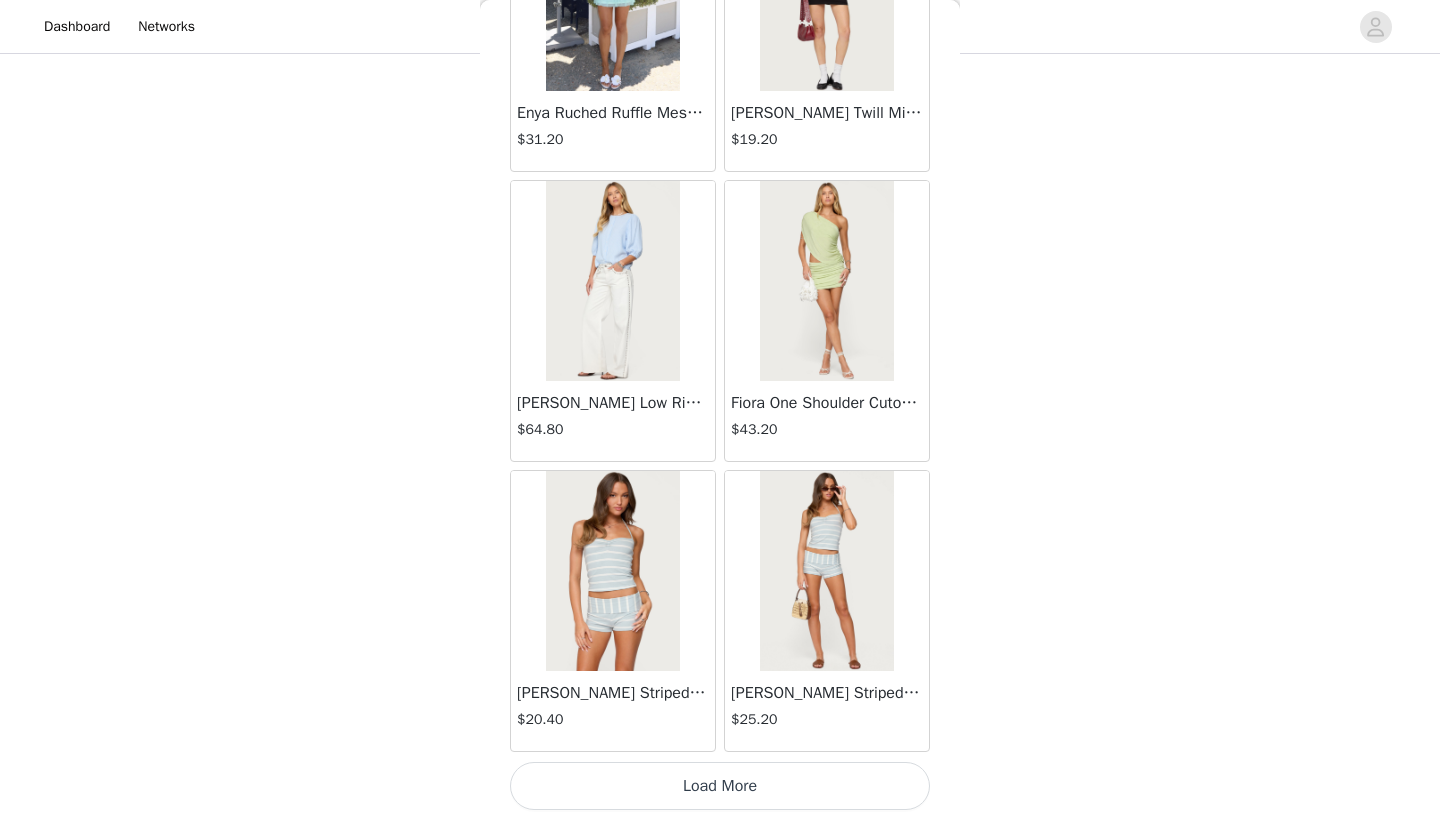 click on "Load More" at bounding box center (720, 786) 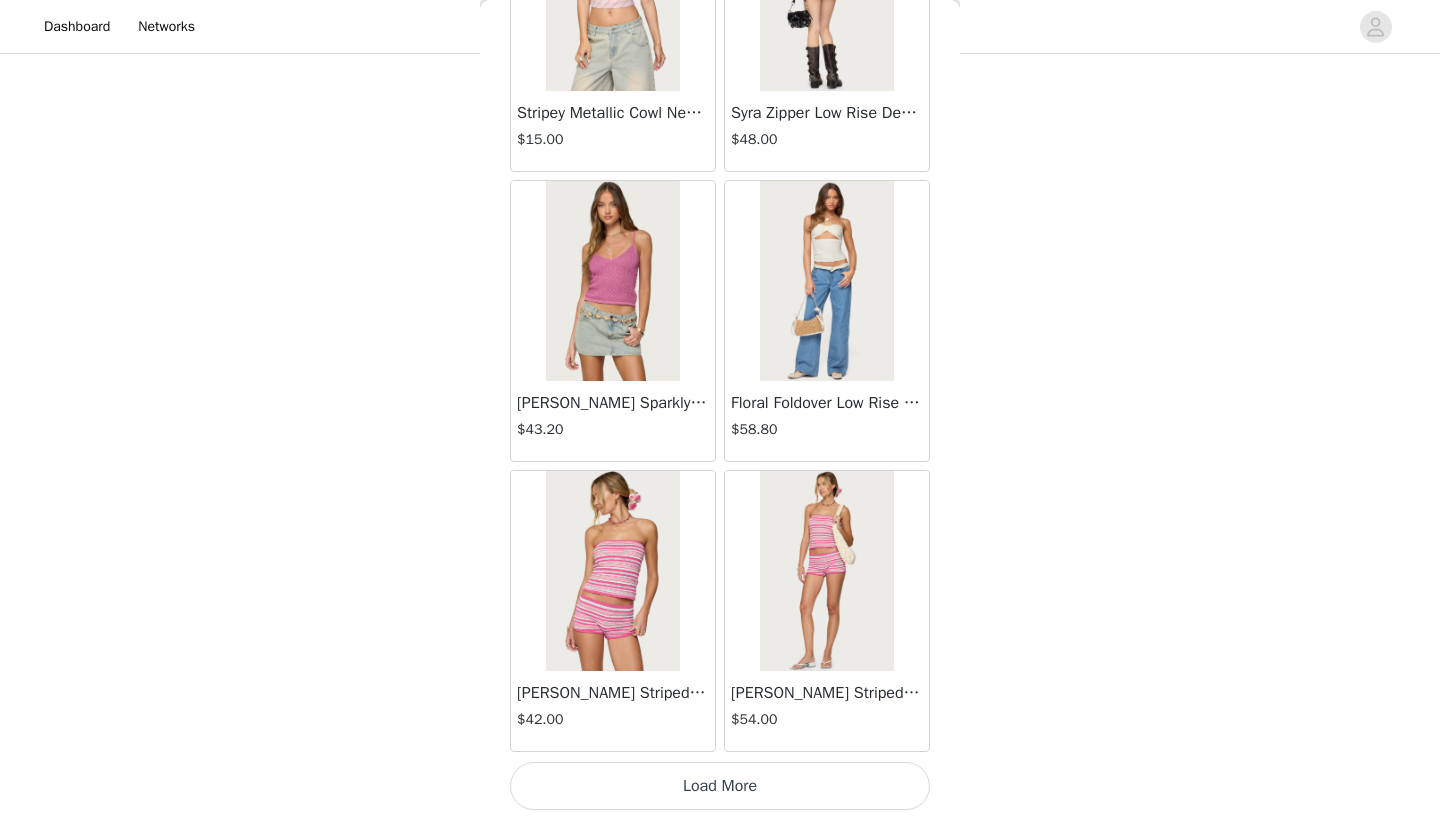 click on "Load More" at bounding box center (720, 786) 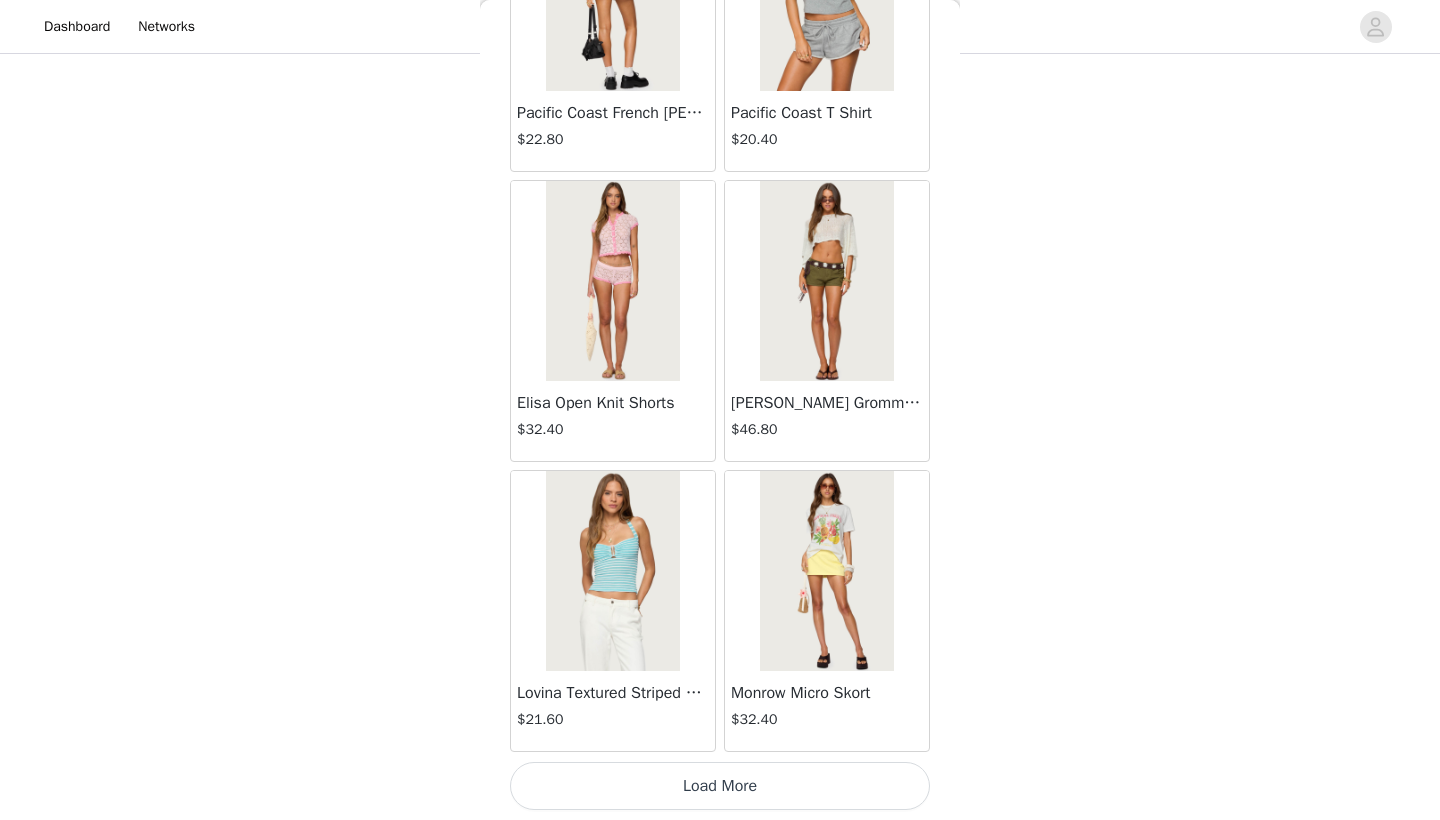 click on "Load More" at bounding box center (720, 786) 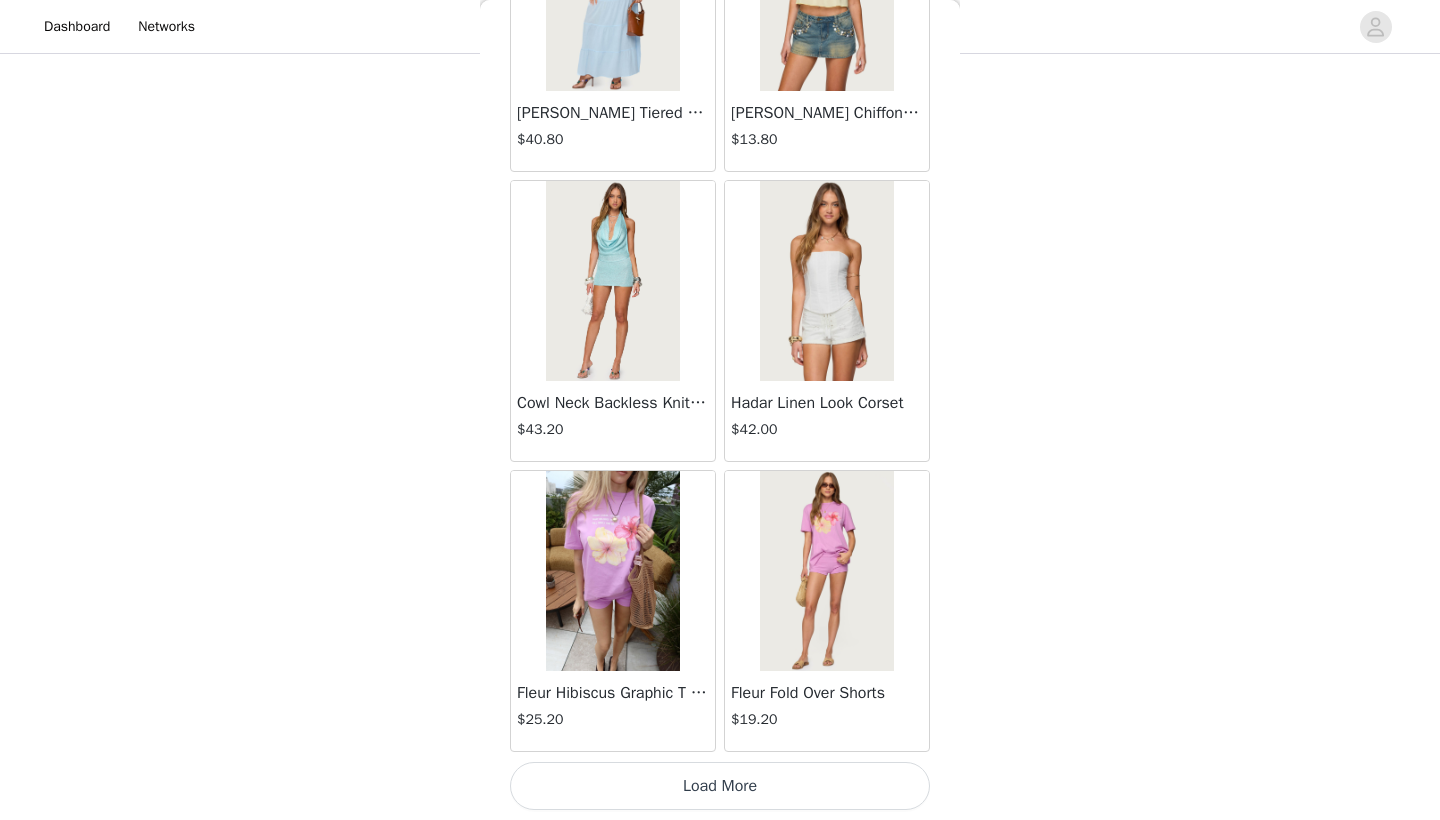 click on "Load More" at bounding box center [720, 786] 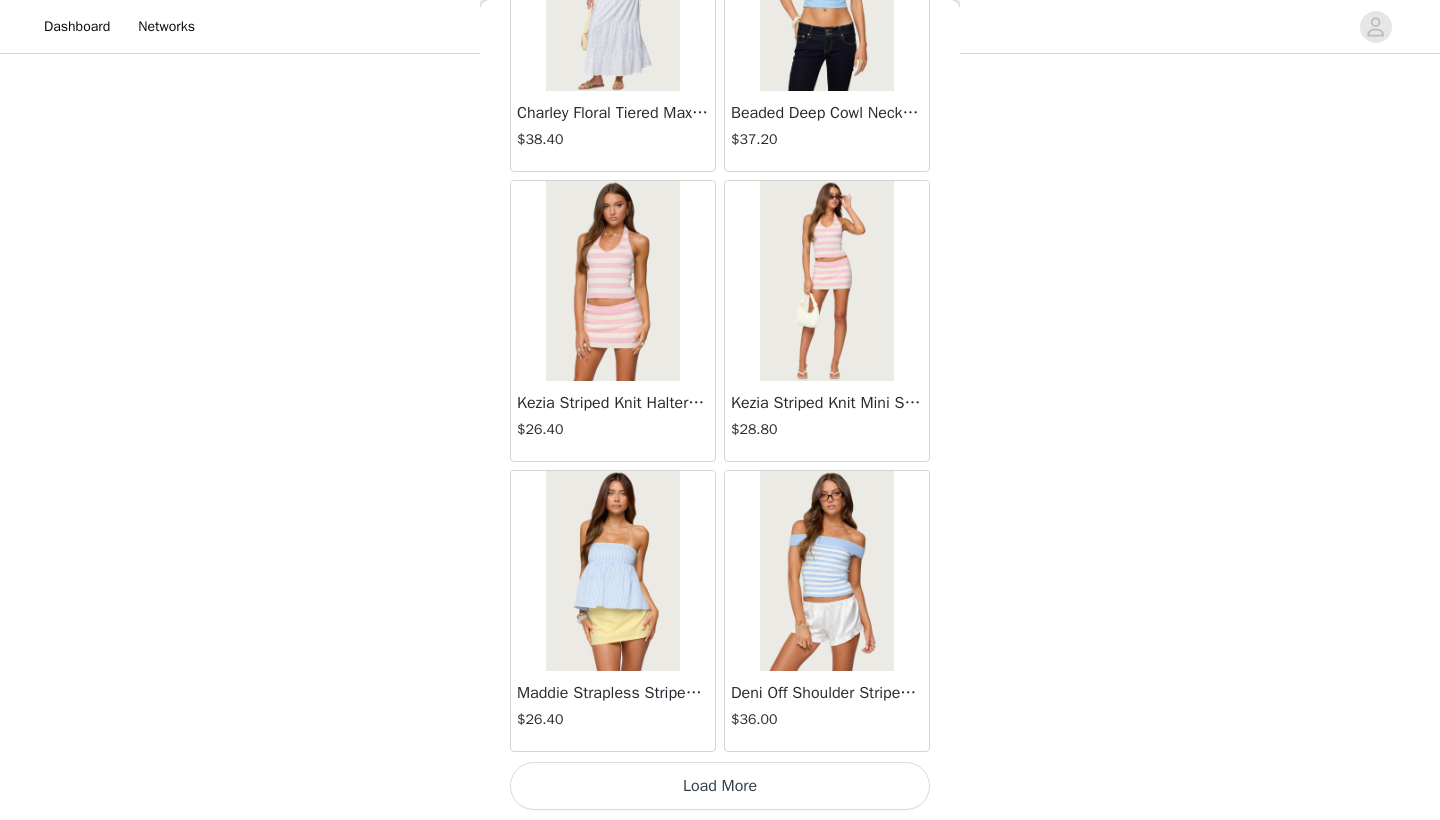 click on "Load More" at bounding box center [720, 786] 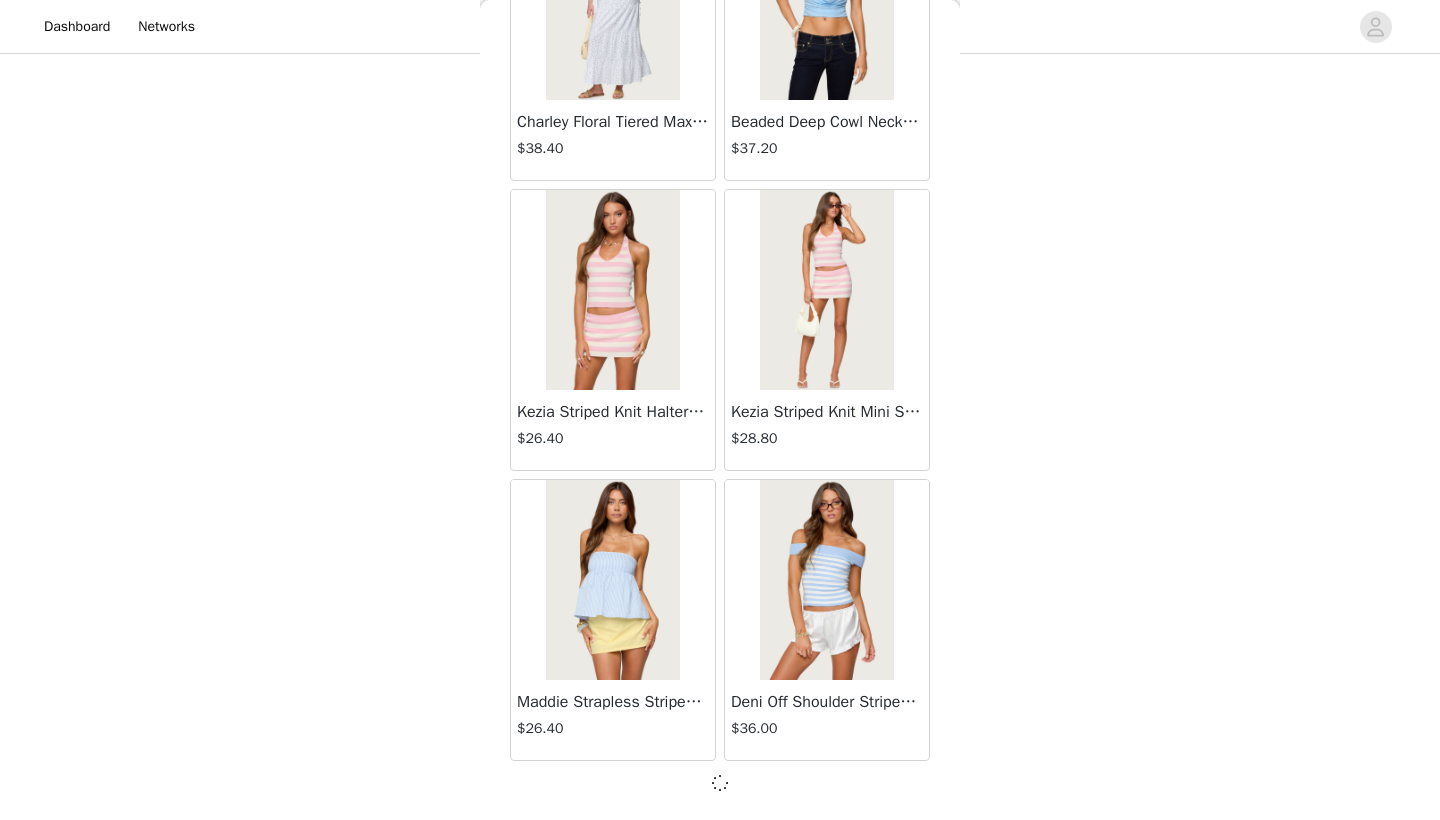 scroll, scrollTop: 16731, scrollLeft: 0, axis: vertical 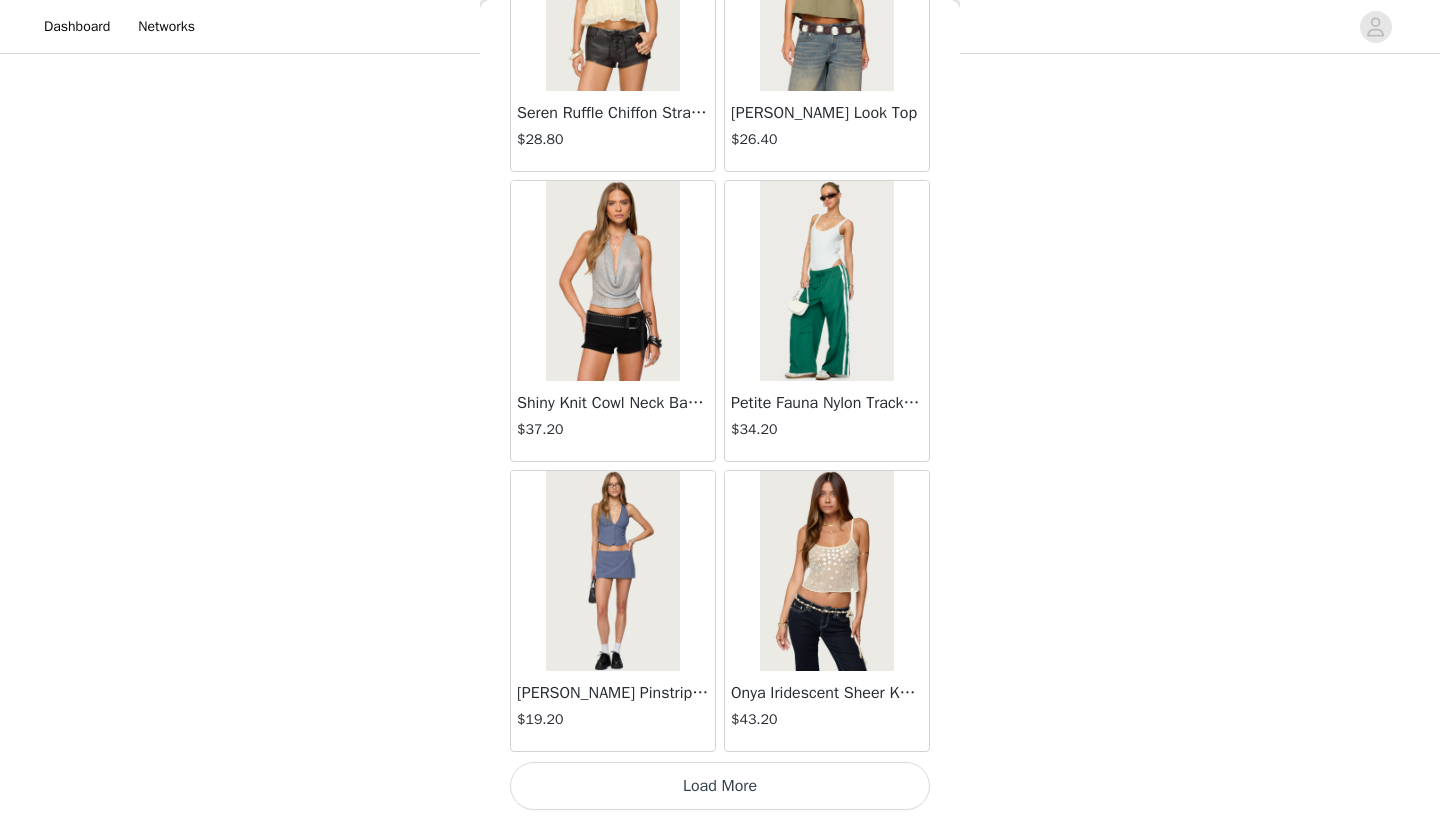 click on "Load More" at bounding box center (720, 786) 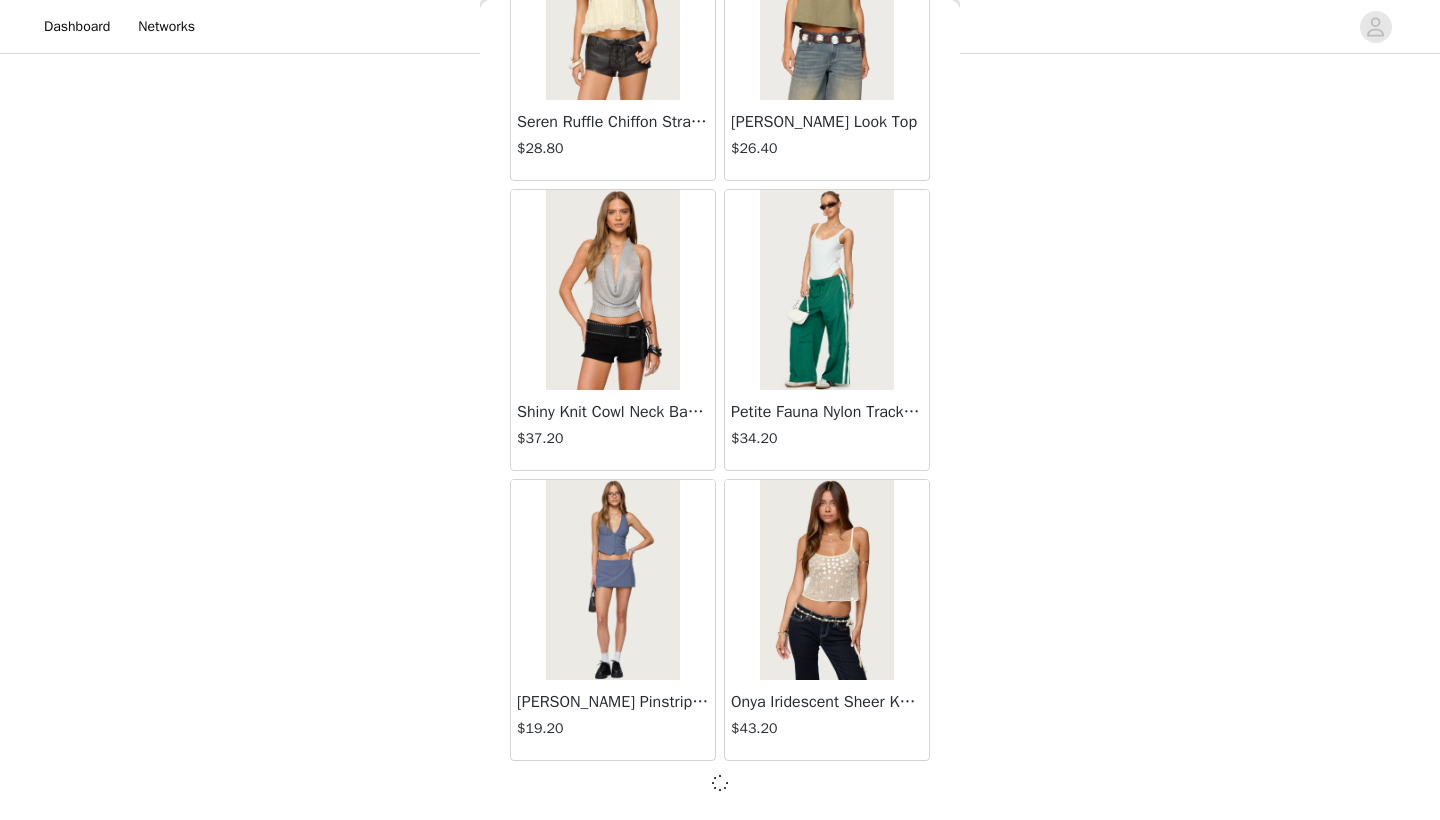 scroll, scrollTop: 19631, scrollLeft: 0, axis: vertical 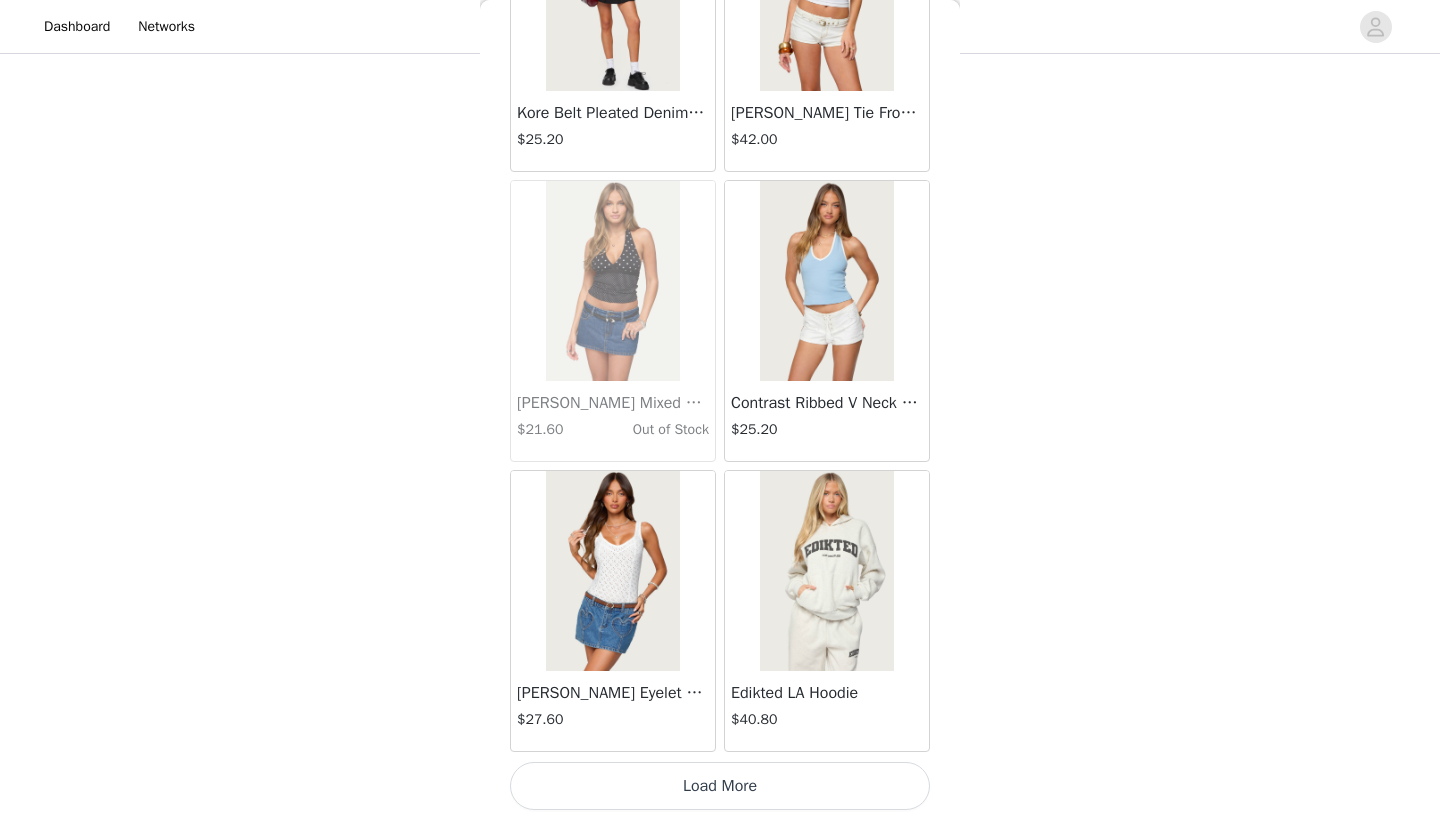 click on "Load More" at bounding box center (720, 786) 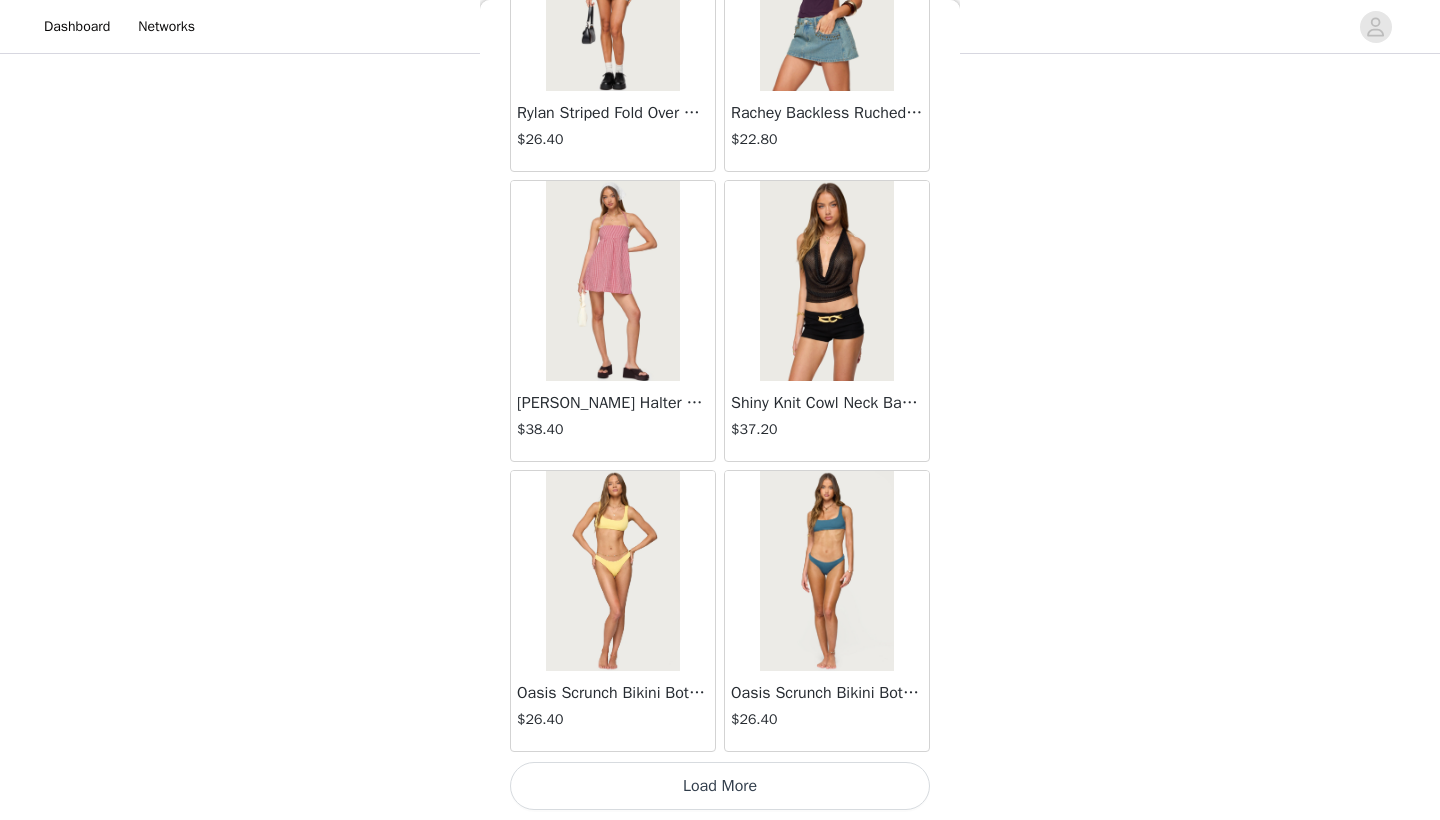 click on "Lovina Grommet Pleated Mini Skort   $16.80       Metallic & Sequin Textured Tank Top   $27.60       Nelley Backless Beaded Sequin Chiffon Top   $36.00       Daley Asymmetric One Shoulder Crochet Top   $21.60       Monty Plaid Micro Shorts   $30.00       Arlie Floral Texured Sheer Halter Top   $27.60       Maree Bead V Neck Top   $22.80       Maree Bead Cut Out Mini Skirt   $20.40       Delcy Cut Out Halter Top   $28.80       Juney Pinstripe Tailored Button Up Shirt   $36.00       Avenly Striped Tie Front Babydoll Top   $27.60       Blanco Studded Grommet Tube Top   $30.00       Avalai Linen Look Mini Skort   $38.40       Beaded Deep Cowl Neck Backless Top   $37.20       Frayed Pleated Denim Mini Skort   $16.00       Klay Linen Look Pleated Mini Skort   $14.40       Contrast Lace Asymmetric Off Shoulder Top   $14.40       Reeve Split Front Sheer Mesh Top   $28.80       Zigzag Stripe Shorts   $22.80       Astra Beaded Sheer Strapless Top   $39.60       Beaded Floral Embroidered Tank Top   $38.40" at bounding box center (720, -12262) 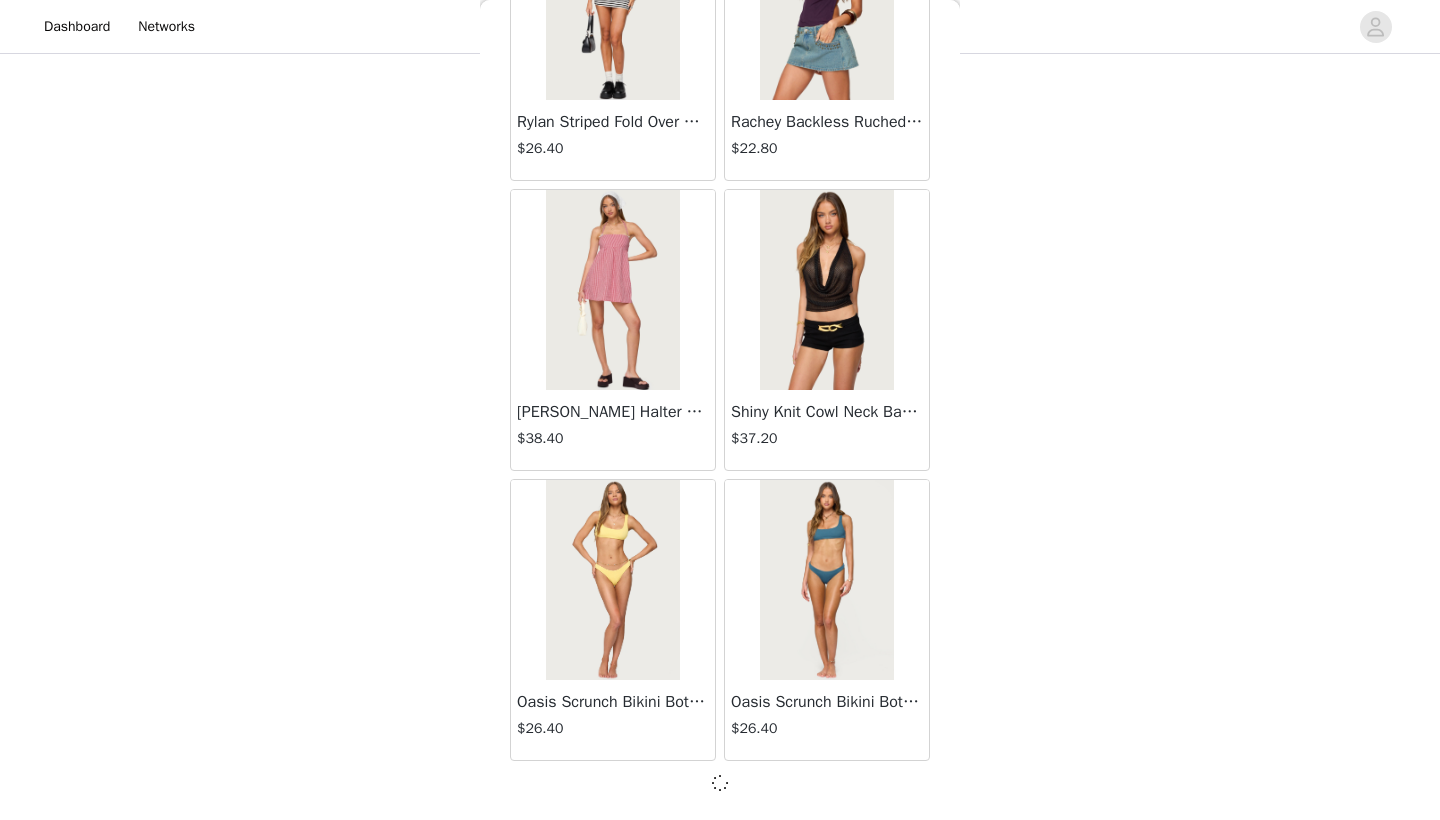 scroll, scrollTop: 25431, scrollLeft: 0, axis: vertical 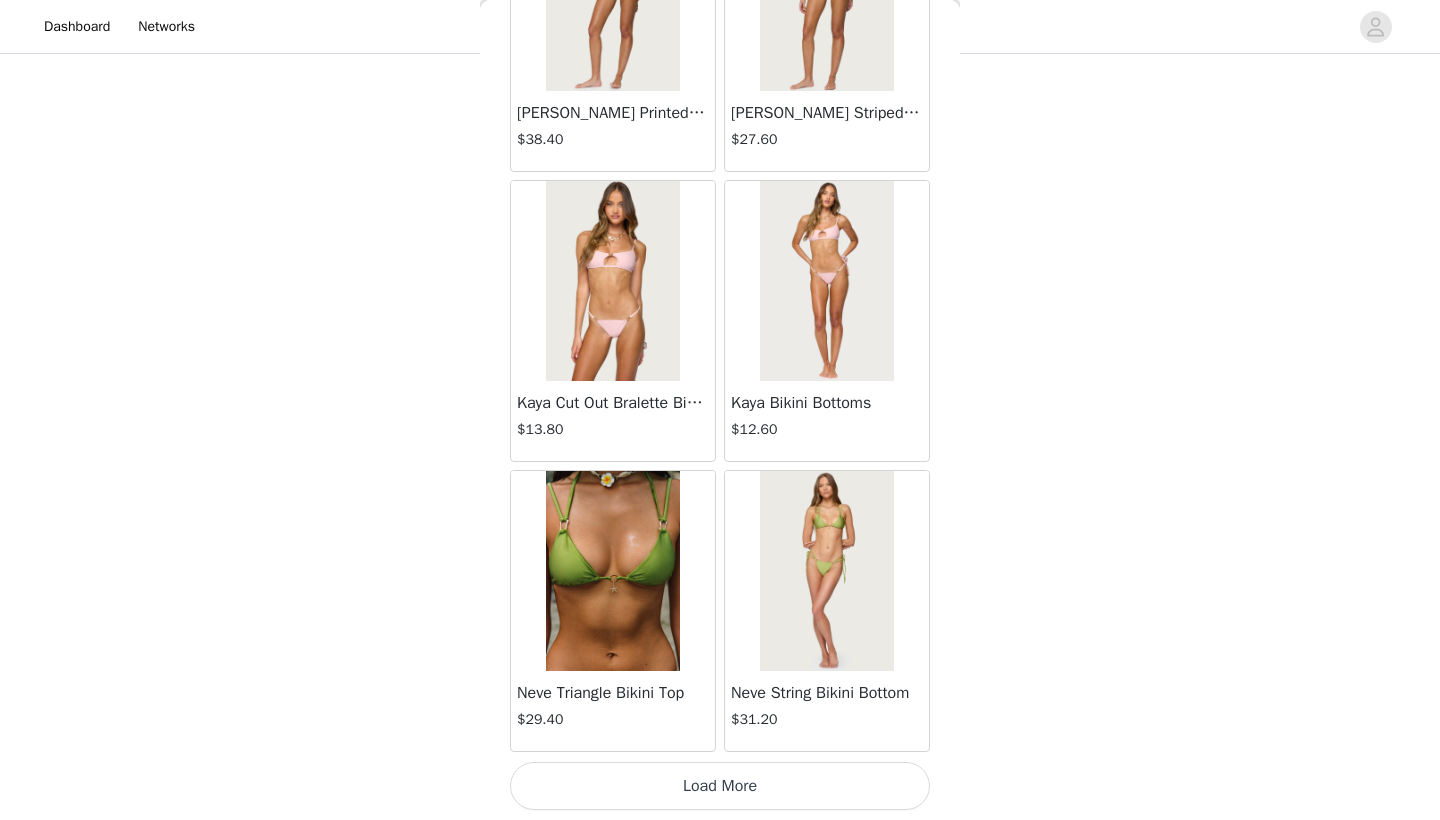 click on "Load More" at bounding box center (720, 786) 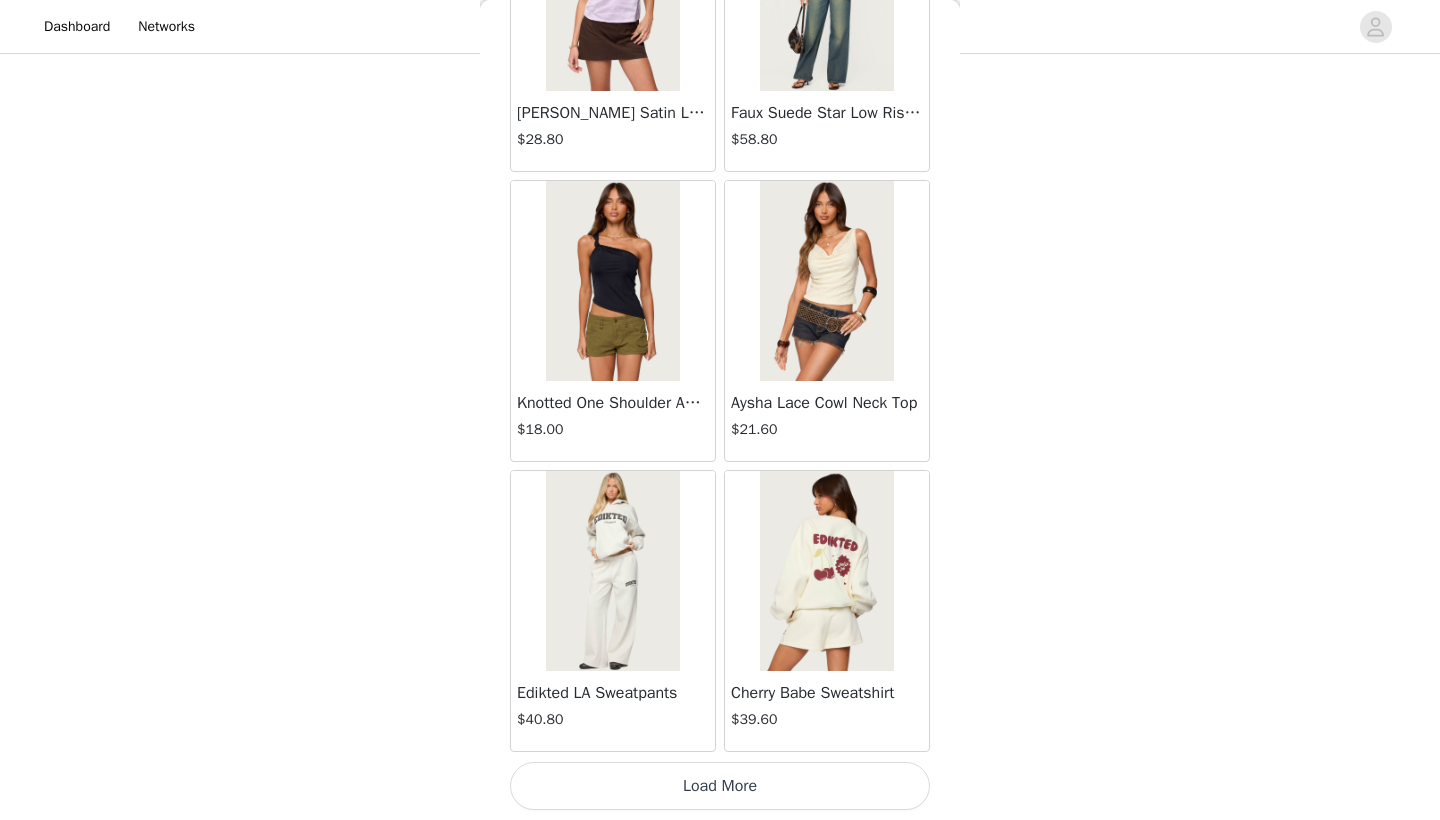 click on "Load More" at bounding box center [720, 786] 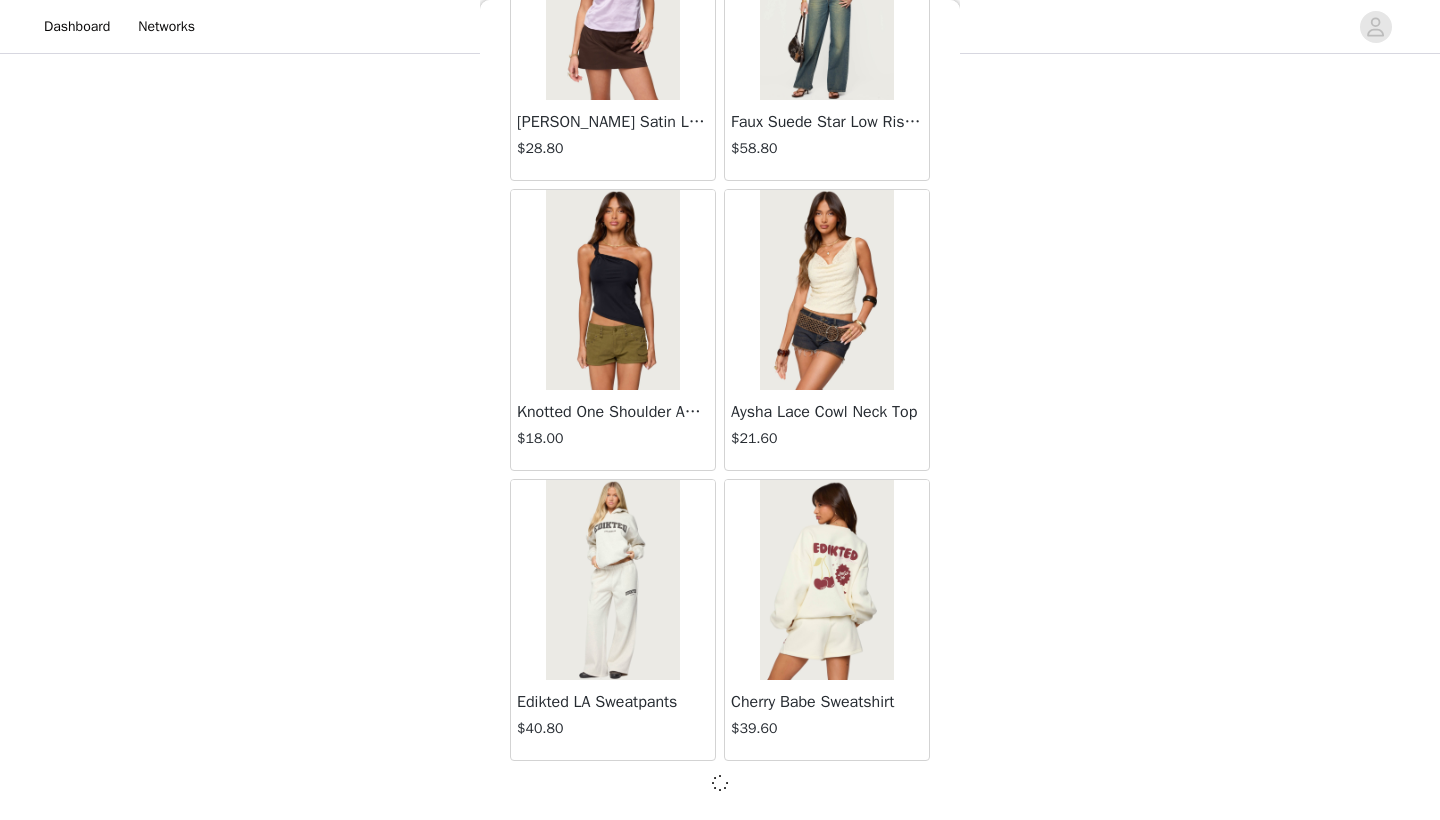 scroll, scrollTop: 31231, scrollLeft: 0, axis: vertical 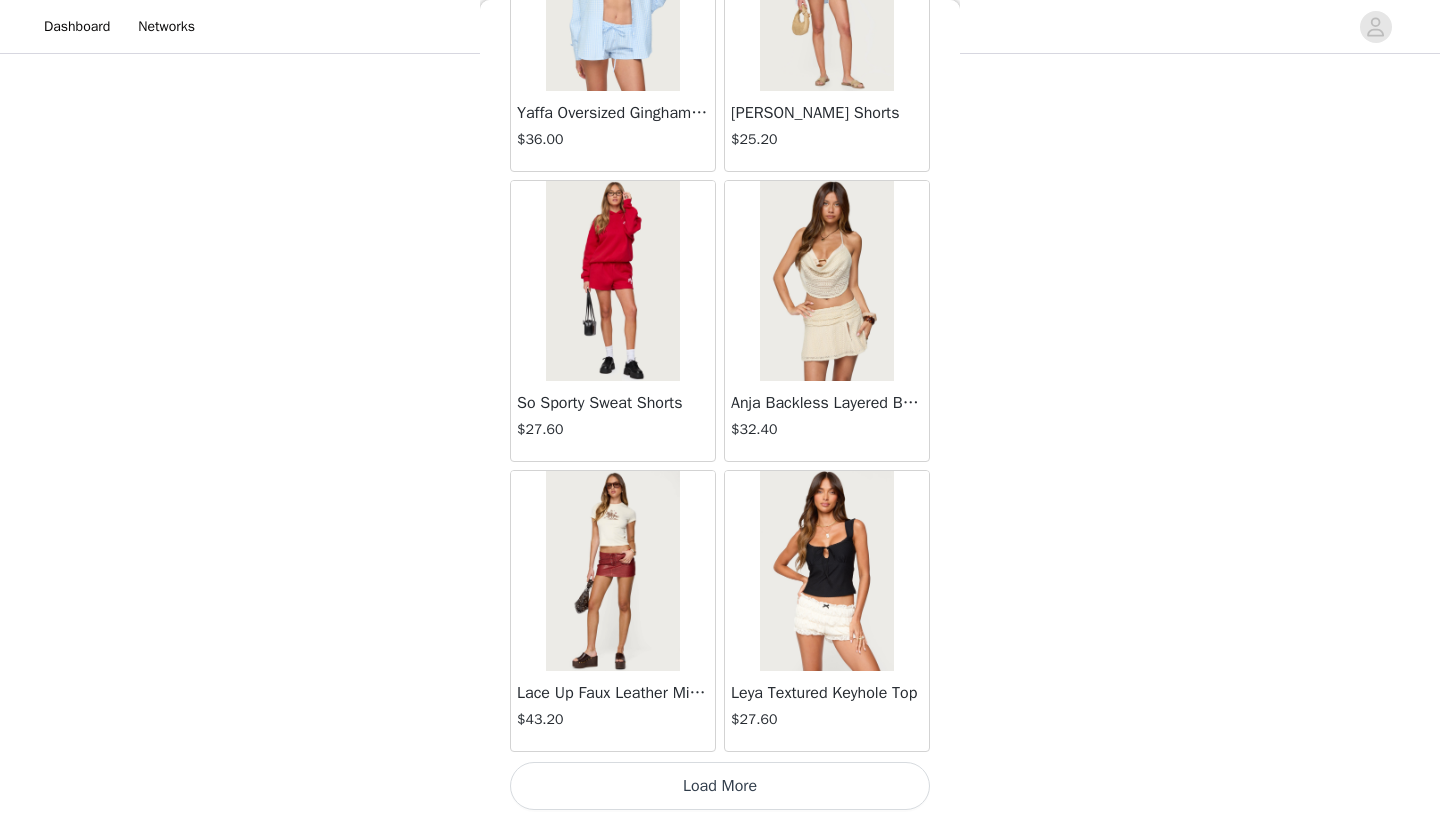 click on "Load More" at bounding box center (720, 786) 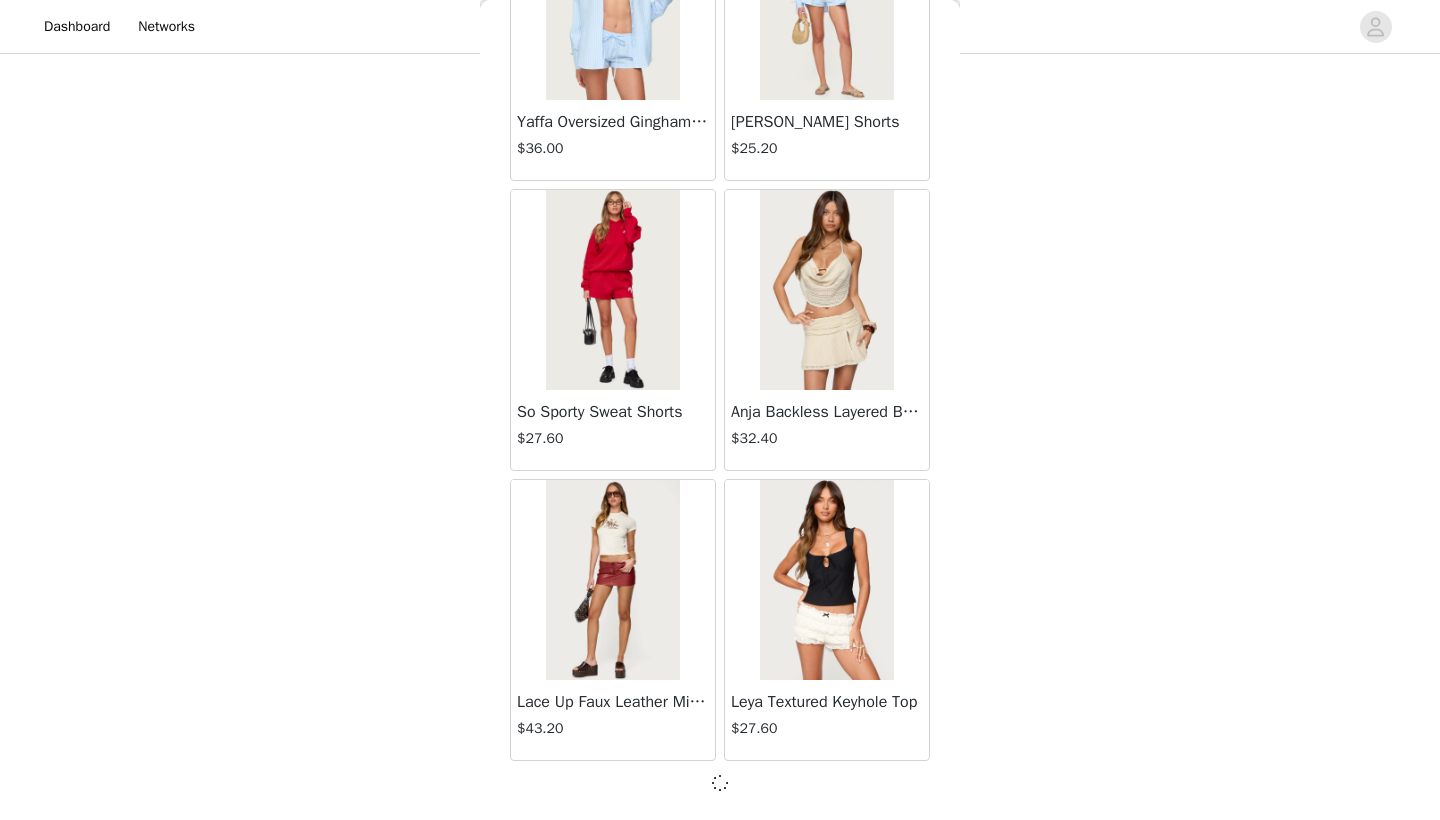scroll, scrollTop: 34131, scrollLeft: 0, axis: vertical 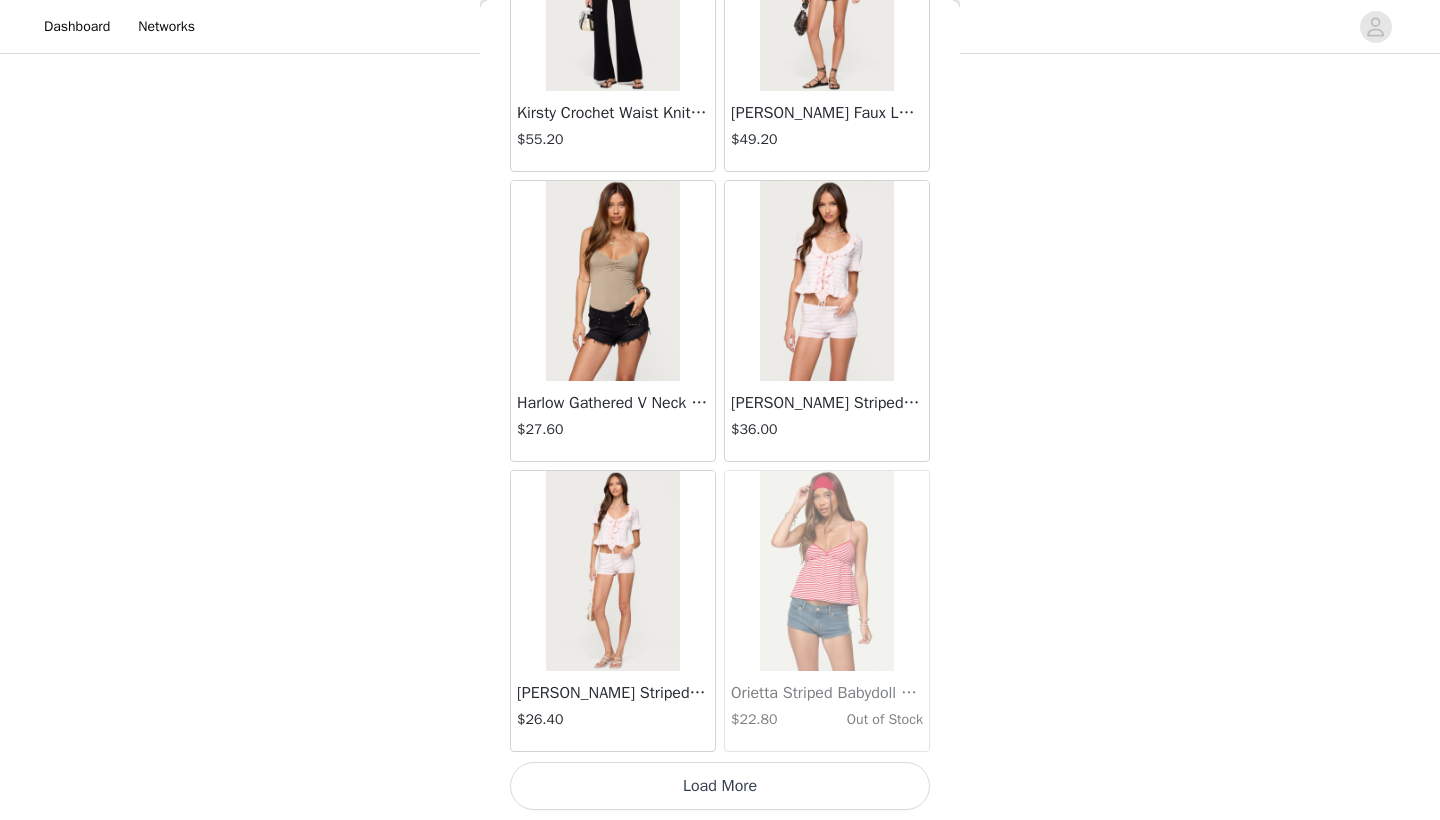 click on "Load More" at bounding box center (720, 786) 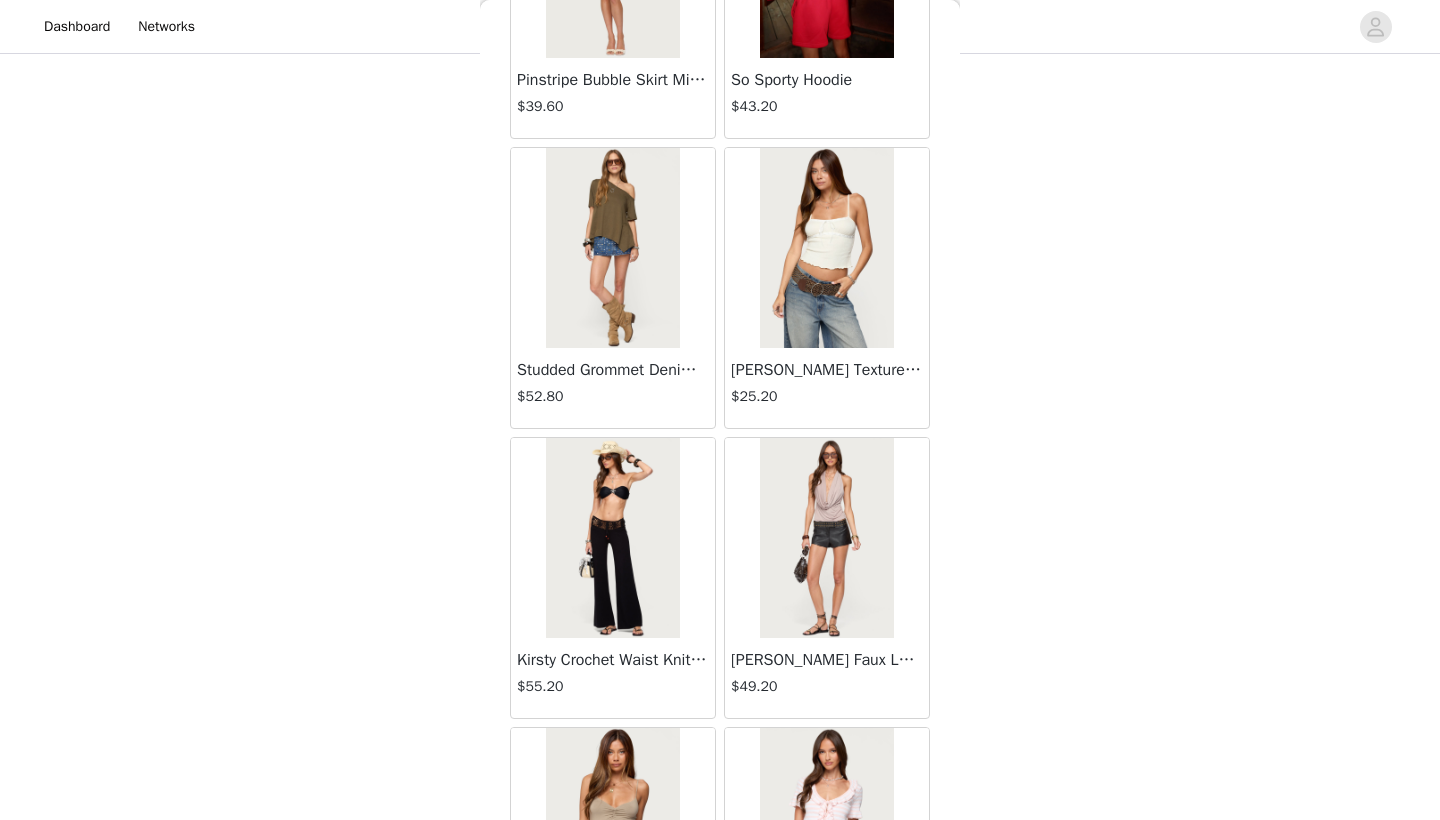 scroll, scrollTop: 36488, scrollLeft: 0, axis: vertical 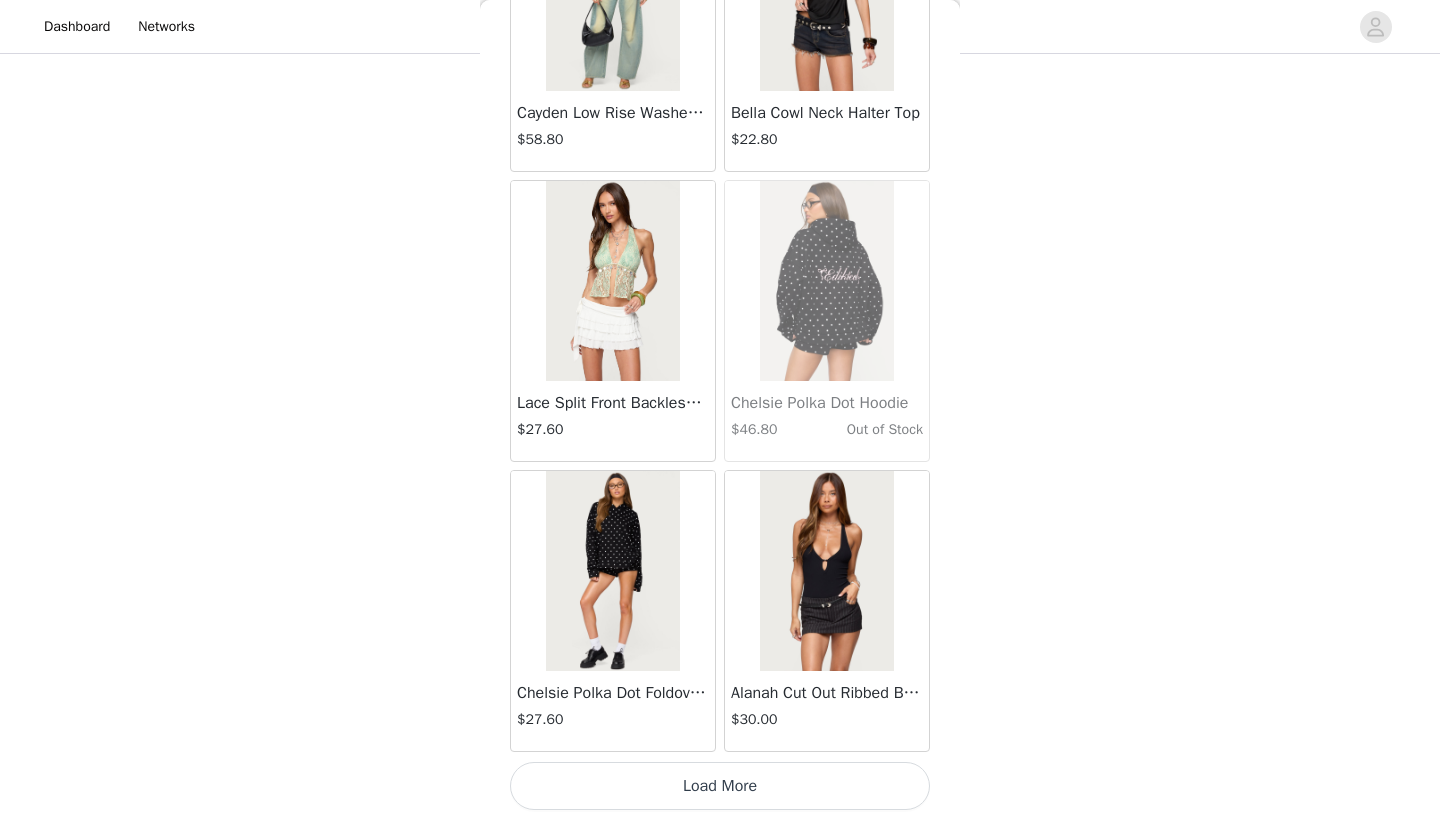 click on "Load More" at bounding box center (720, 786) 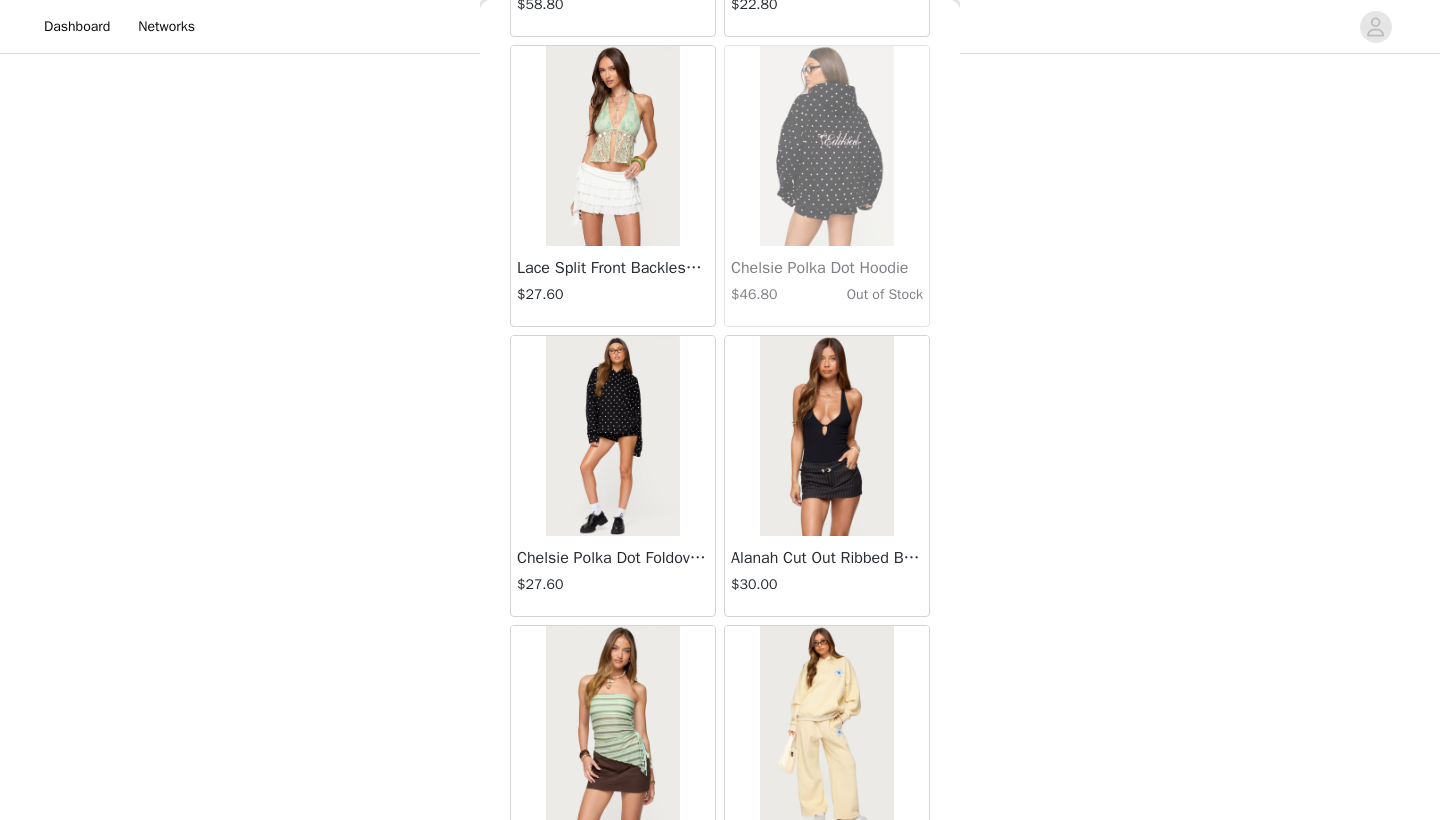 scroll, scrollTop: 40117, scrollLeft: 0, axis: vertical 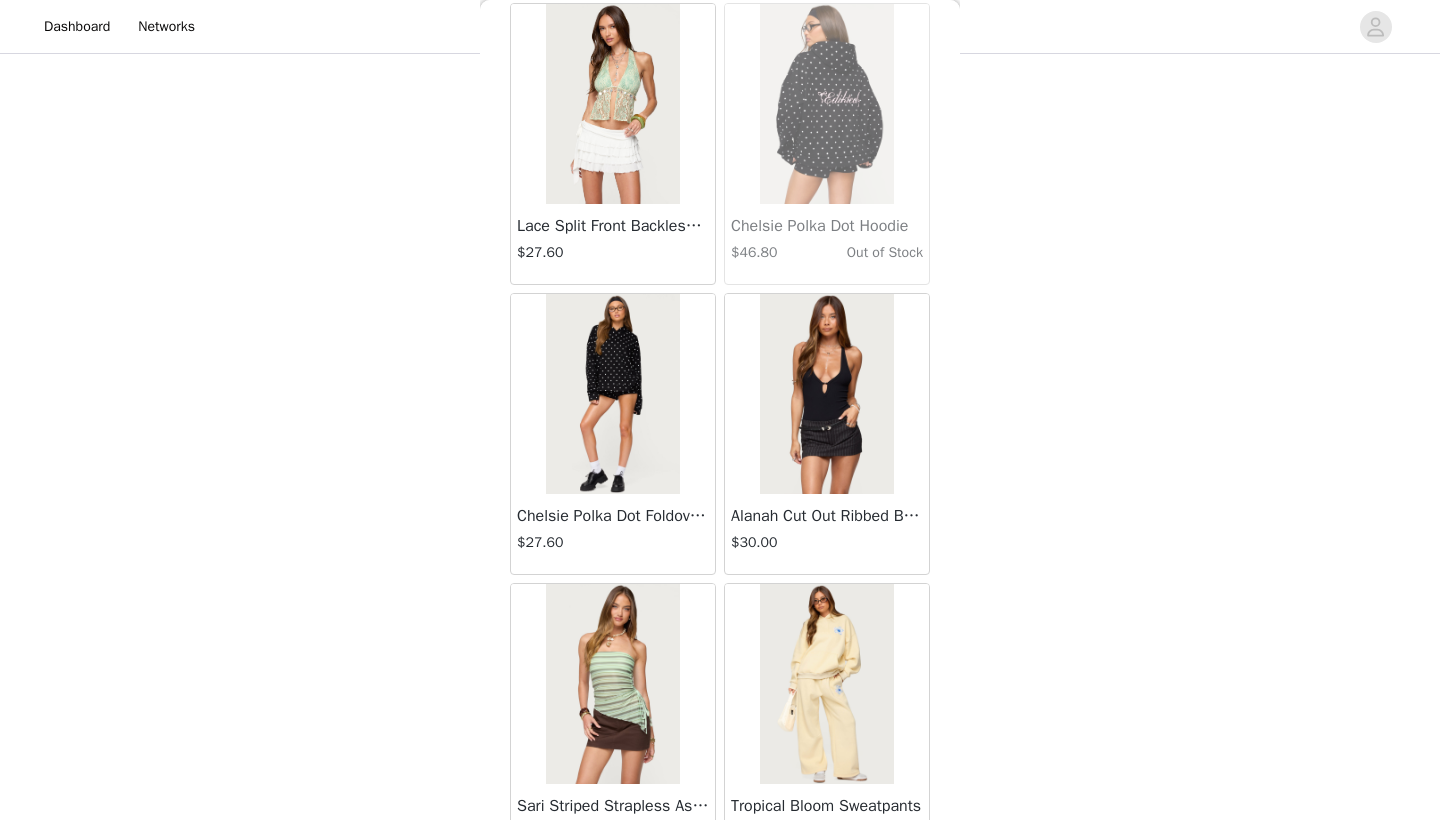 click at bounding box center (612, 394) 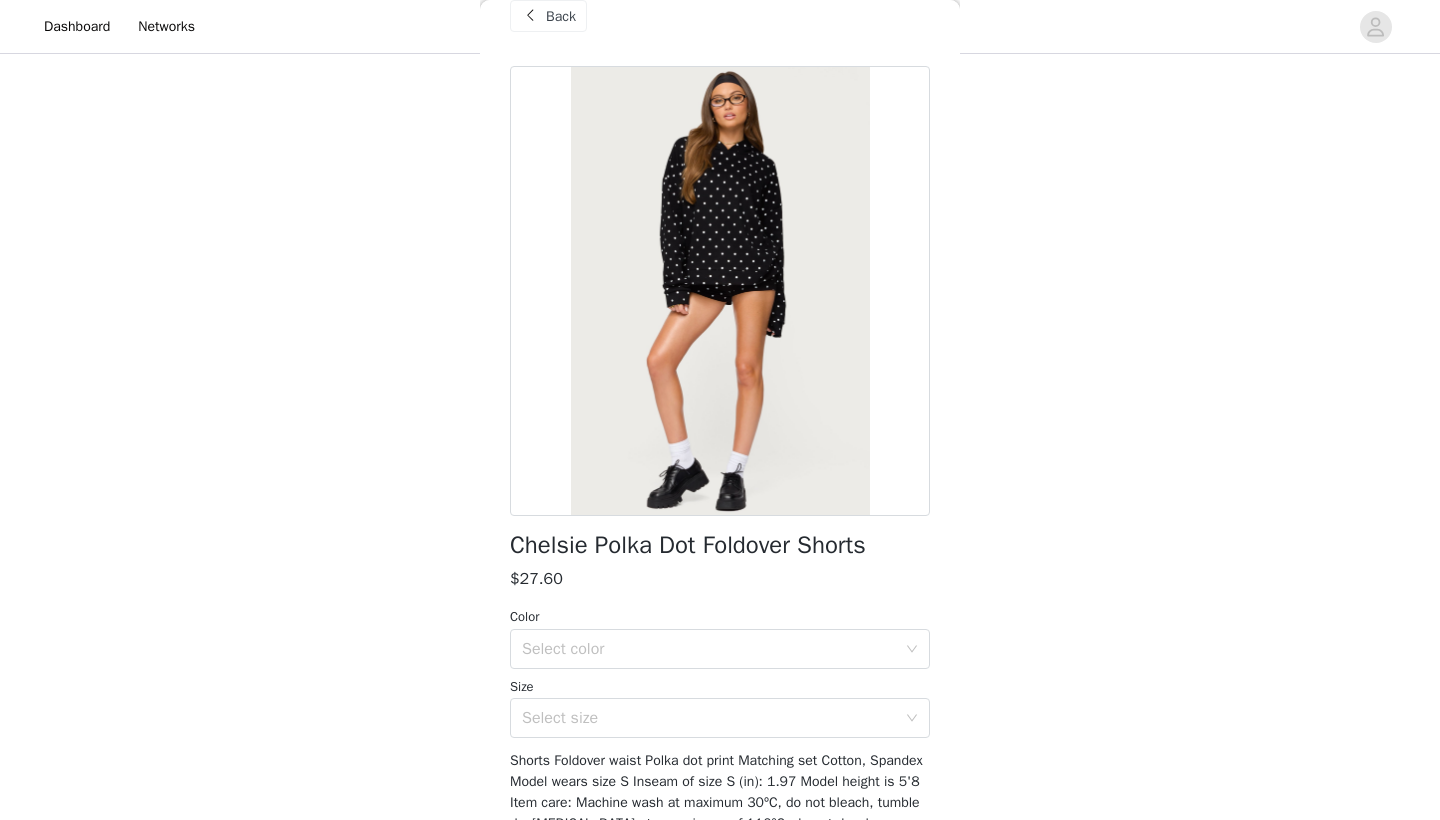 scroll, scrollTop: 29, scrollLeft: 0, axis: vertical 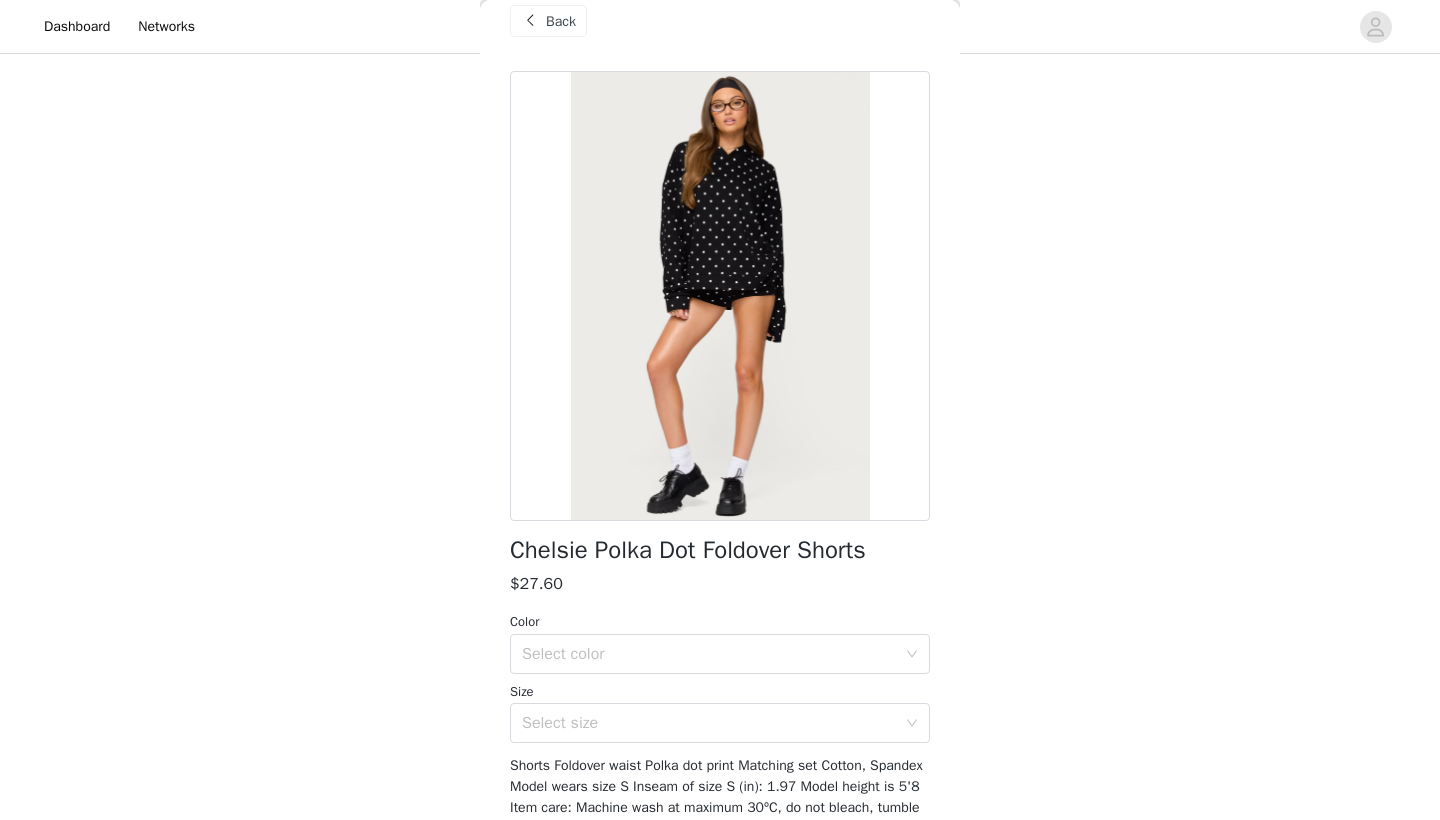 click on "Back" at bounding box center [548, 21] 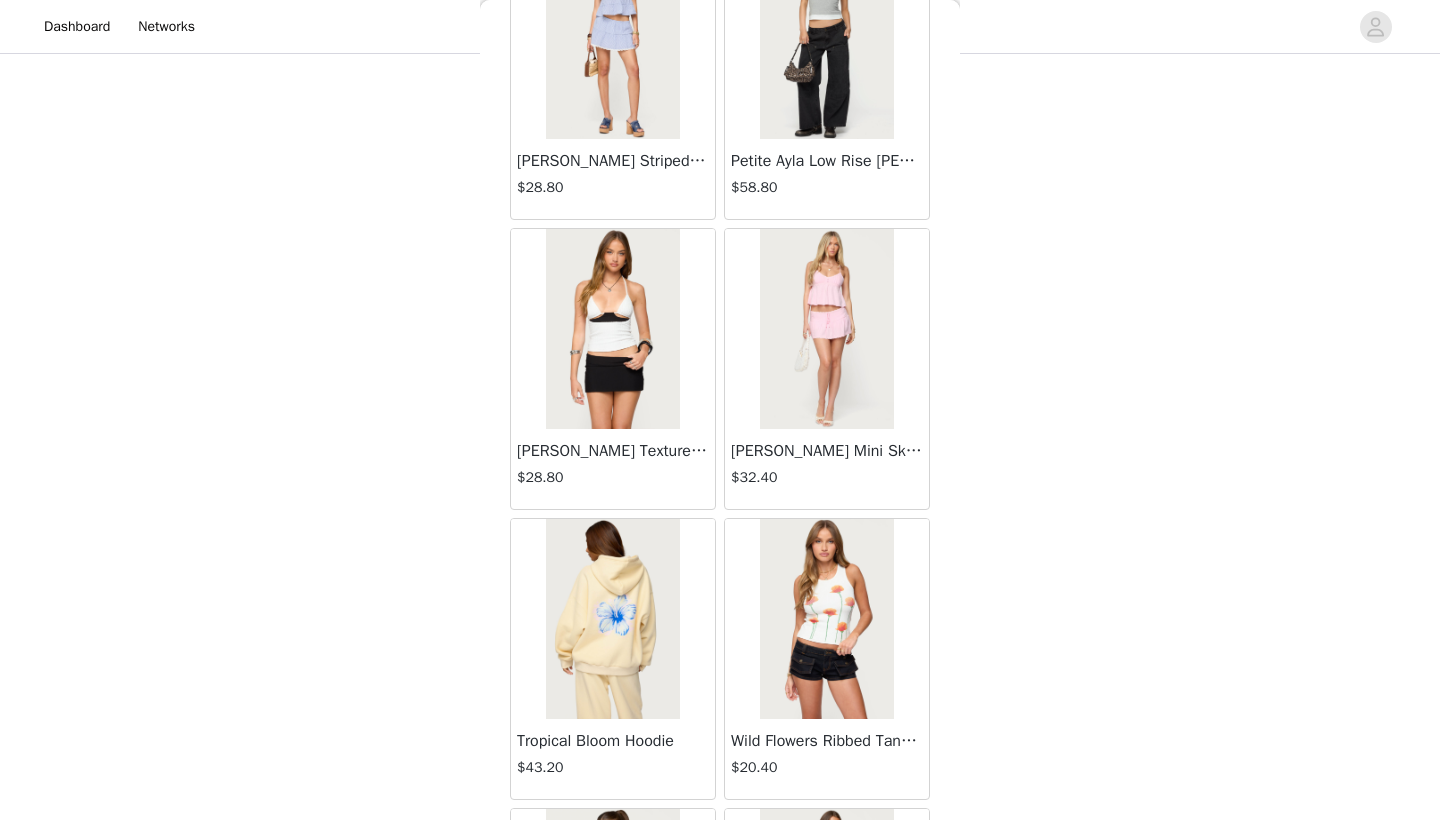 scroll, scrollTop: 42213, scrollLeft: 0, axis: vertical 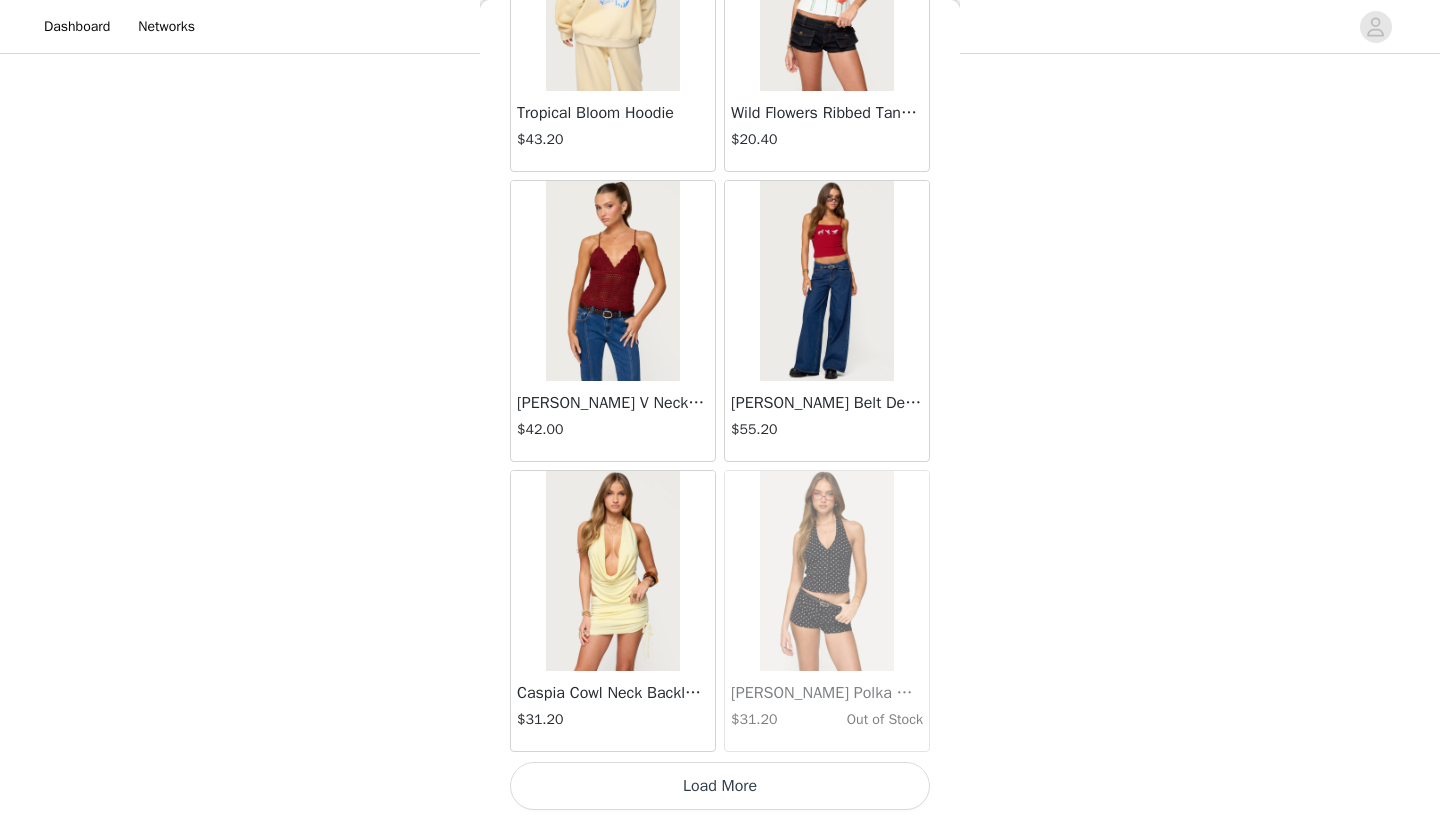 click on "Load More" at bounding box center (720, 786) 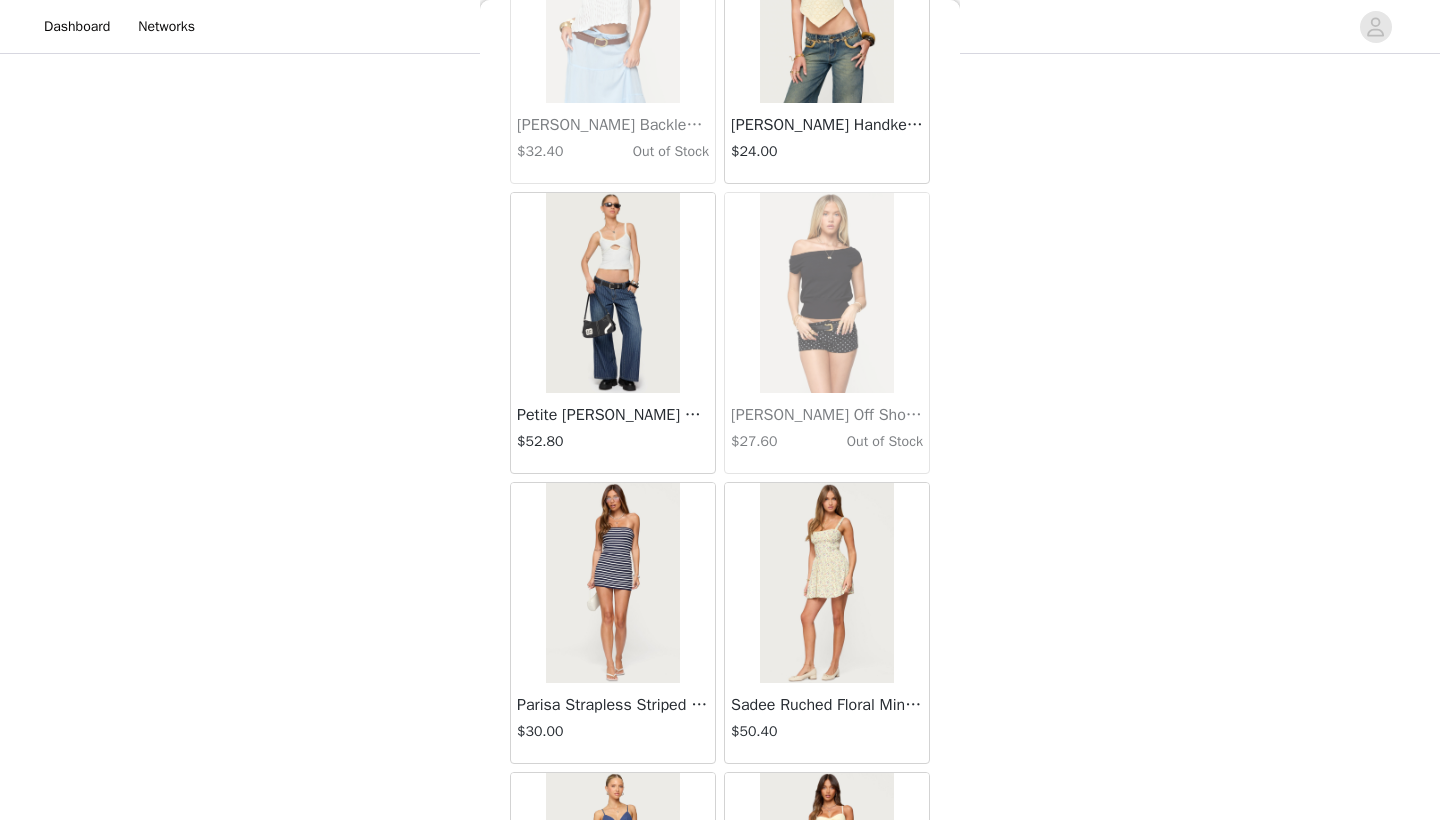 scroll, scrollTop: 44292, scrollLeft: 0, axis: vertical 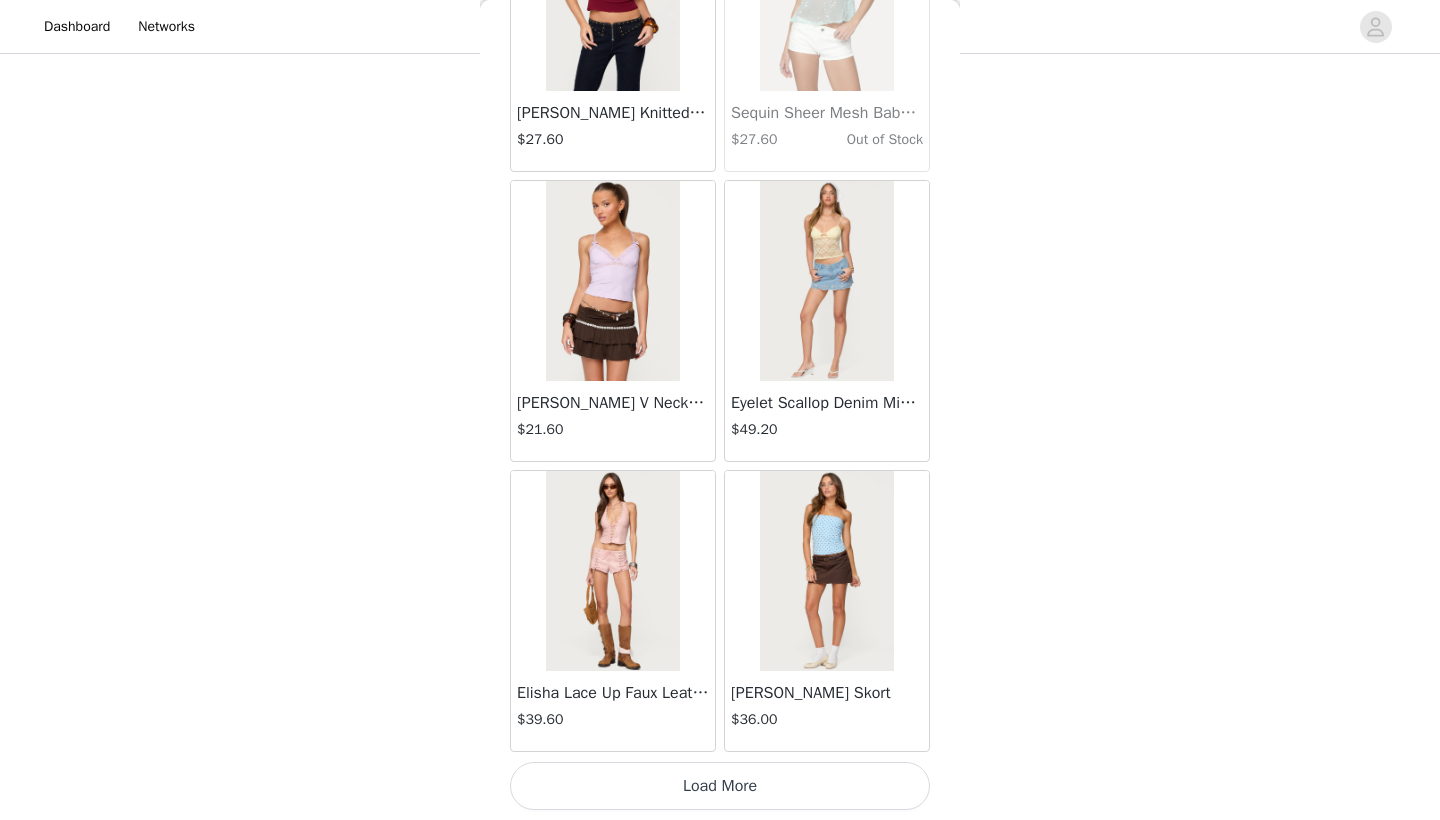 click on "Load More" at bounding box center (720, 786) 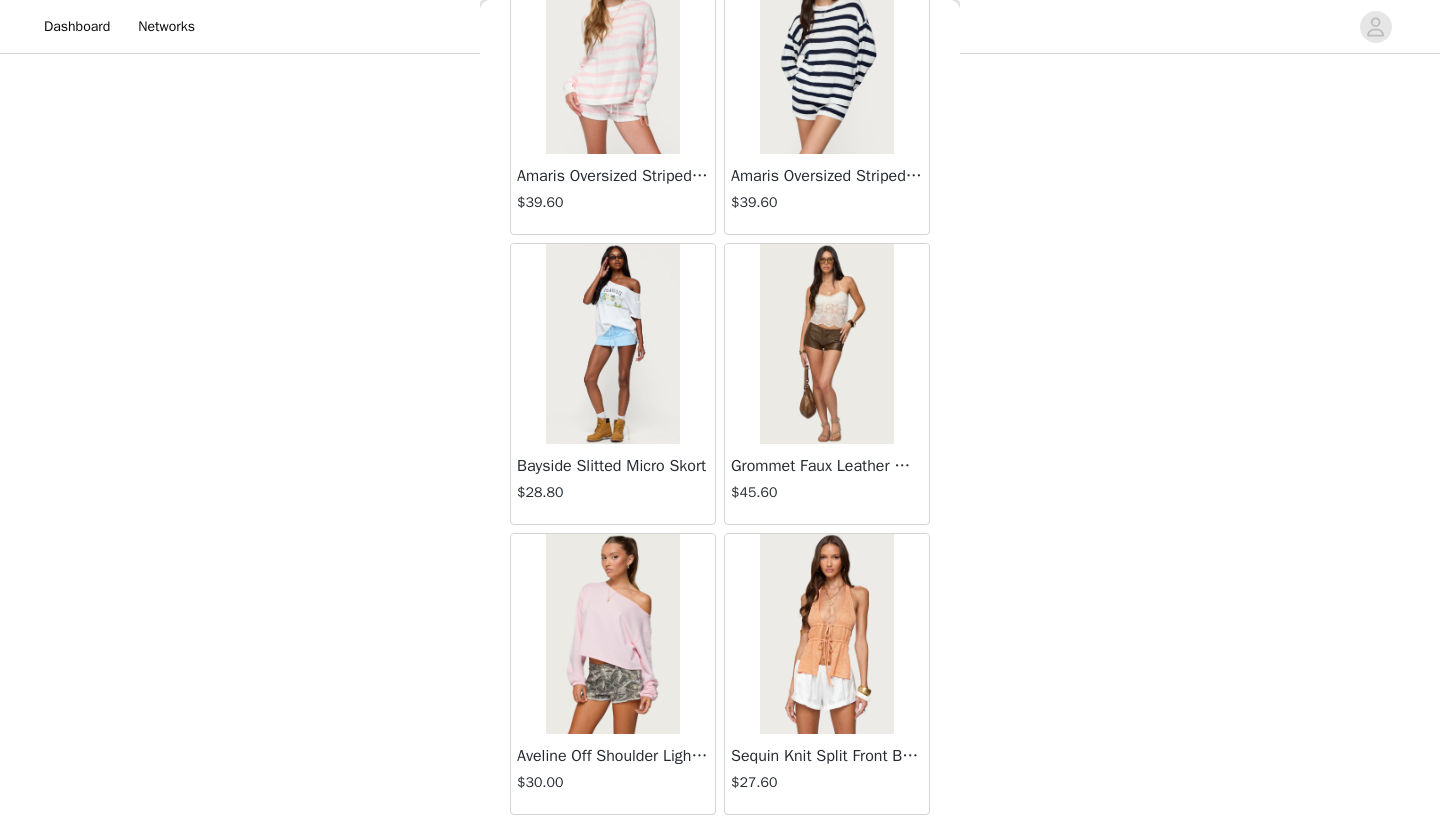 scroll, scrollTop: 48005, scrollLeft: 0, axis: vertical 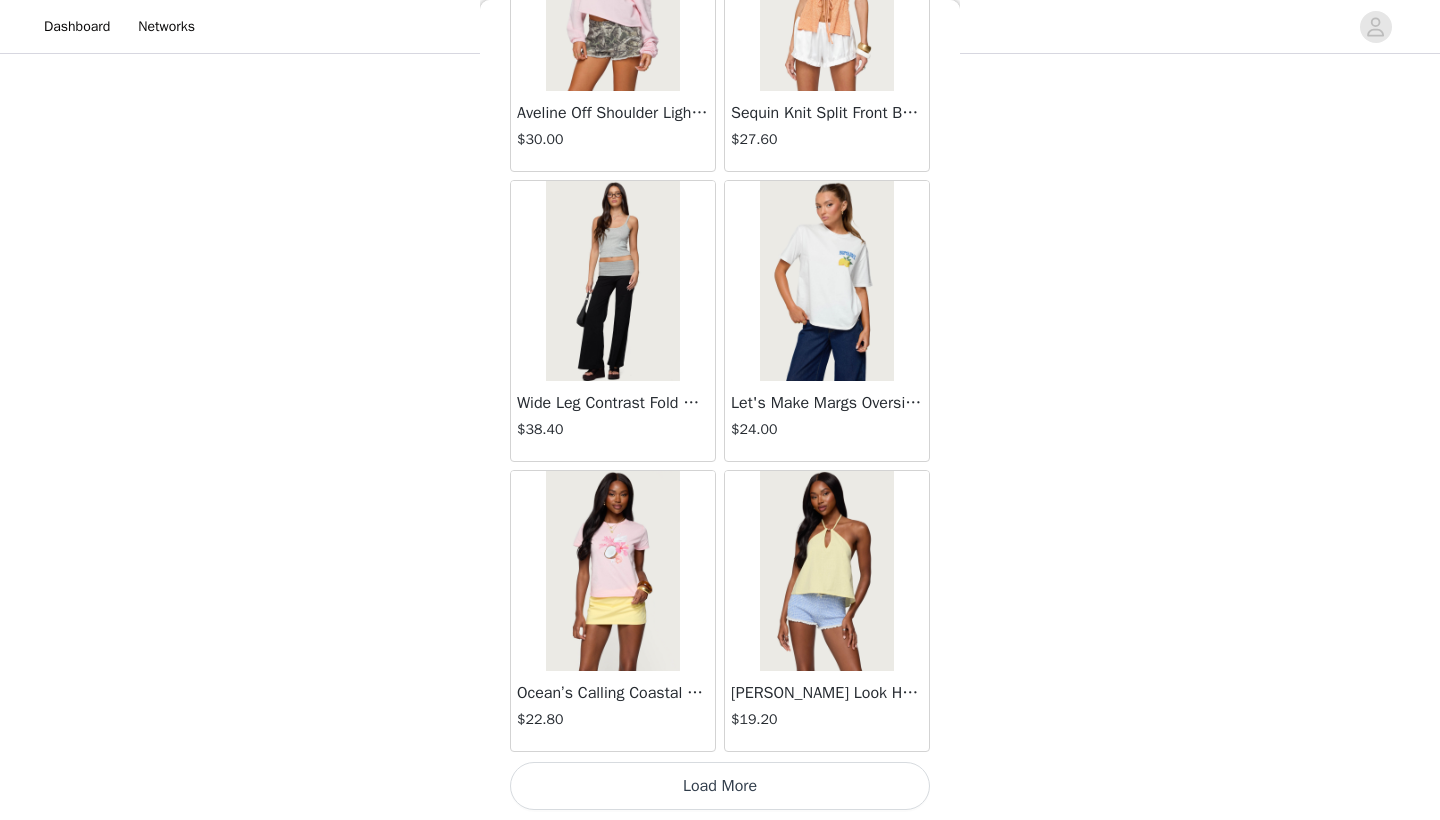 click on "Load More" at bounding box center (720, 786) 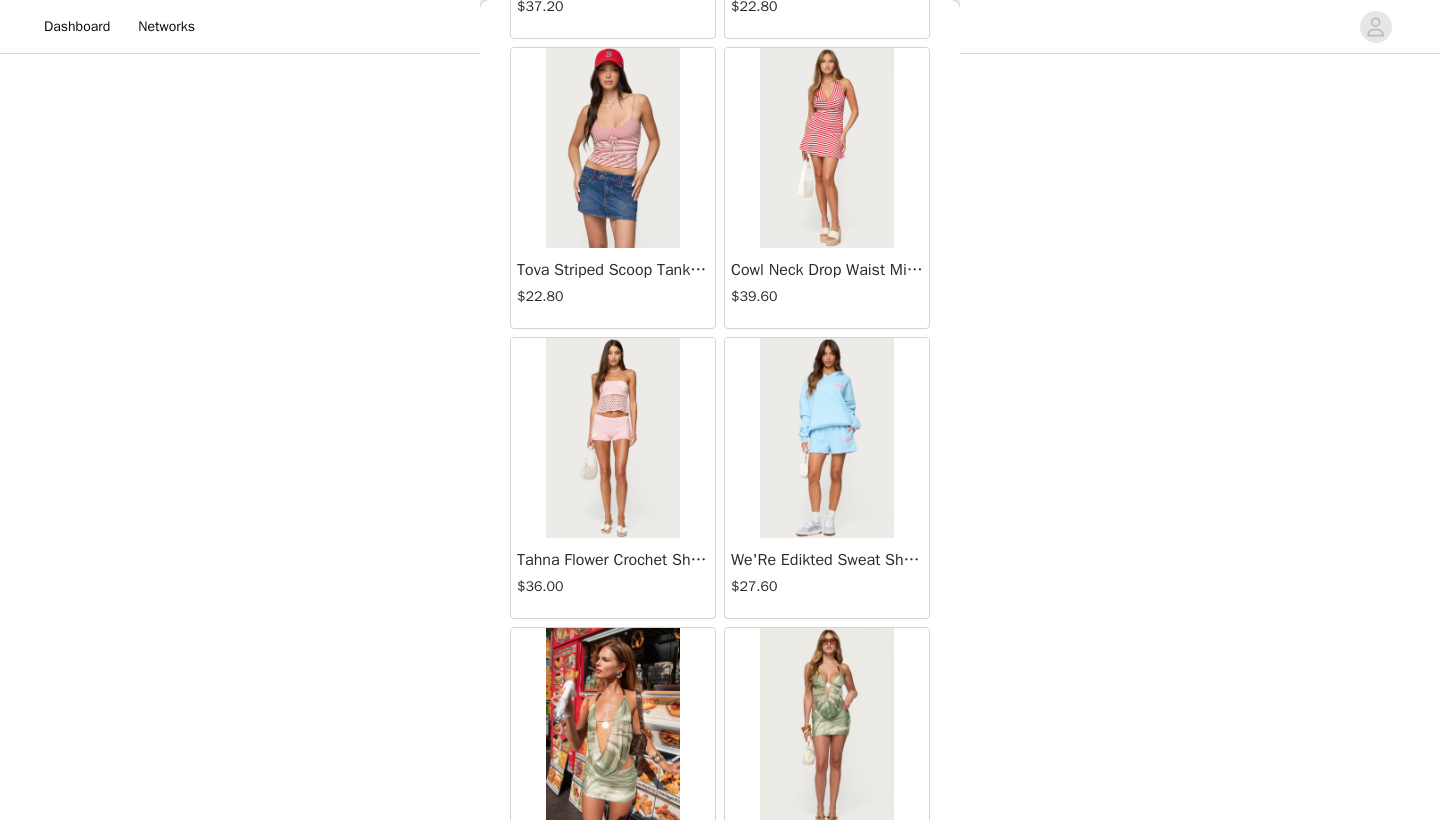 scroll, scrollTop: 49644, scrollLeft: 0, axis: vertical 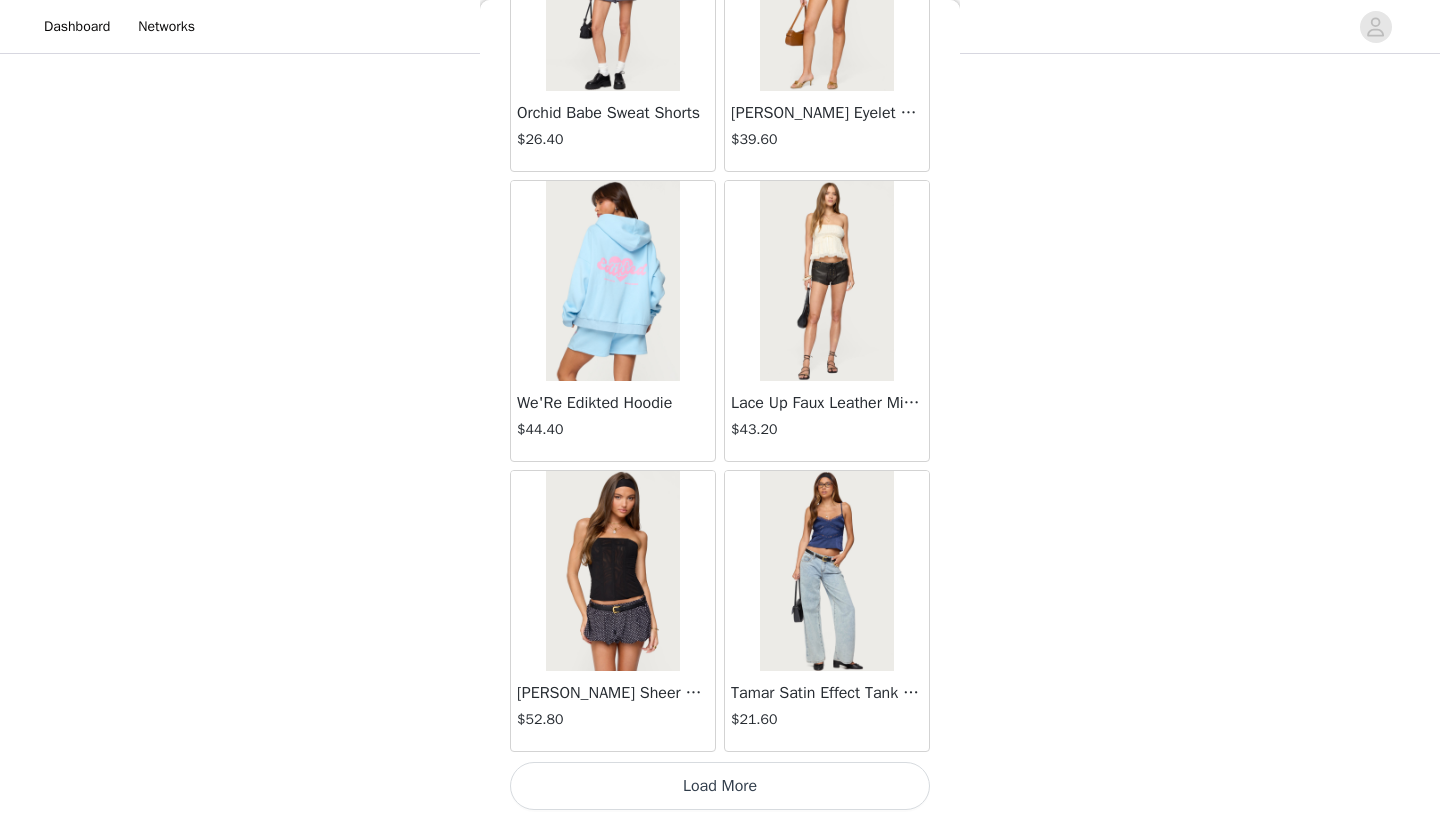 click on "Load More" at bounding box center [720, 786] 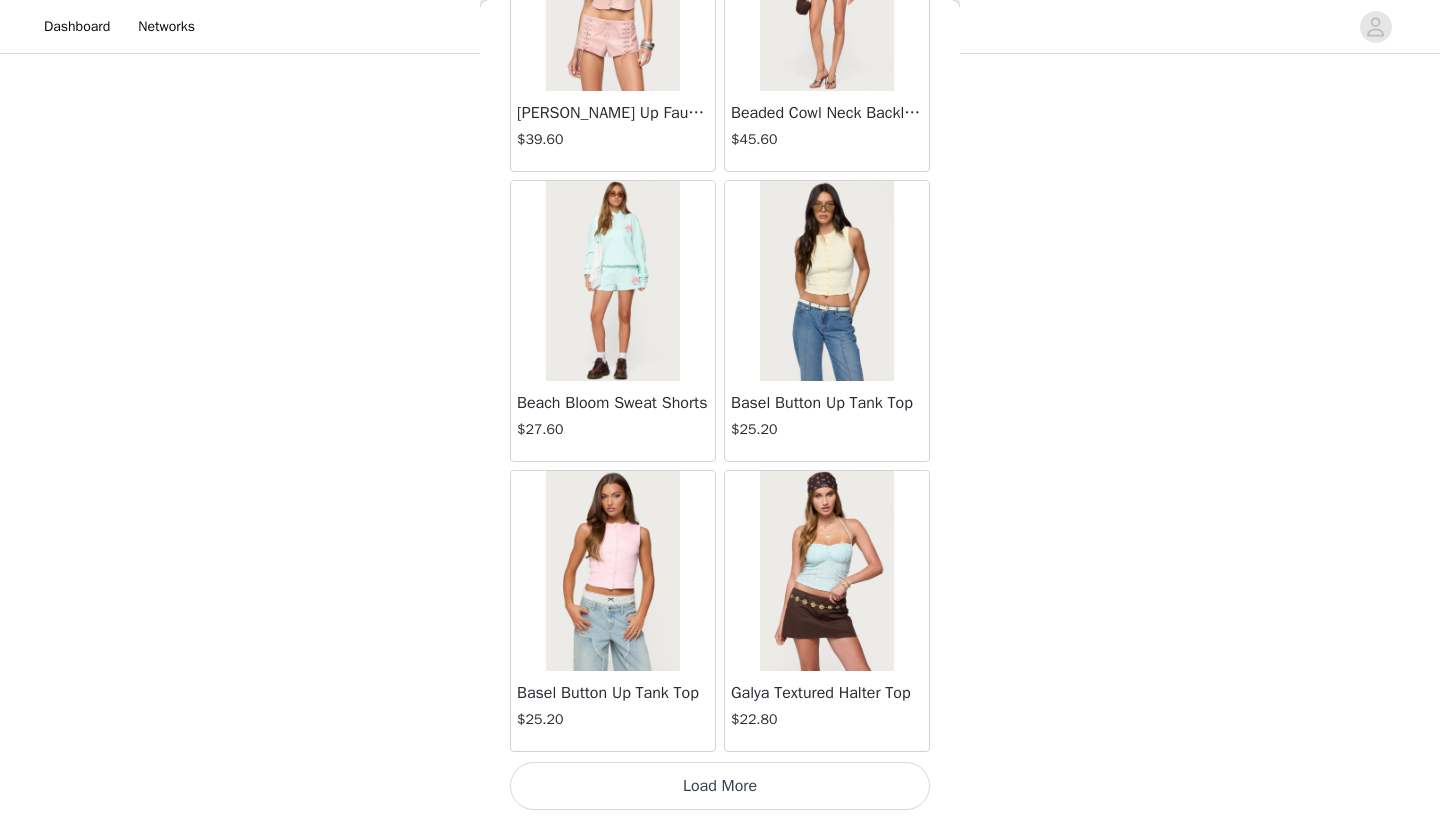 scroll, scrollTop: 54440, scrollLeft: 0, axis: vertical 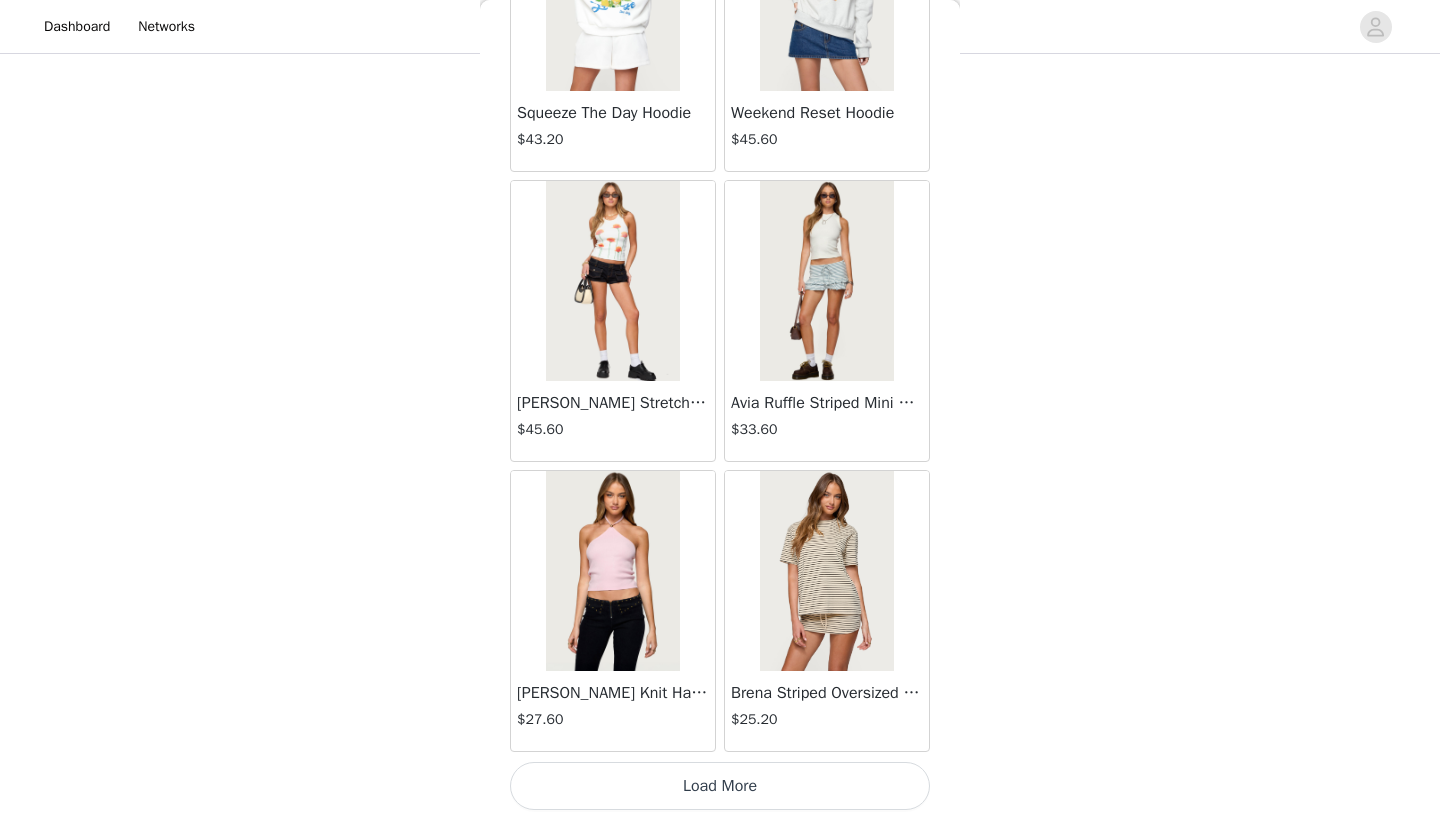 click on "Load More" at bounding box center [720, 786] 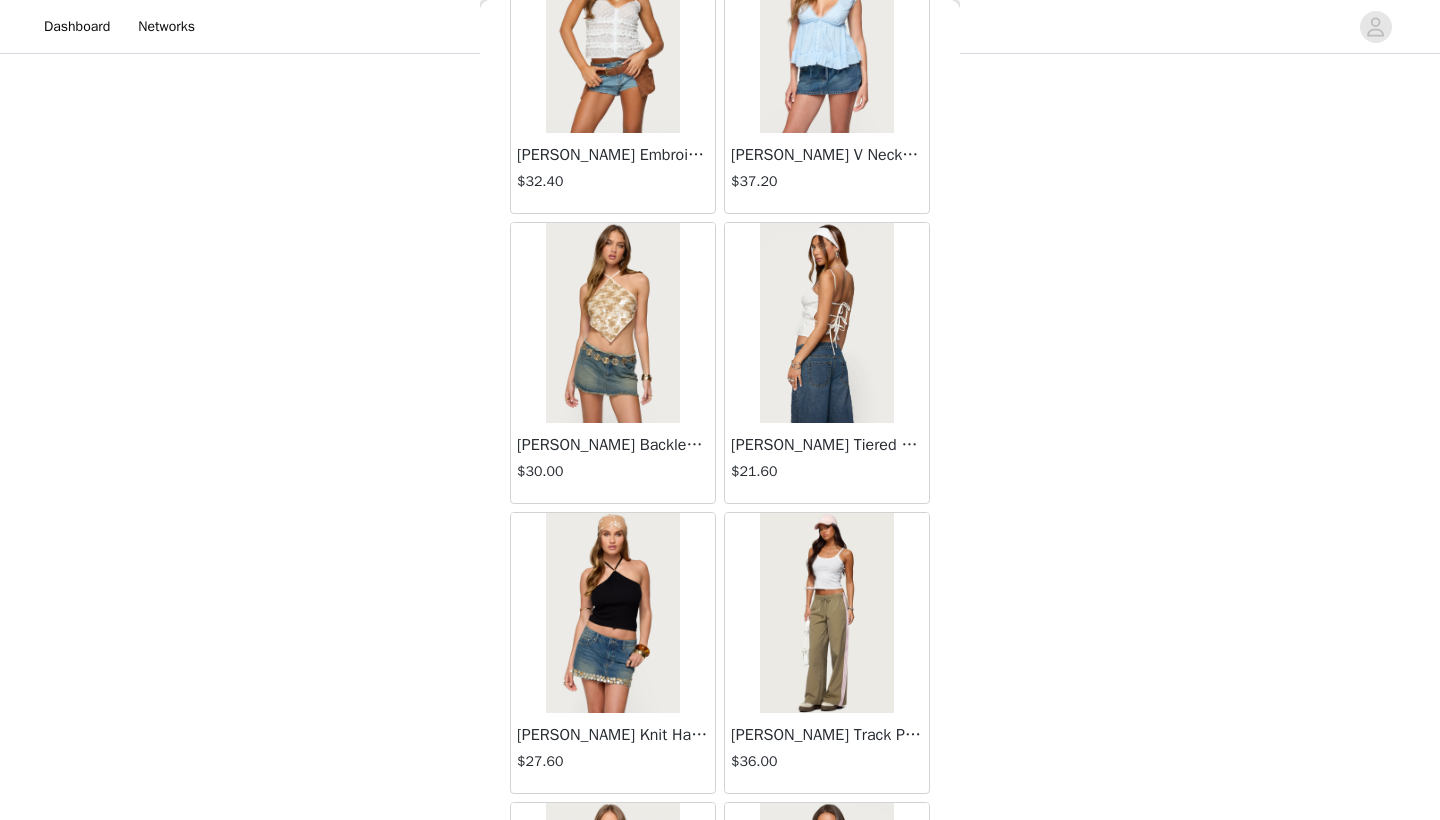 scroll, scrollTop: 59619, scrollLeft: 0, axis: vertical 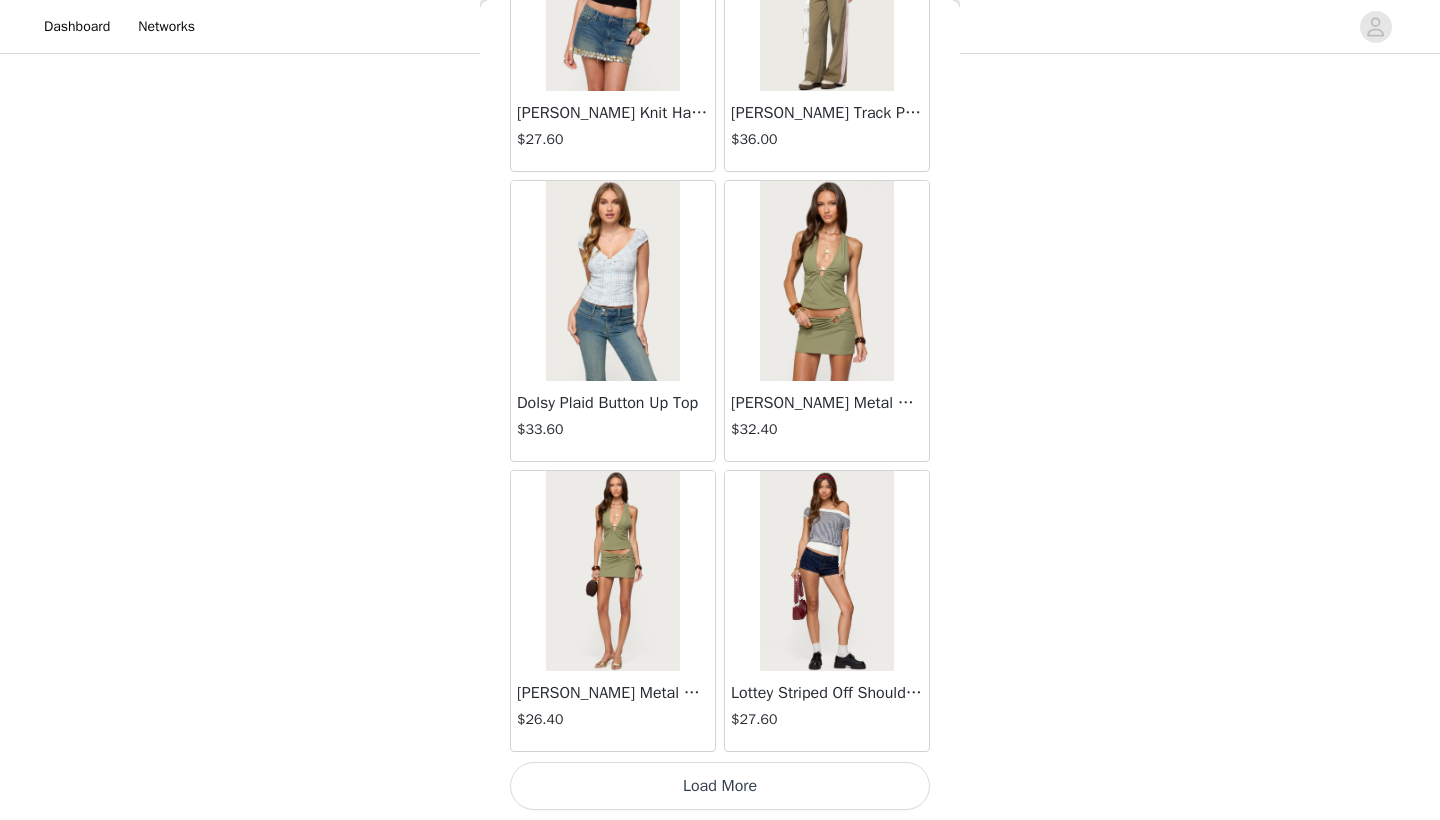click on "Load More" at bounding box center [720, 786] 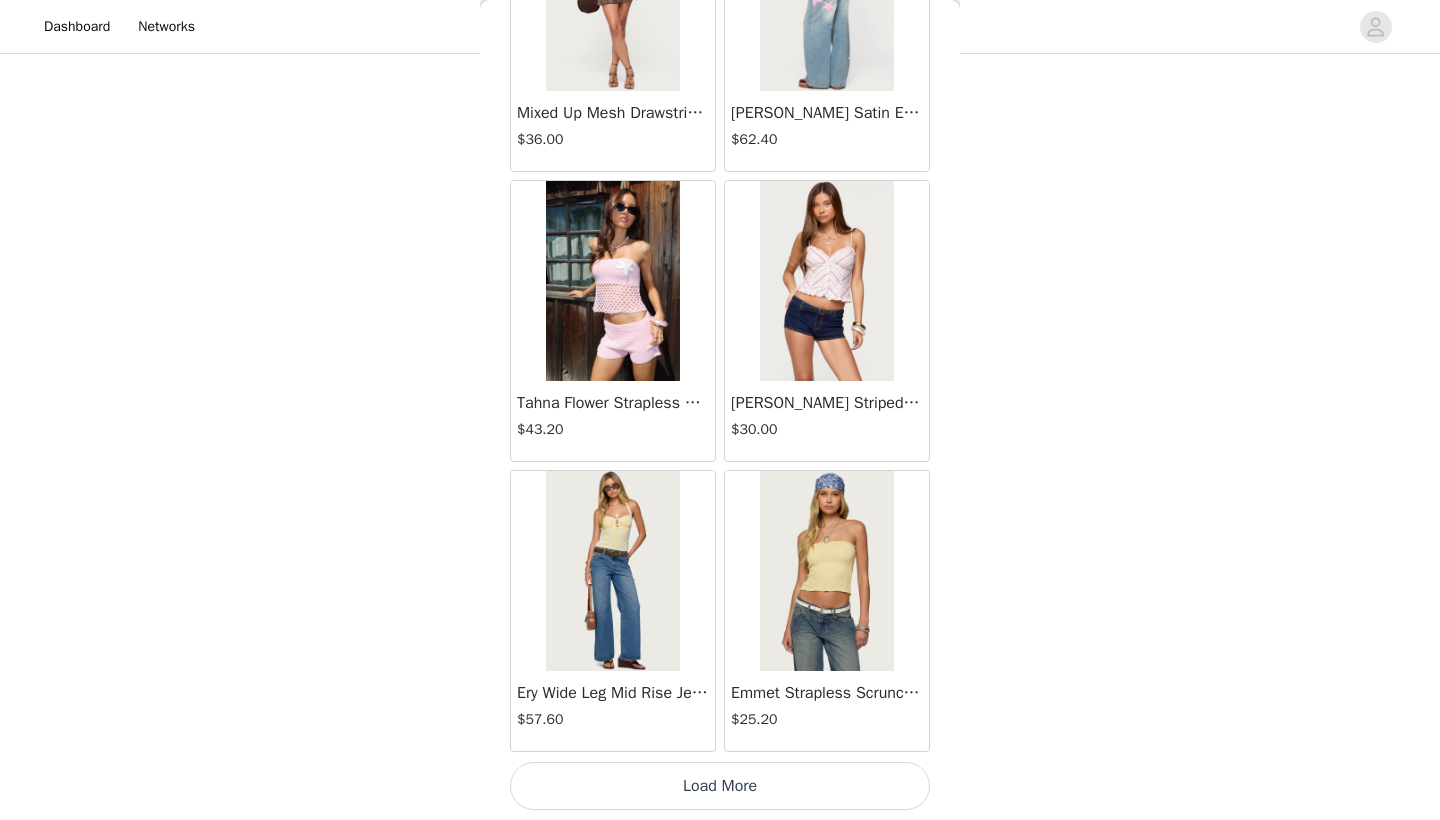scroll, scrollTop: 63140, scrollLeft: 0, axis: vertical 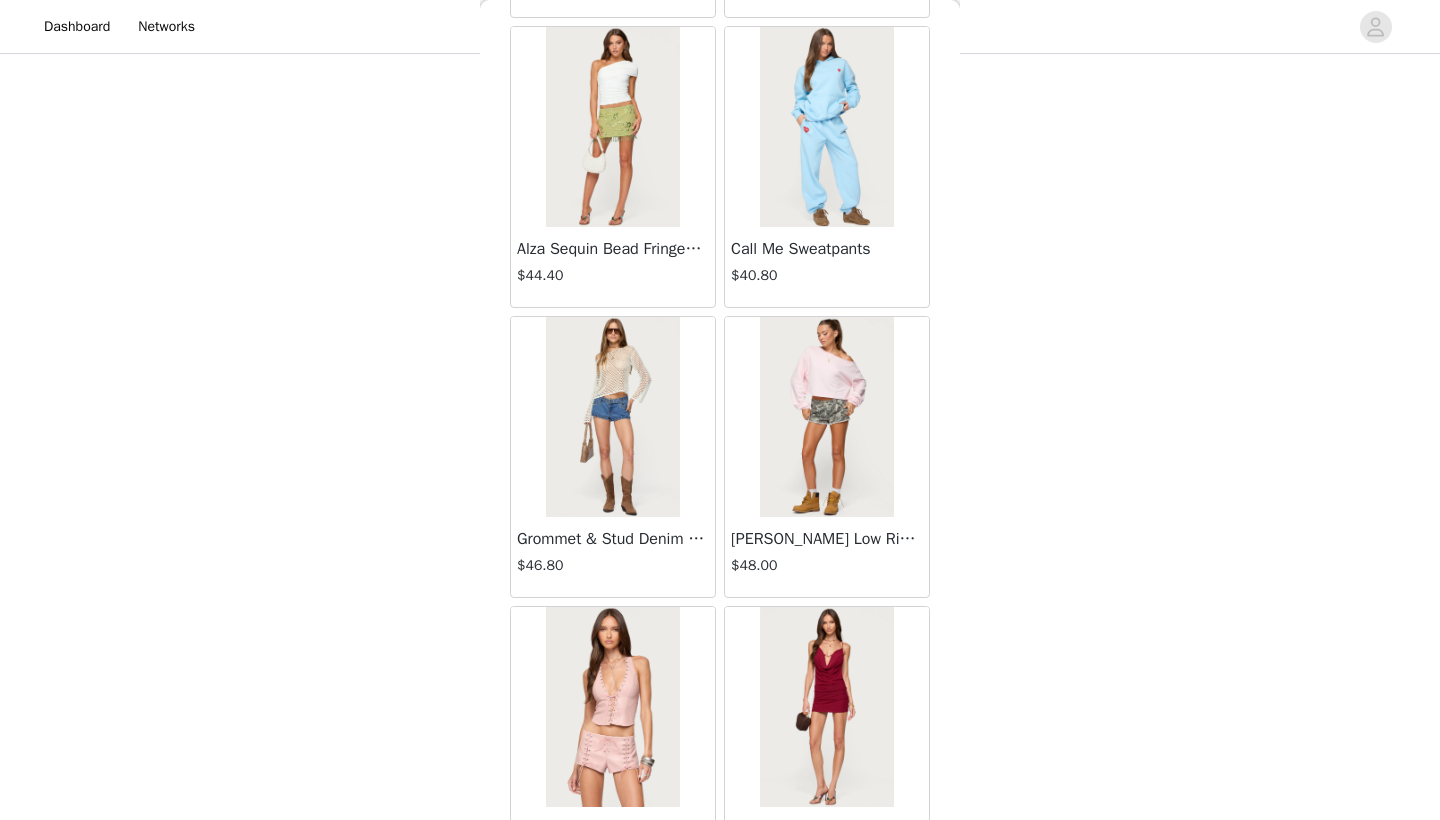 click at bounding box center [612, 417] 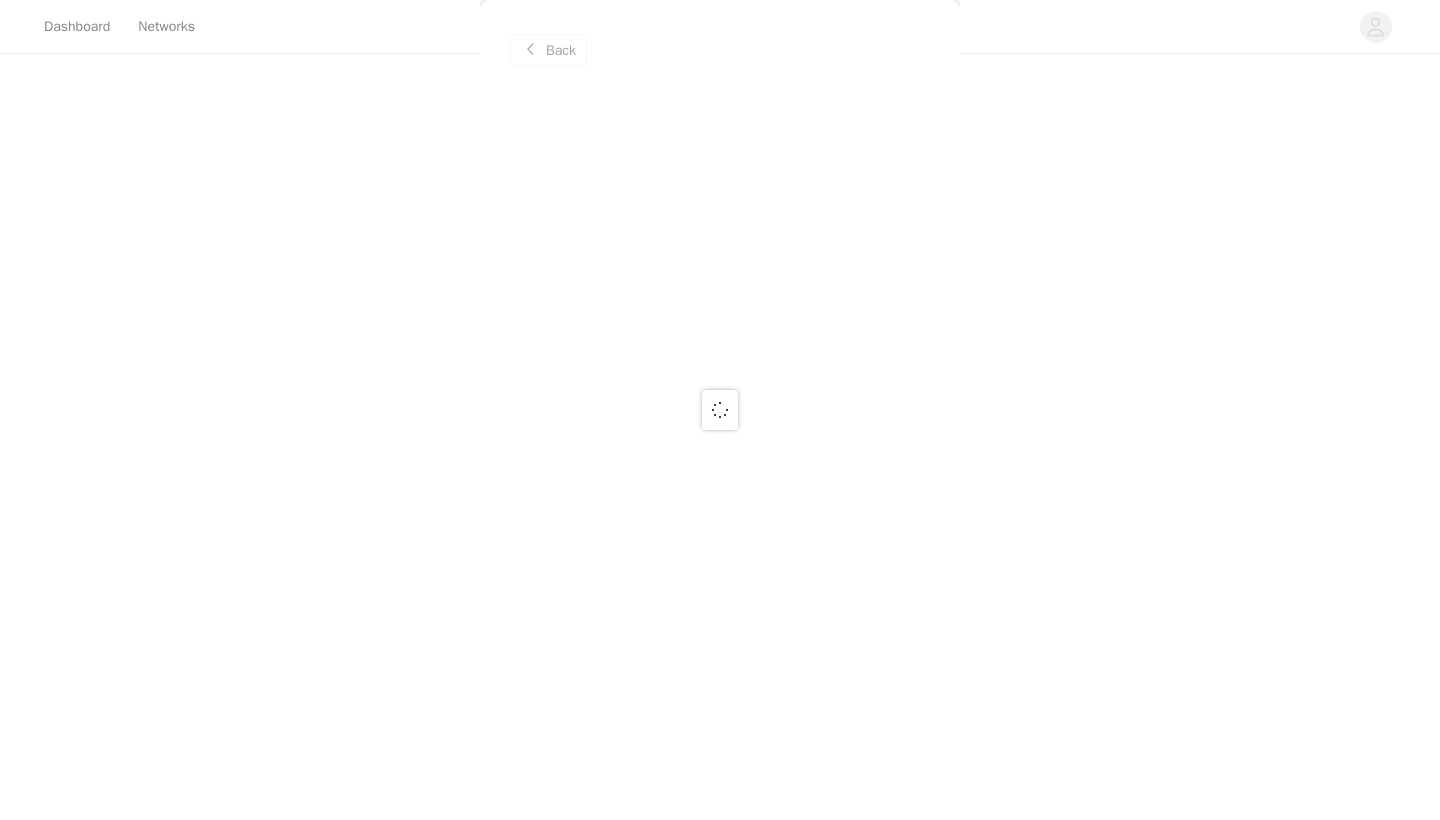scroll, scrollTop: 0, scrollLeft: 0, axis: both 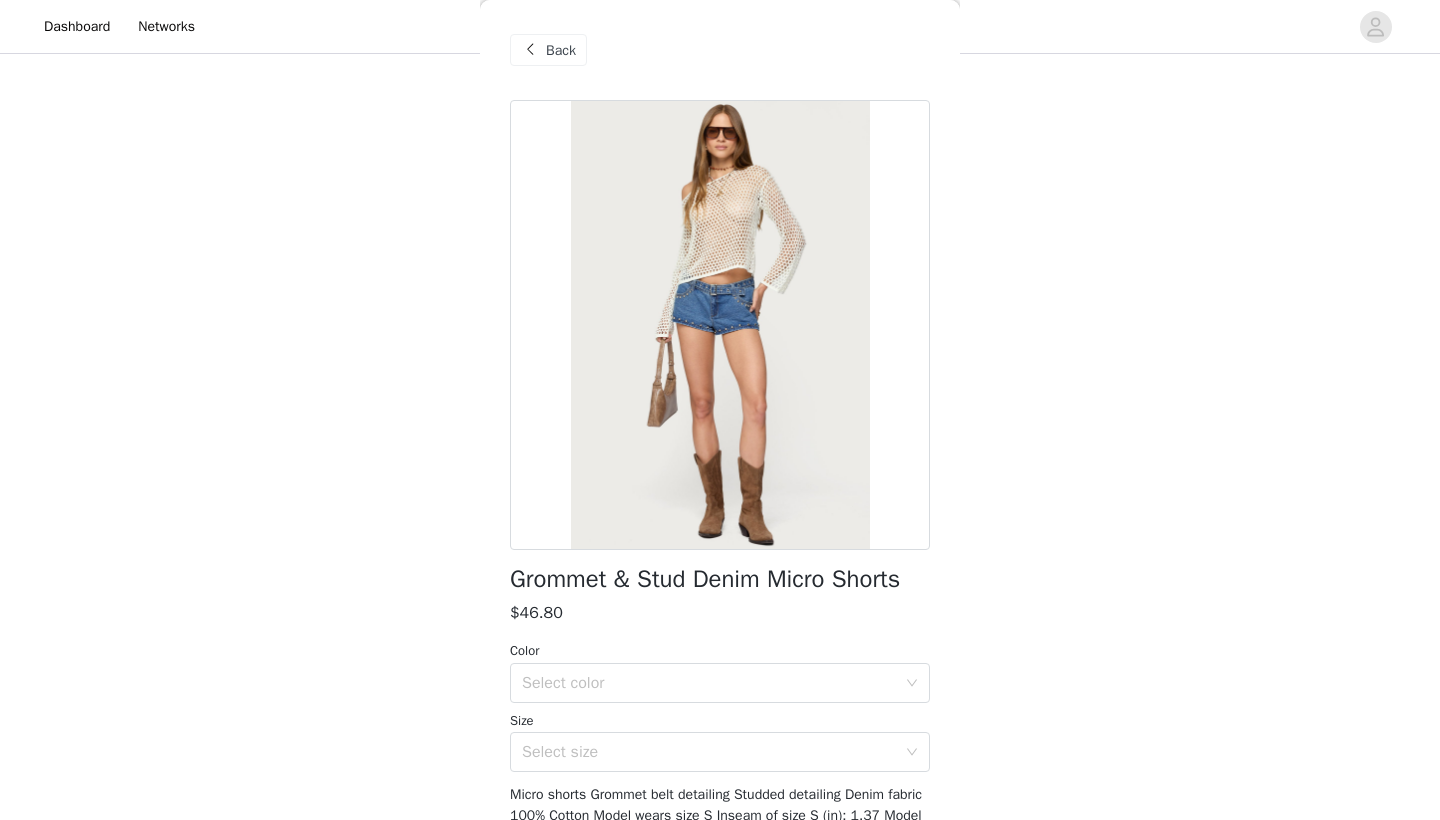 click on "Back" at bounding box center (561, 50) 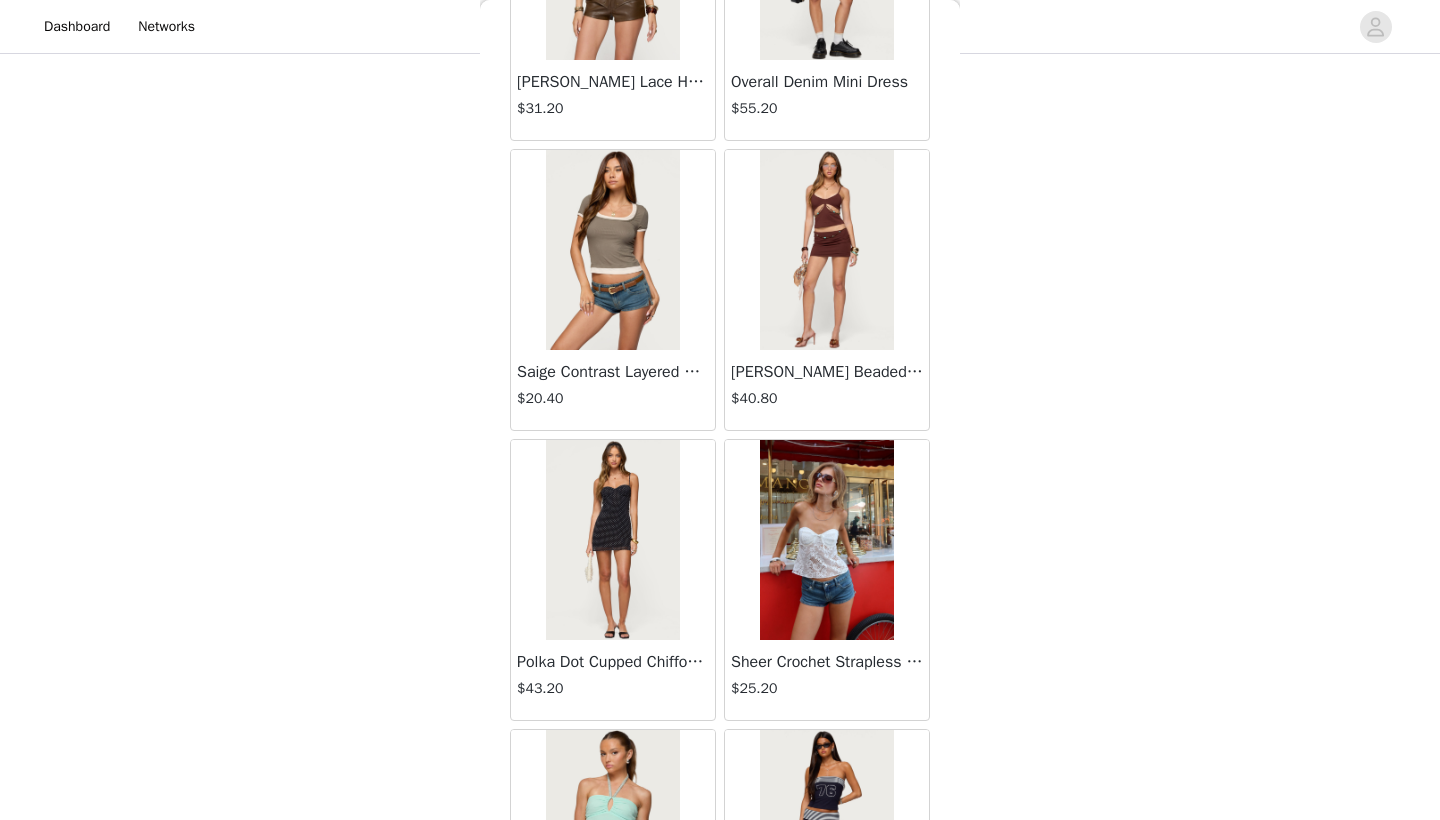 scroll, scrollTop: 65496, scrollLeft: 0, axis: vertical 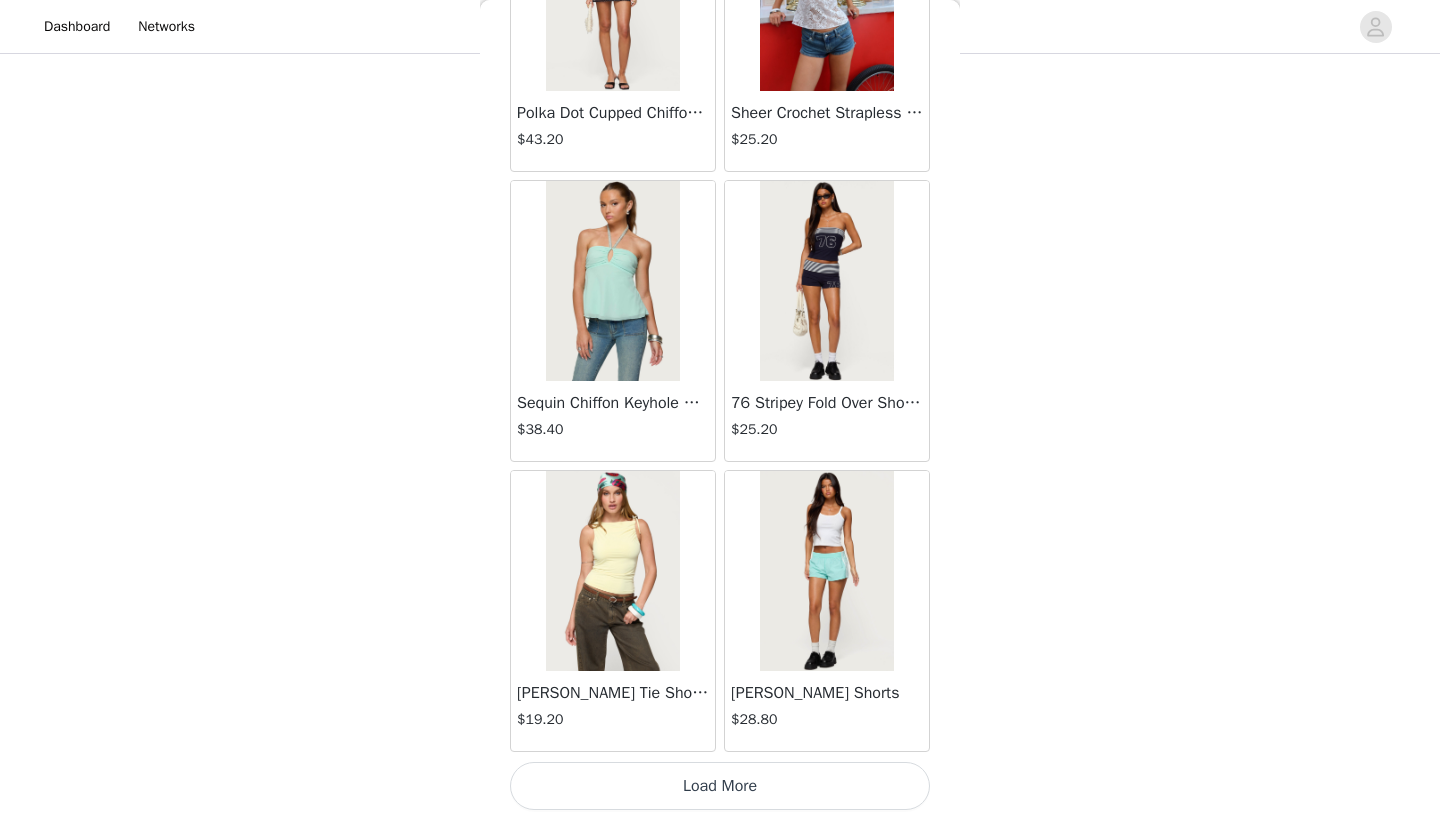 click on "Load More" at bounding box center [720, 786] 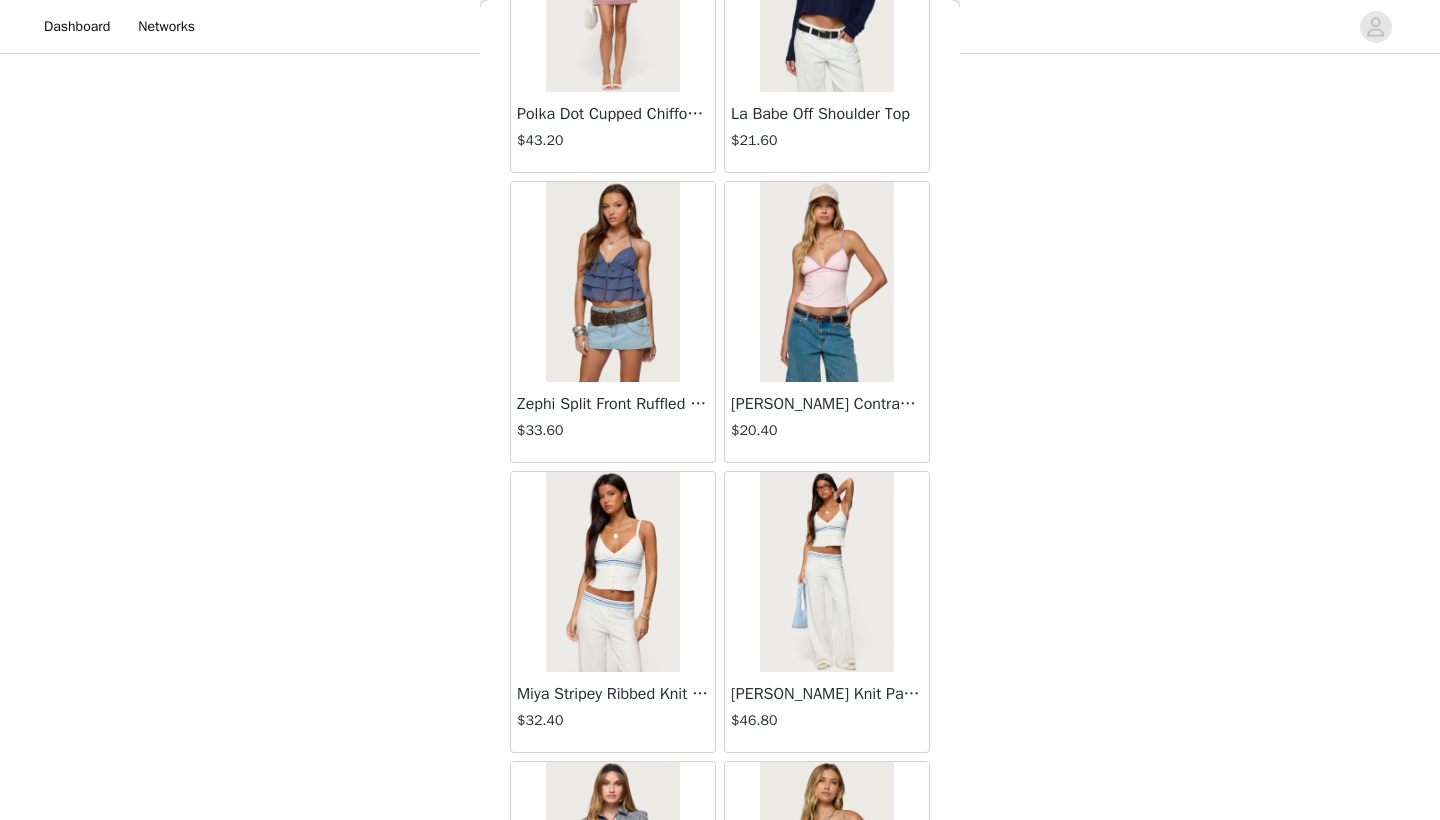 scroll, scrollTop: 67789, scrollLeft: 0, axis: vertical 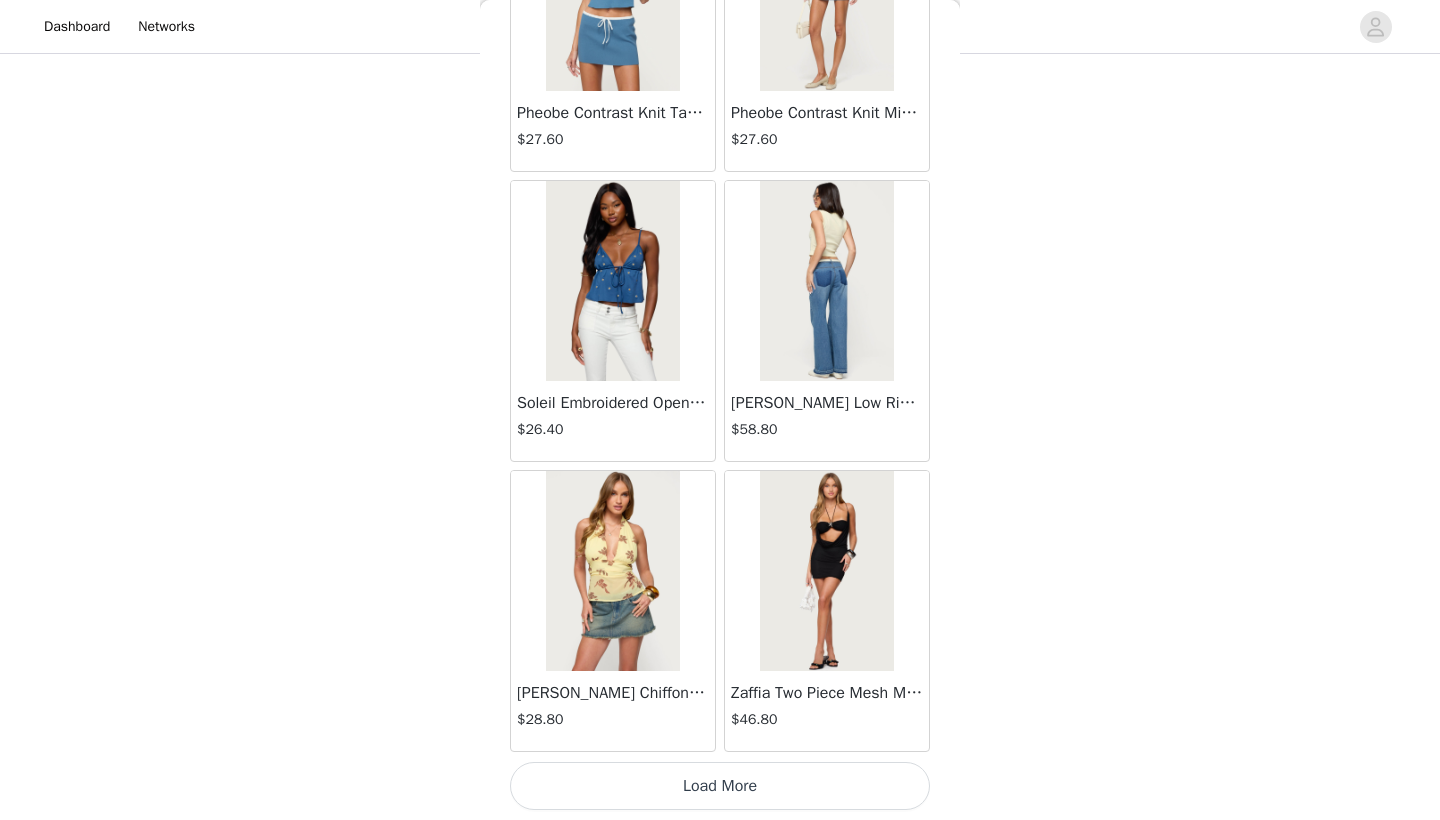 click on "Load More" at bounding box center (720, 786) 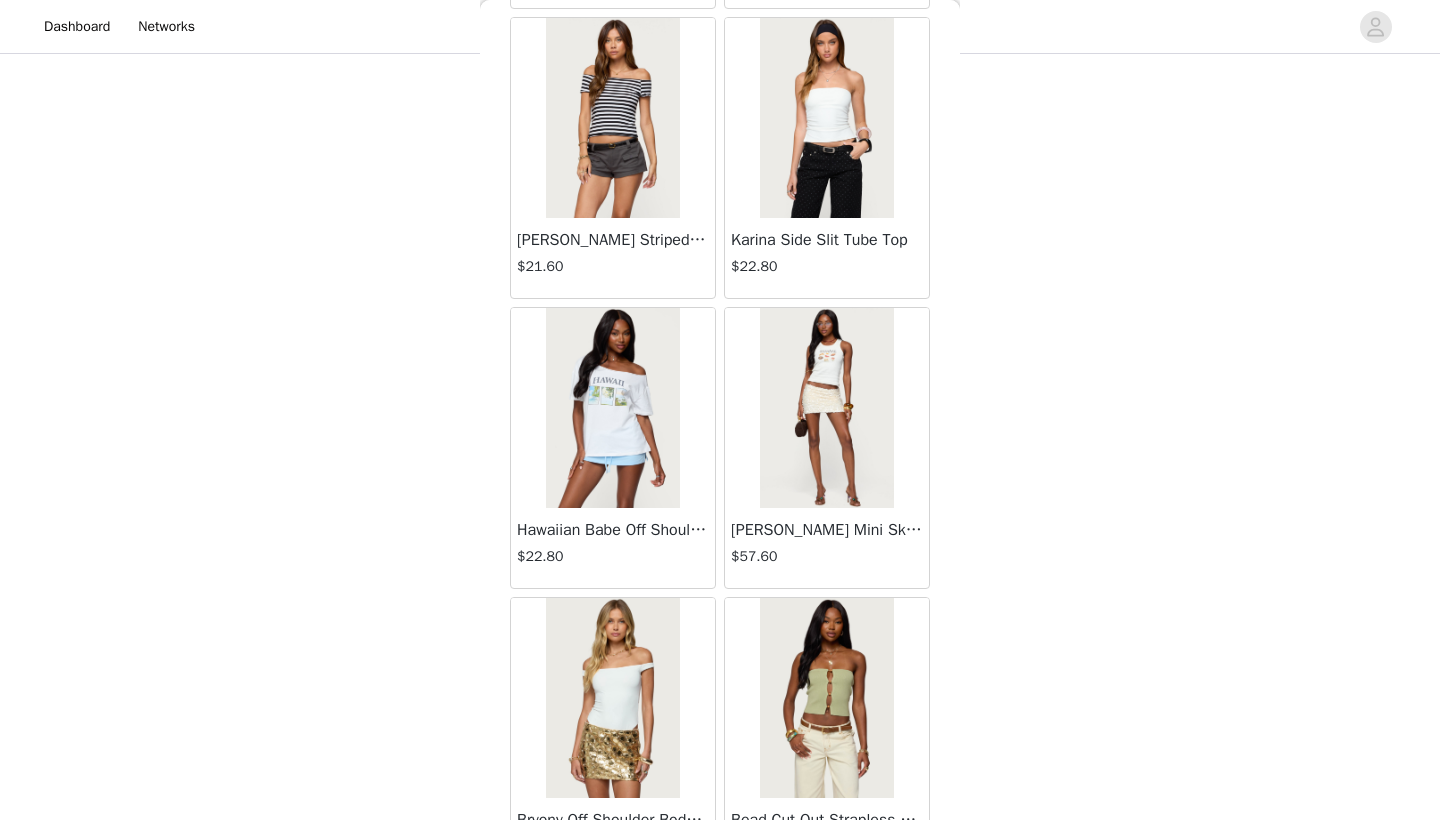 scroll, scrollTop: 71733, scrollLeft: 0, axis: vertical 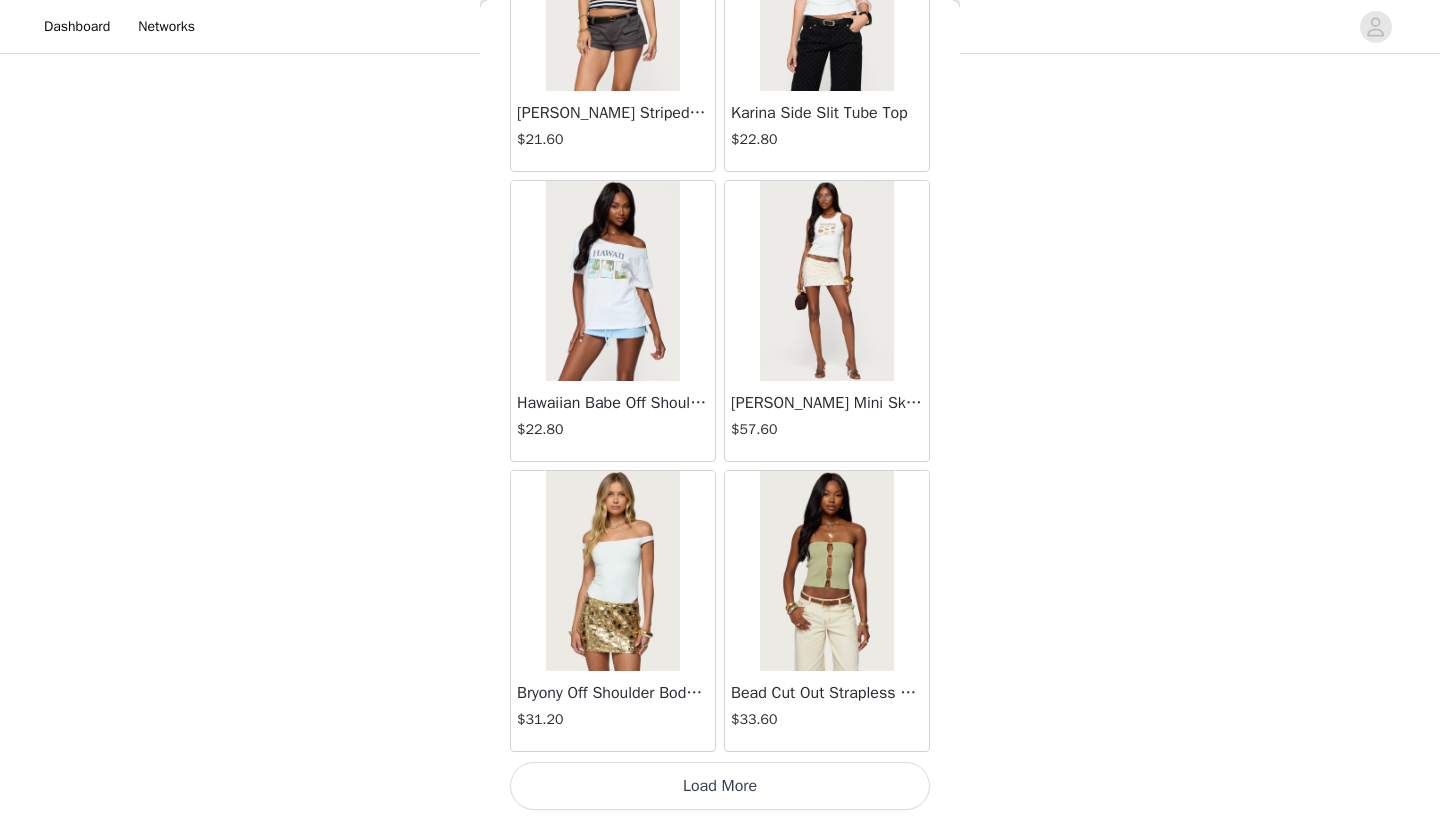 click on "Load More" at bounding box center (720, 786) 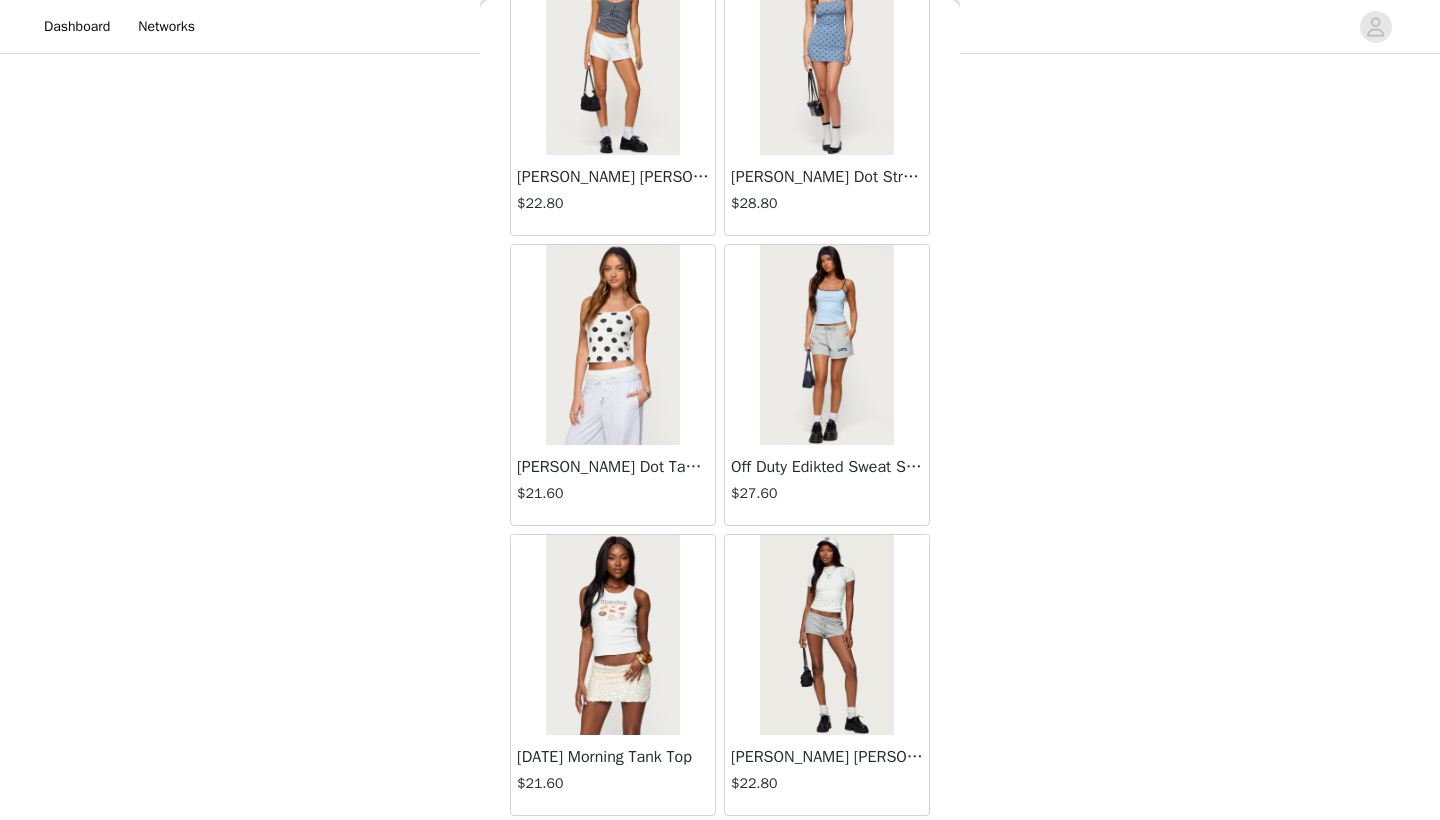 scroll, scrollTop: 73226, scrollLeft: 0, axis: vertical 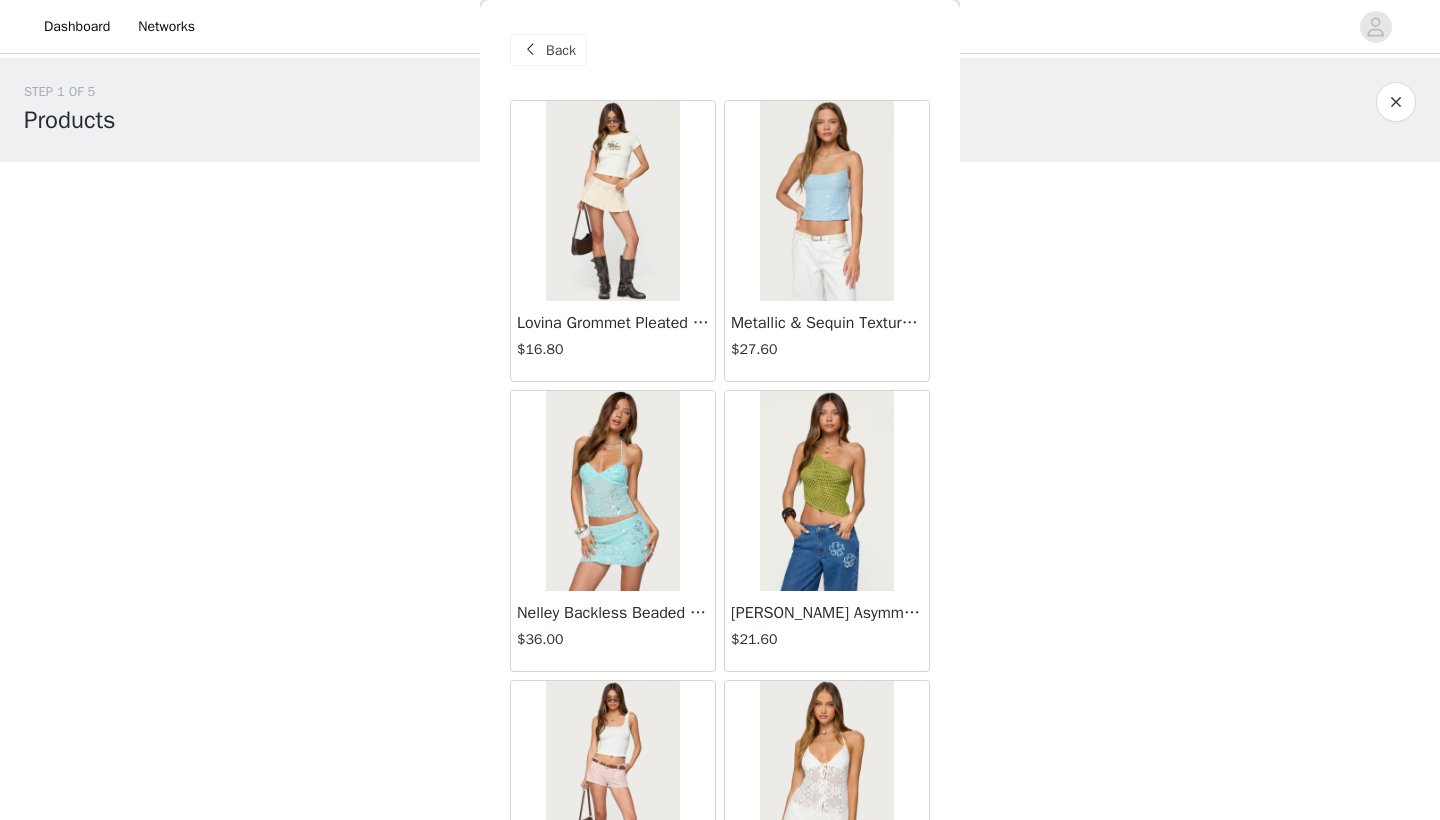 click at bounding box center [530, 50] 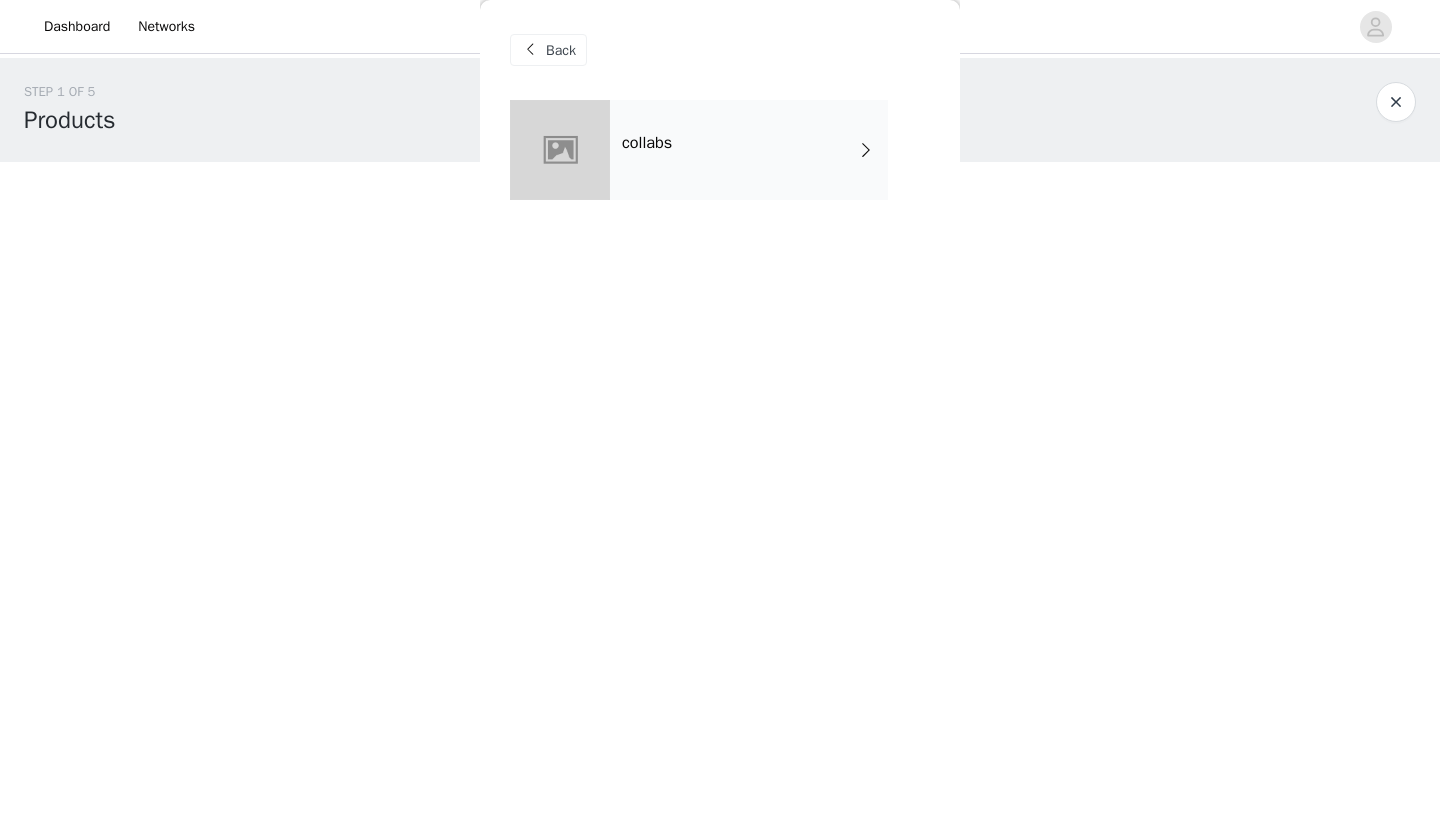 click at bounding box center [530, 50] 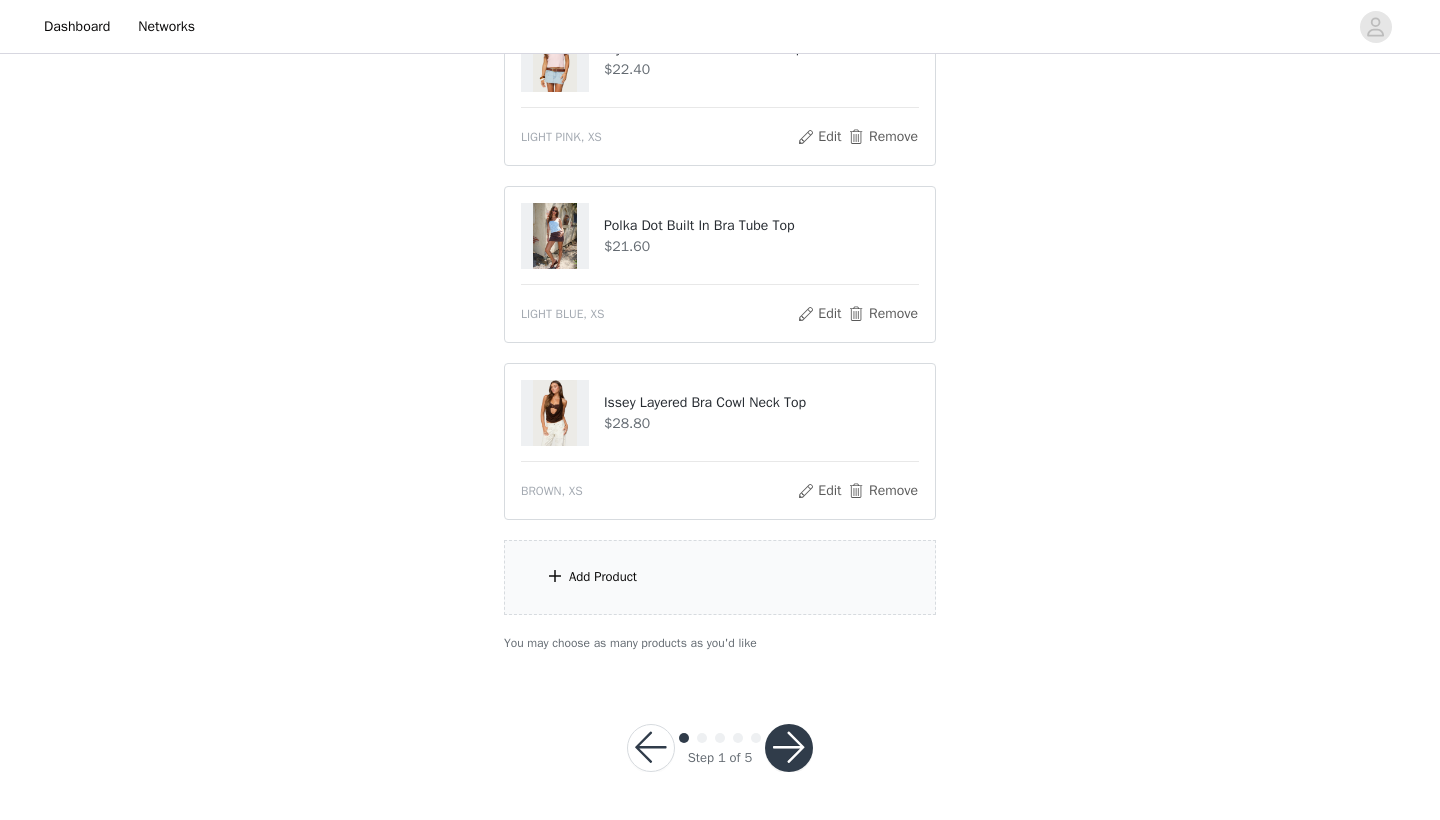 scroll, scrollTop: 620, scrollLeft: 0, axis: vertical 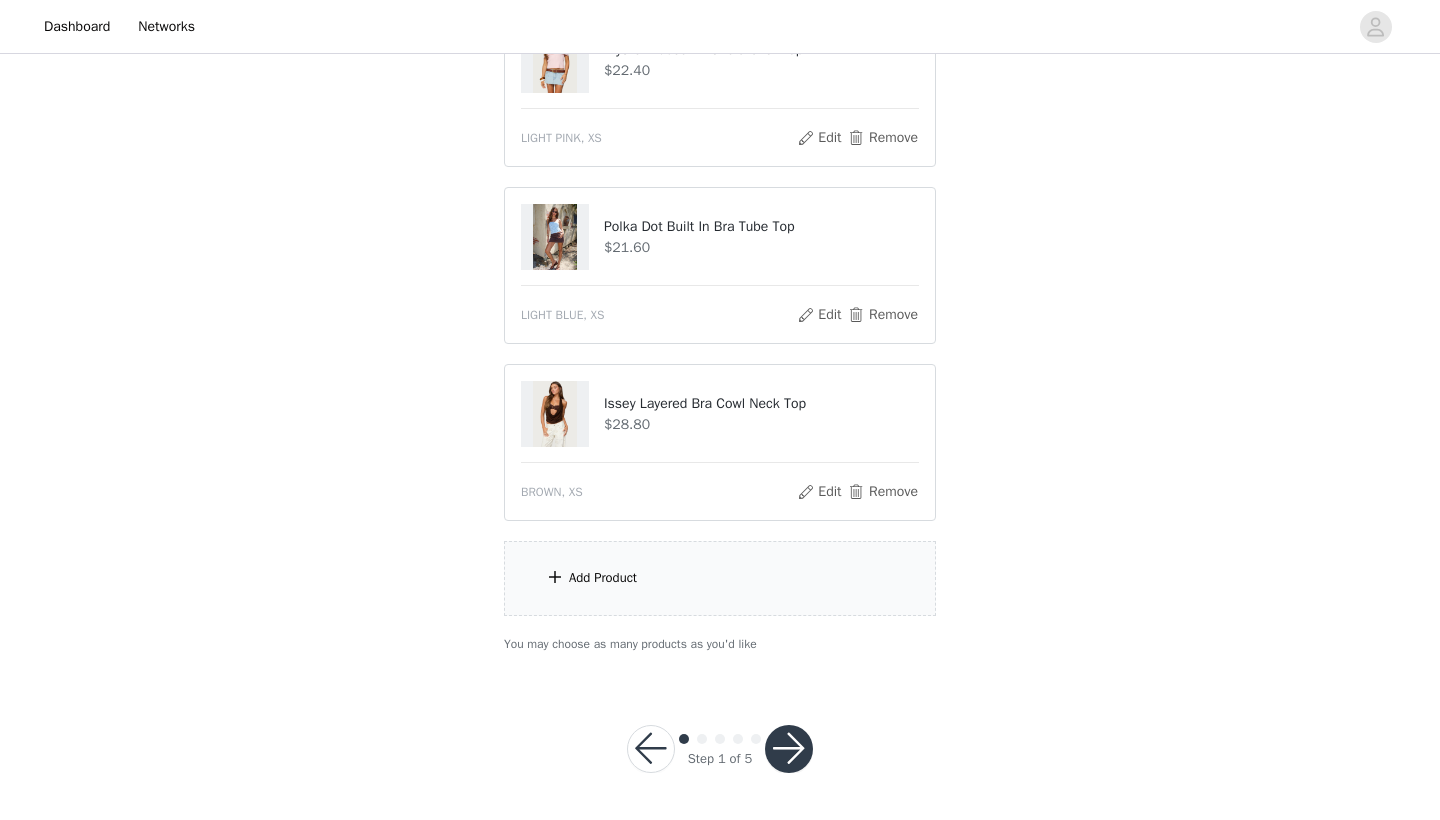 click on "Add Product" at bounding box center (720, 578) 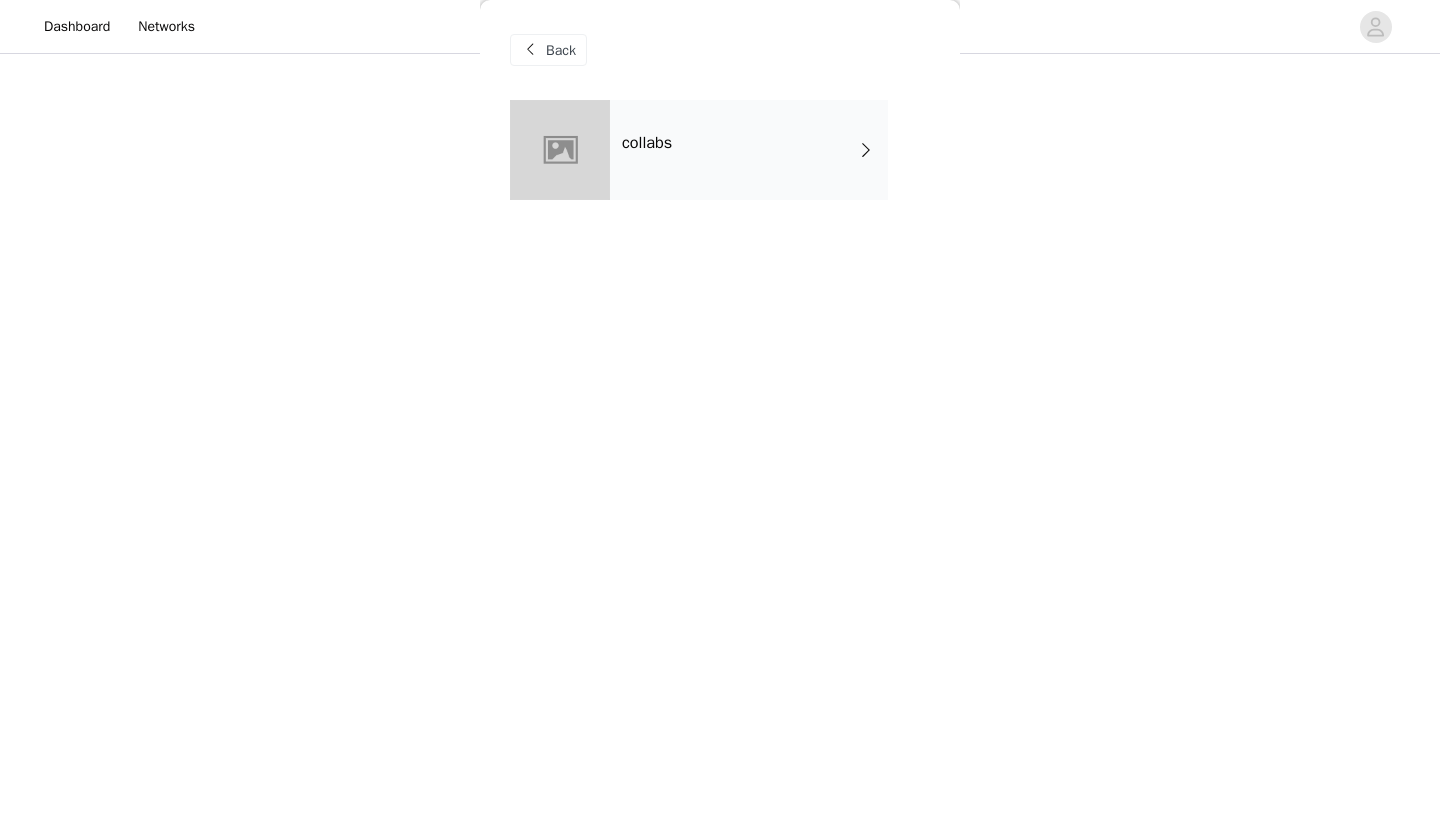 click on "collabs" at bounding box center [749, 150] 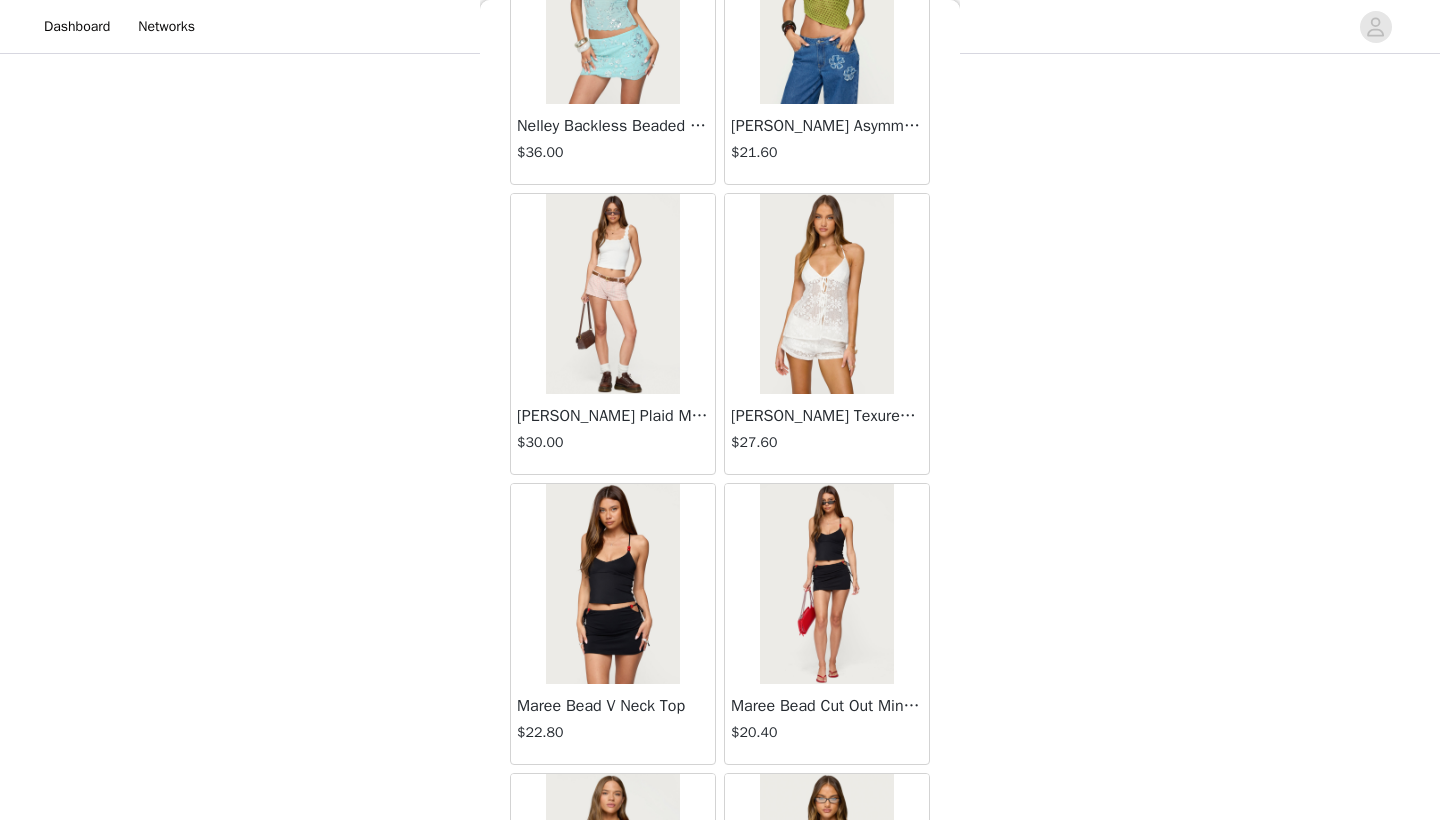 scroll, scrollTop: 489, scrollLeft: 0, axis: vertical 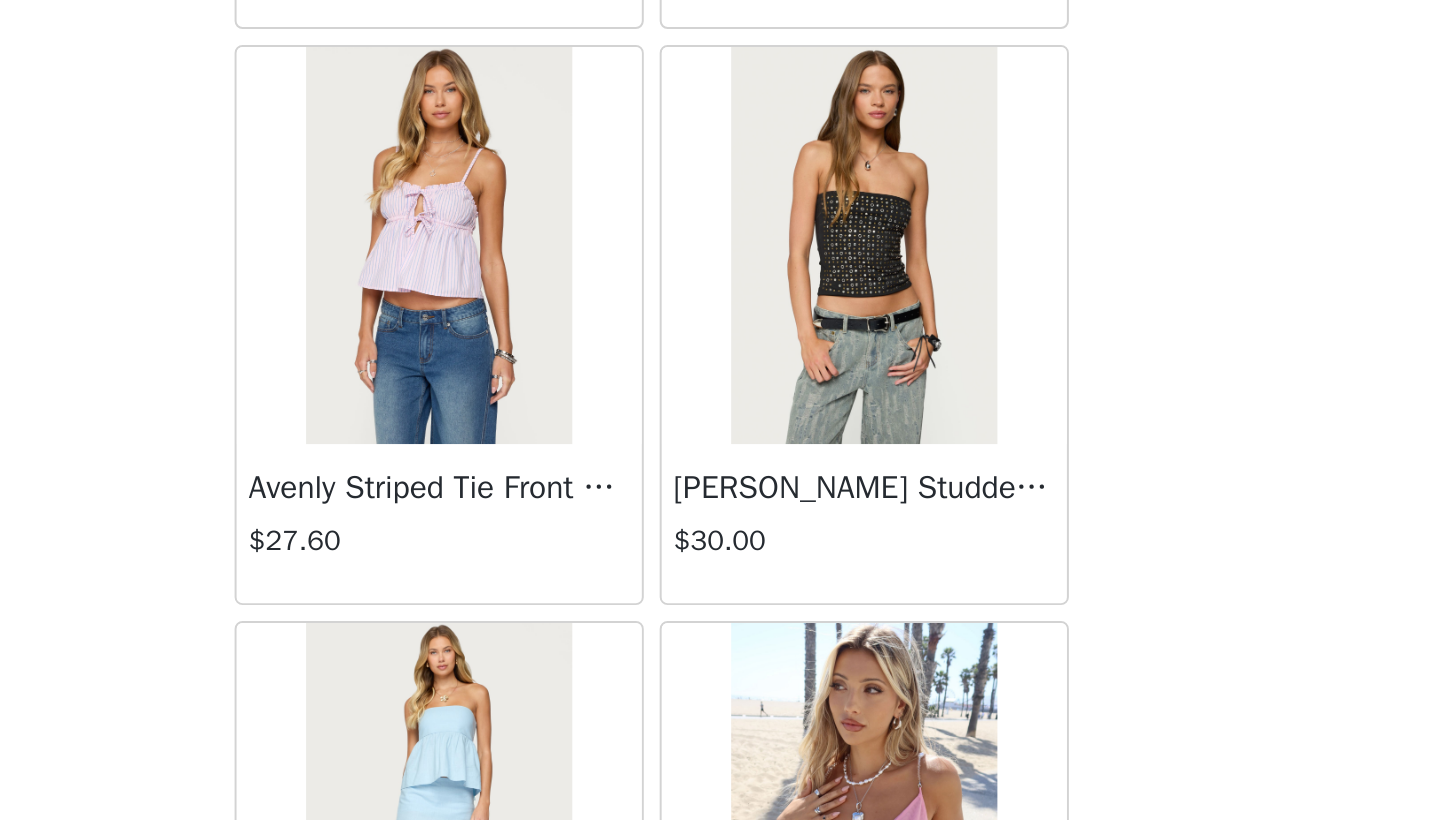 click on "Avenly Striped Tie Front Babydoll Top" at bounding box center (613, 653) 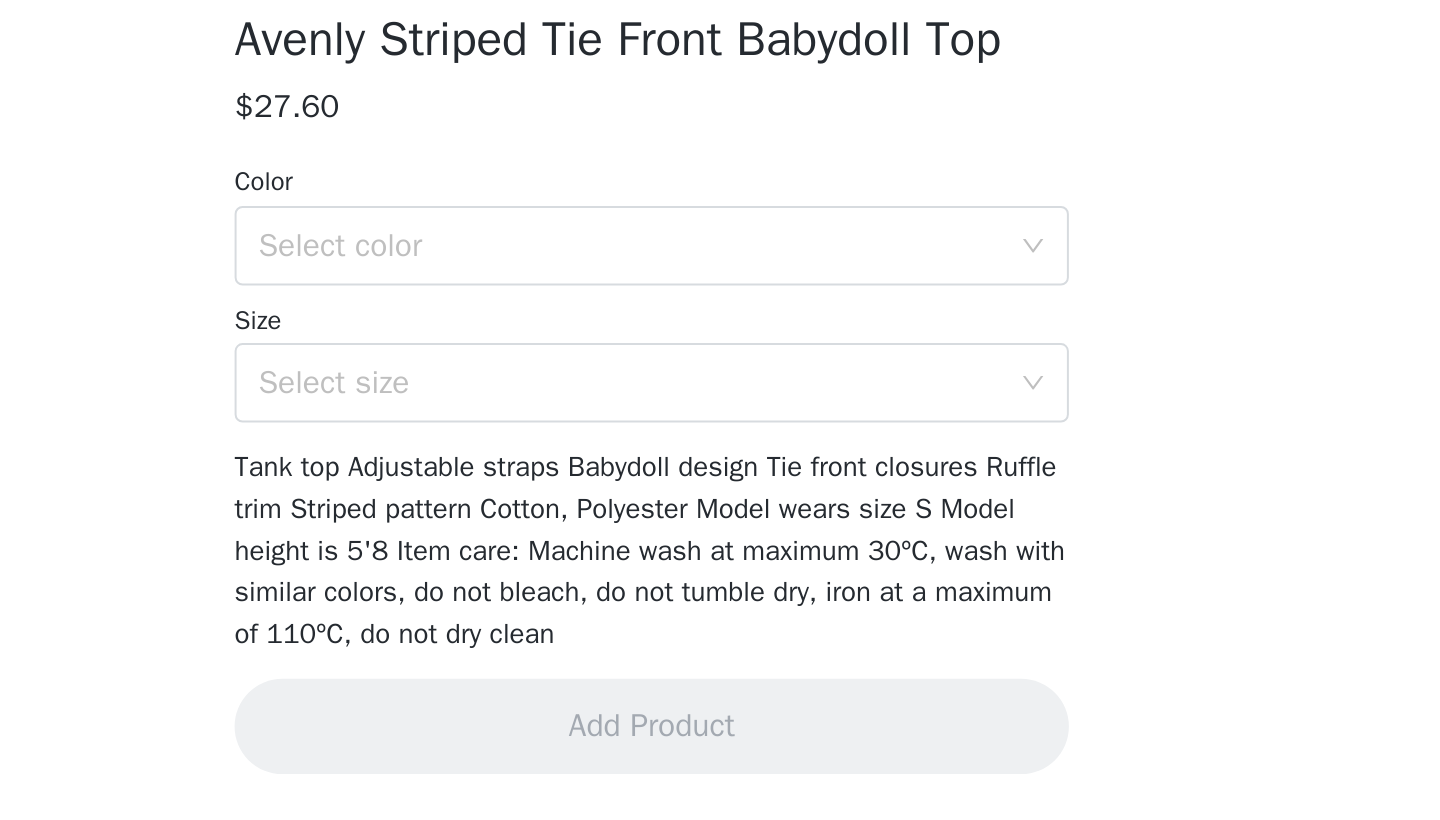 scroll, scrollTop: 151, scrollLeft: 0, axis: vertical 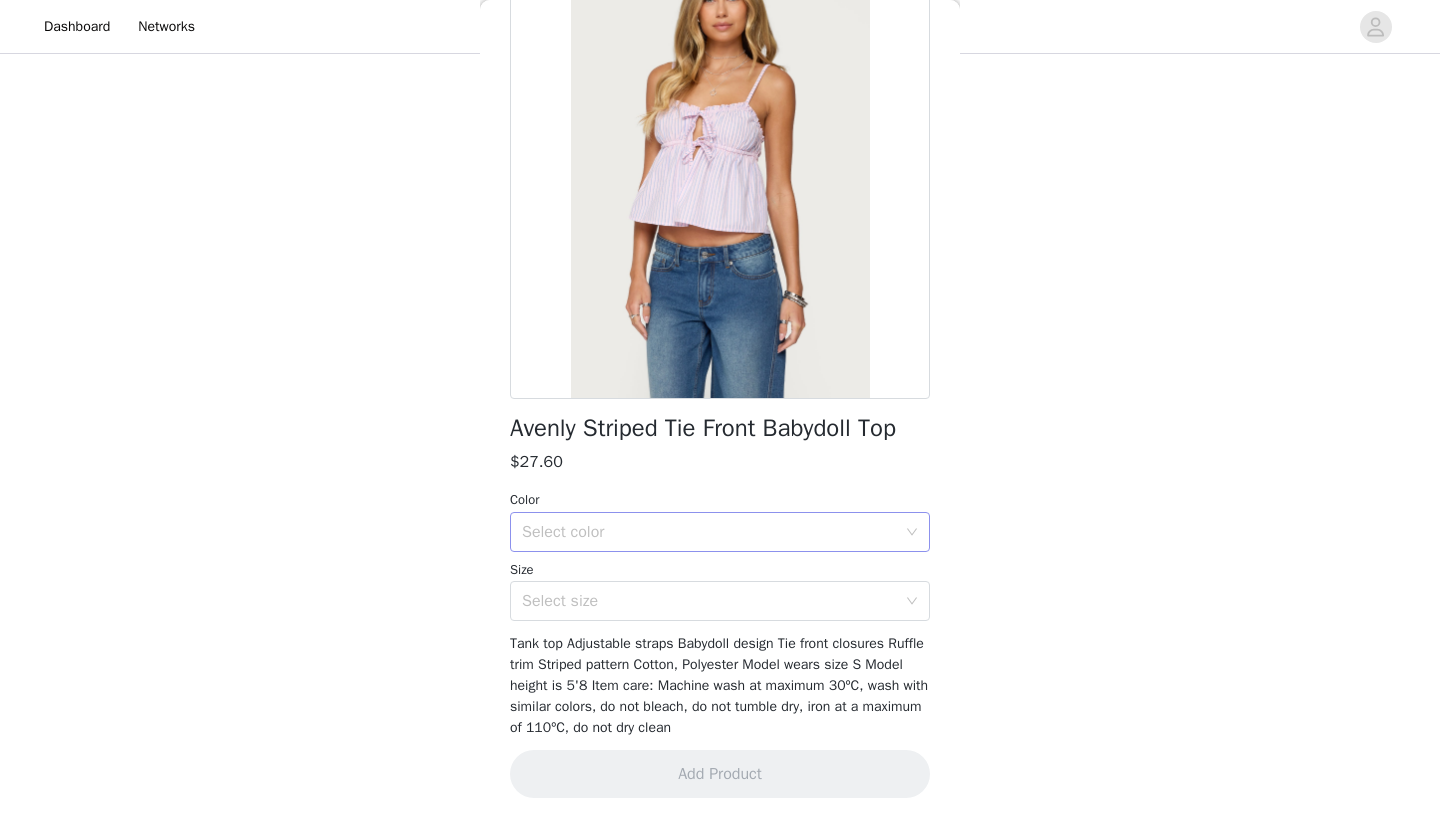 click on "Select color" at bounding box center (709, 532) 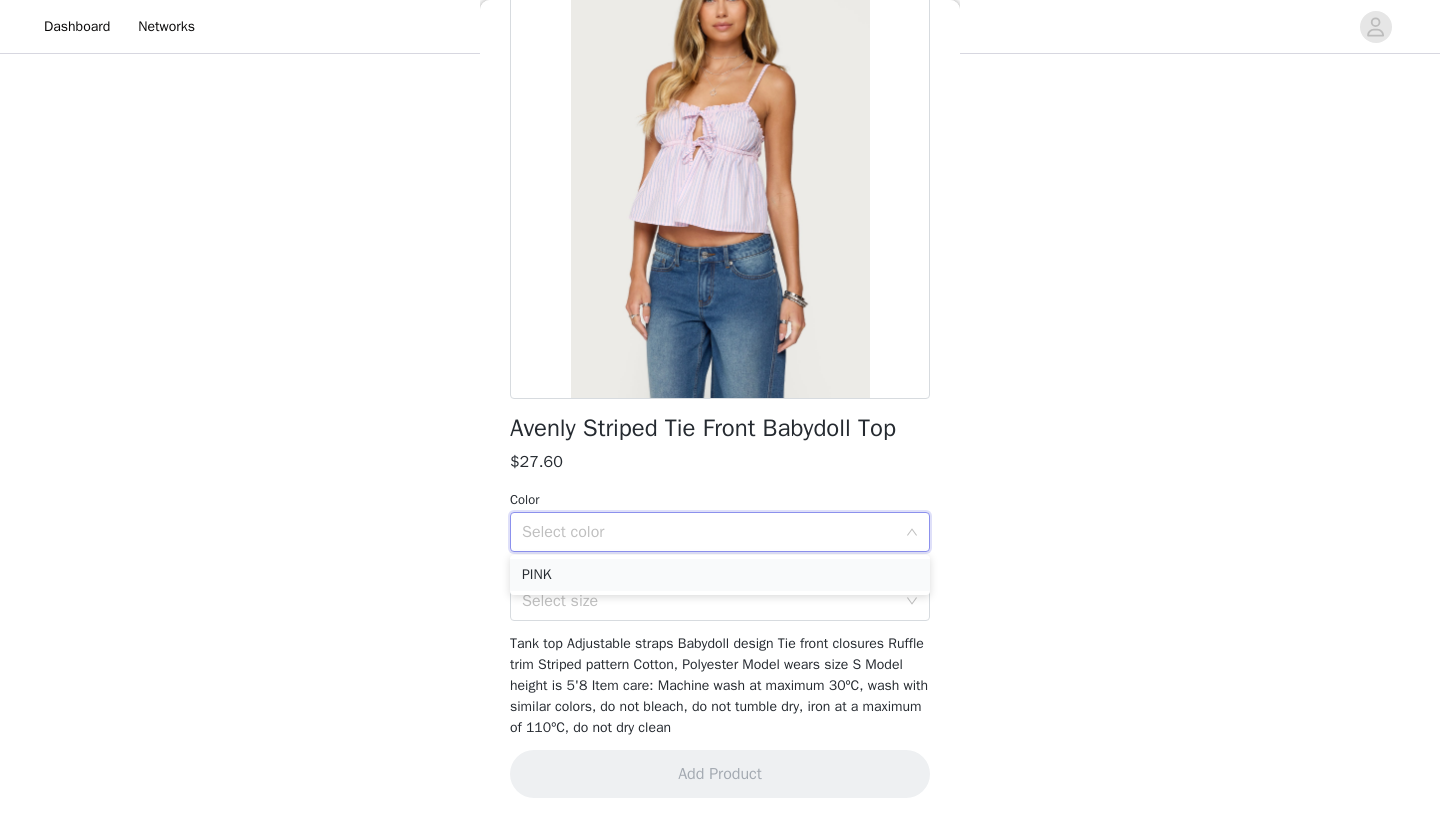 click on "PINK" at bounding box center [720, 575] 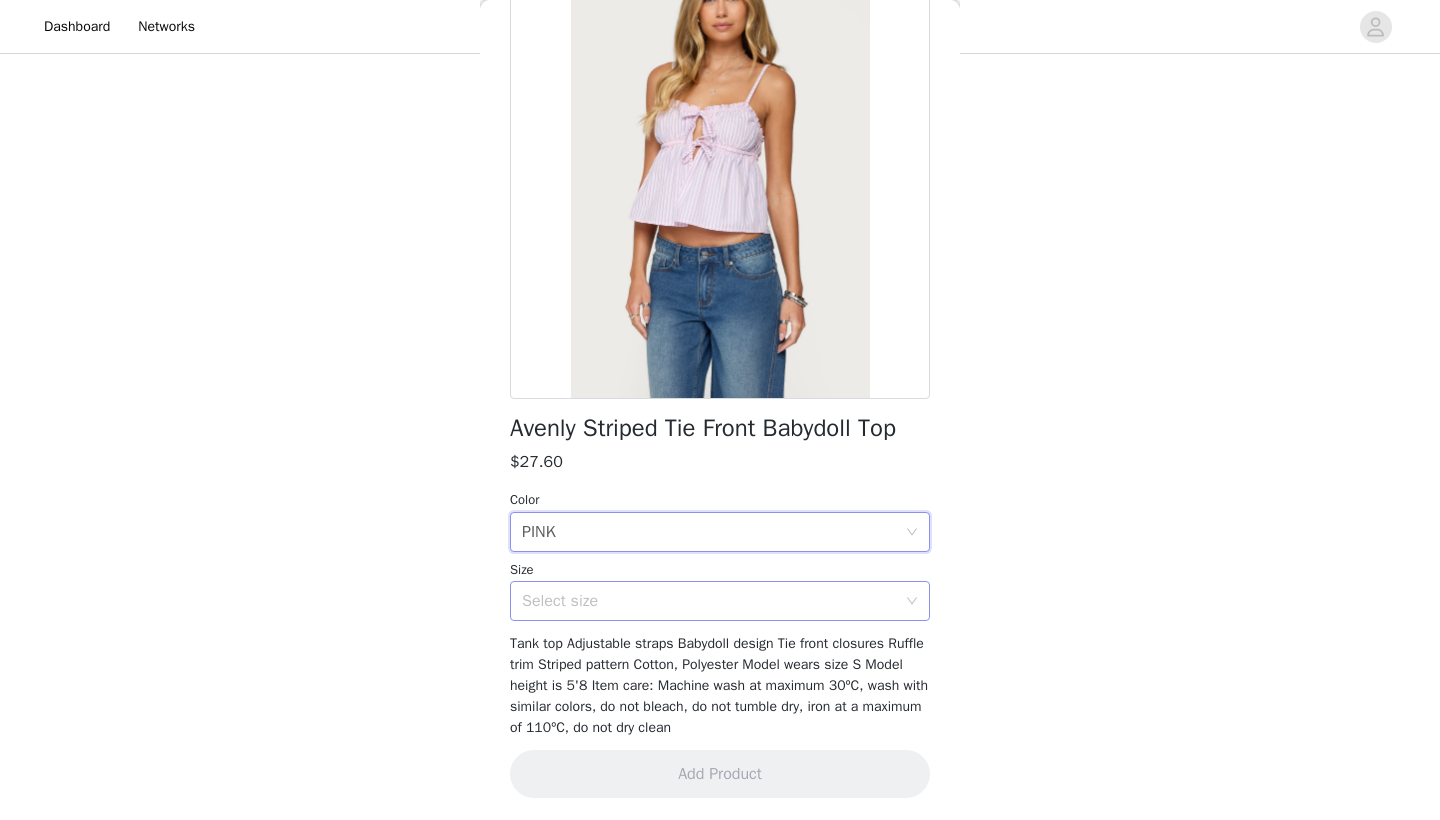 click on "Select size" at bounding box center [713, 601] 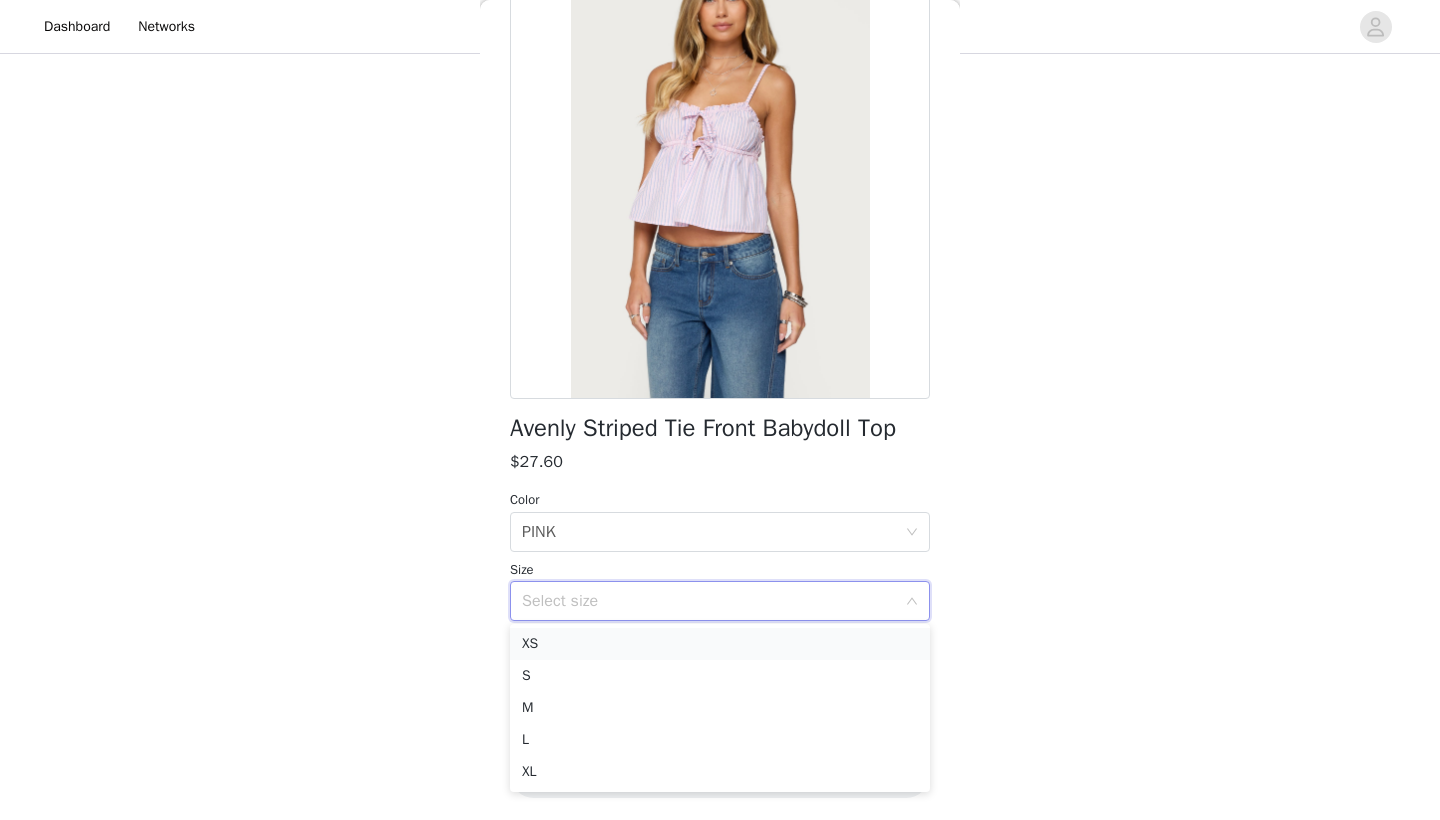 click on "XS" at bounding box center [720, 644] 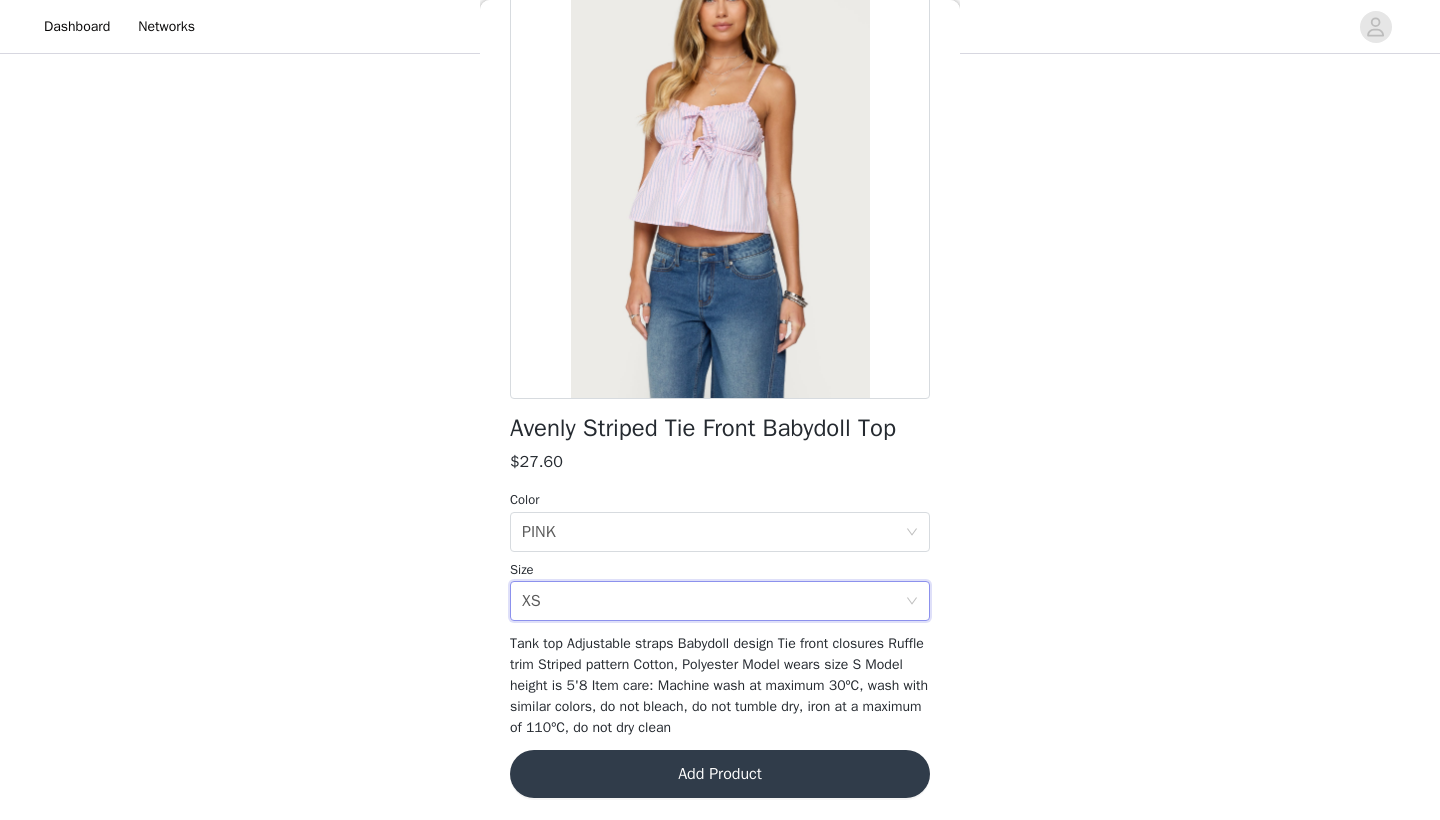 click on "Add Product" at bounding box center [720, 774] 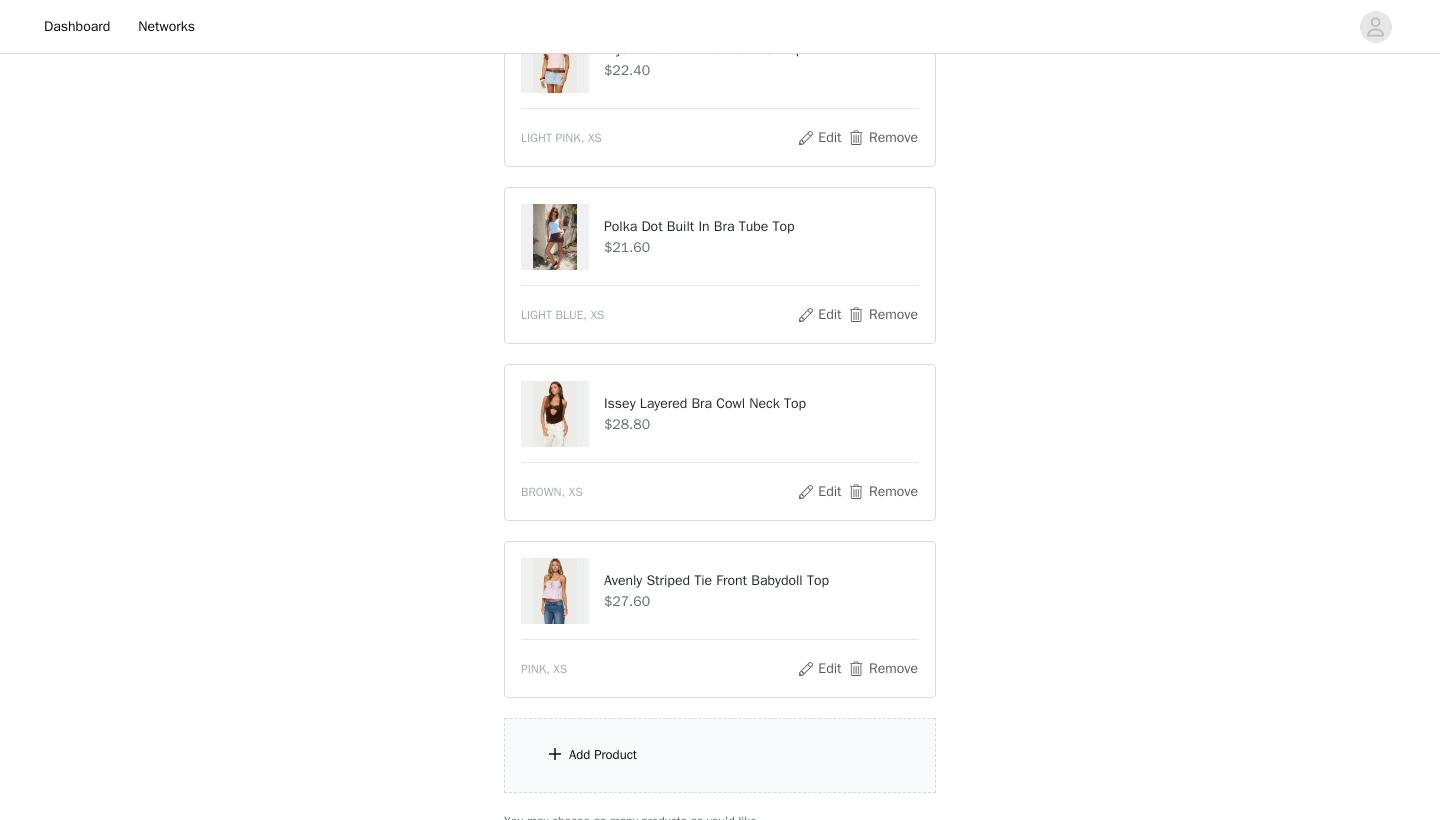 click on "Add Product" at bounding box center (720, 755) 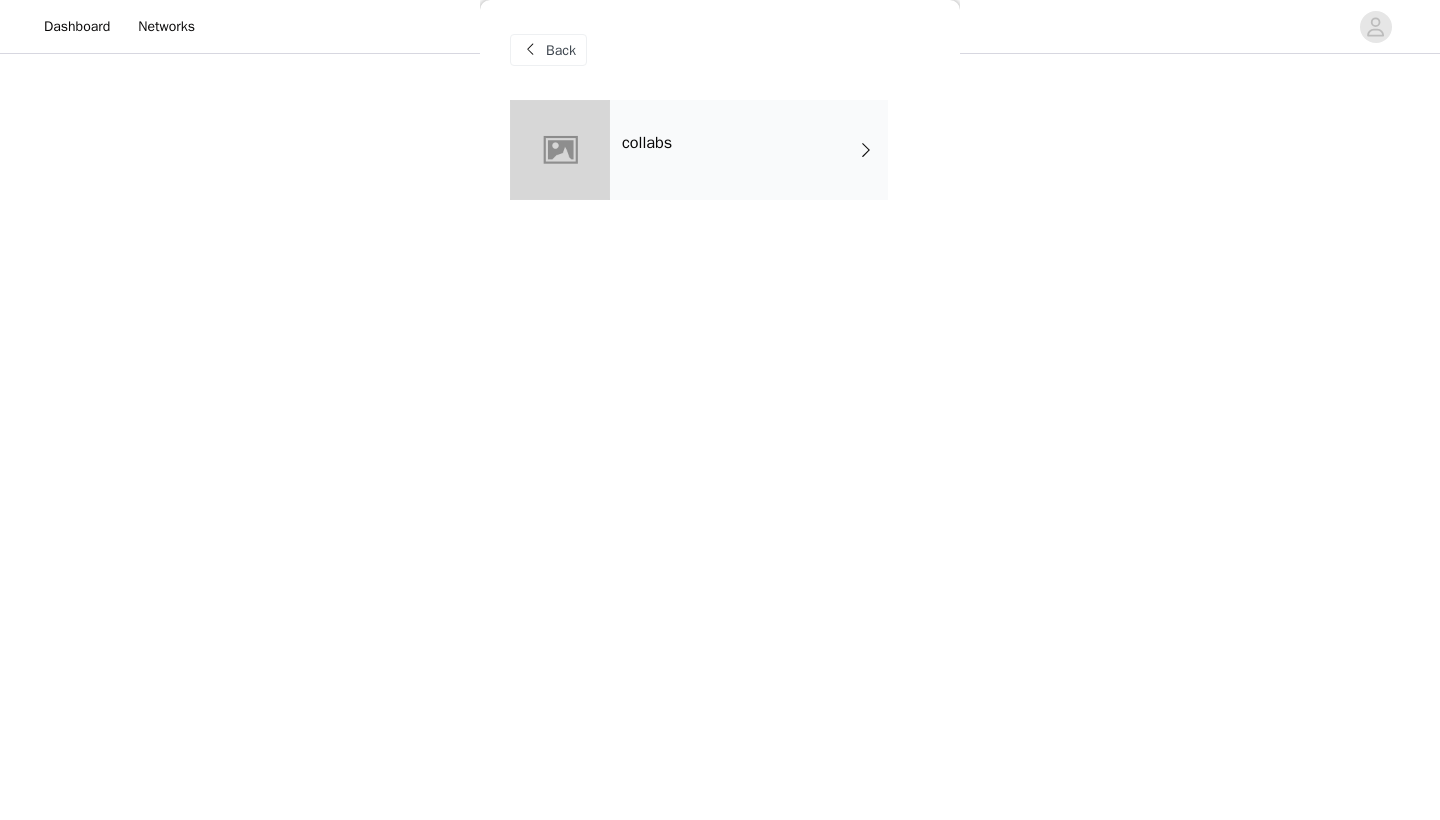 click on "collabs" at bounding box center (749, 150) 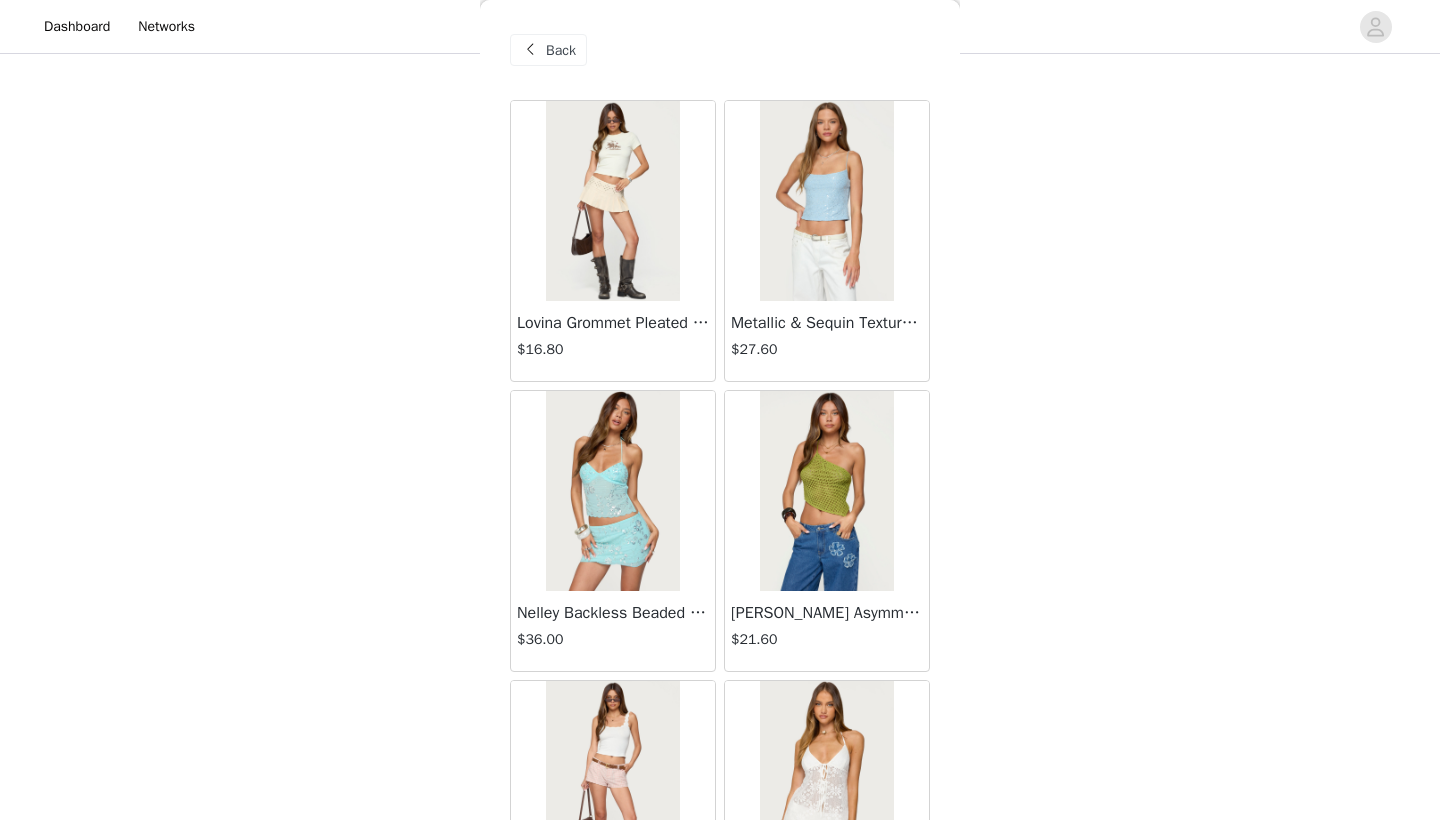 scroll, scrollTop: 430, scrollLeft: 0, axis: vertical 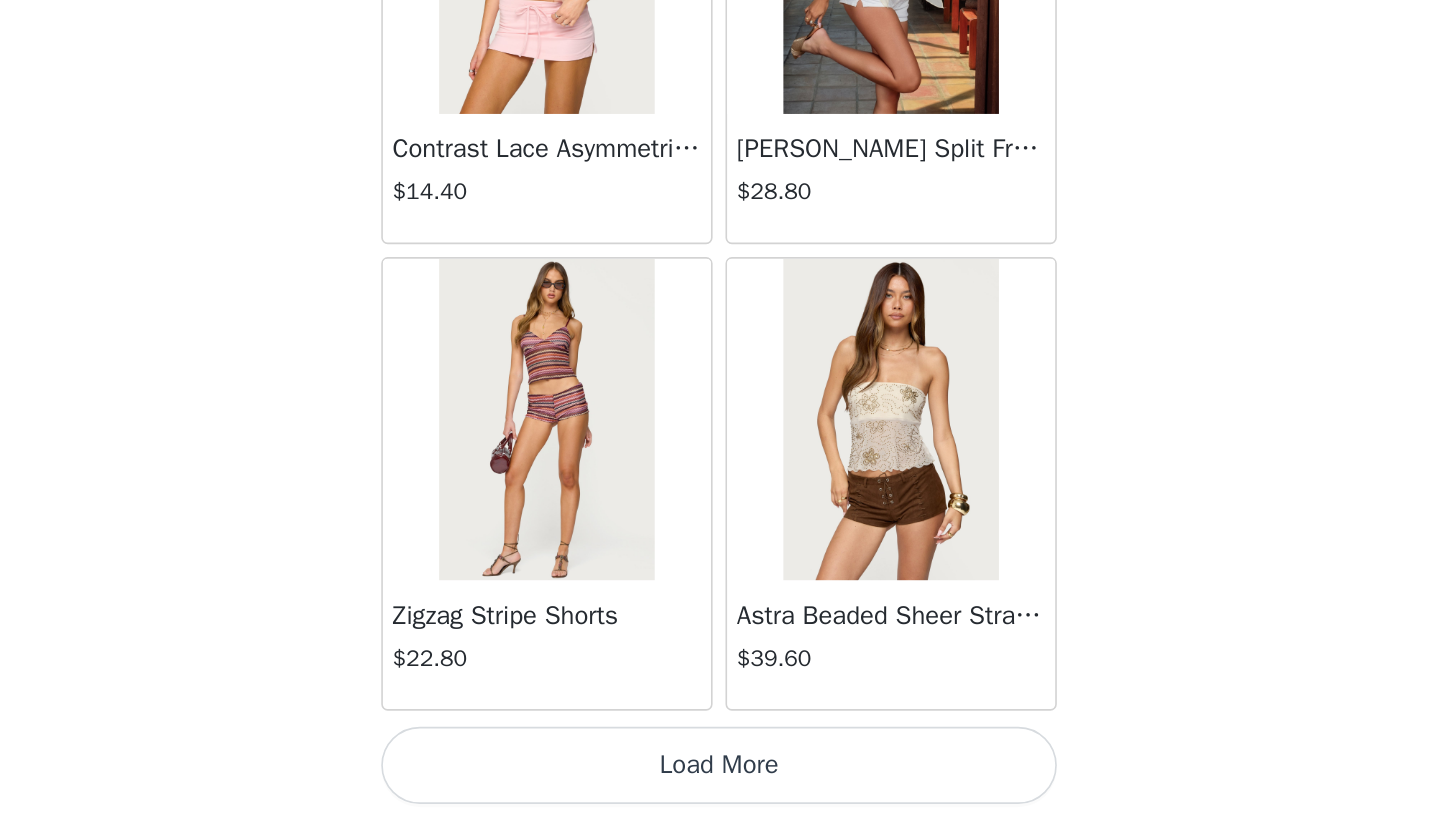 click on "Load More" at bounding box center [720, 786] 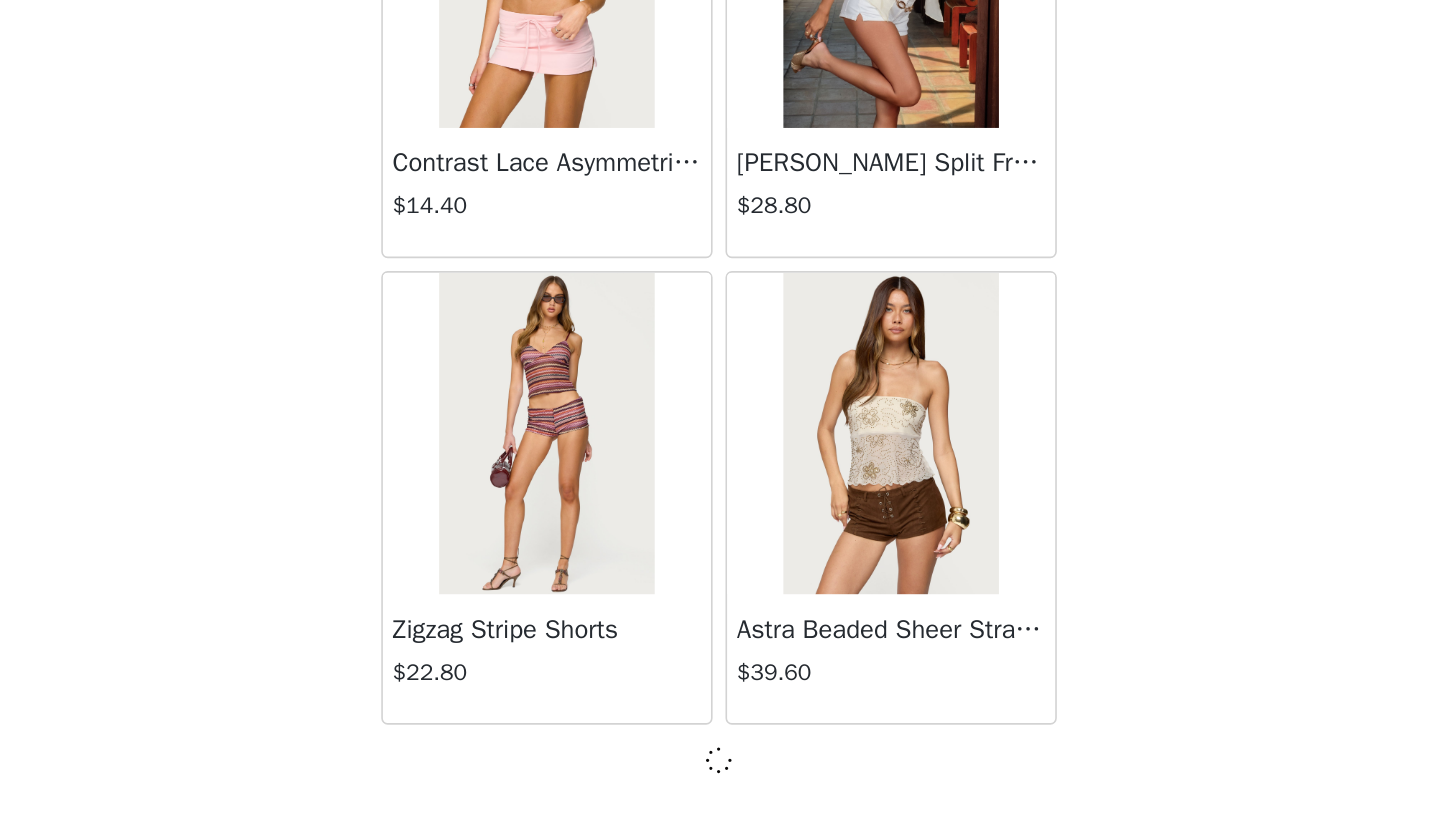 scroll, scrollTop: 2231, scrollLeft: 0, axis: vertical 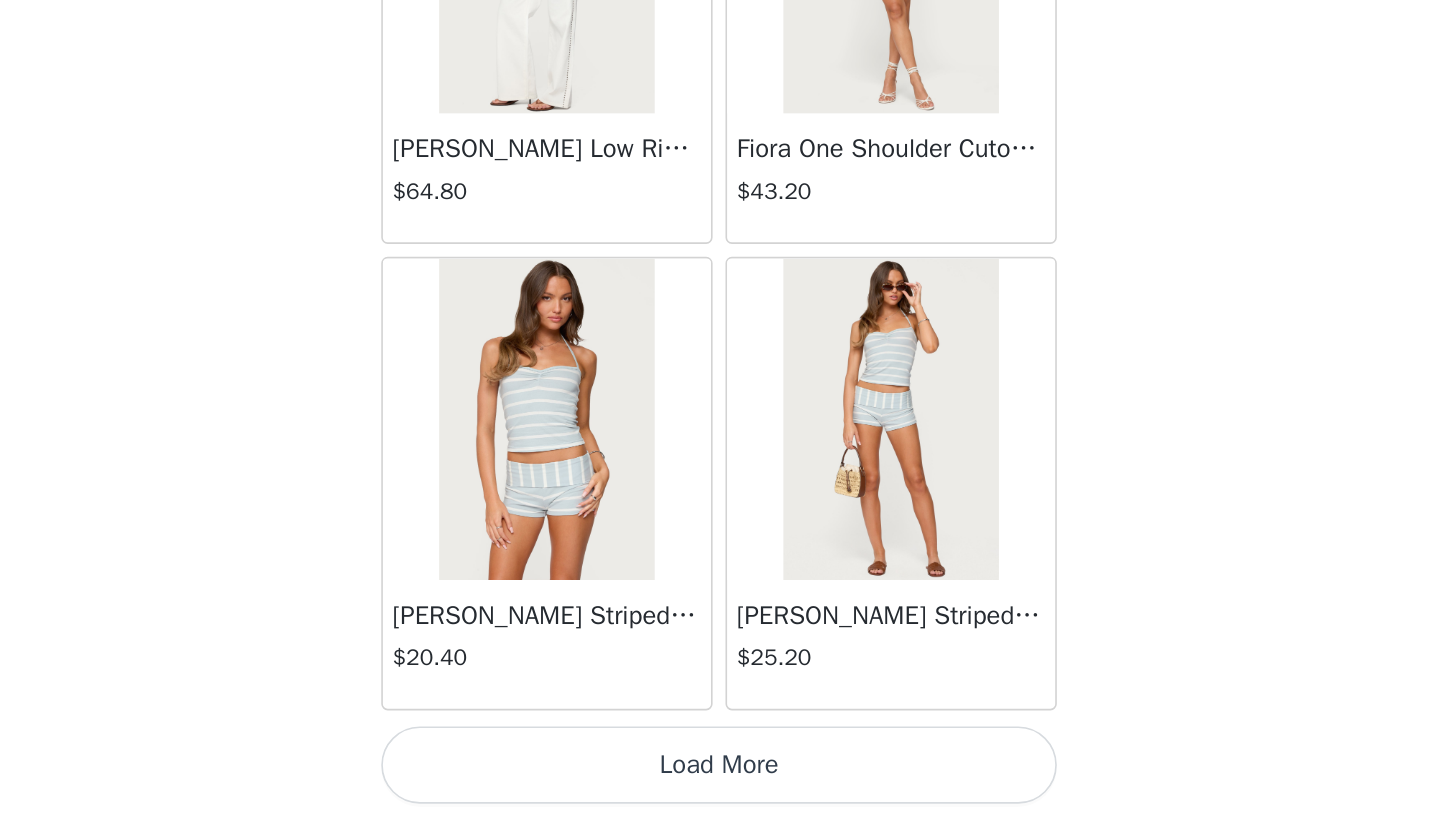 click on "Load More" at bounding box center (720, 786) 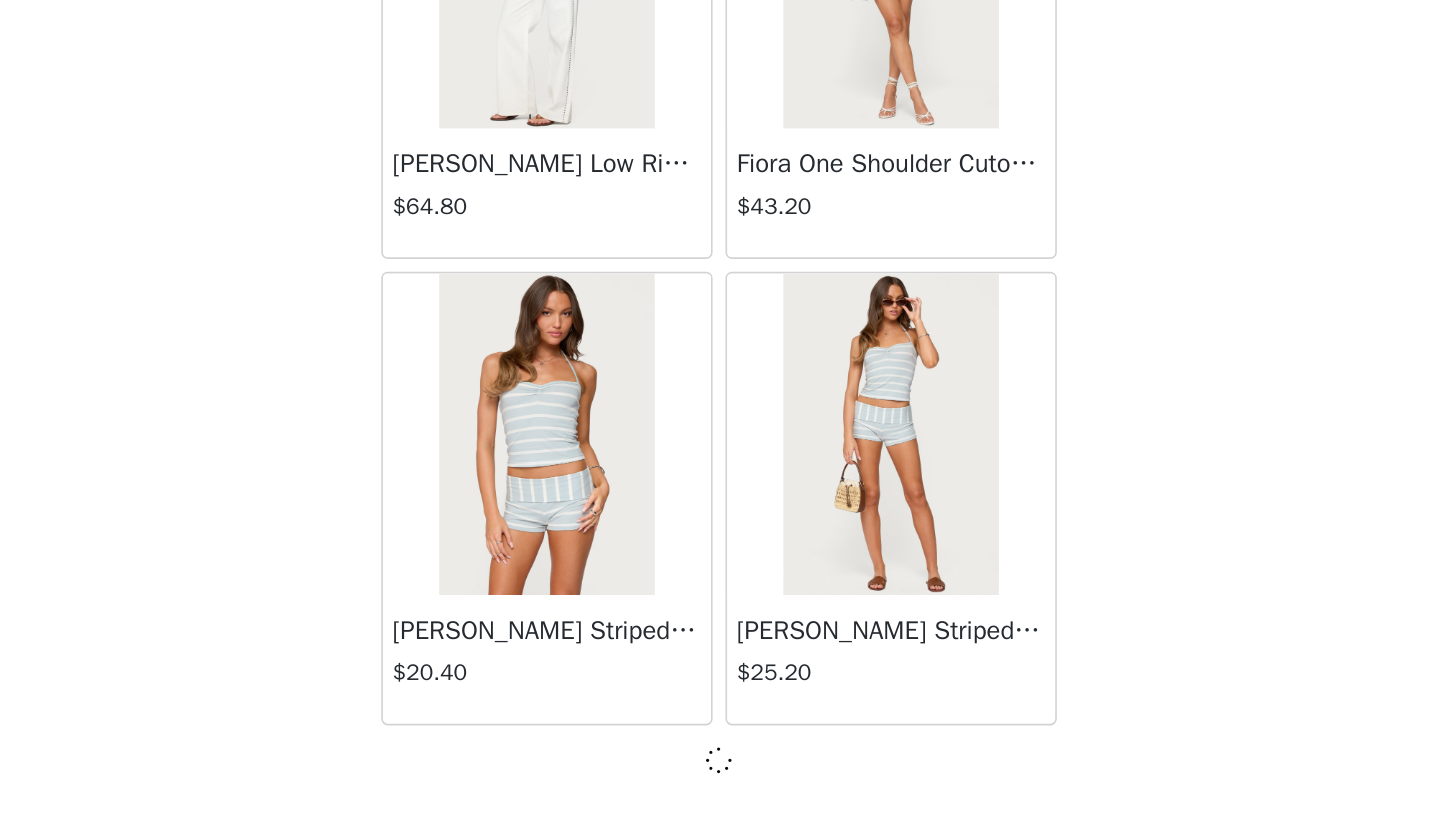 scroll, scrollTop: 5131, scrollLeft: 0, axis: vertical 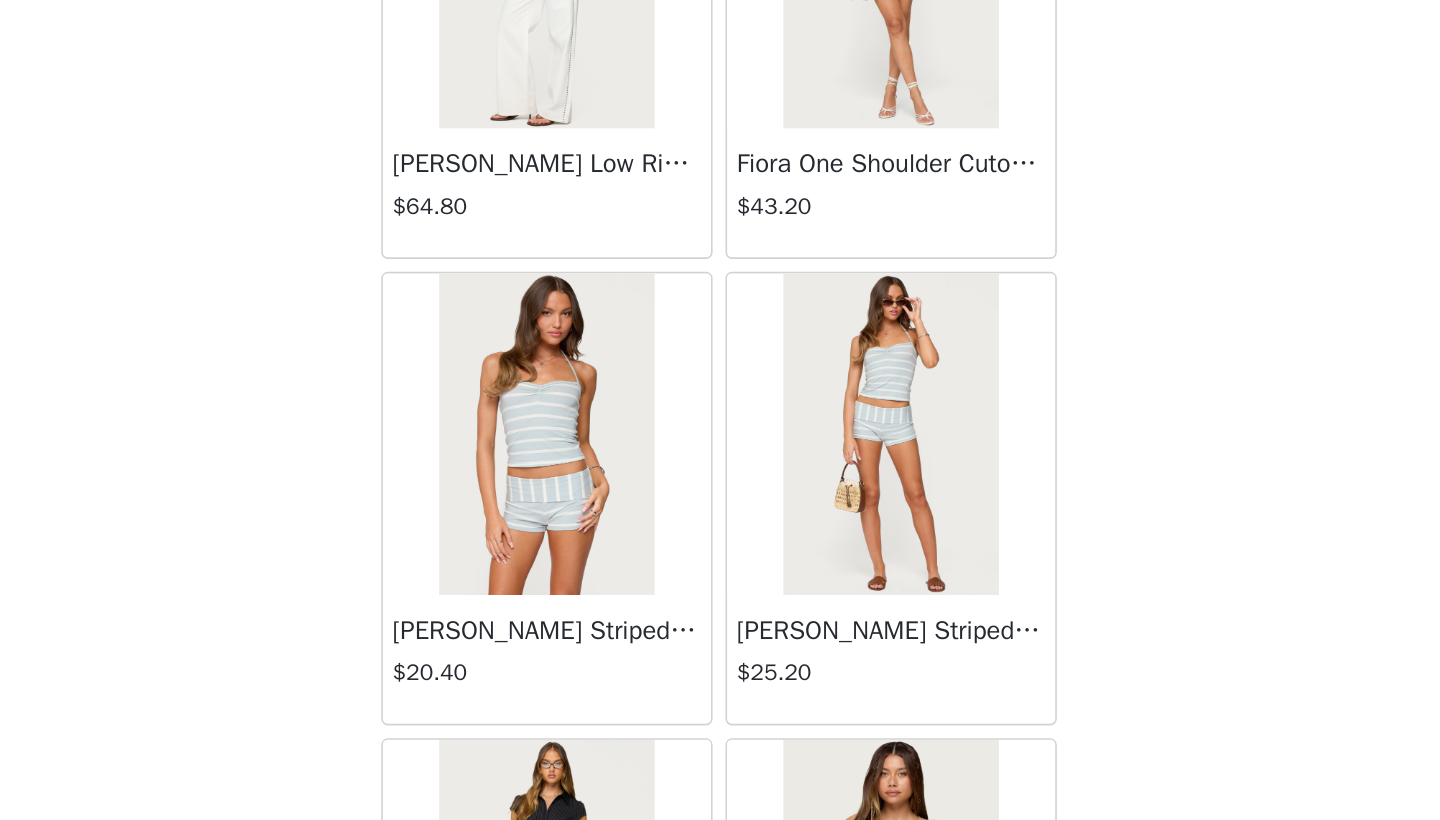 click on "Lorenza Striped Halter Top" at bounding box center [613, 702] 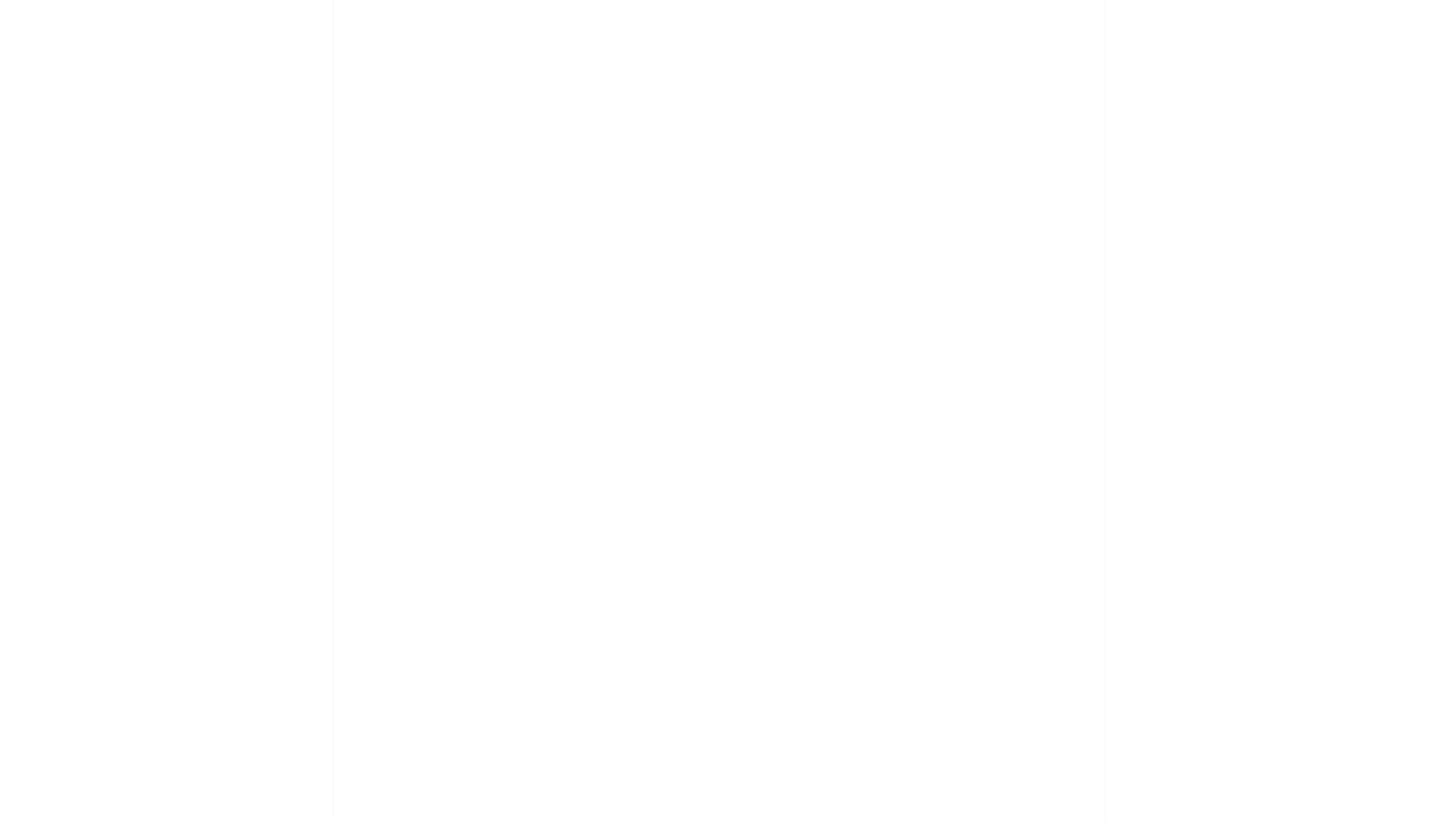 scroll, scrollTop: 0, scrollLeft: 0, axis: both 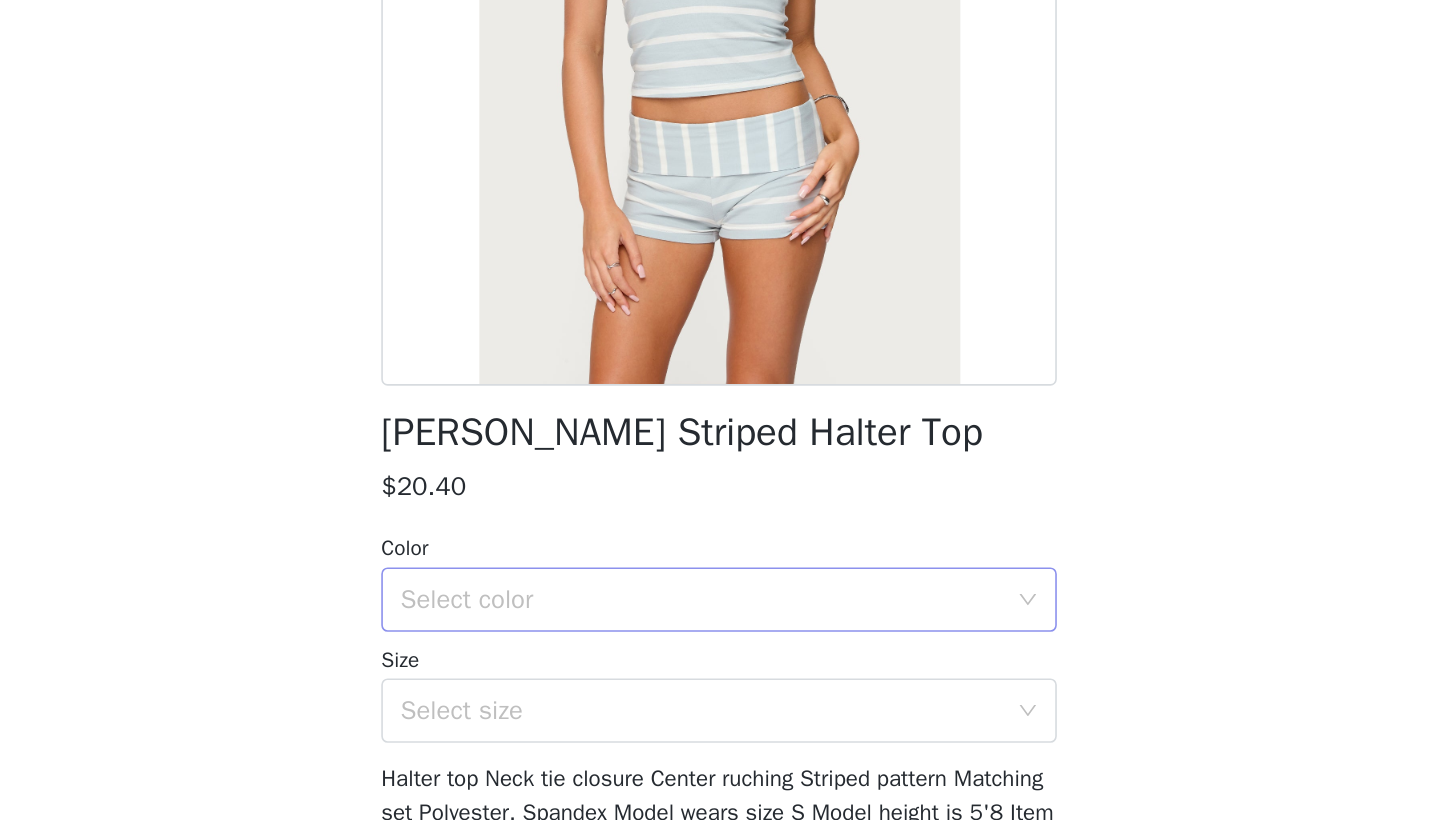 click on "Select color" at bounding box center (709, 683) 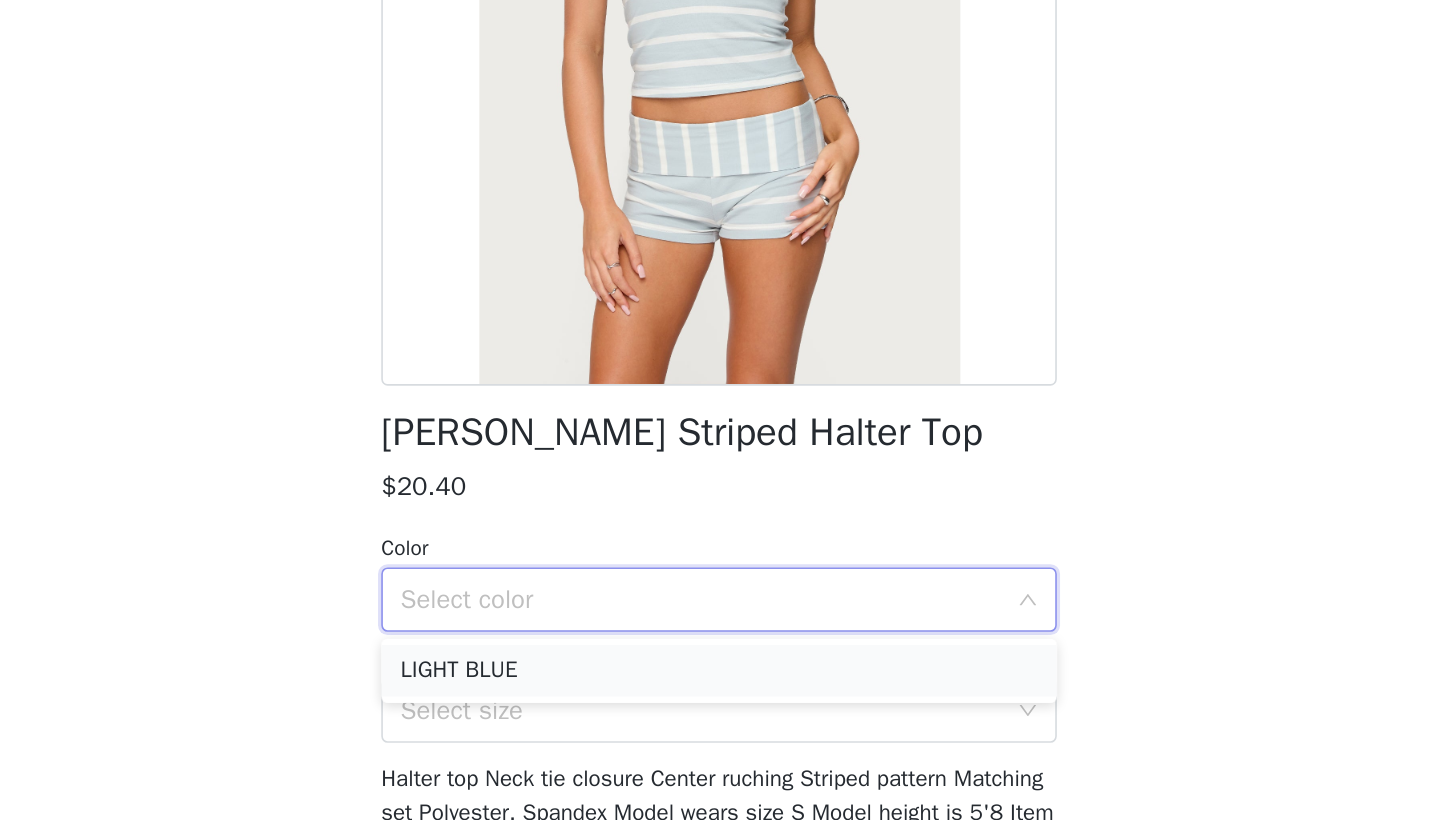click on "LIGHT BLUE" at bounding box center (720, 727) 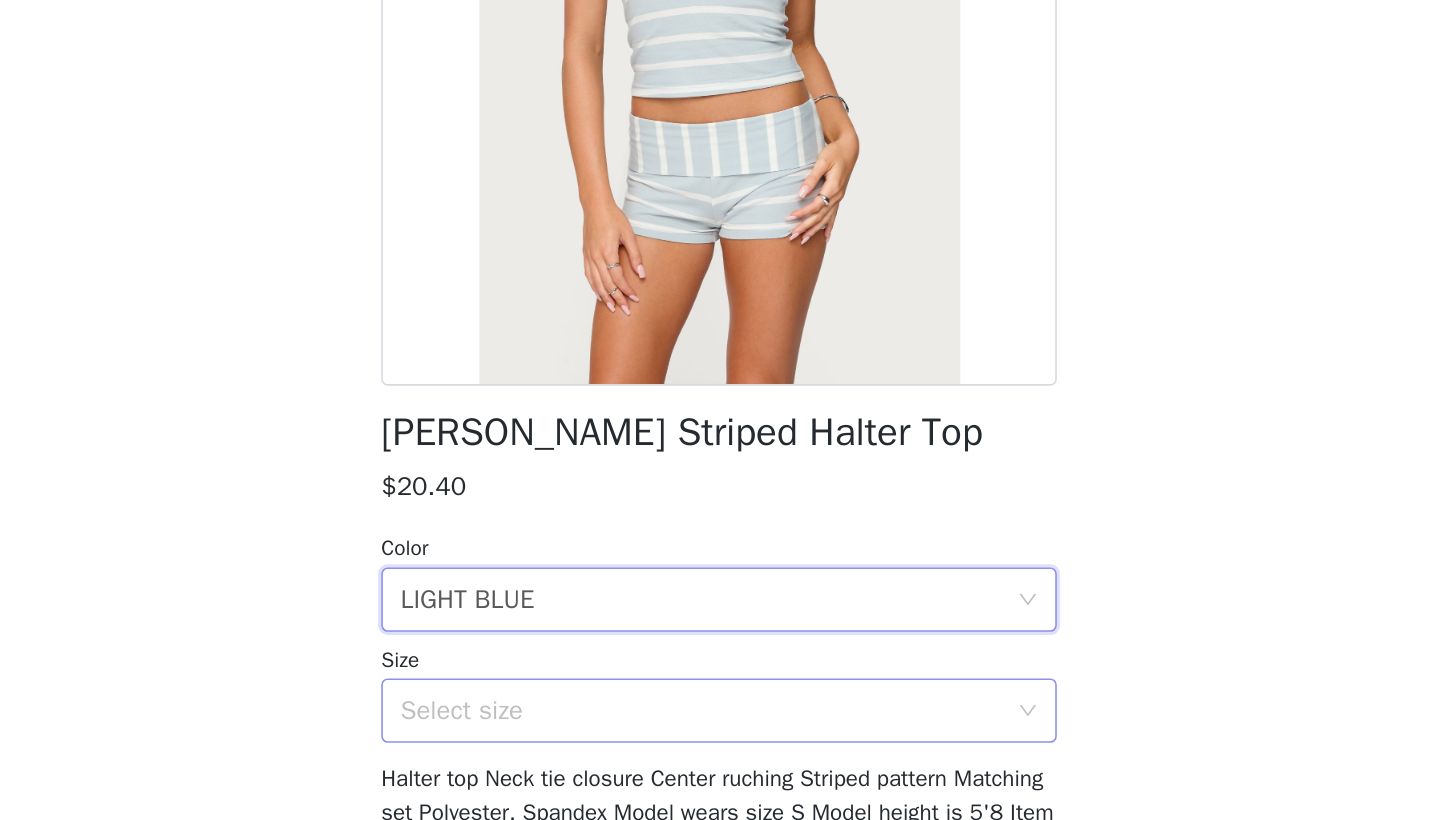 click on "Select size" at bounding box center (709, 752) 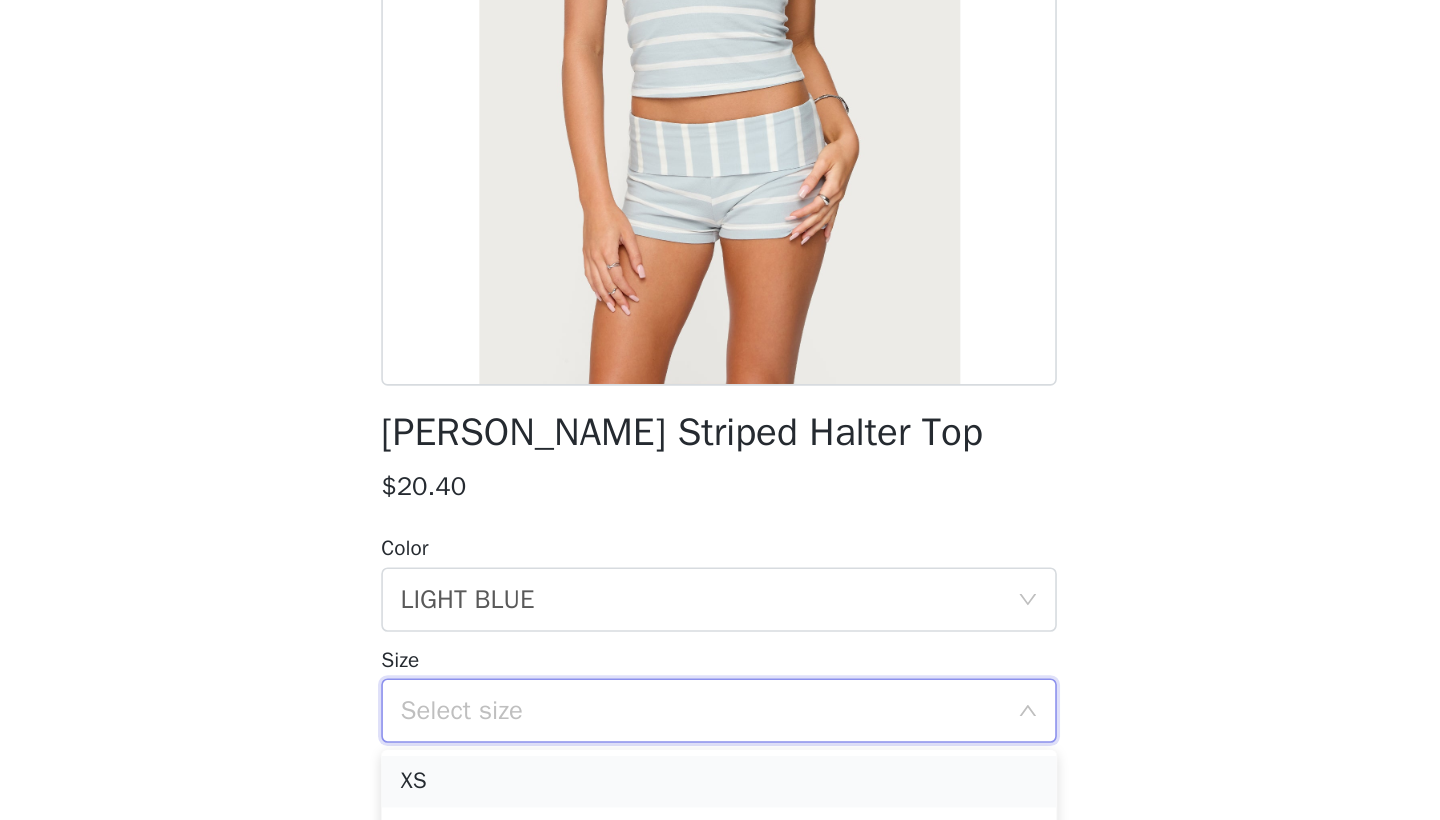 click on "XS" at bounding box center [720, 796] 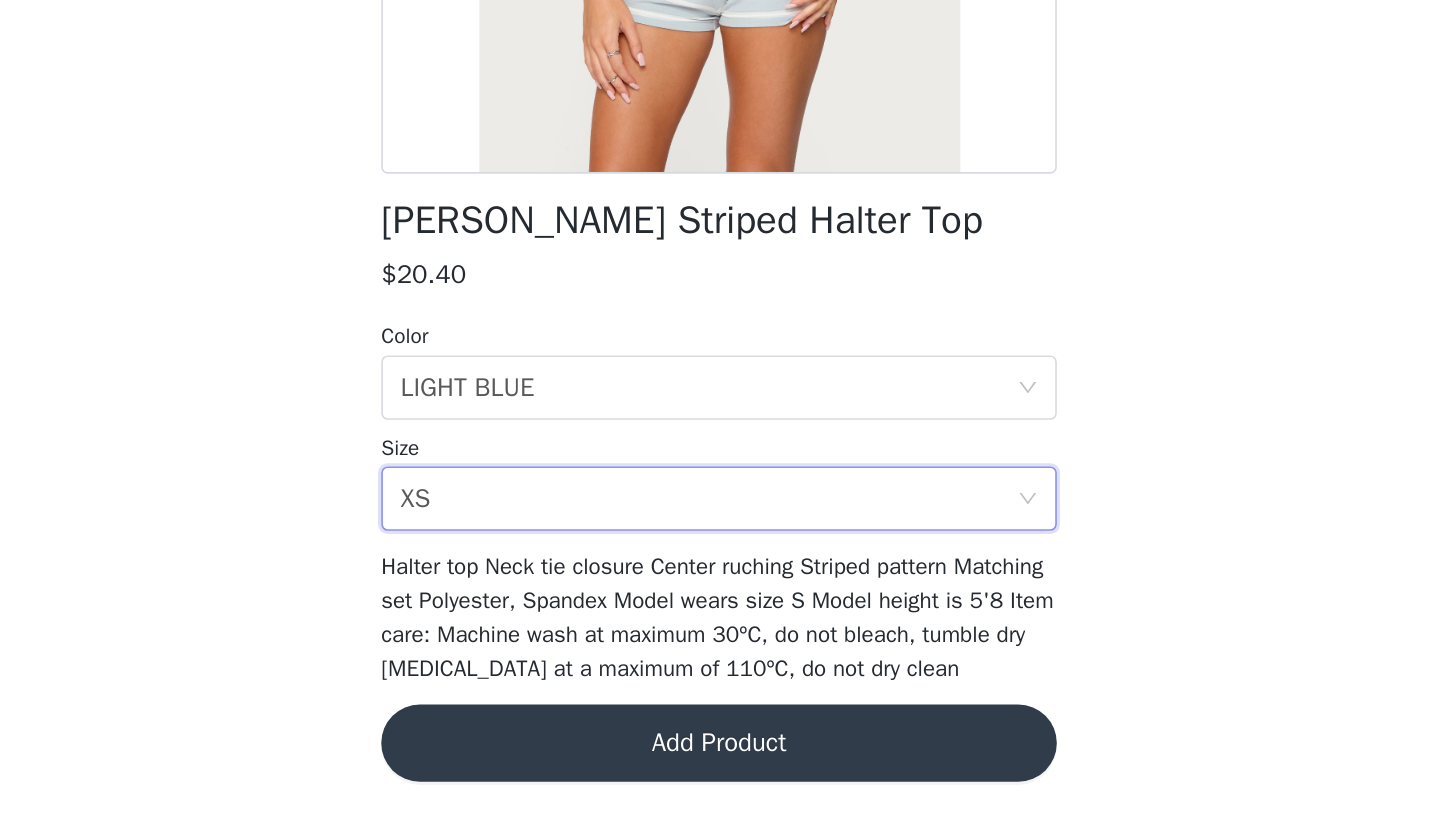 scroll, scrollTop: 152, scrollLeft: 0, axis: vertical 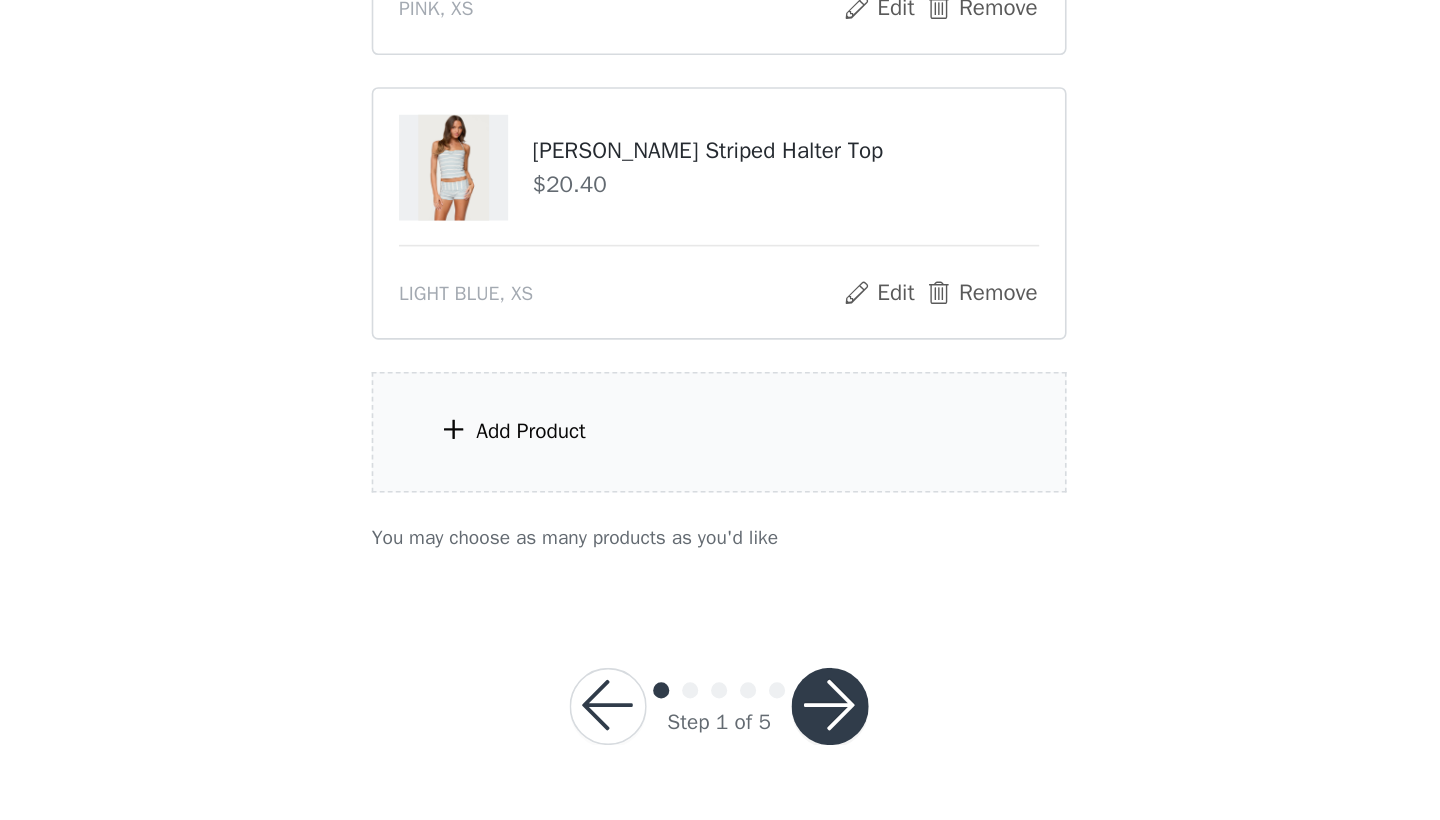 click on "Add Product" at bounding box center (720, 578) 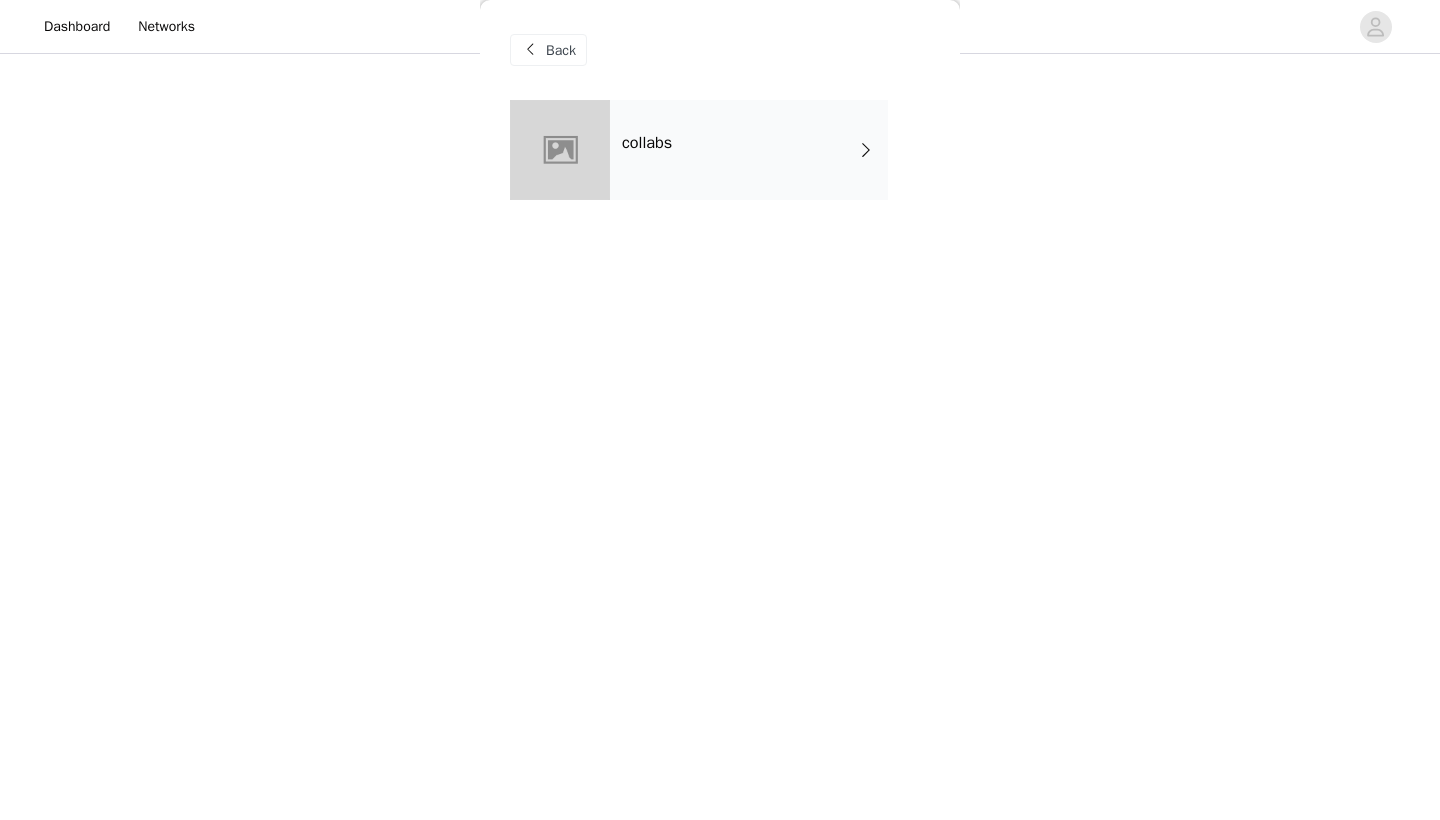 scroll, scrollTop: 916, scrollLeft: 0, axis: vertical 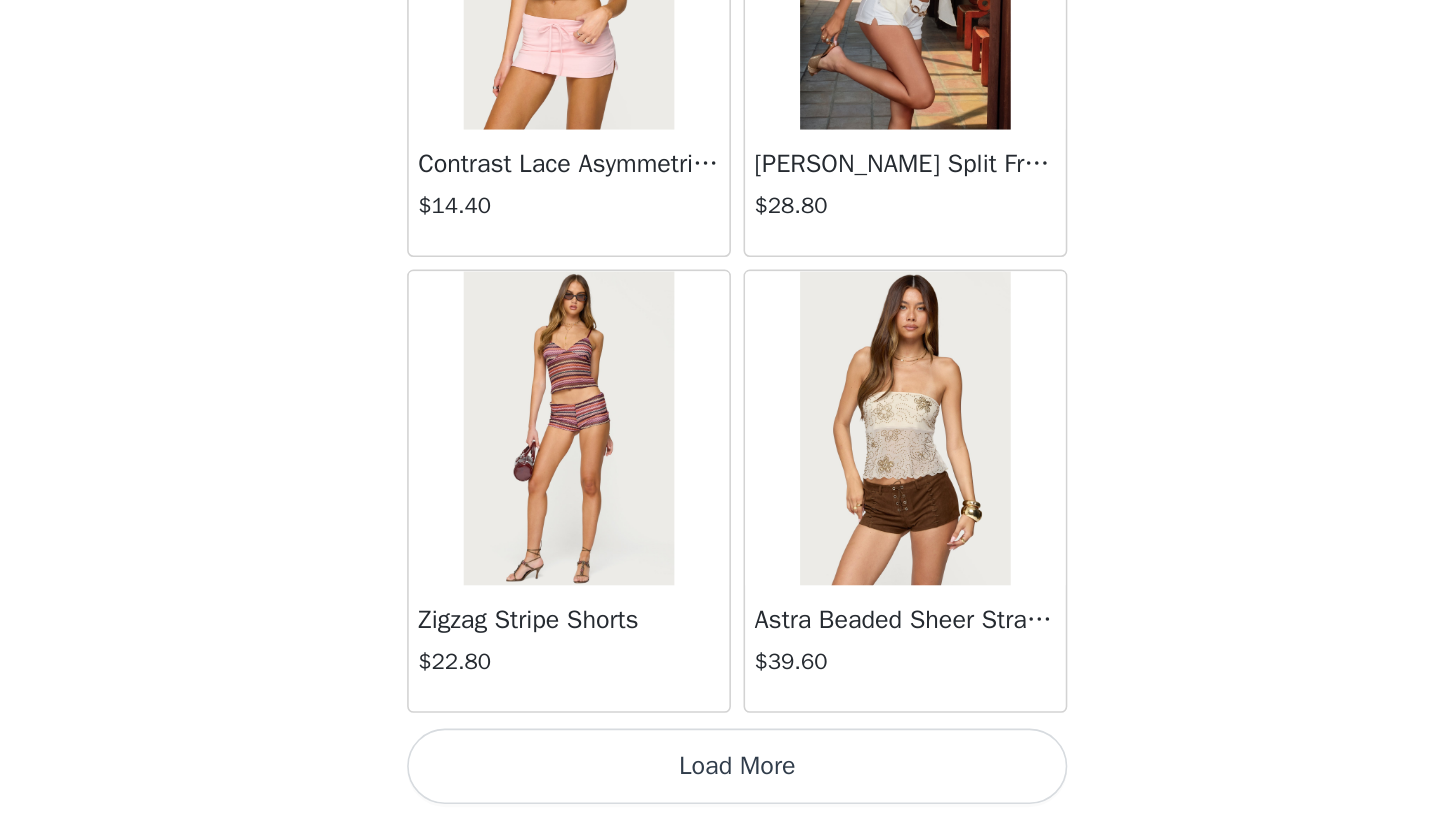 click on "Load More" at bounding box center (720, 786) 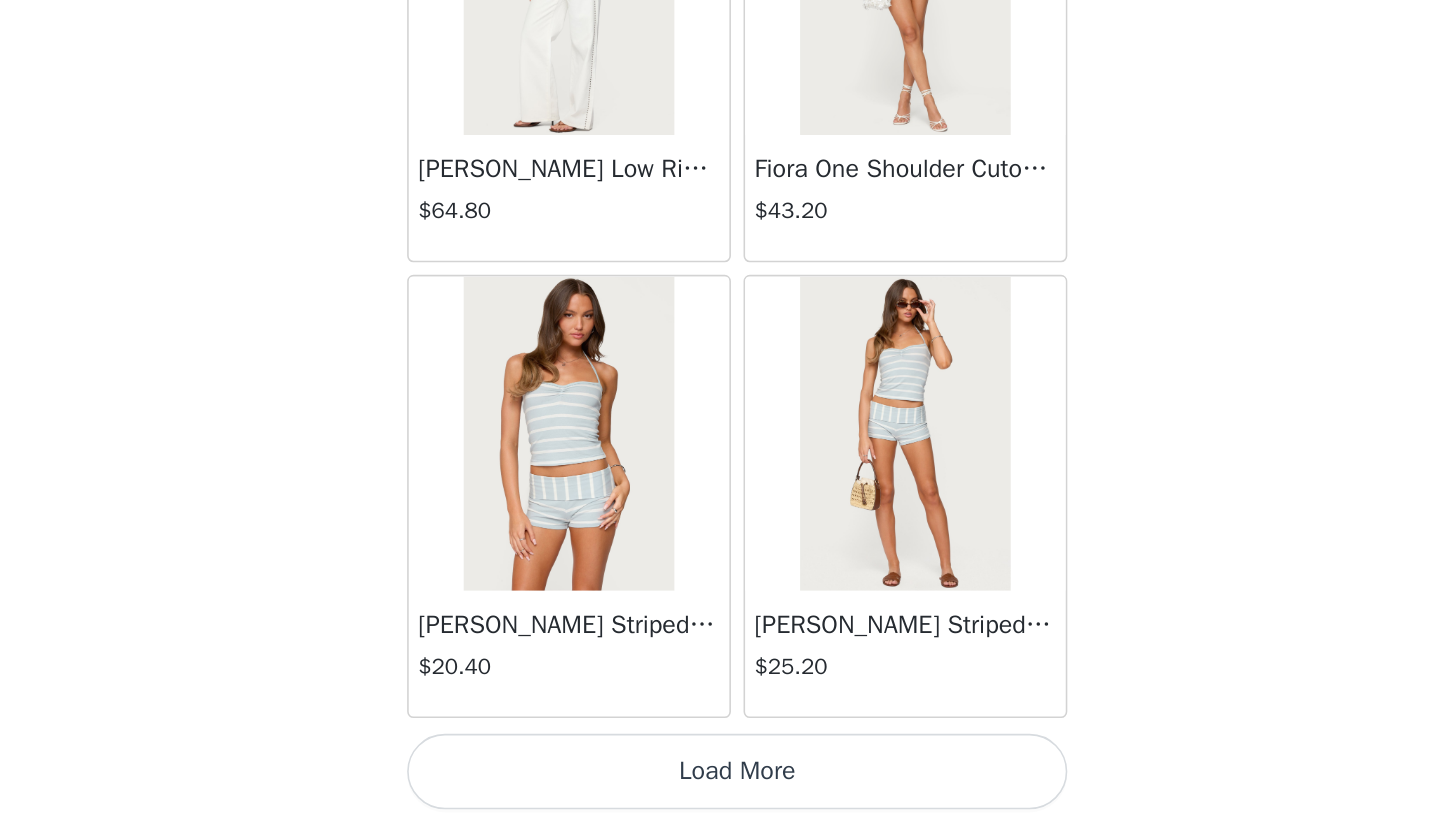scroll, scrollTop: 5136, scrollLeft: 0, axis: vertical 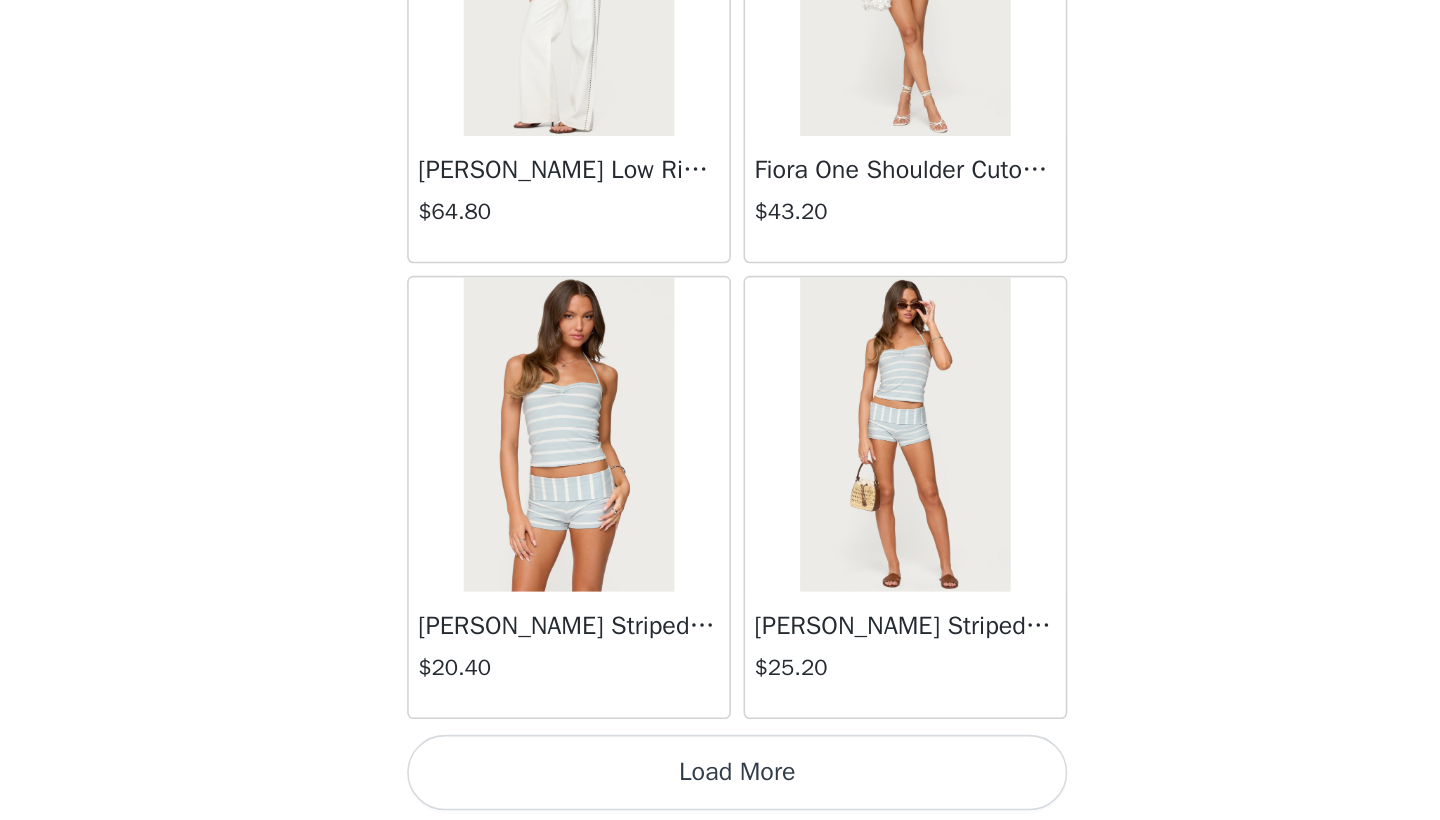 click at bounding box center (826, 575) 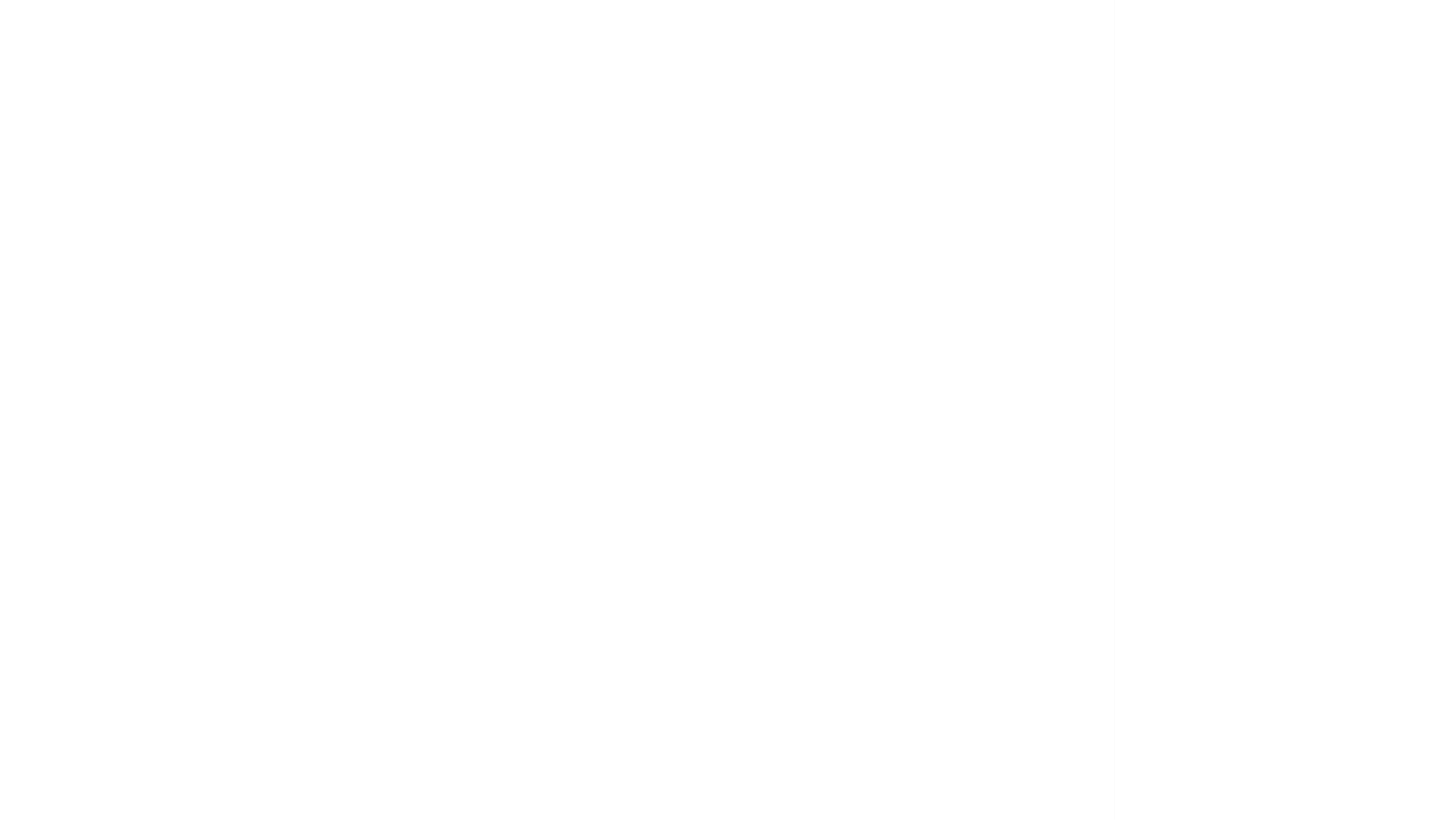 scroll, scrollTop: 0, scrollLeft: 0, axis: both 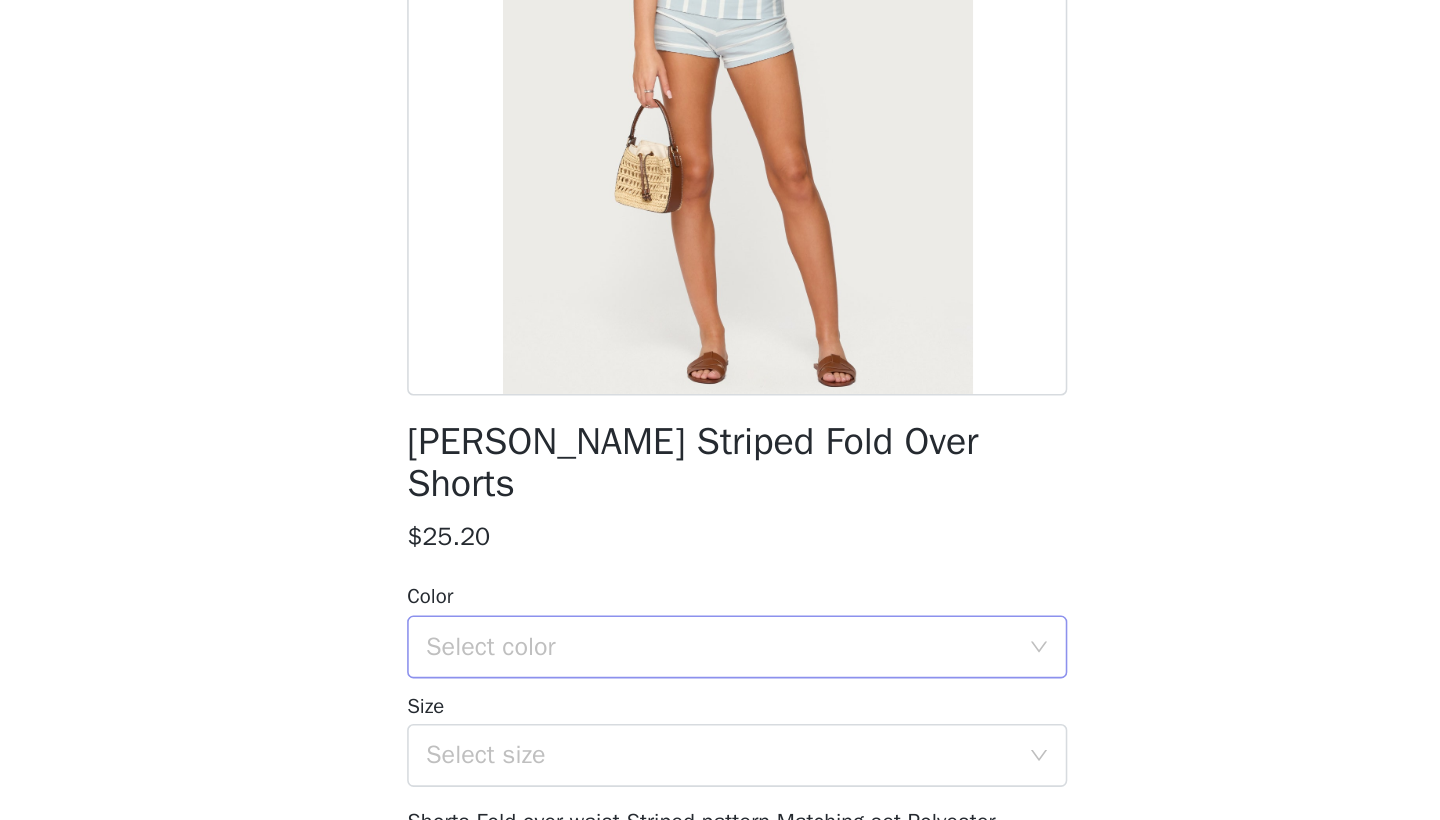 click on "Select color" at bounding box center (709, 710) 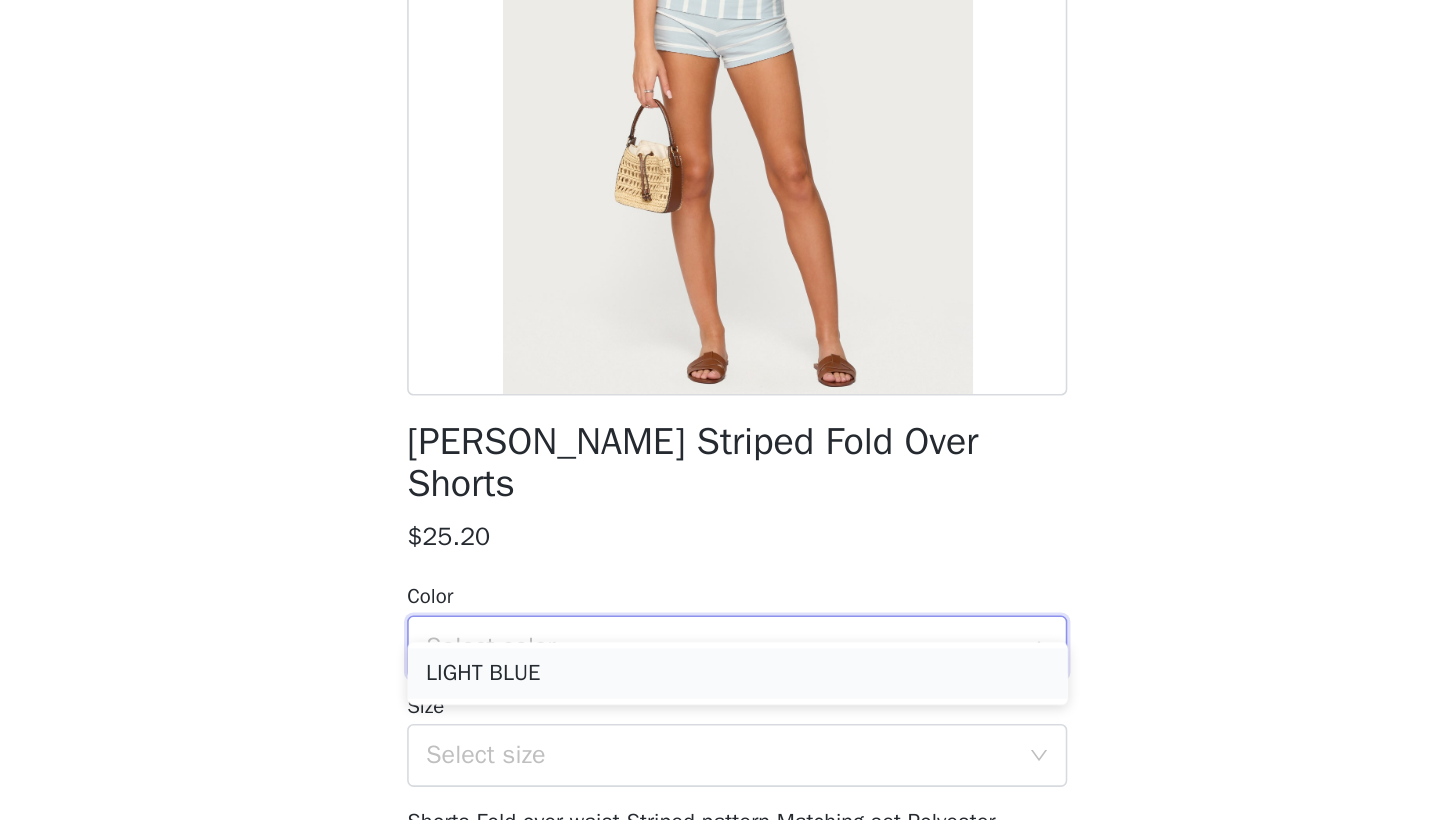 click on "LIGHT BLUE" at bounding box center [720, 727] 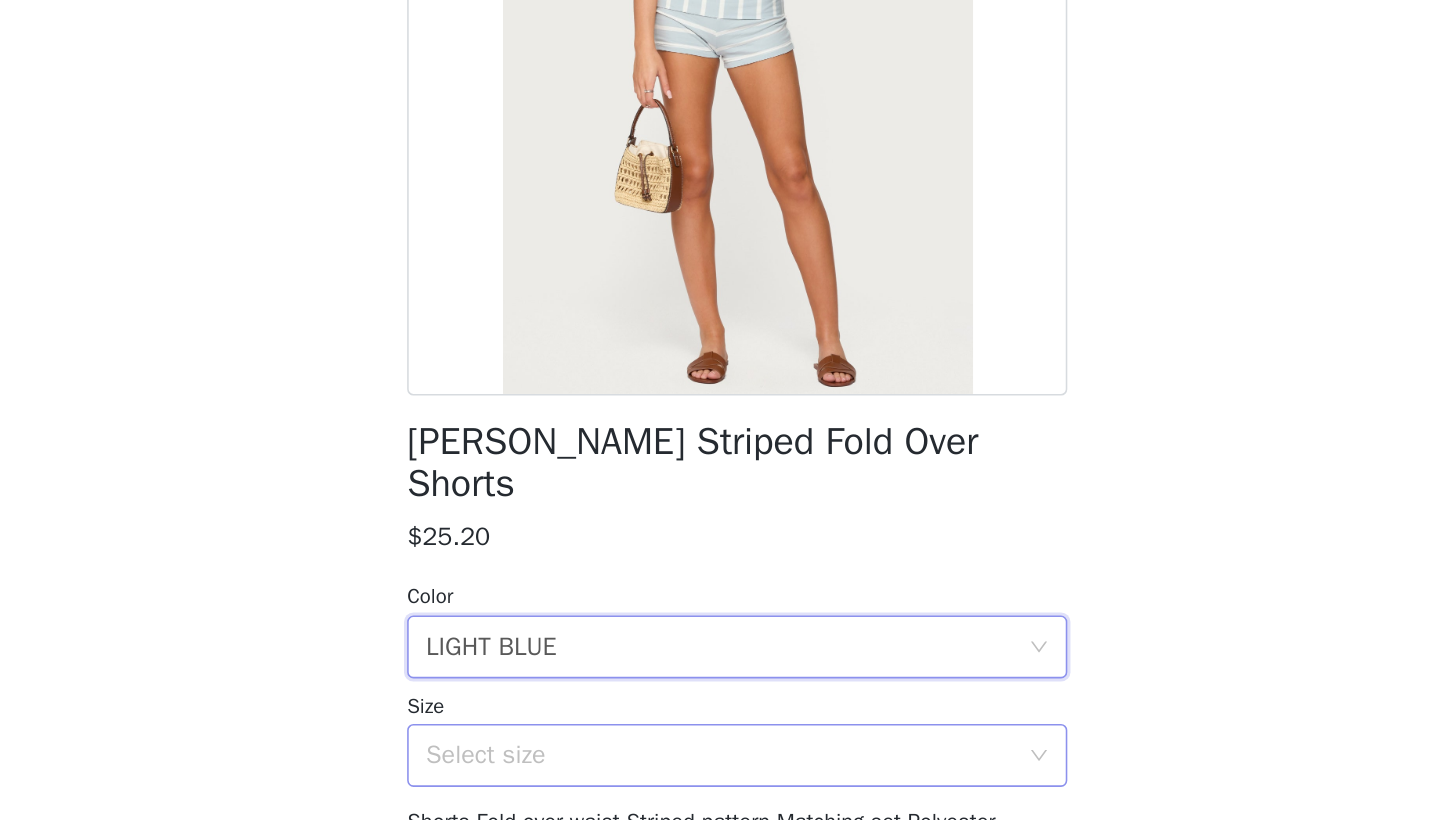 click on "Select size" at bounding box center [709, 779] 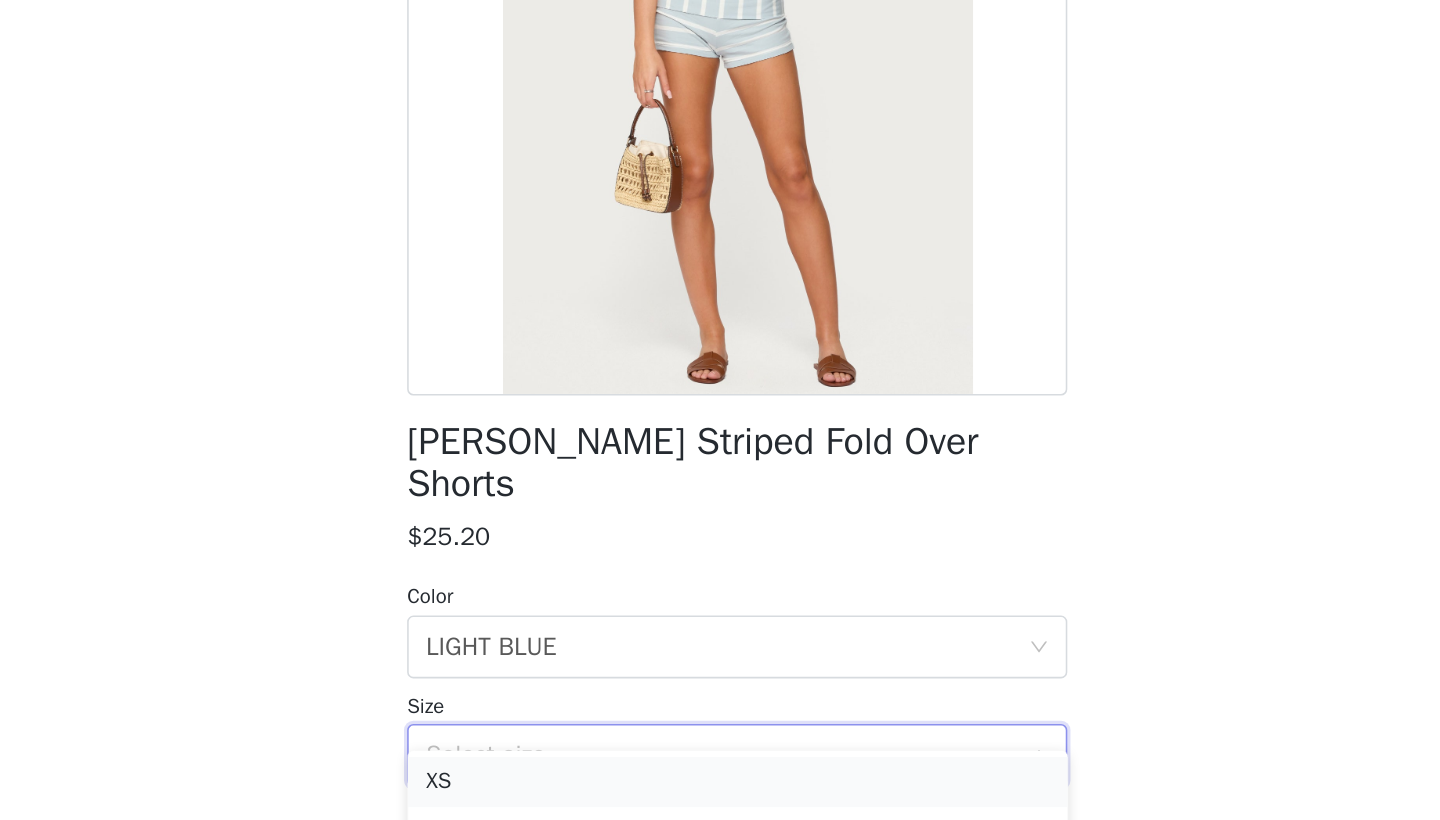 click on "XS" at bounding box center (720, 796) 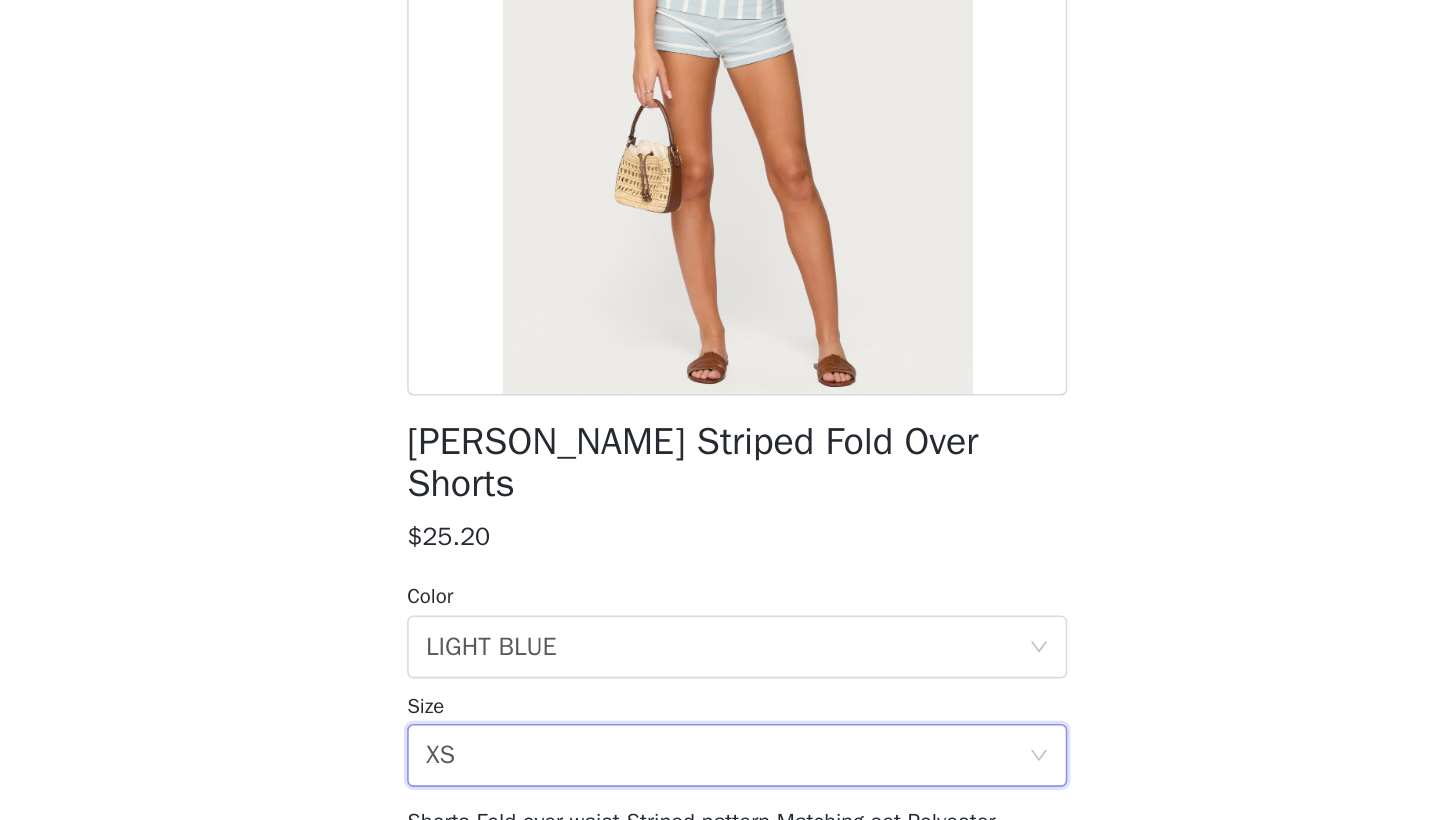 scroll, scrollTop: 823, scrollLeft: 0, axis: vertical 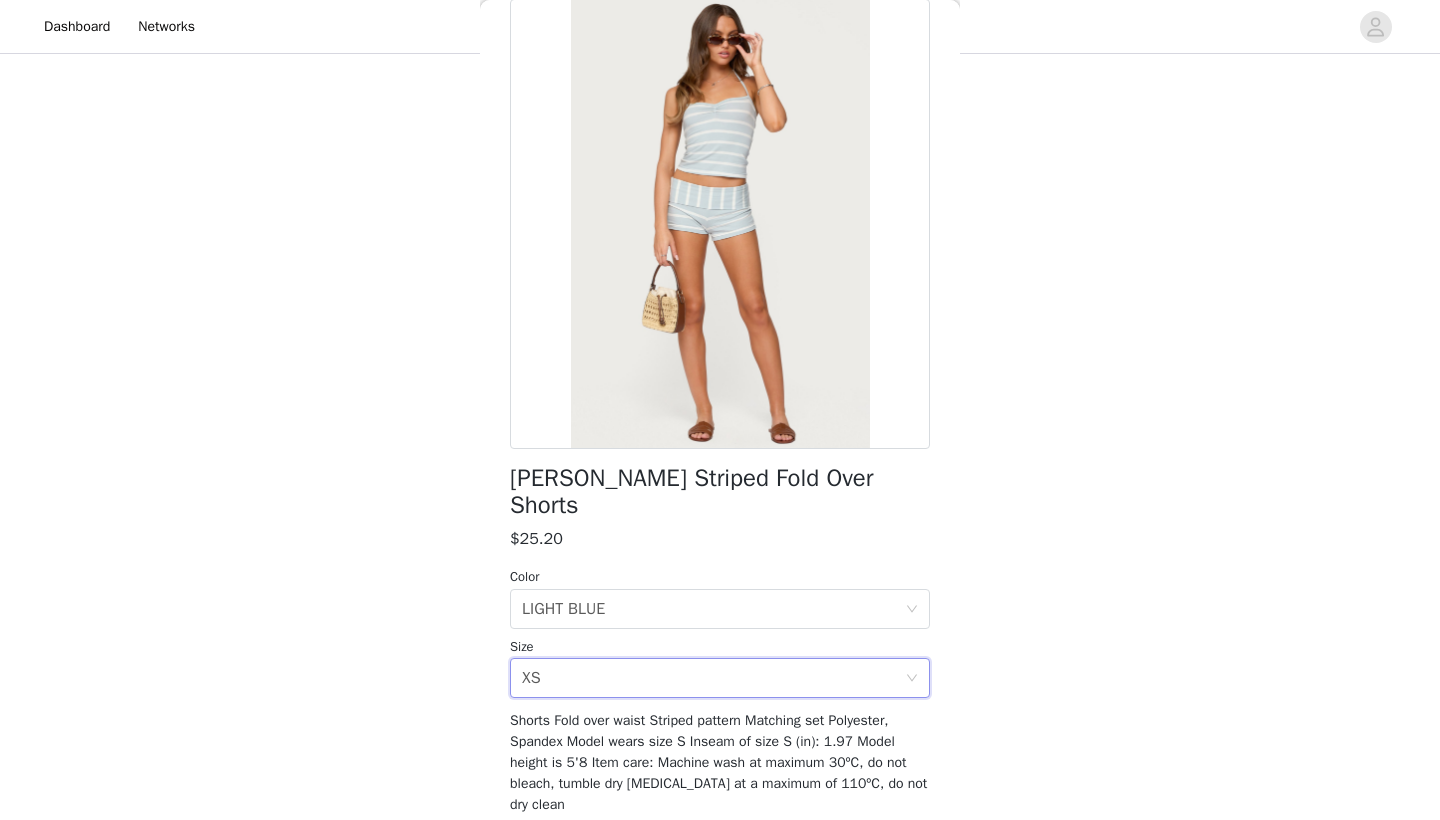 click on "Add Product" at bounding box center (720, 851) 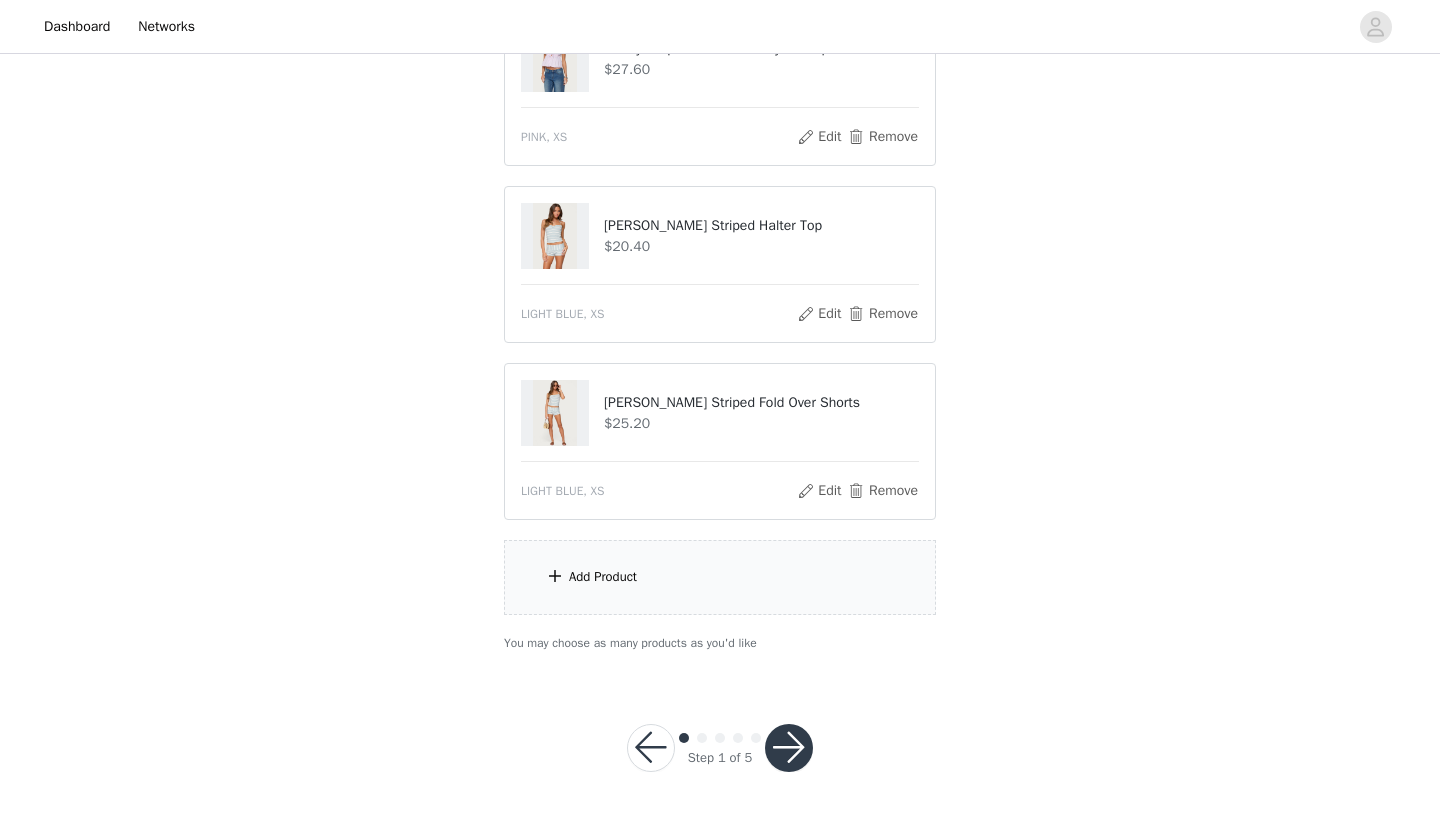 scroll, scrollTop: 1151, scrollLeft: 0, axis: vertical 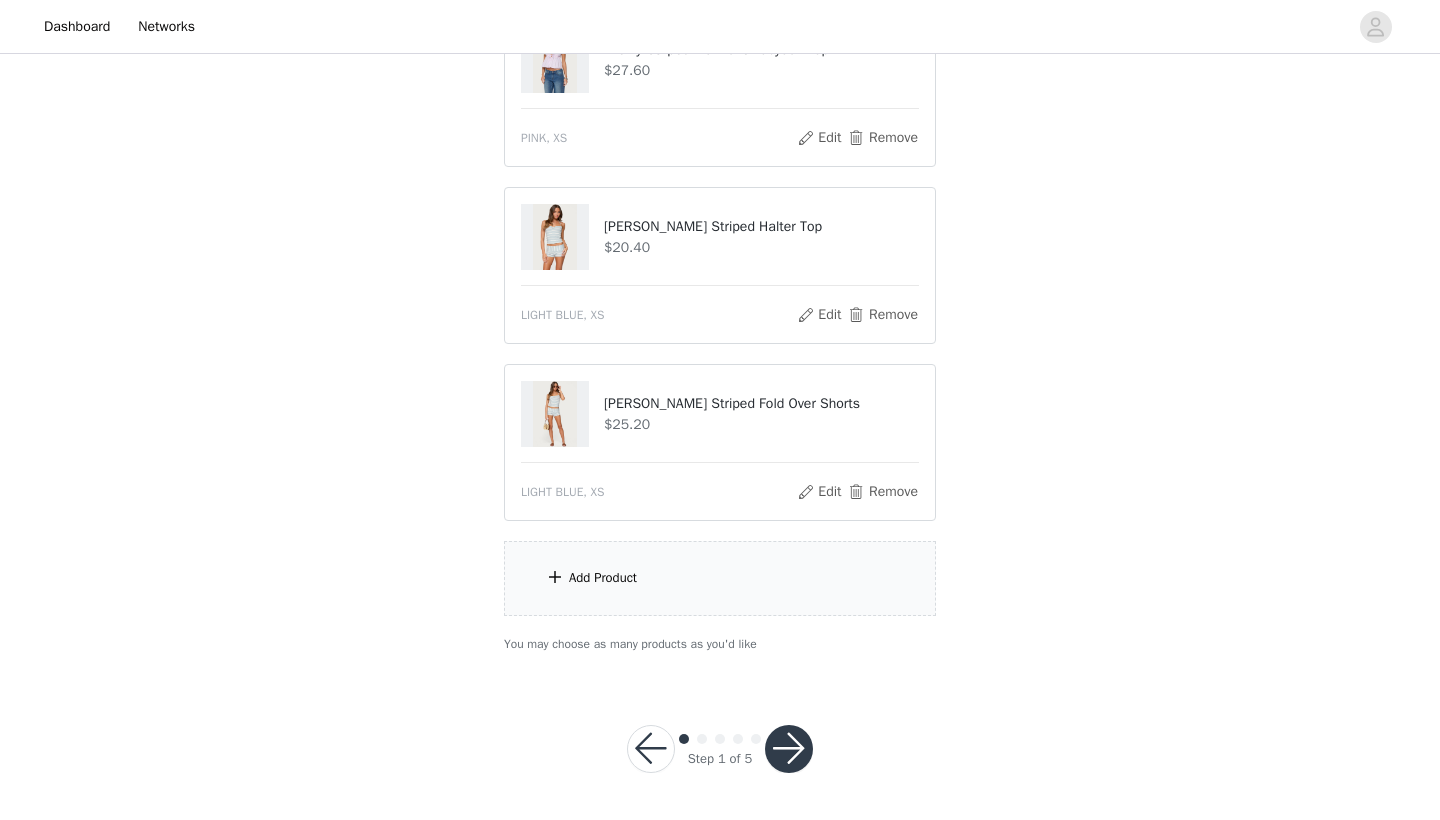click on "Add Product" at bounding box center [720, 578] 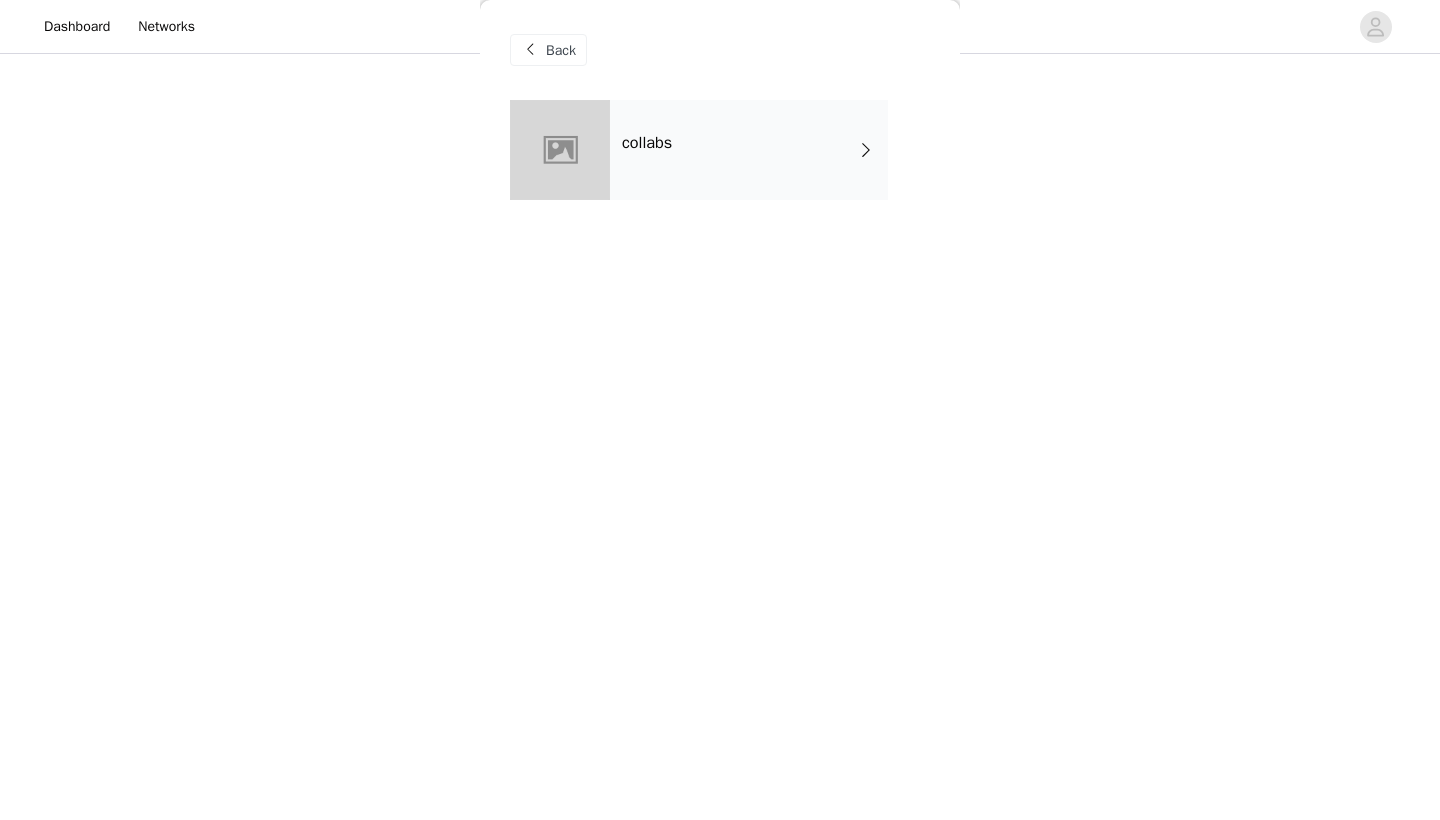 click on "collabs" at bounding box center [749, 150] 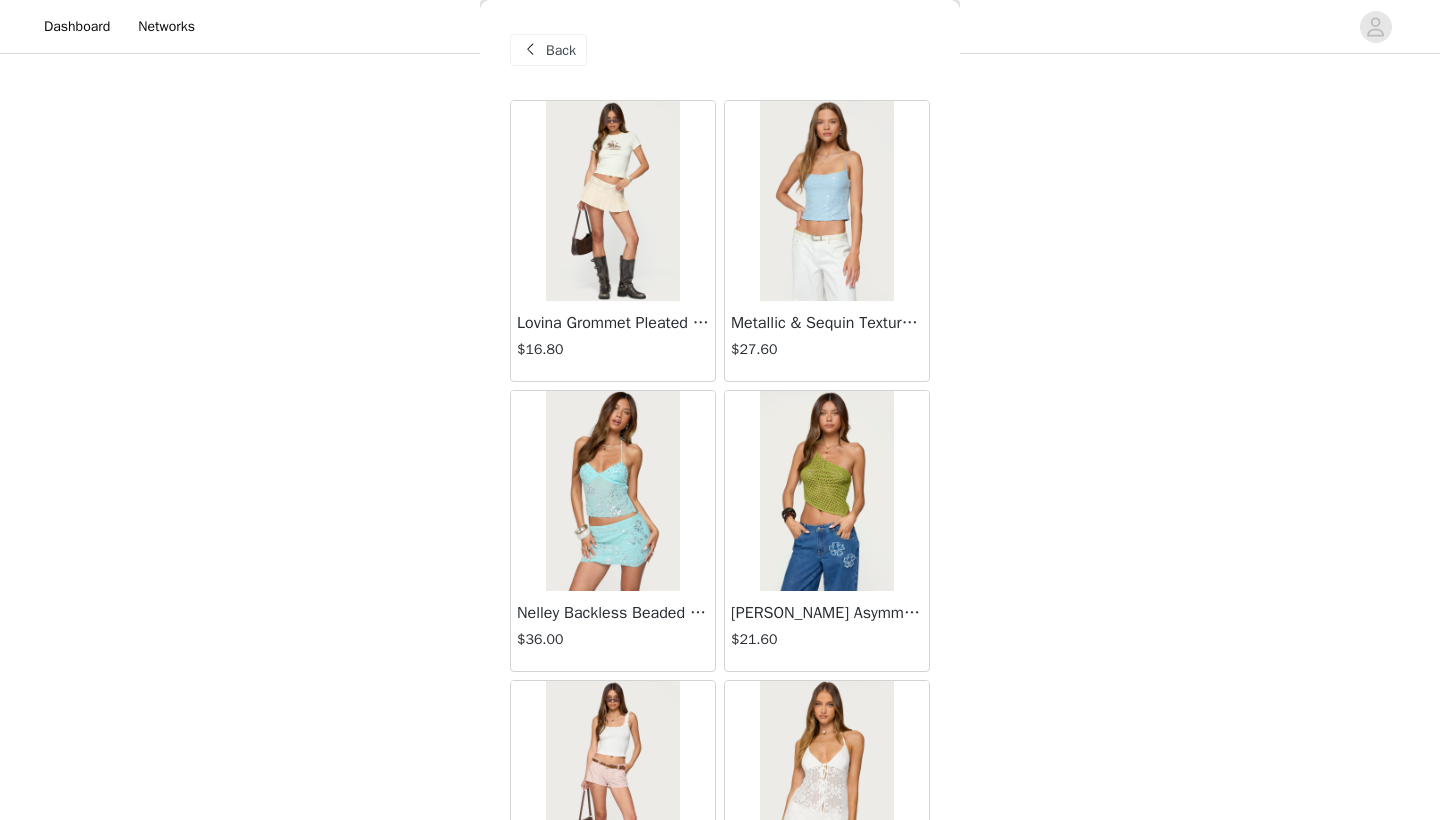 scroll, scrollTop: 936, scrollLeft: 0, axis: vertical 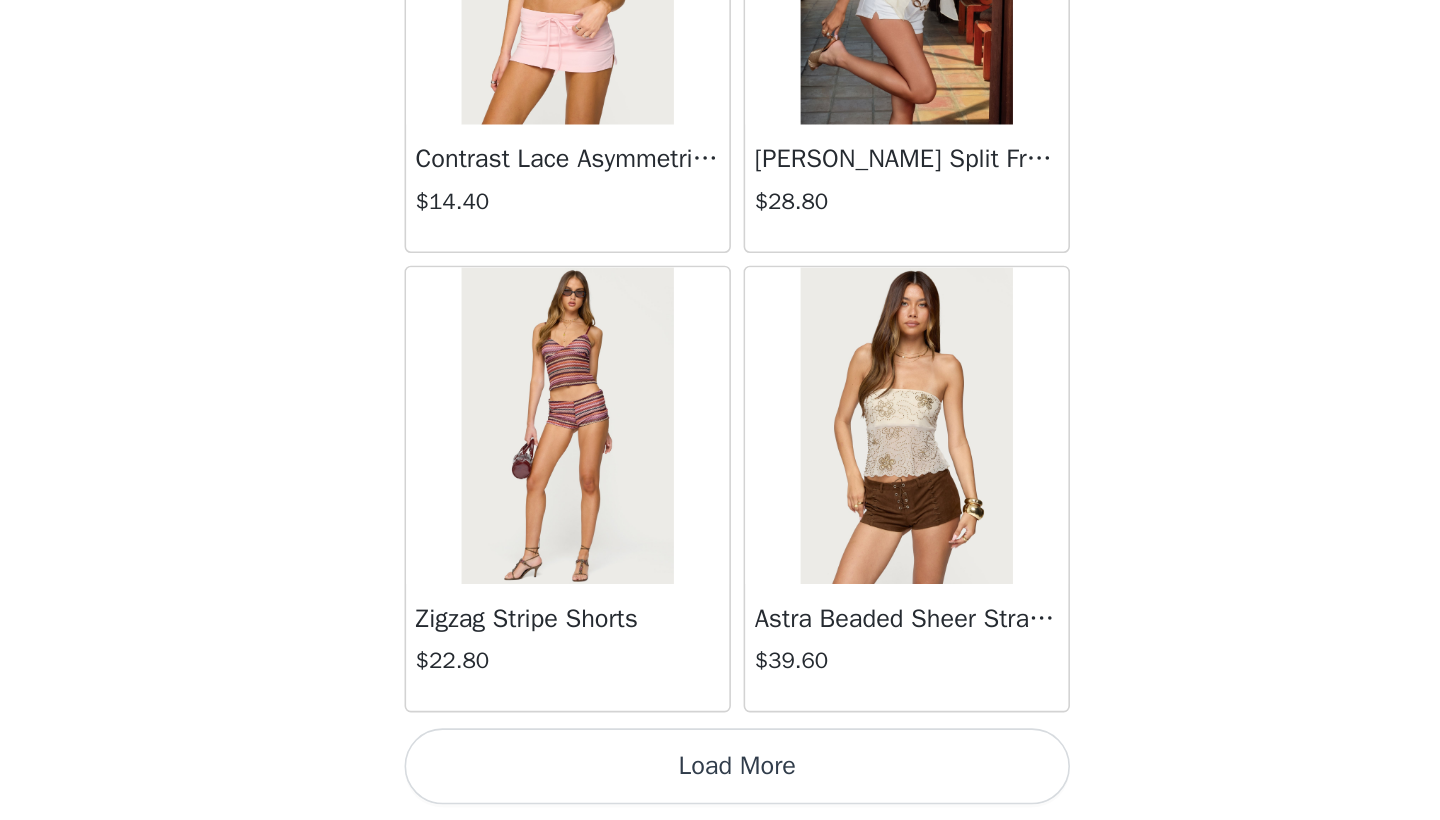 click on "Load More" at bounding box center (720, 786) 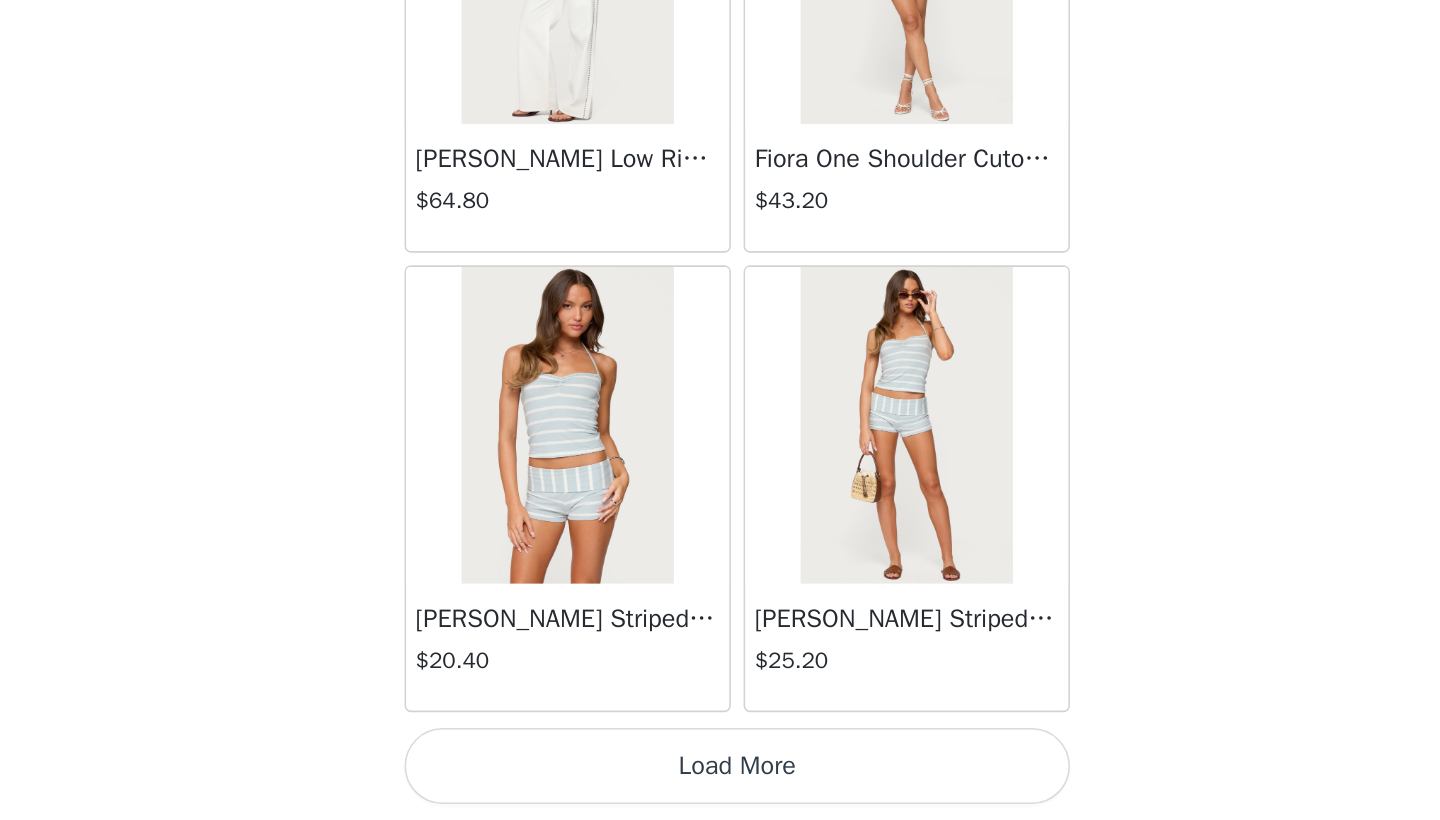 click on "Load More" at bounding box center (720, 786) 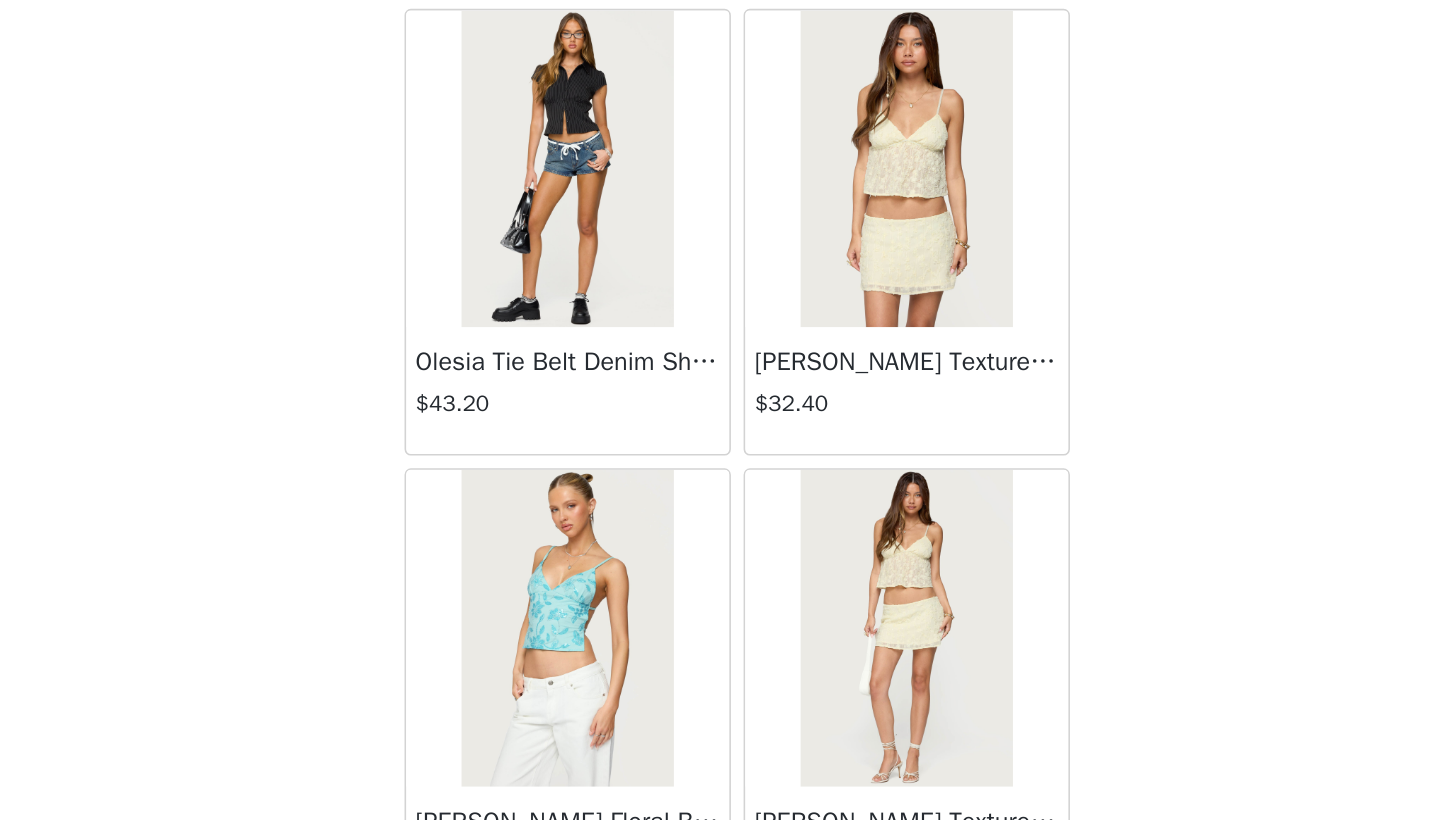scroll, scrollTop: 5596, scrollLeft: 0, axis: vertical 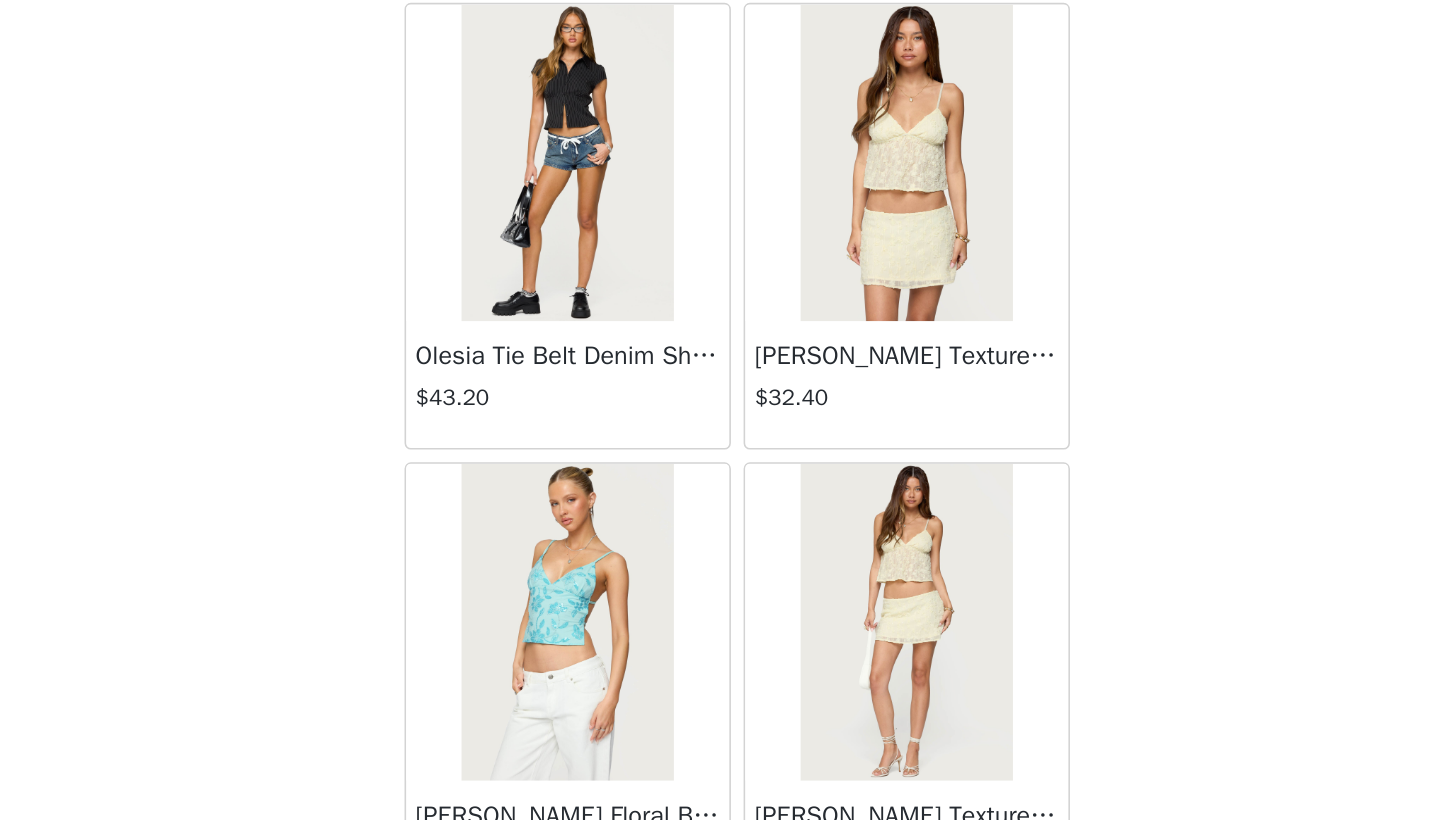 click on "Olesia Tie Belt Denim Shorts" at bounding box center [613, 527] 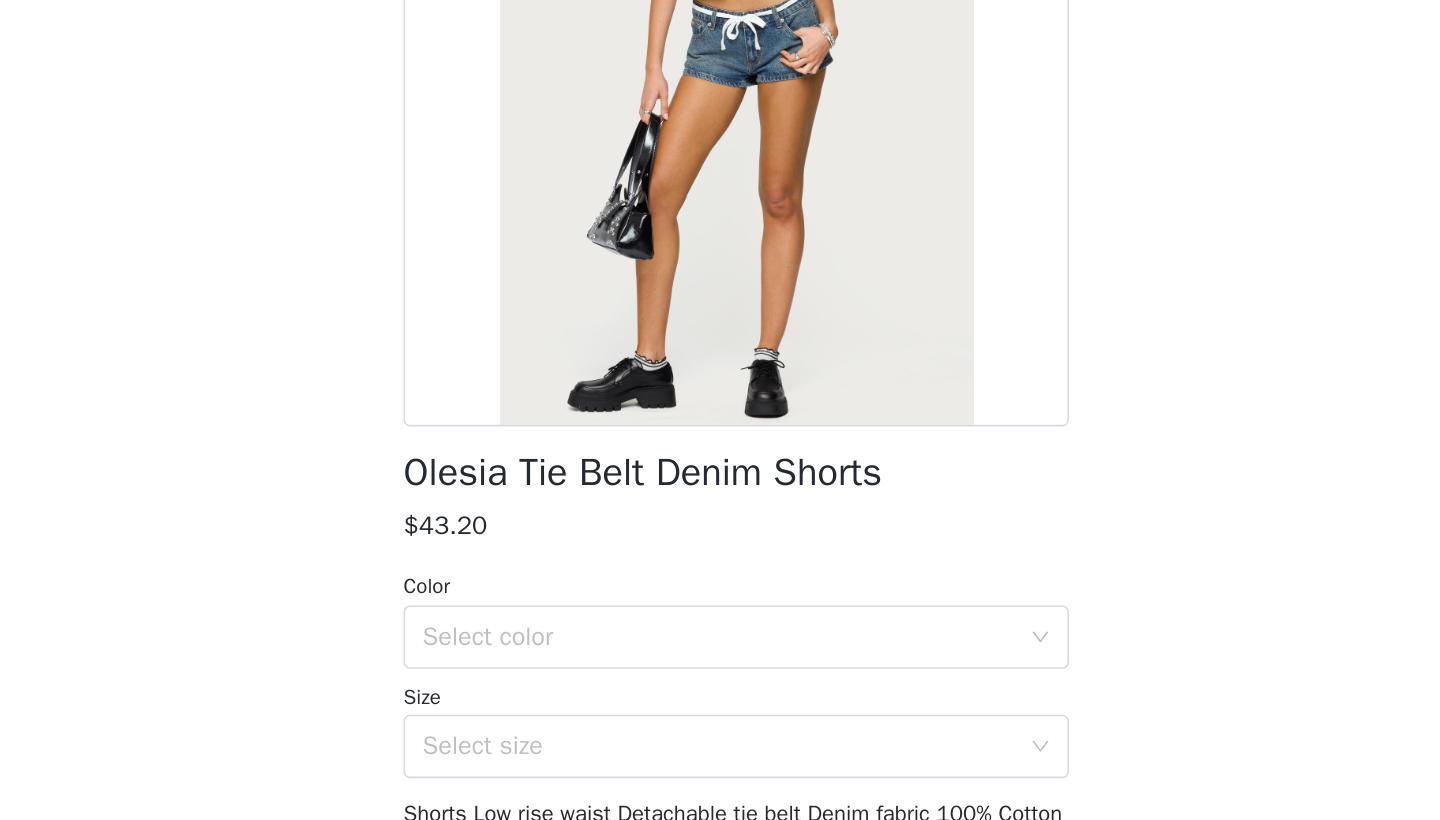 scroll, scrollTop: 152, scrollLeft: 0, axis: vertical 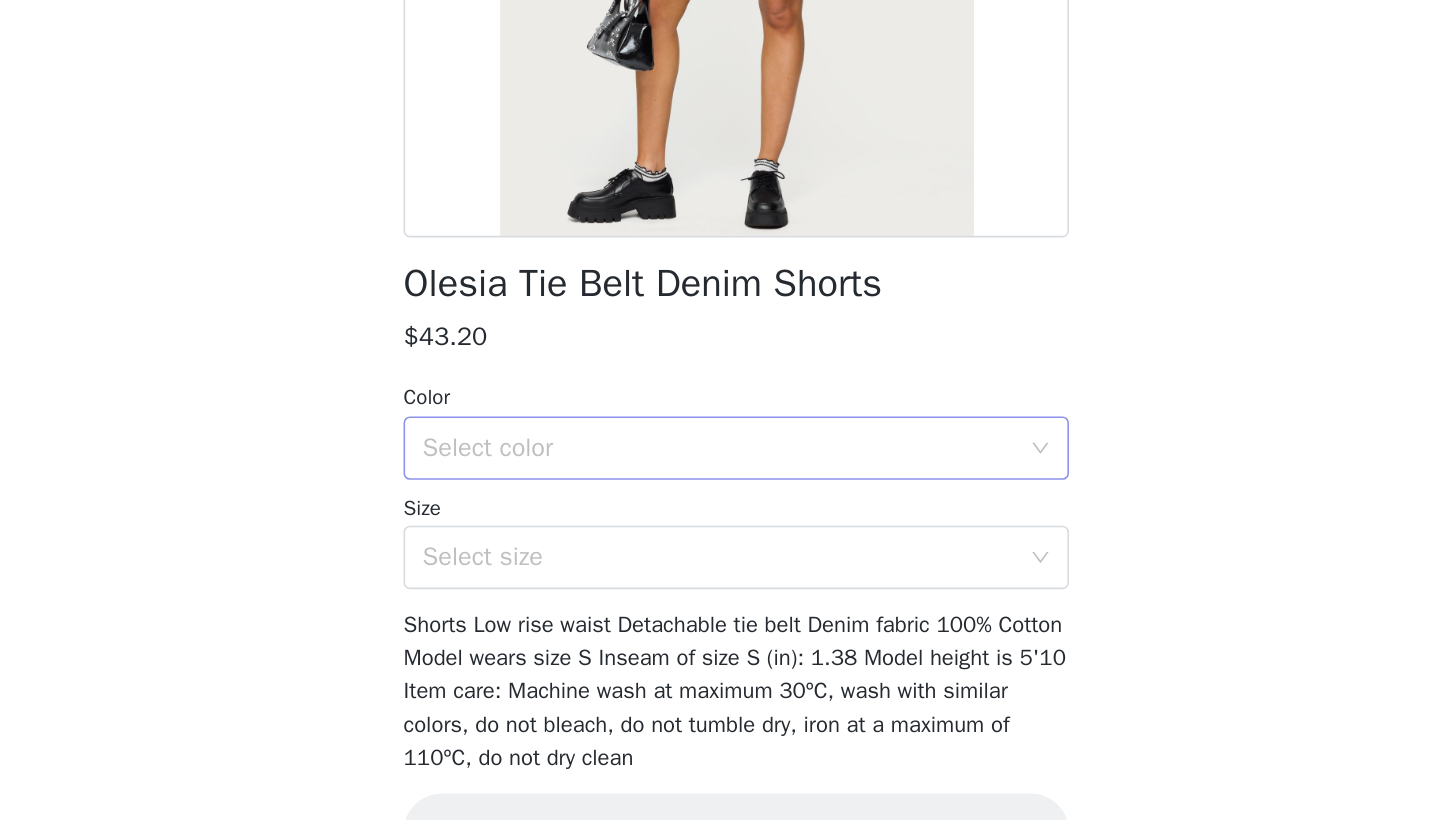 click on "Select color" at bounding box center (709, 531) 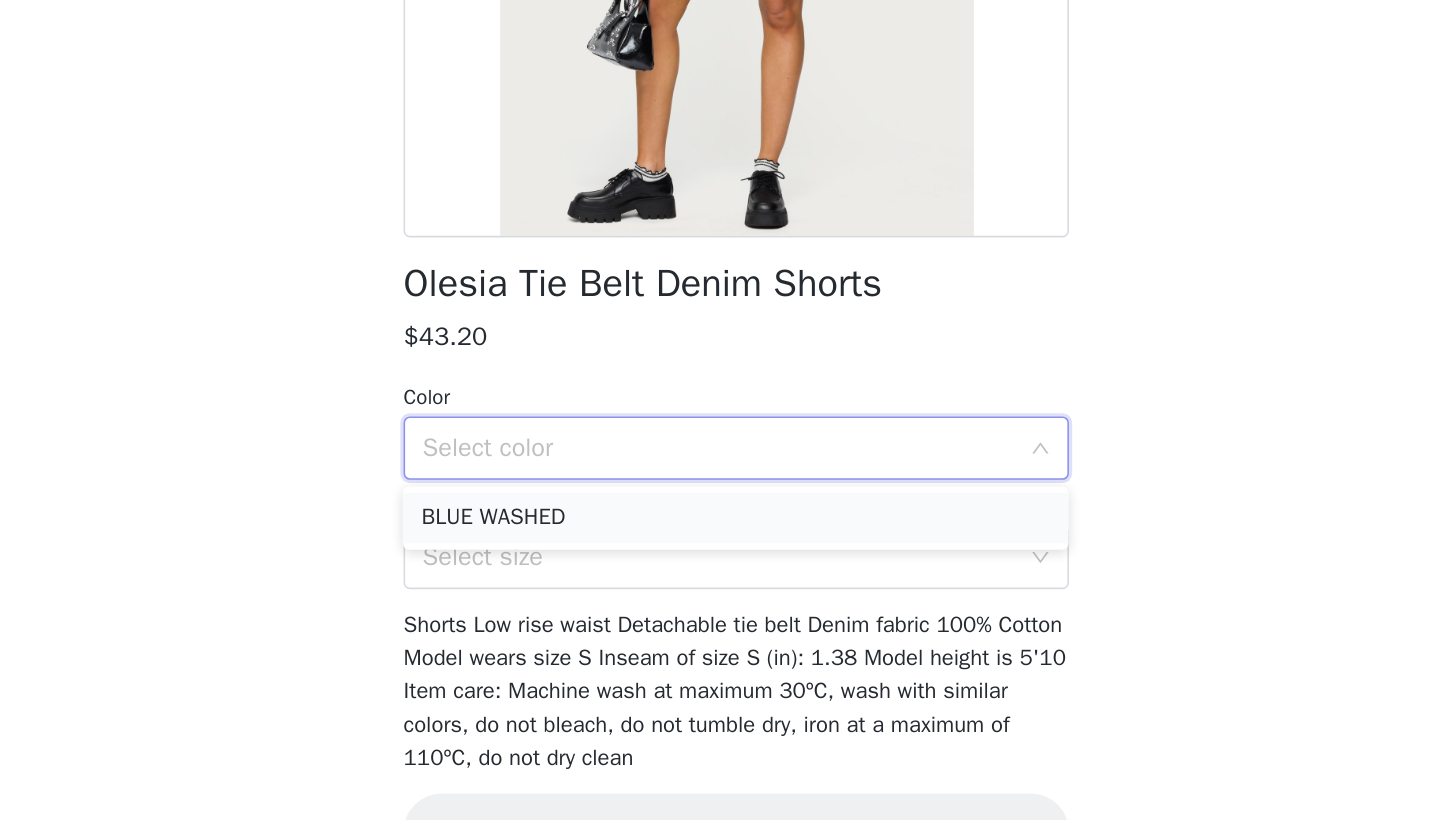 click on "BLUE WASHED" at bounding box center [720, 575] 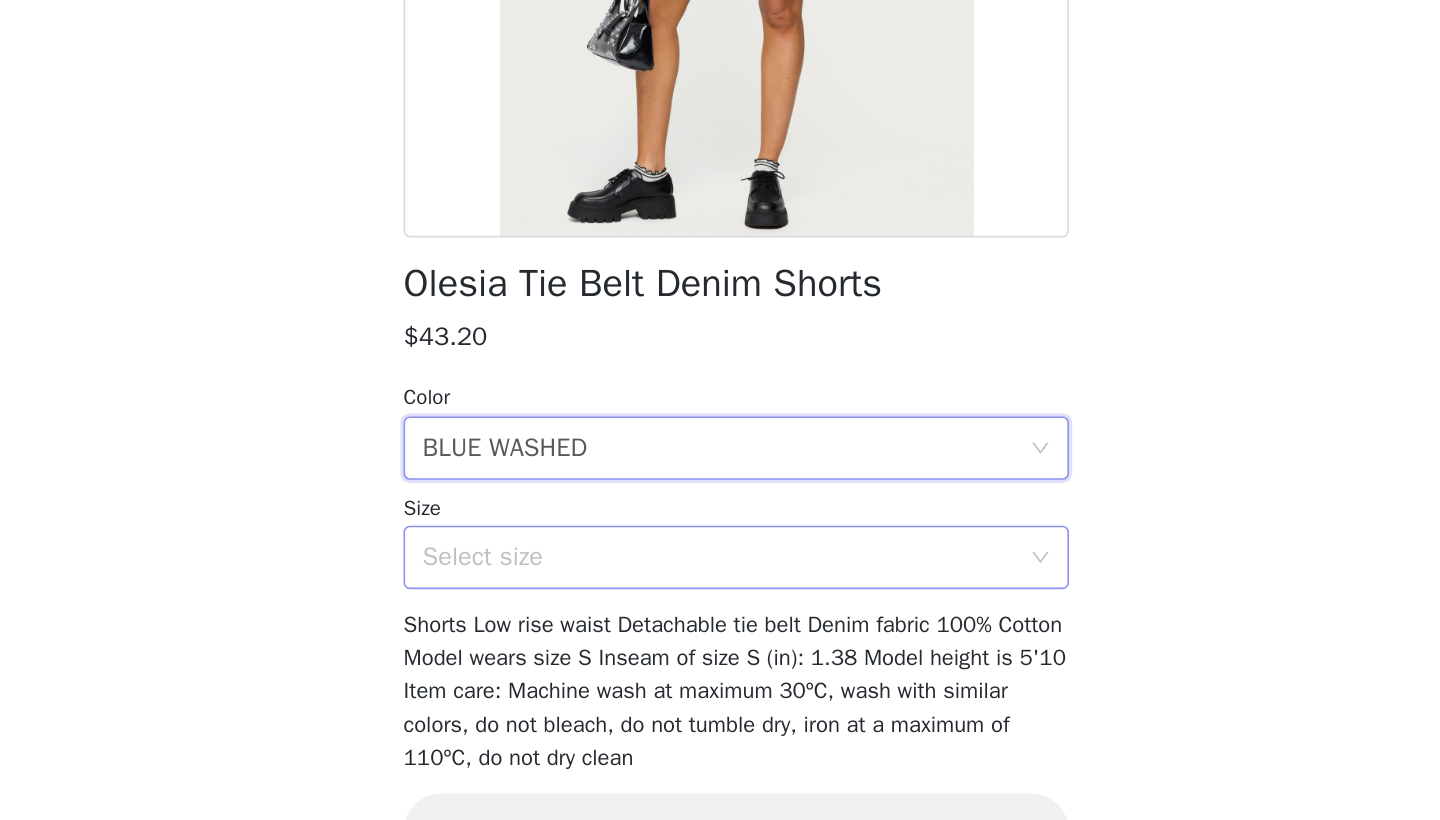 click on "Select size" at bounding box center (709, 600) 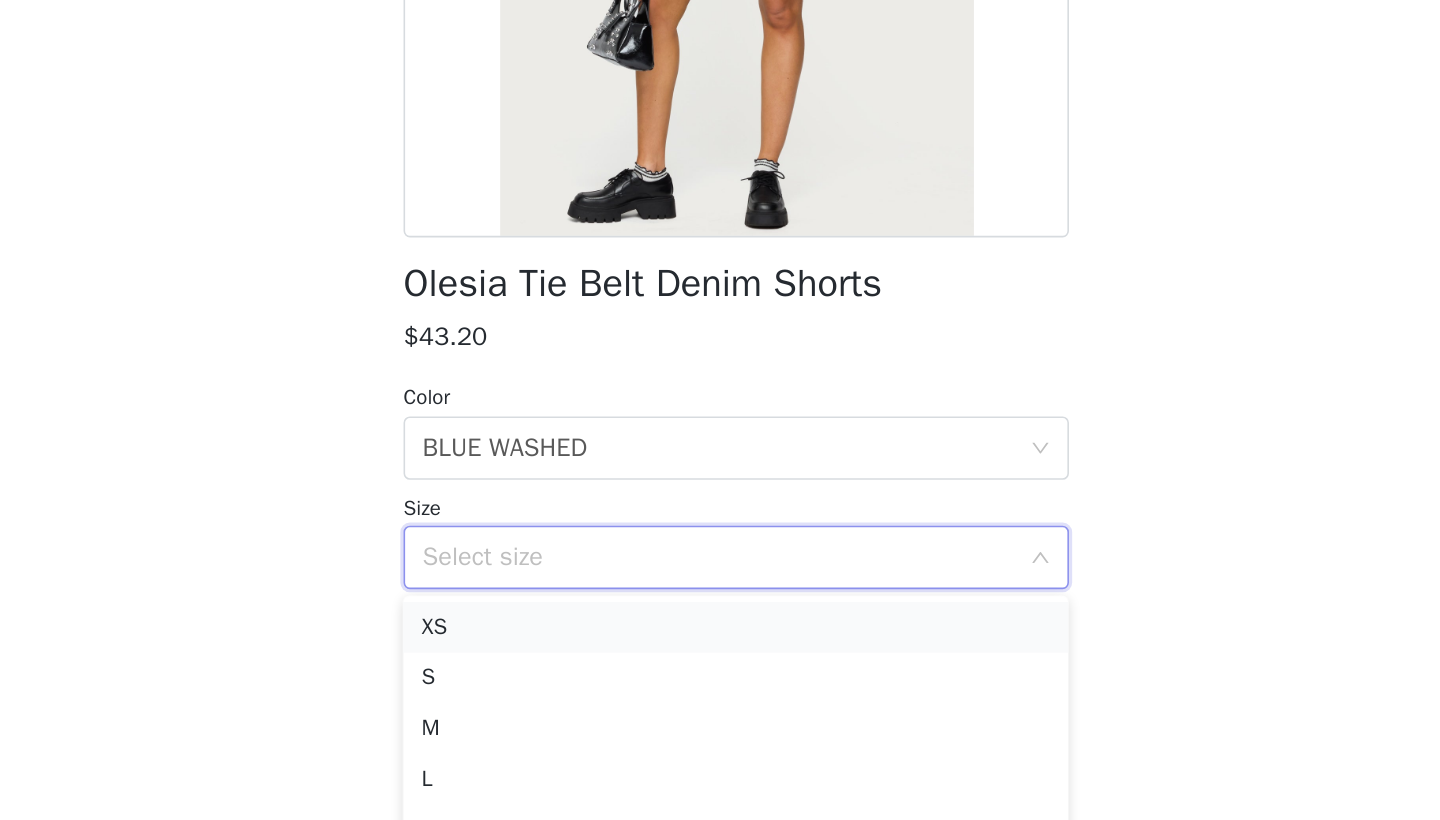 click on "XS" at bounding box center [720, 644] 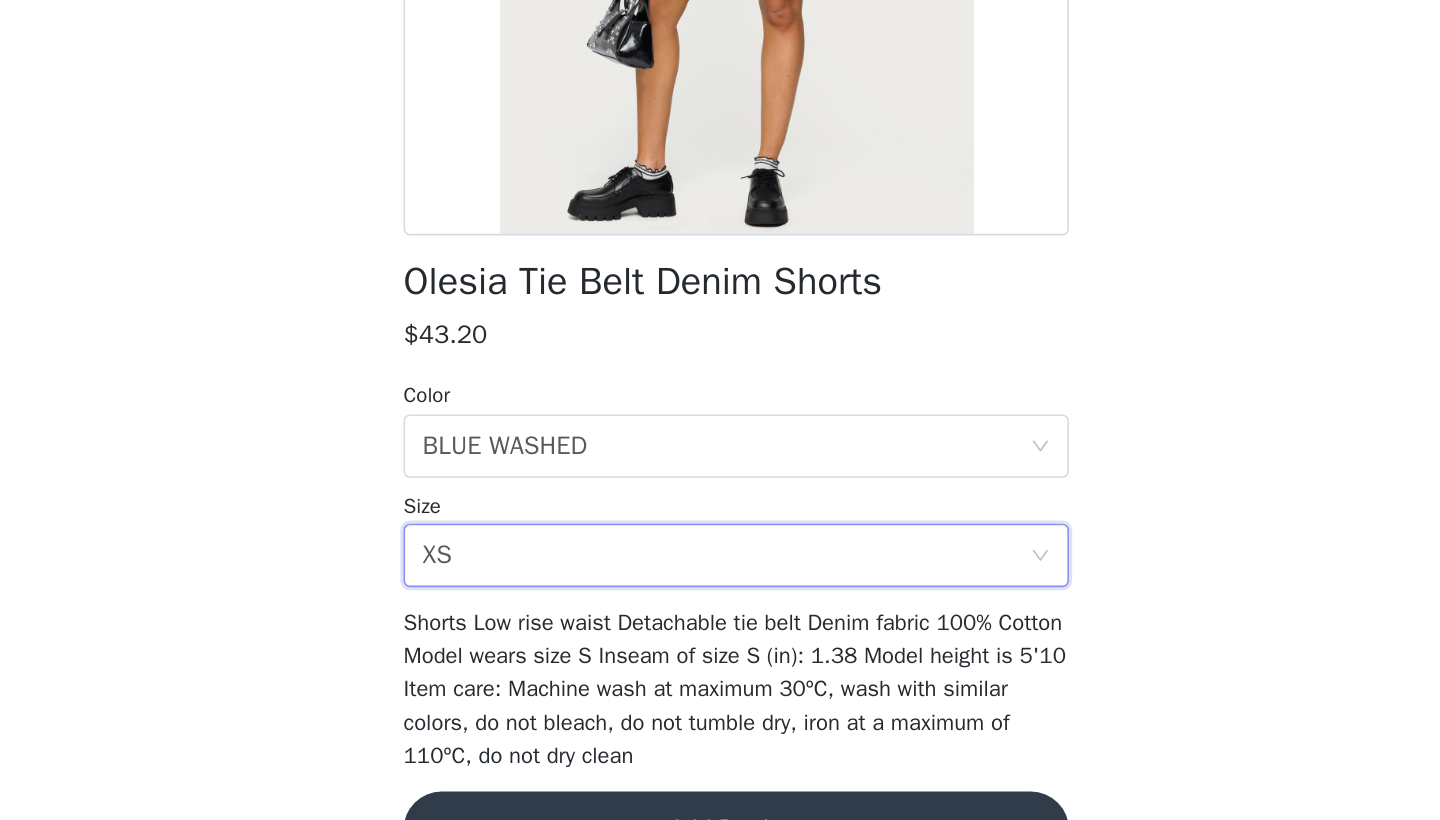 scroll, scrollTop: 152, scrollLeft: 0, axis: vertical 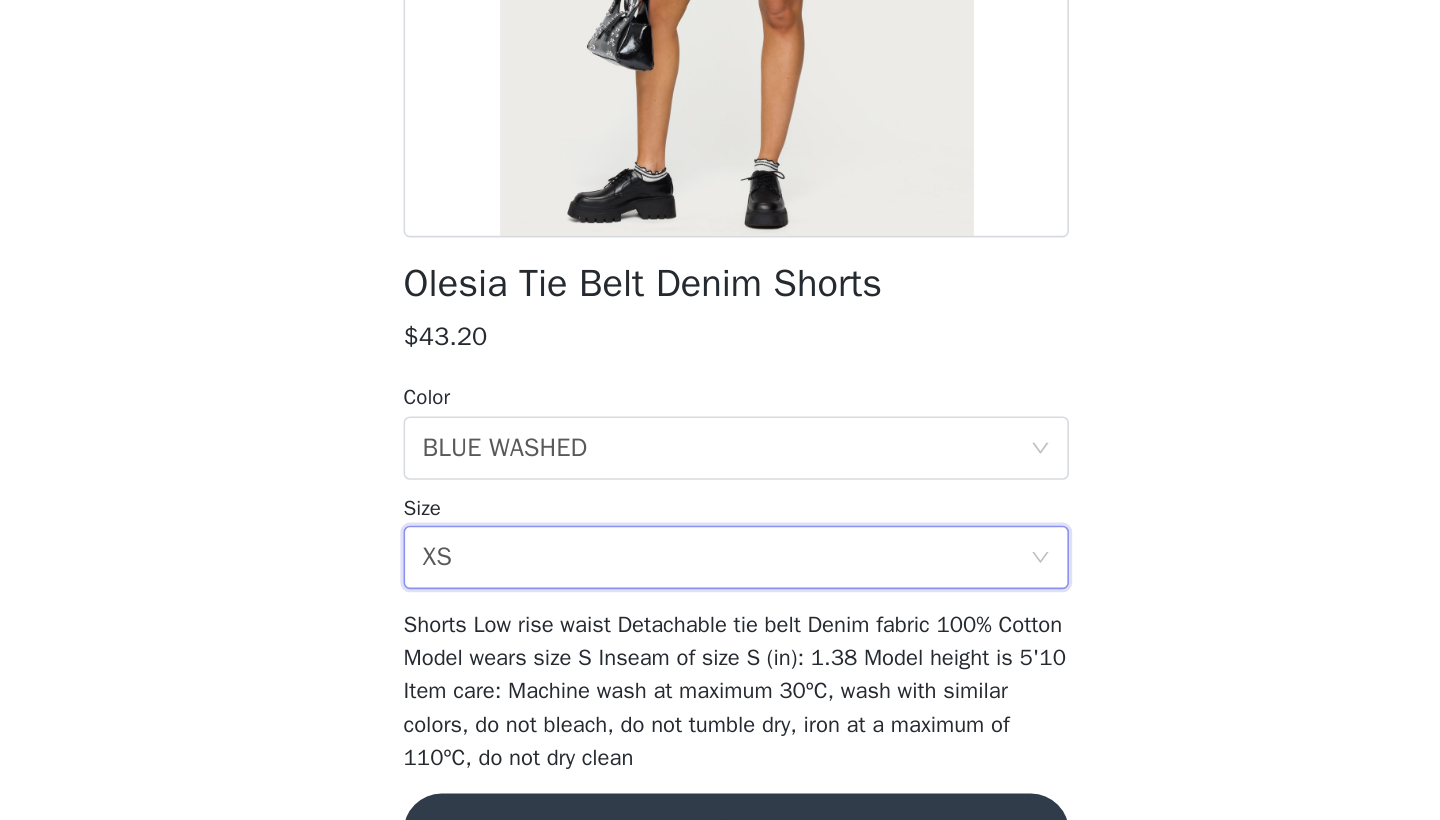 click on "Add Product" at bounding box center [720, 773] 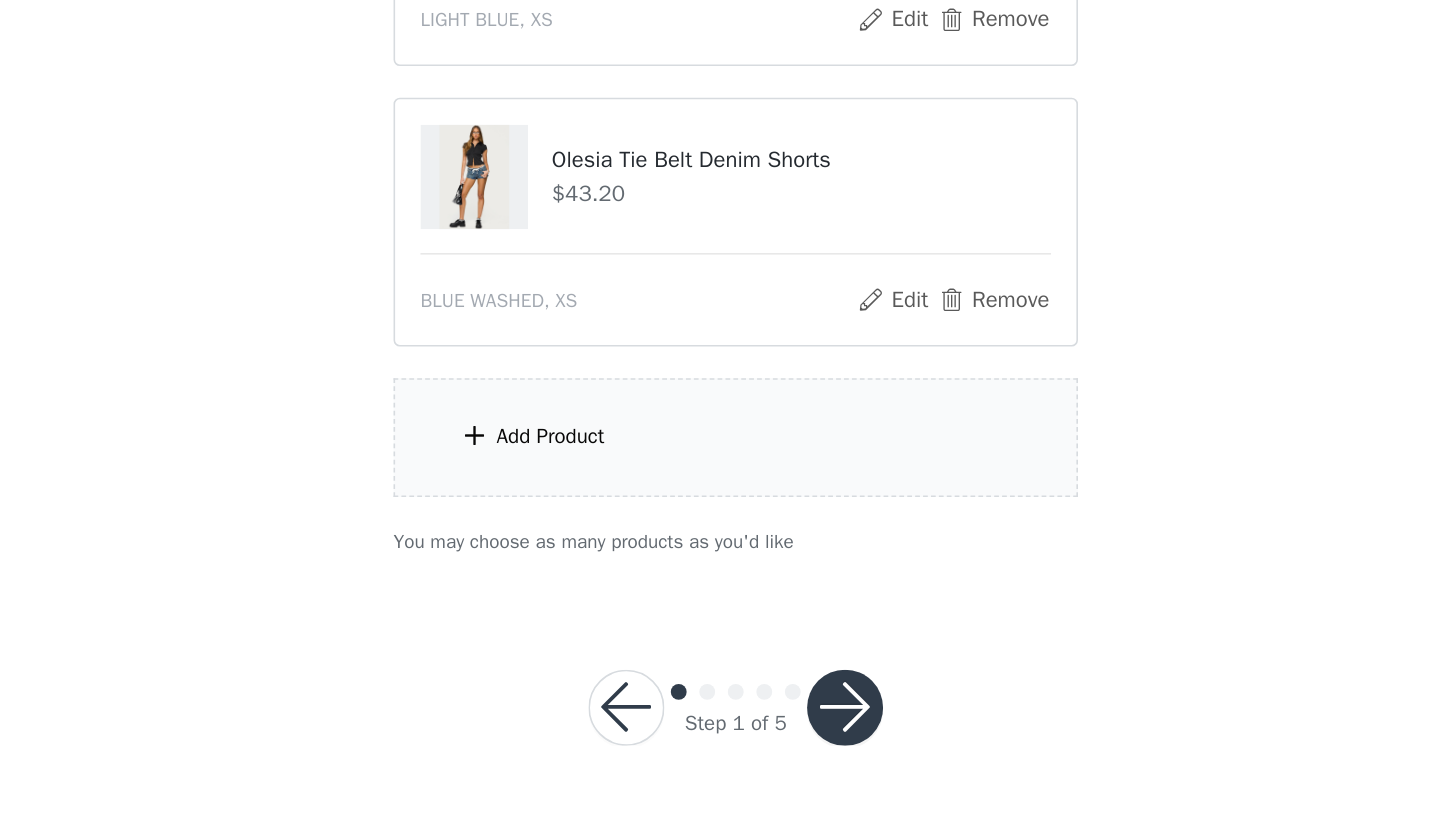 scroll, scrollTop: 1328, scrollLeft: 0, axis: vertical 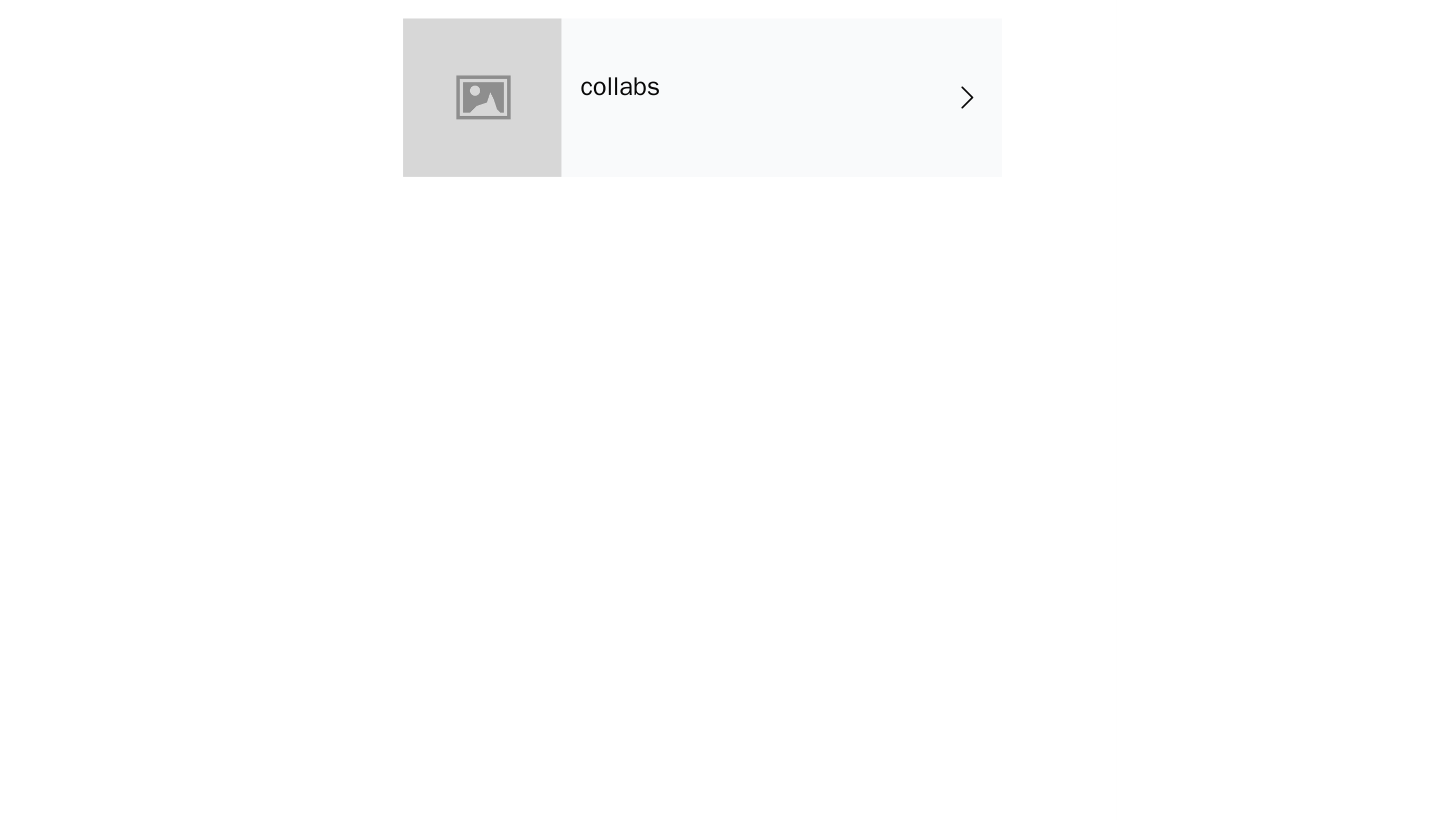 click on "collabs" at bounding box center [749, 150] 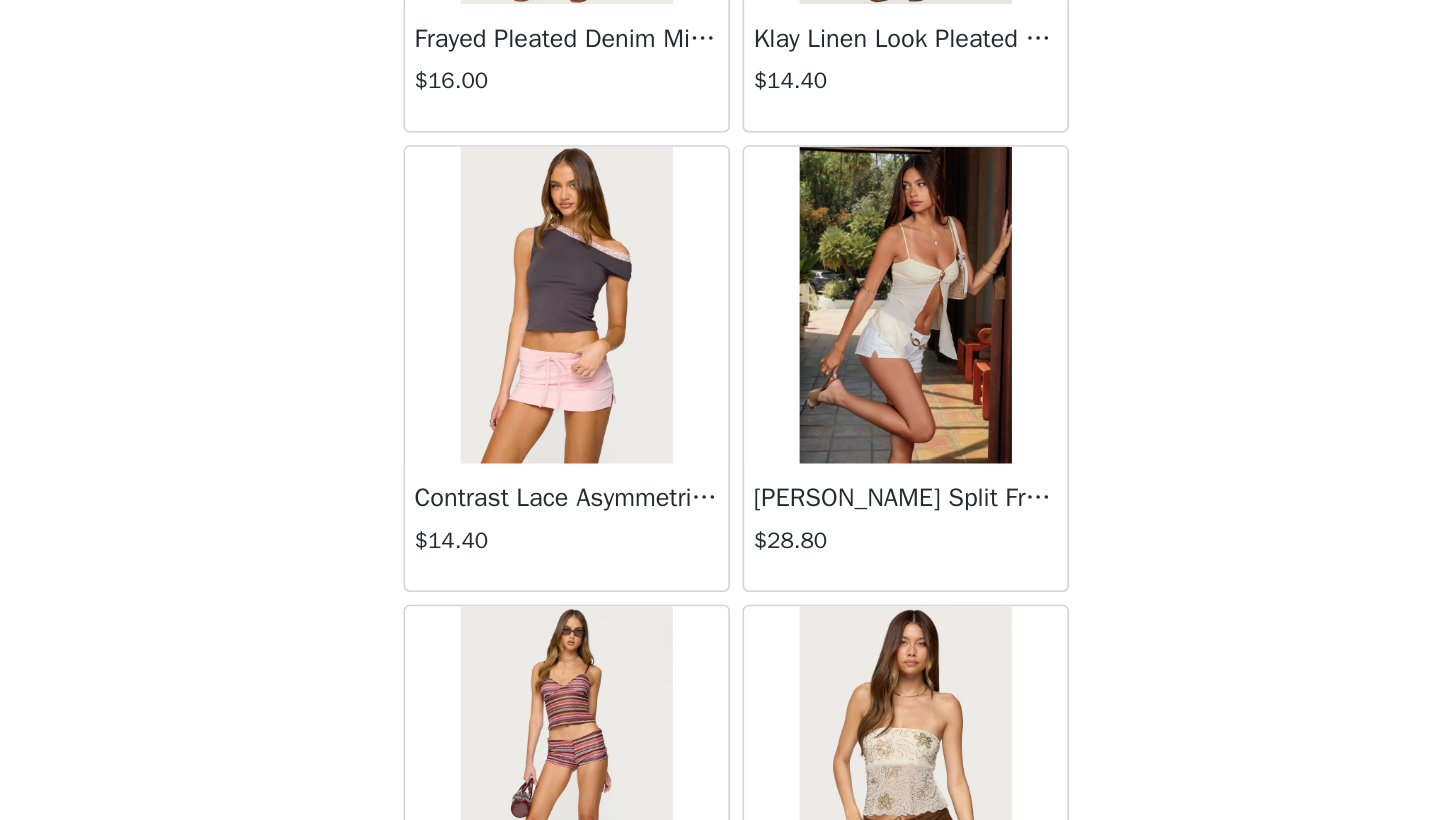 scroll, scrollTop: 2240, scrollLeft: 0, axis: vertical 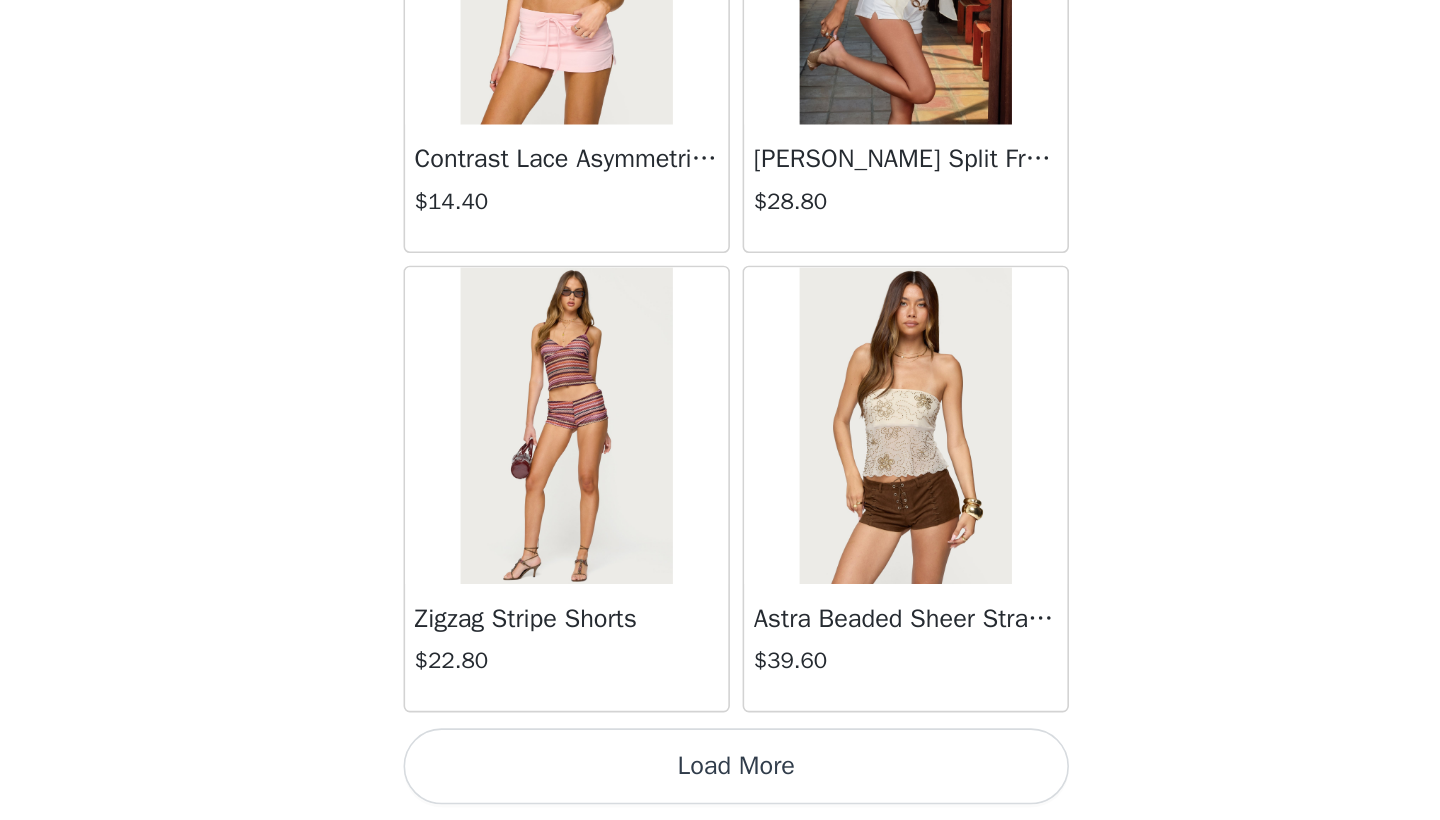 click on "Load More" at bounding box center [720, 786] 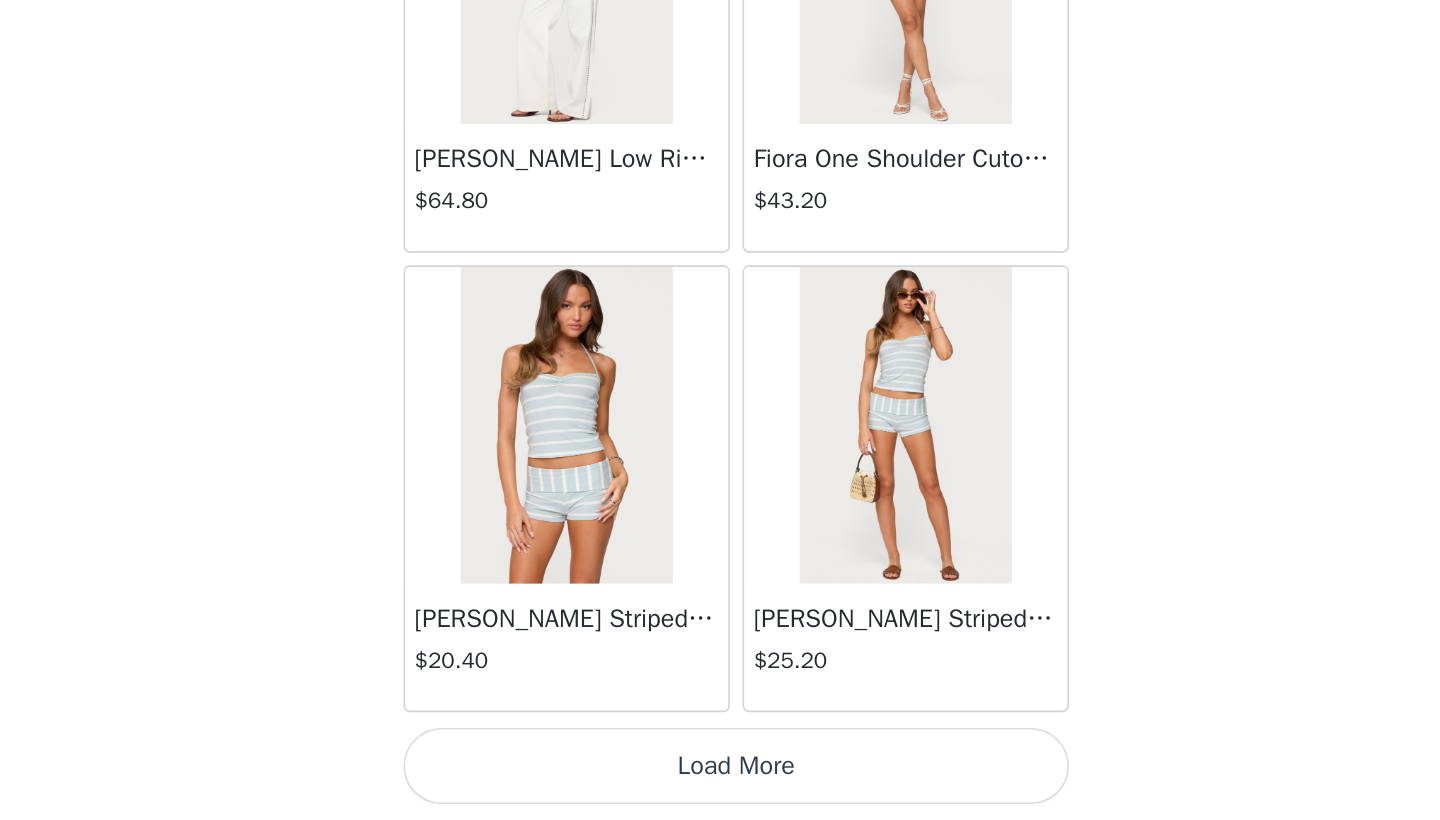 click on "Load More" at bounding box center (720, 786) 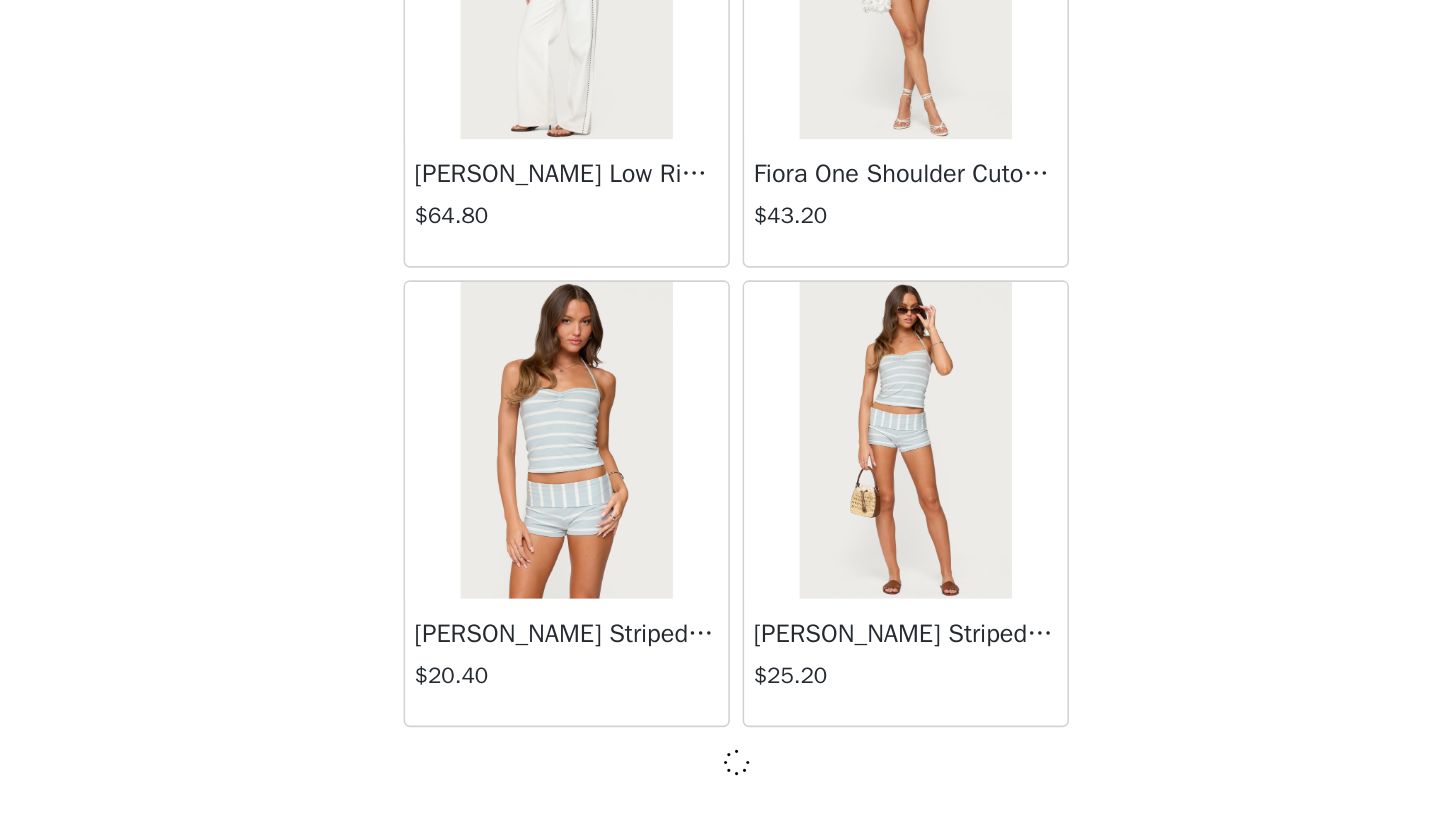 scroll, scrollTop: 5131, scrollLeft: 0, axis: vertical 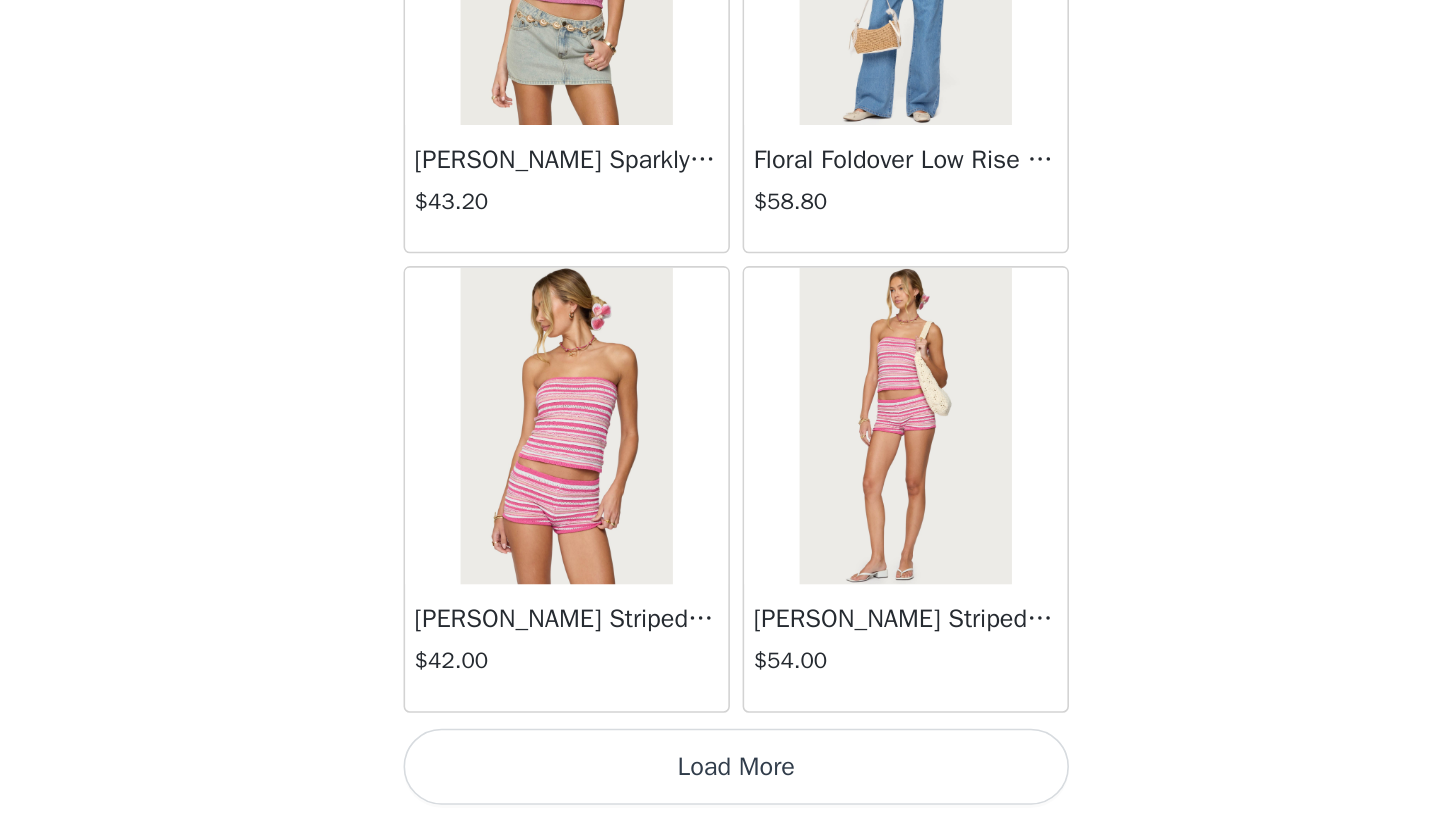 click on "Load More" at bounding box center [720, 786] 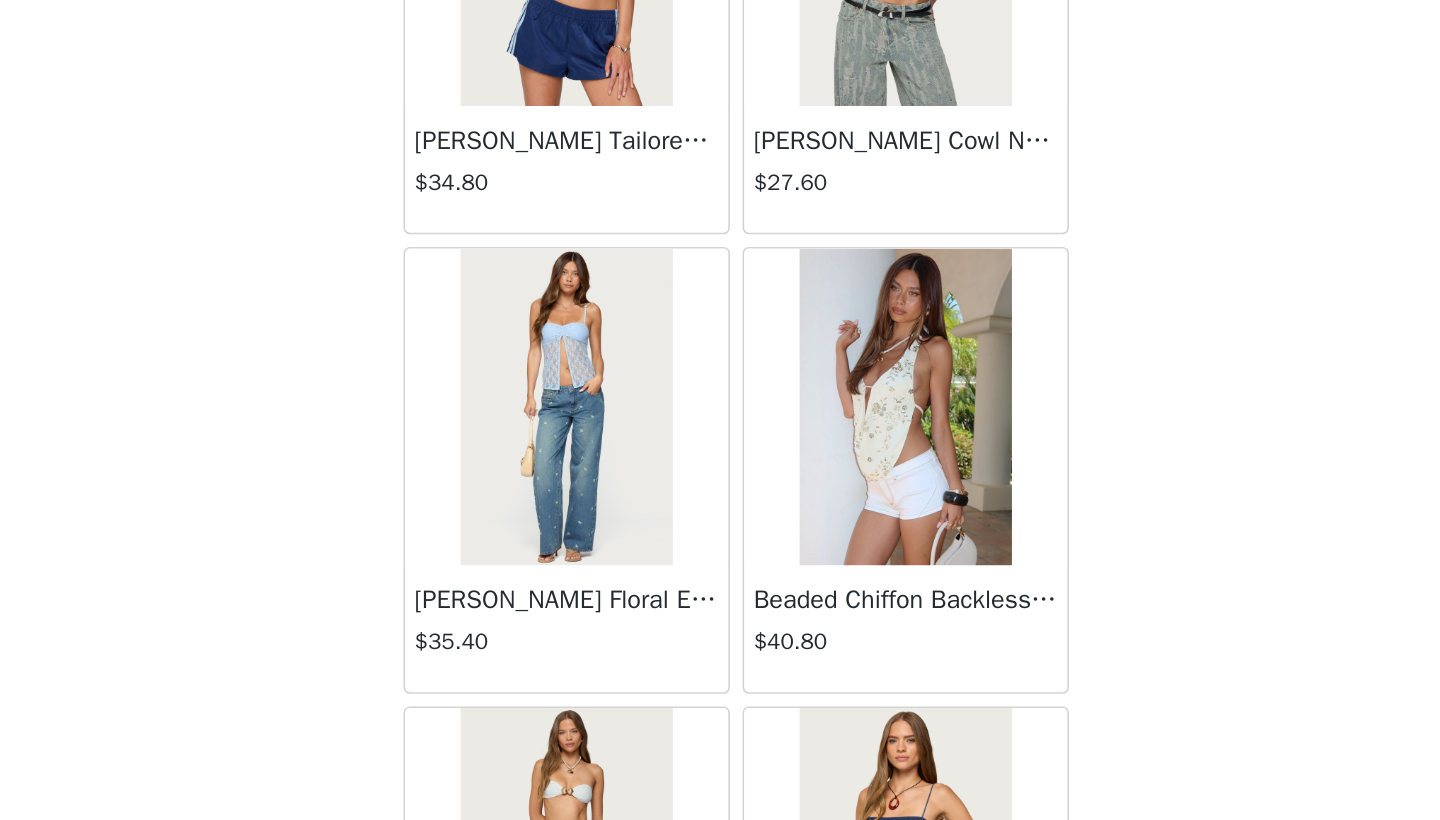 scroll, scrollTop: 8636, scrollLeft: 0, axis: vertical 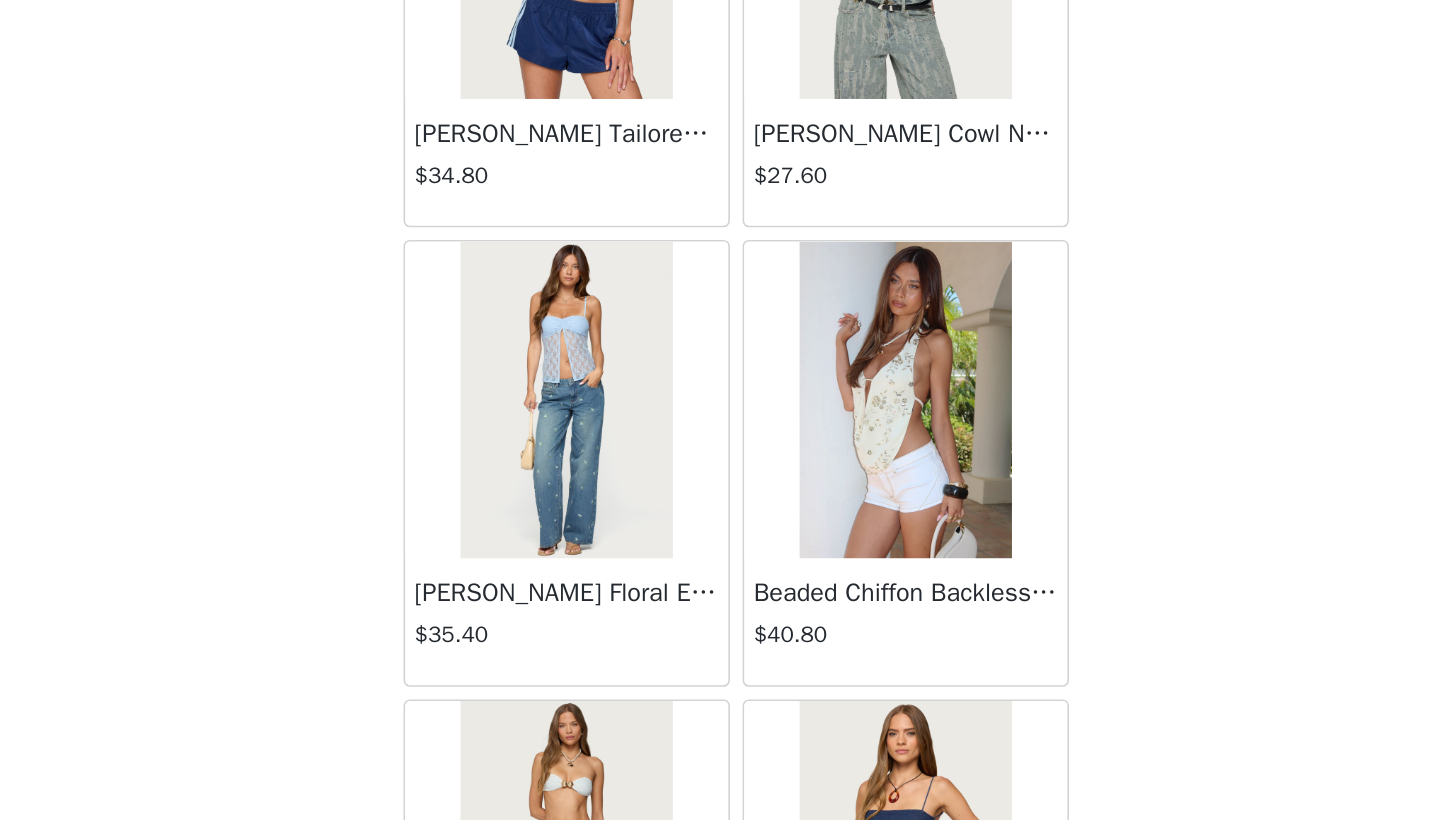 click at bounding box center (826, 555) 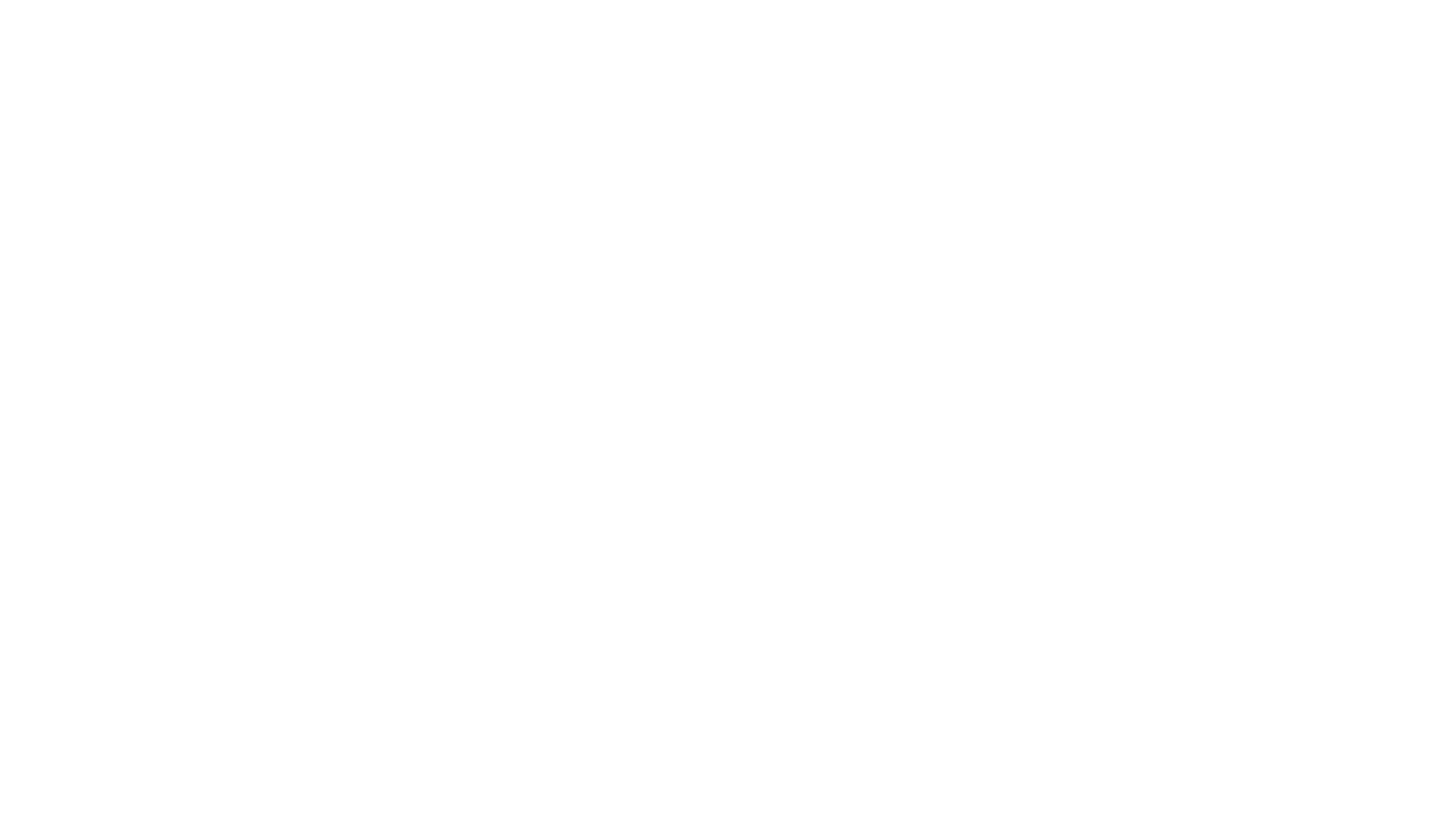 scroll, scrollTop: 0, scrollLeft: 0, axis: both 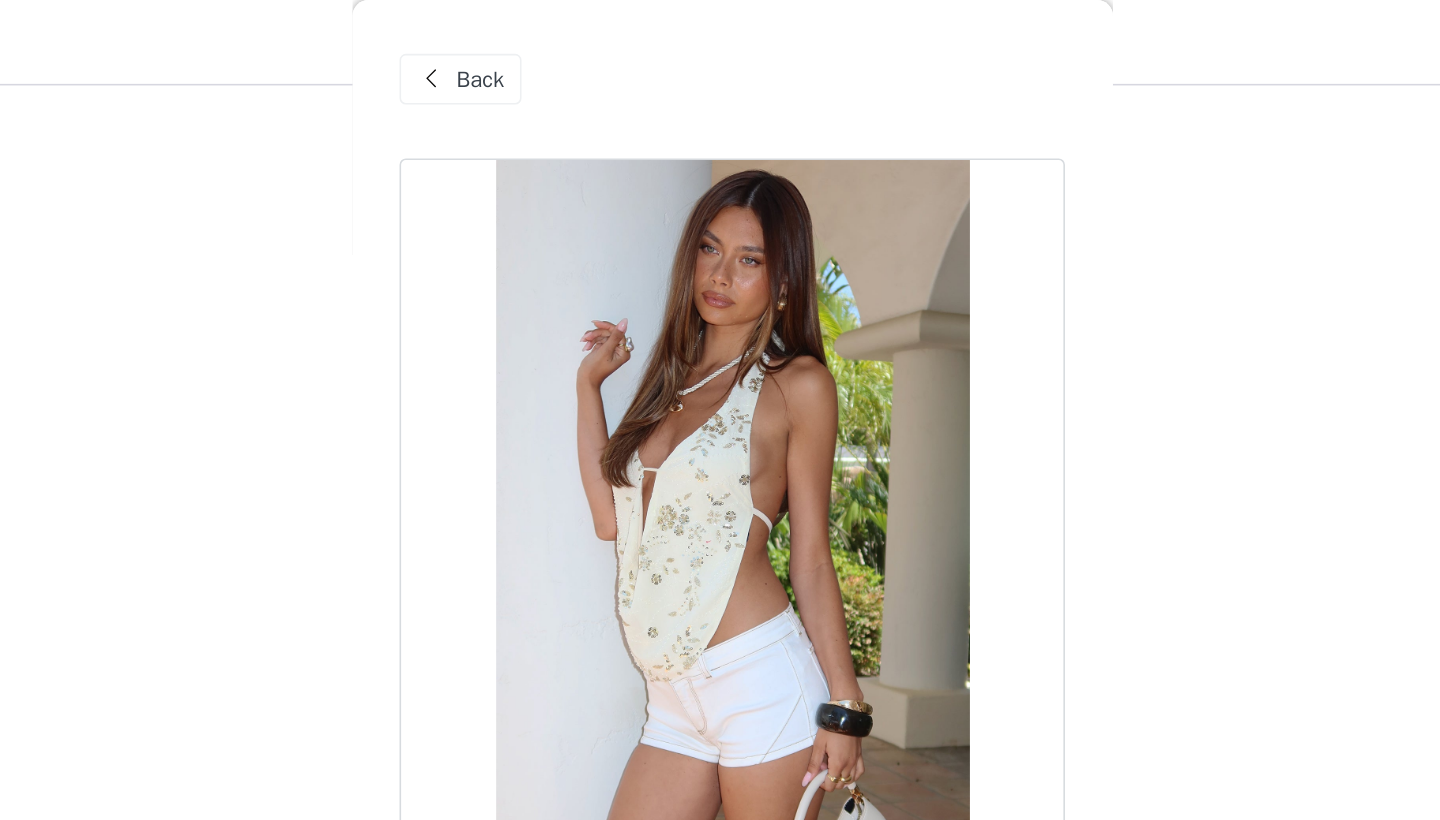 click on "Back" at bounding box center [548, 50] 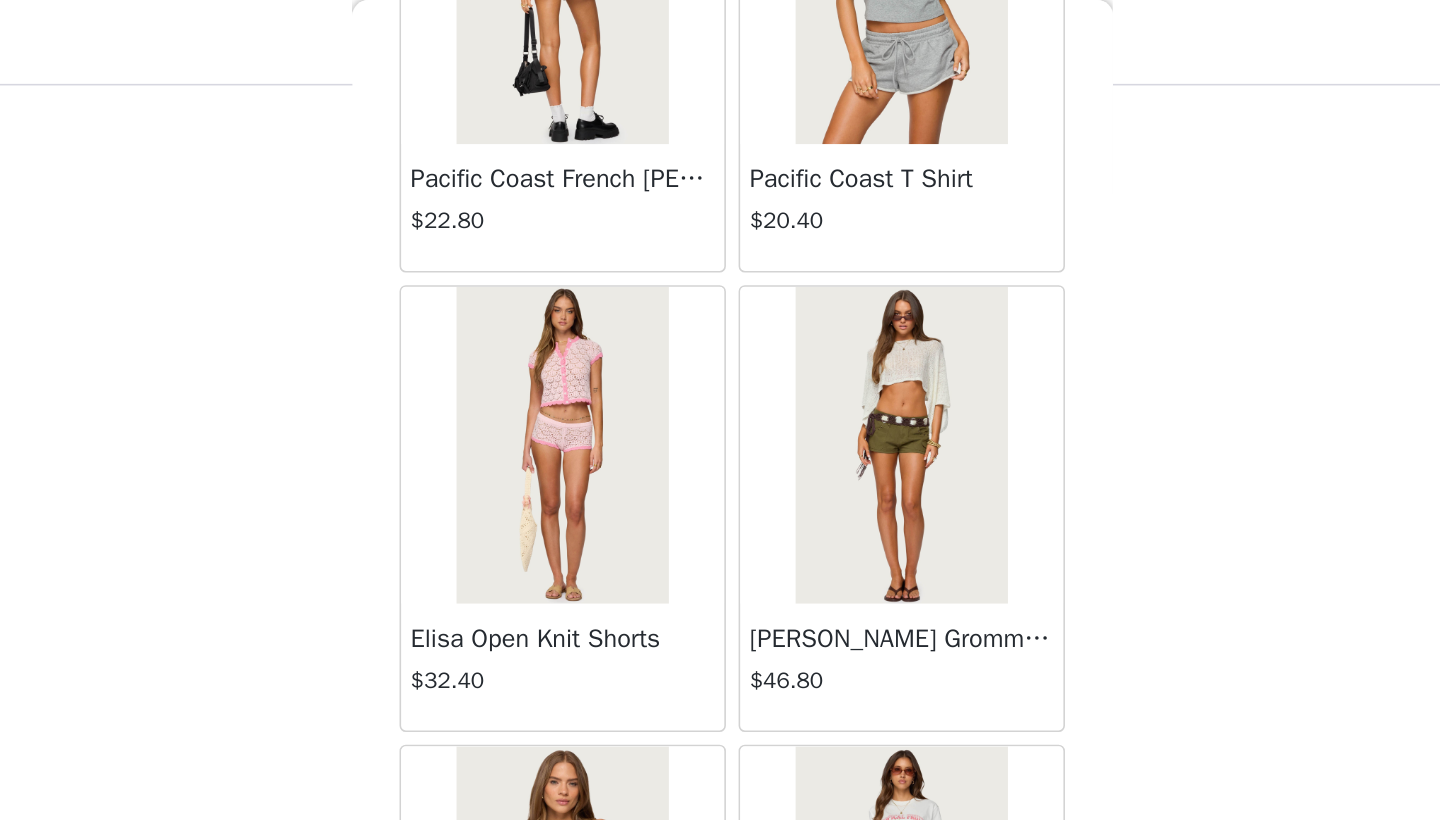 scroll, scrollTop: 10940, scrollLeft: 0, axis: vertical 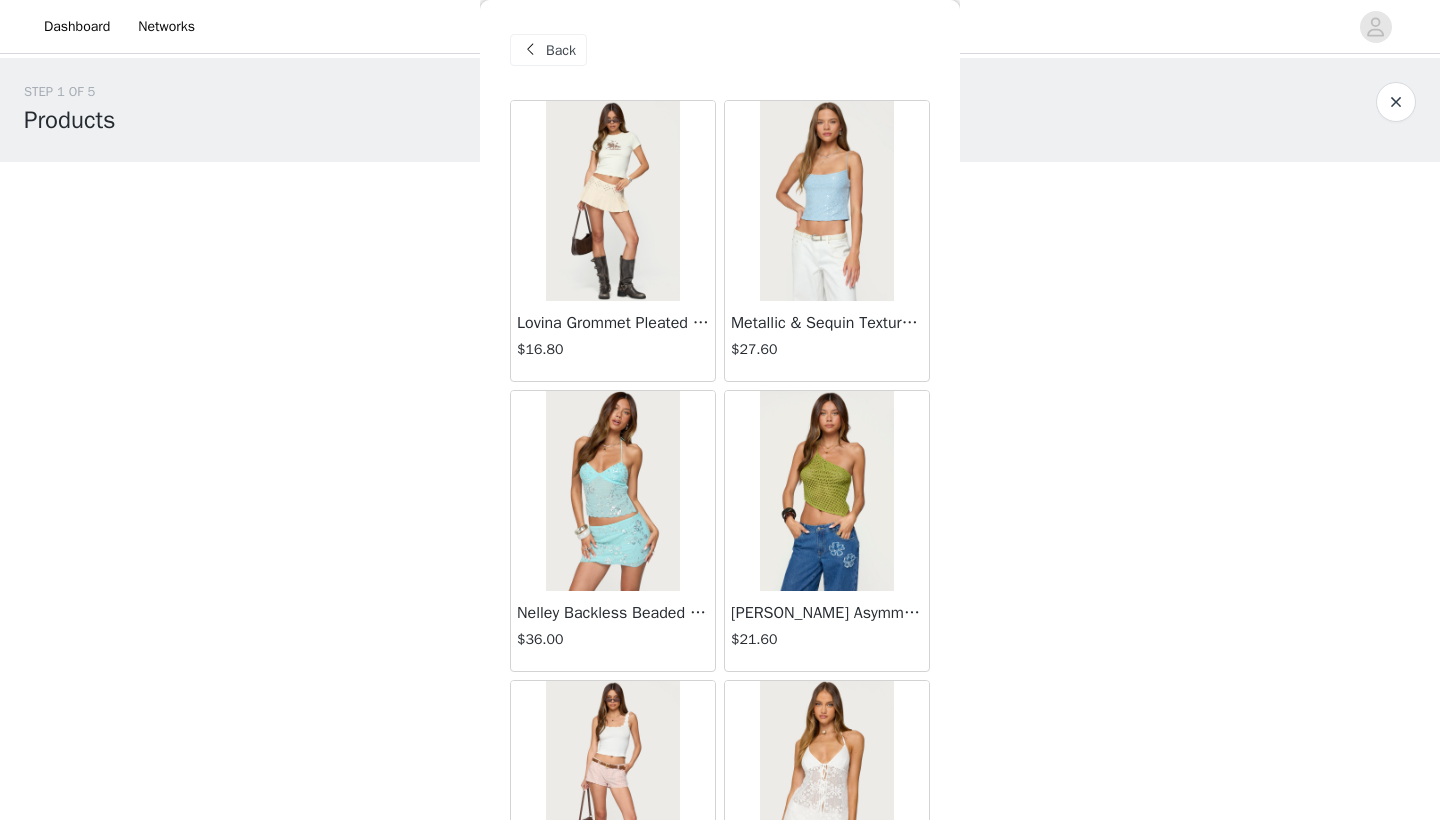 click on "Back" at bounding box center [561, 50] 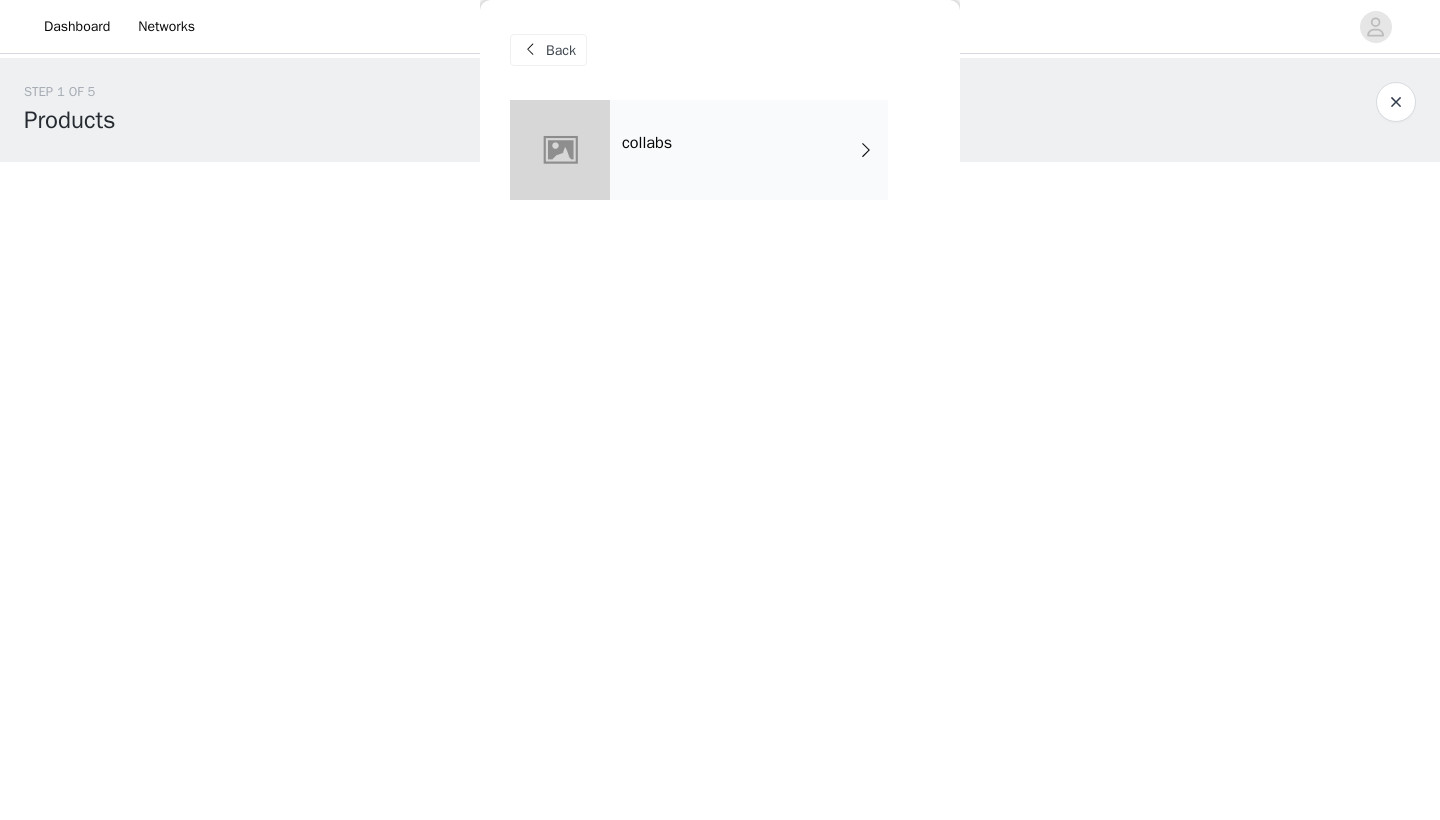 click on "Back" at bounding box center (561, 50) 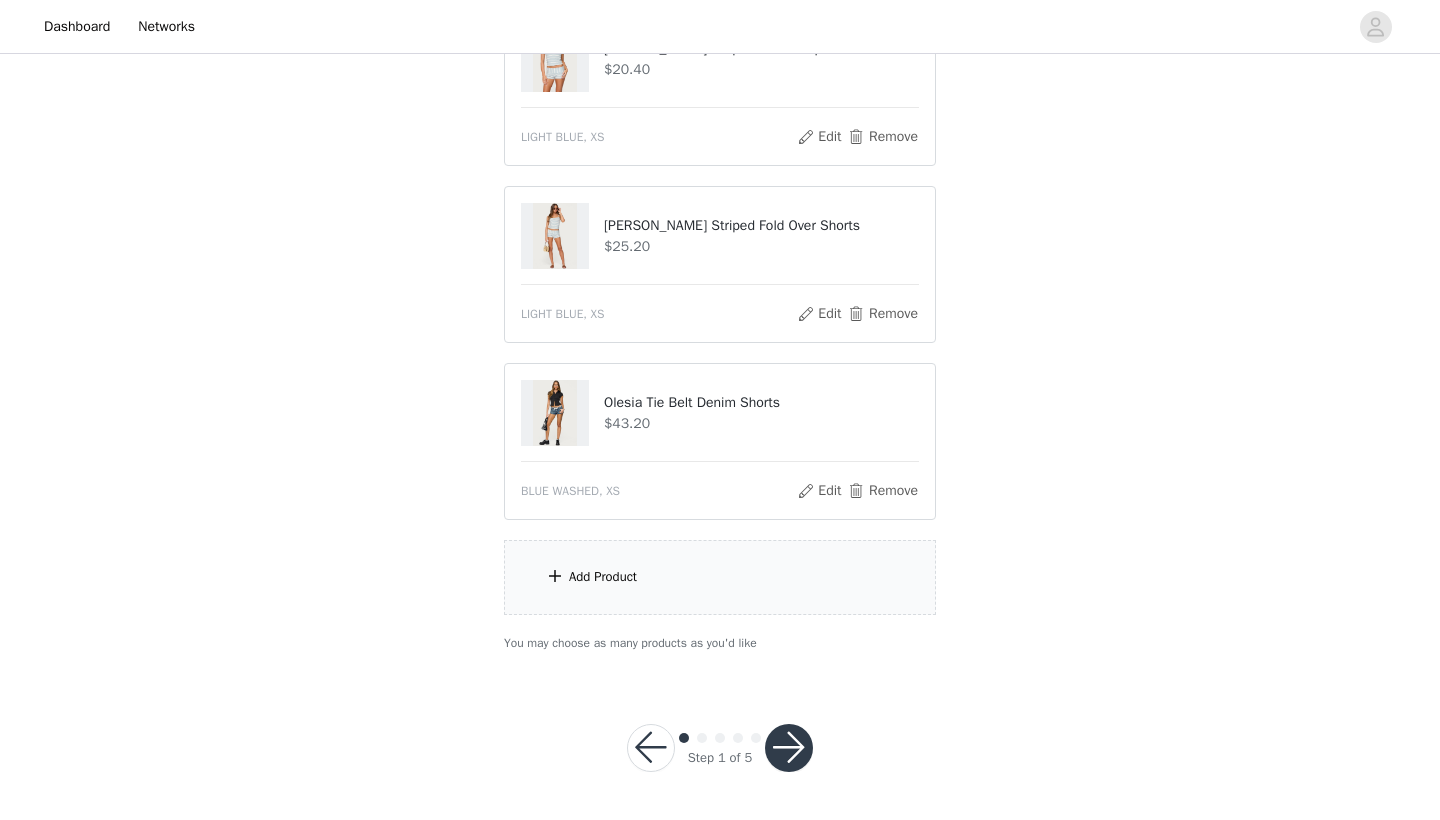 scroll, scrollTop: 1328, scrollLeft: 0, axis: vertical 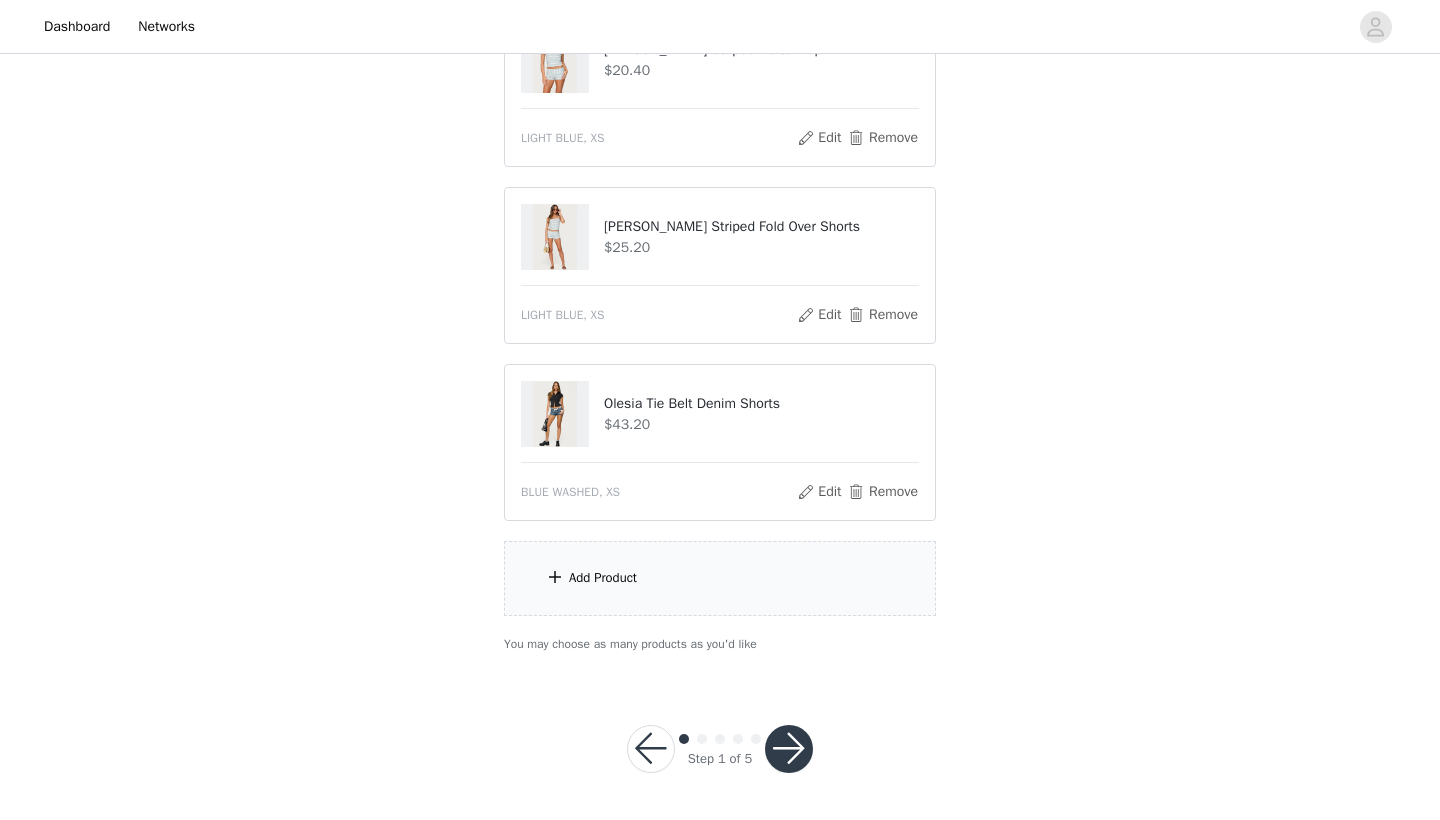 click at bounding box center (789, 749) 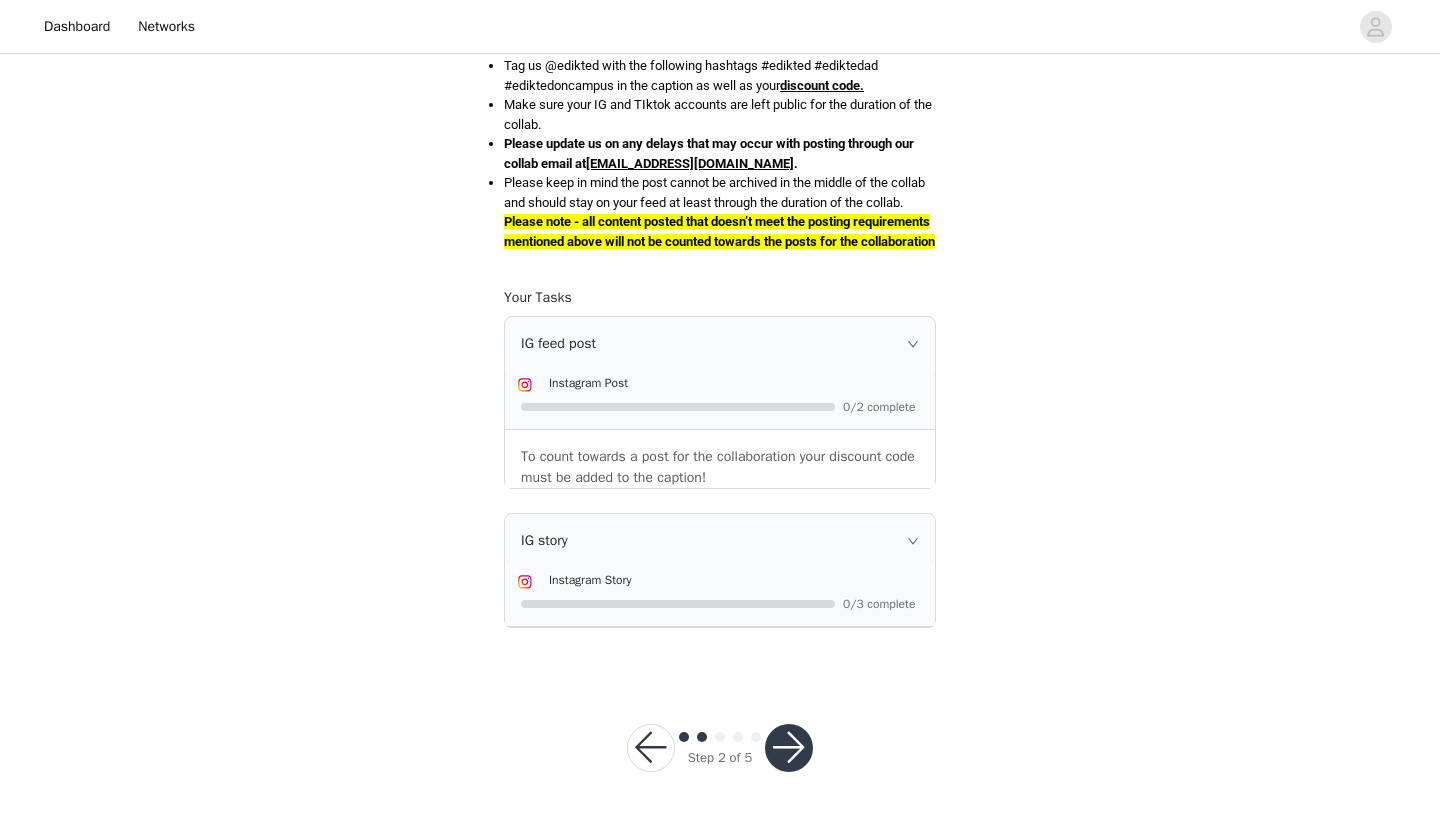 scroll, scrollTop: 1212, scrollLeft: 0, axis: vertical 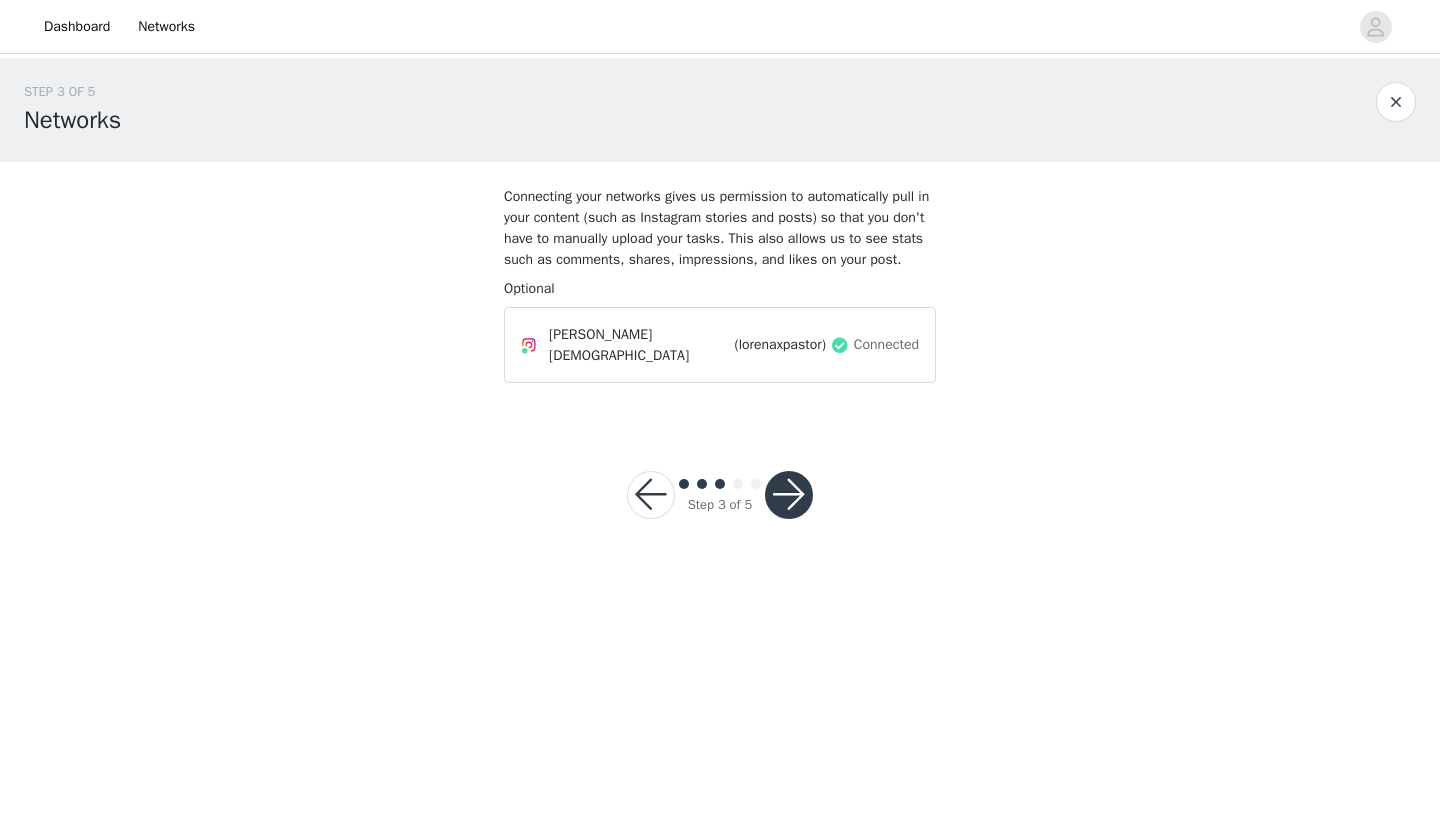 click at bounding box center [789, 495] 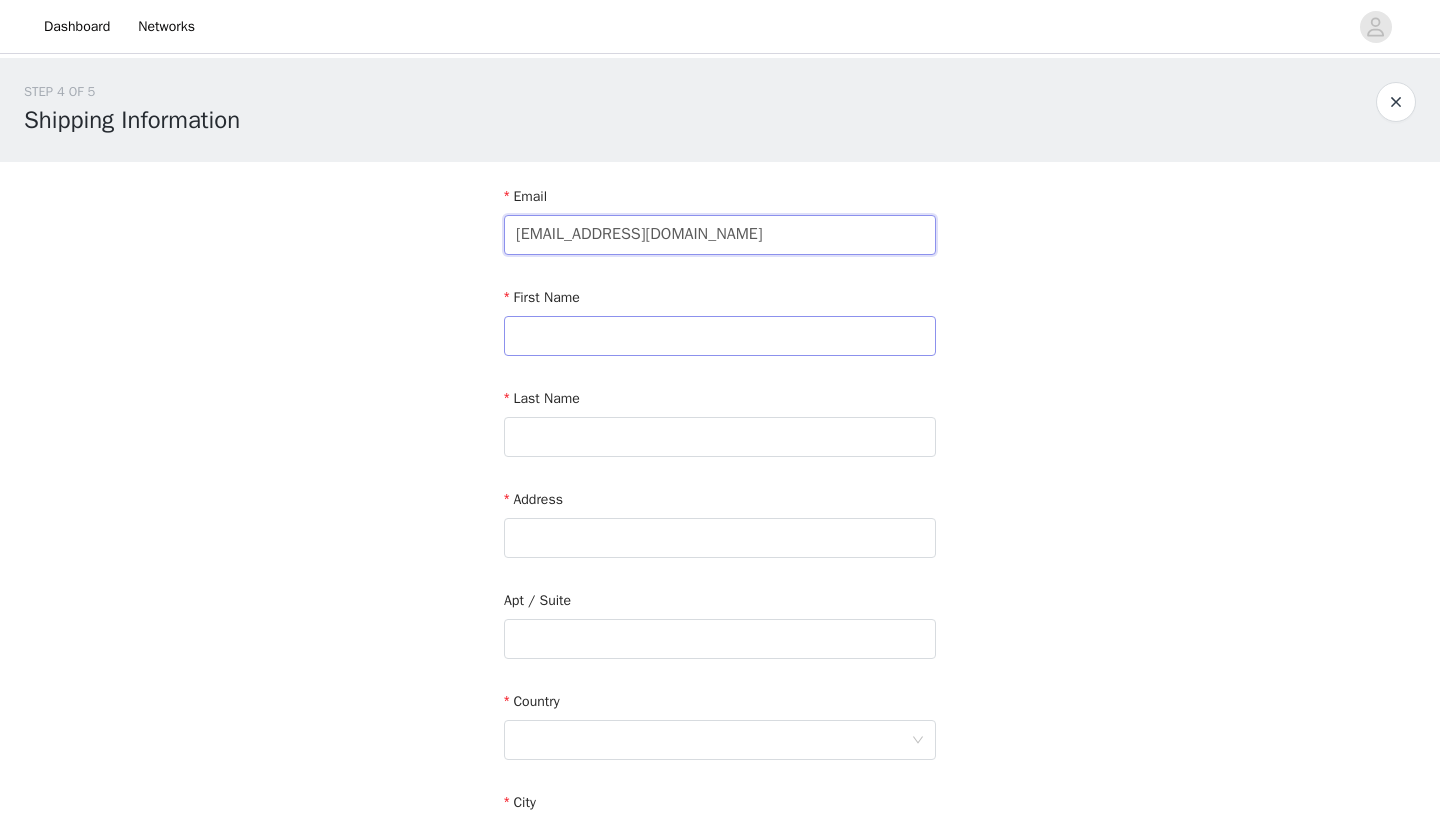 type on "lorenaxpastor@gmail.com" 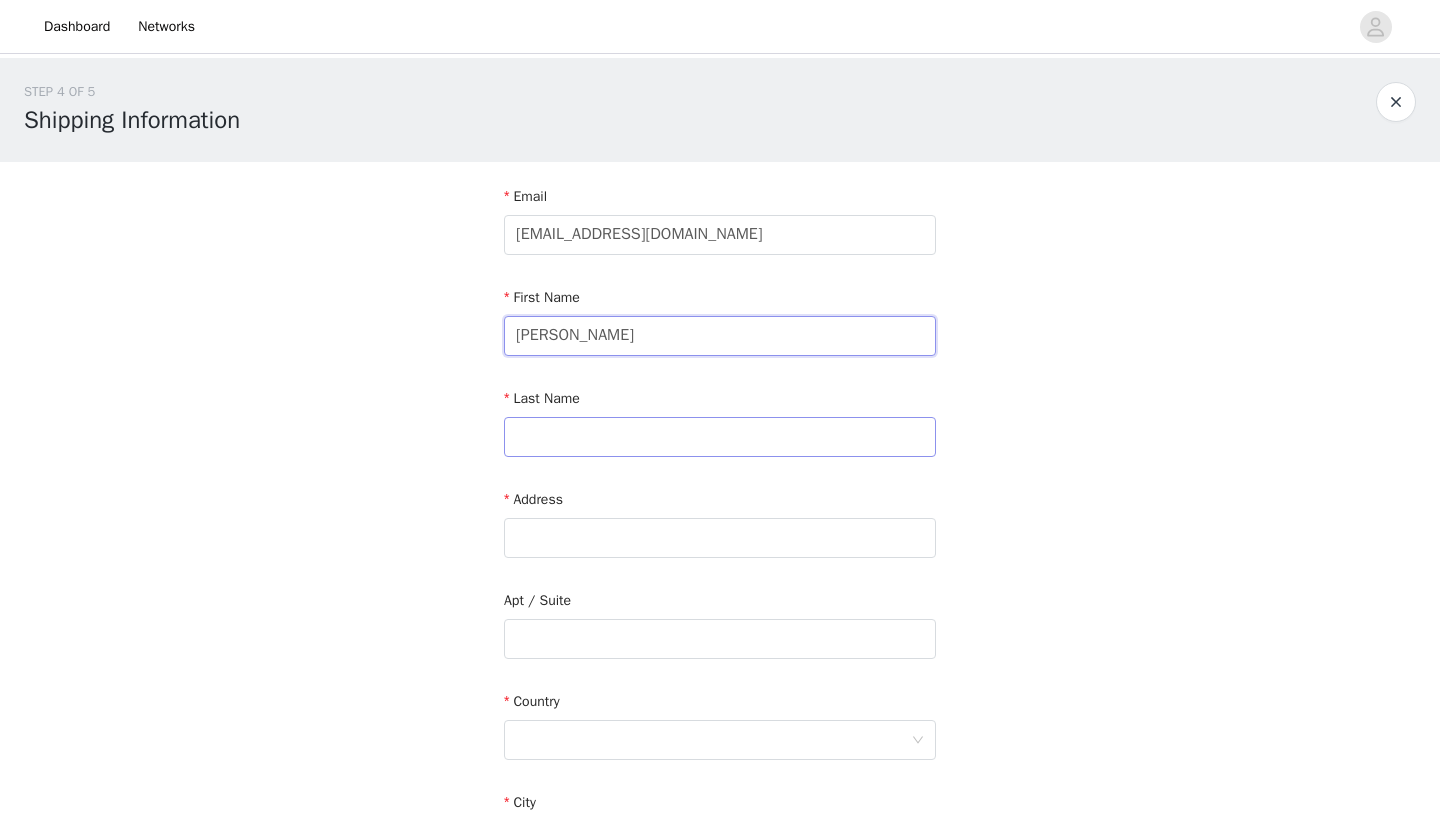 type on "Lorena" 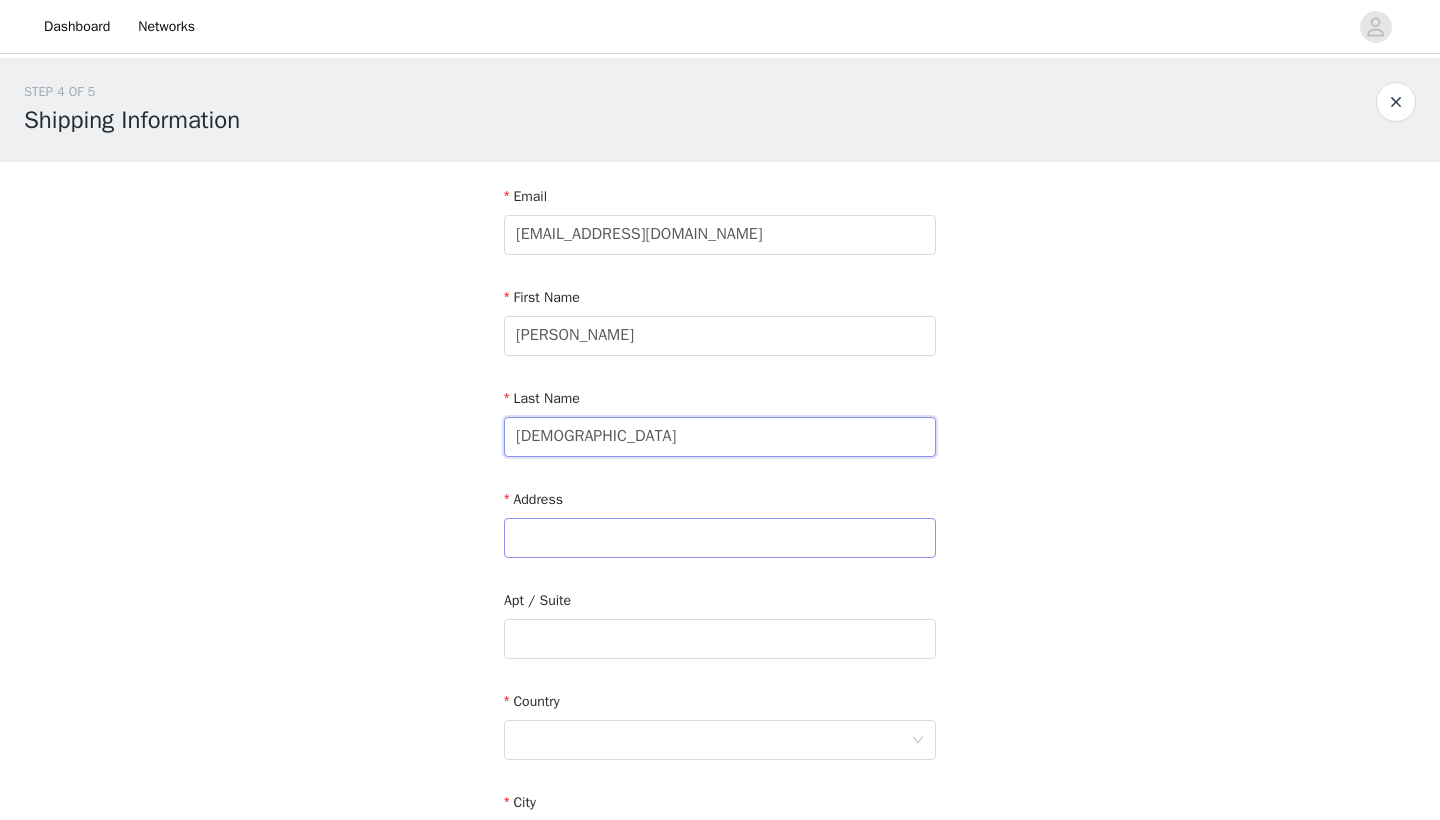 type on "Pastor" 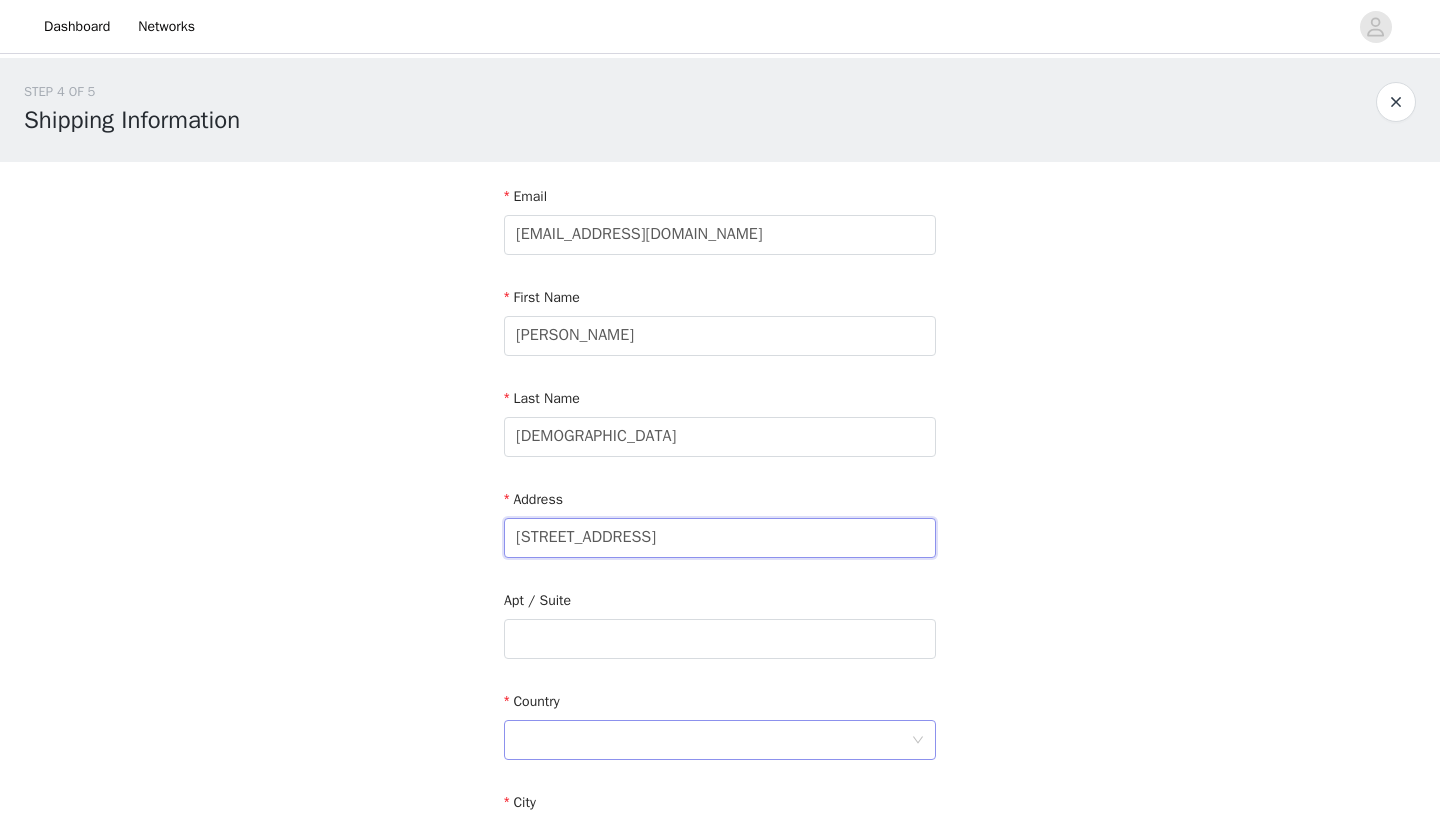 type on "131 Winding Brook Court" 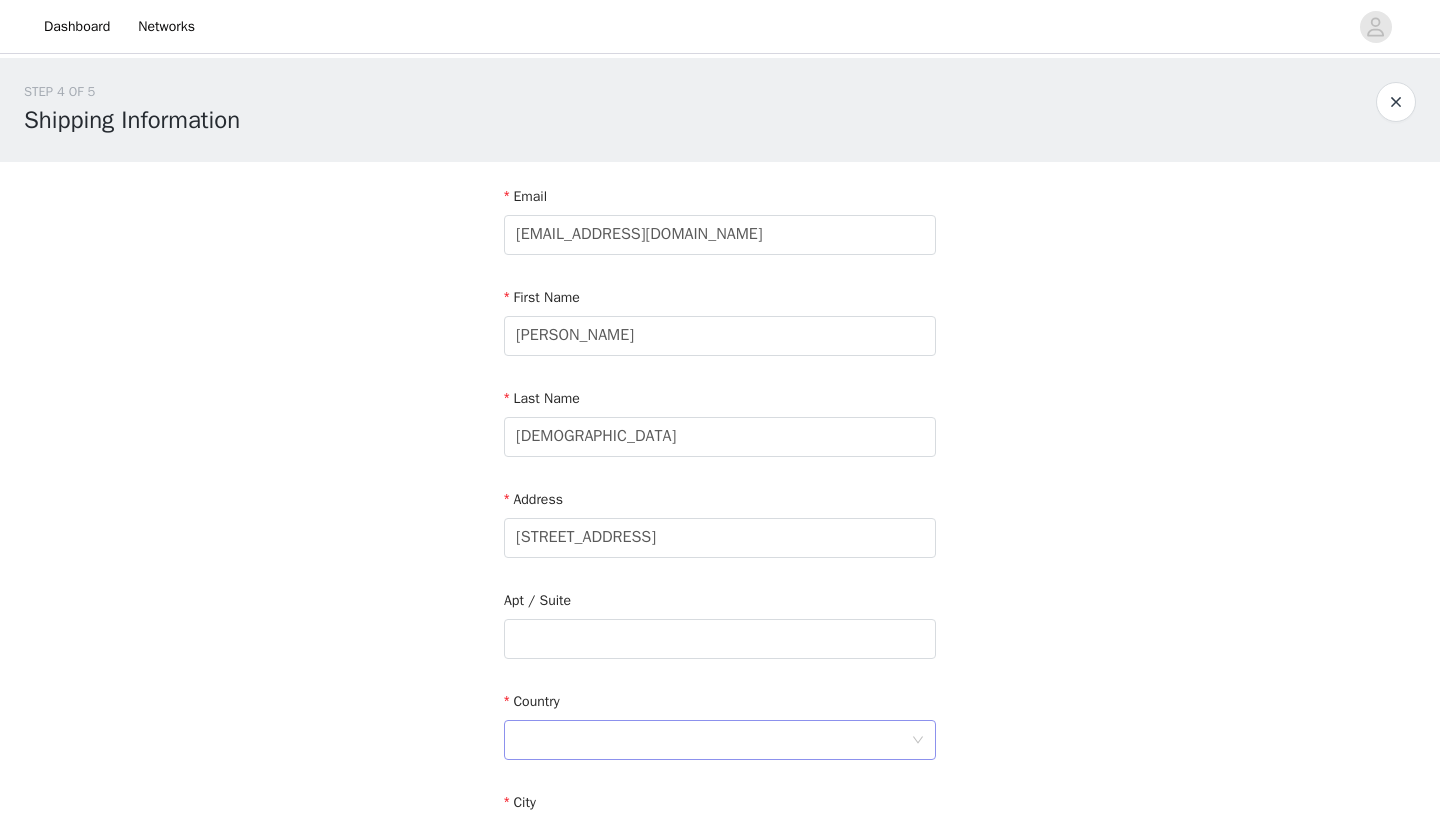 click at bounding box center (713, 740) 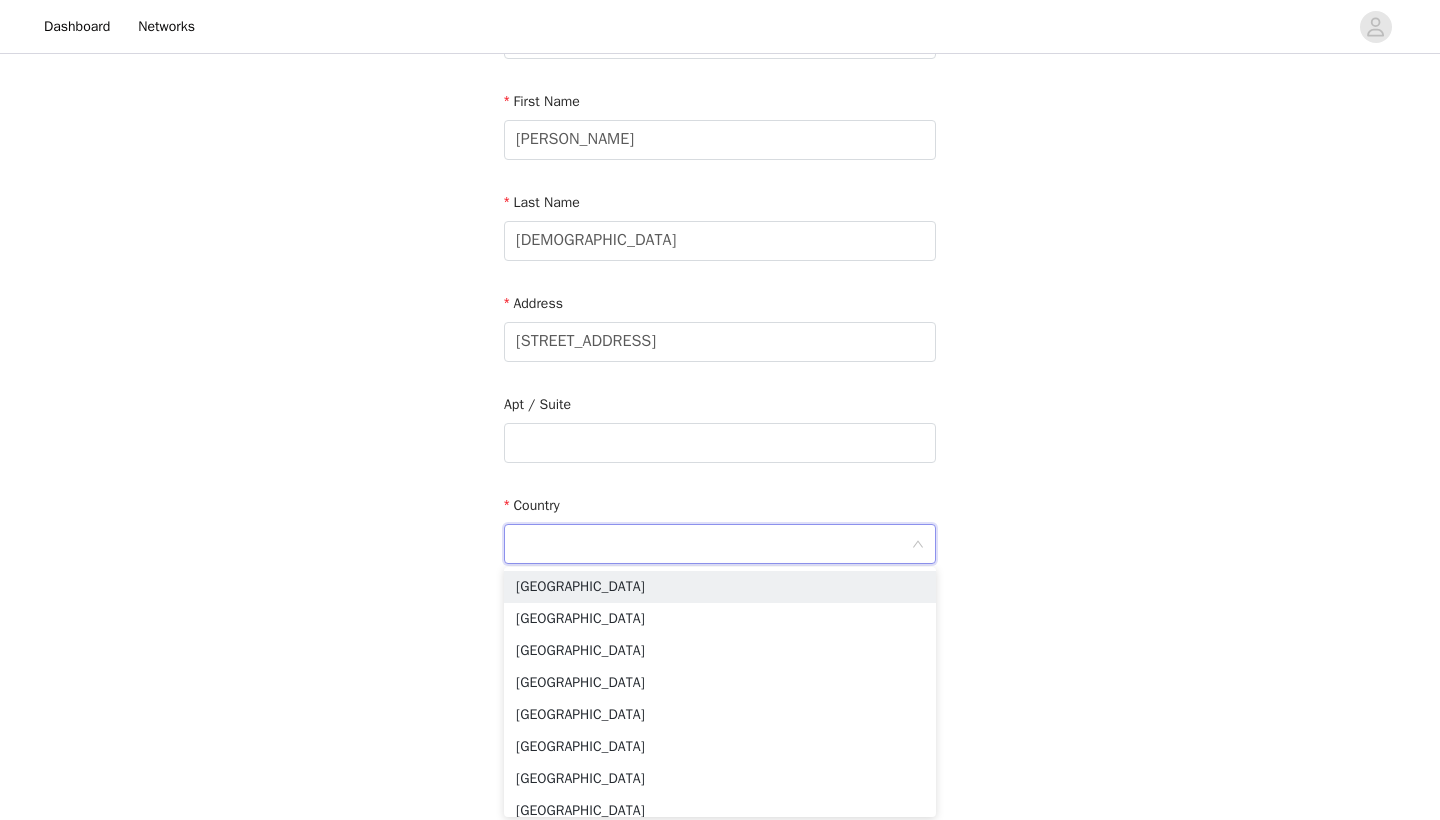 scroll, scrollTop: 203, scrollLeft: 0, axis: vertical 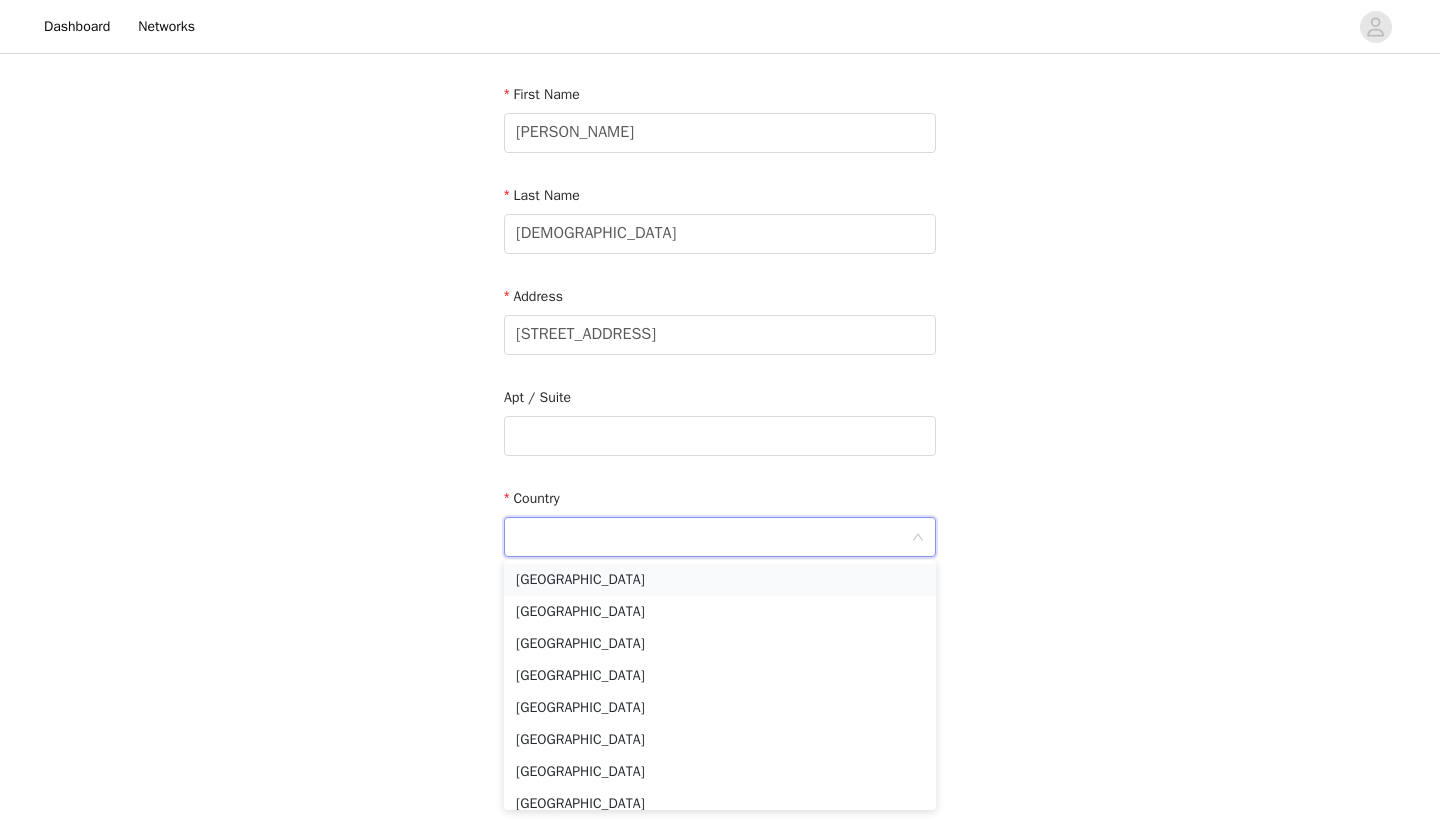 click on "United States" at bounding box center (720, 580) 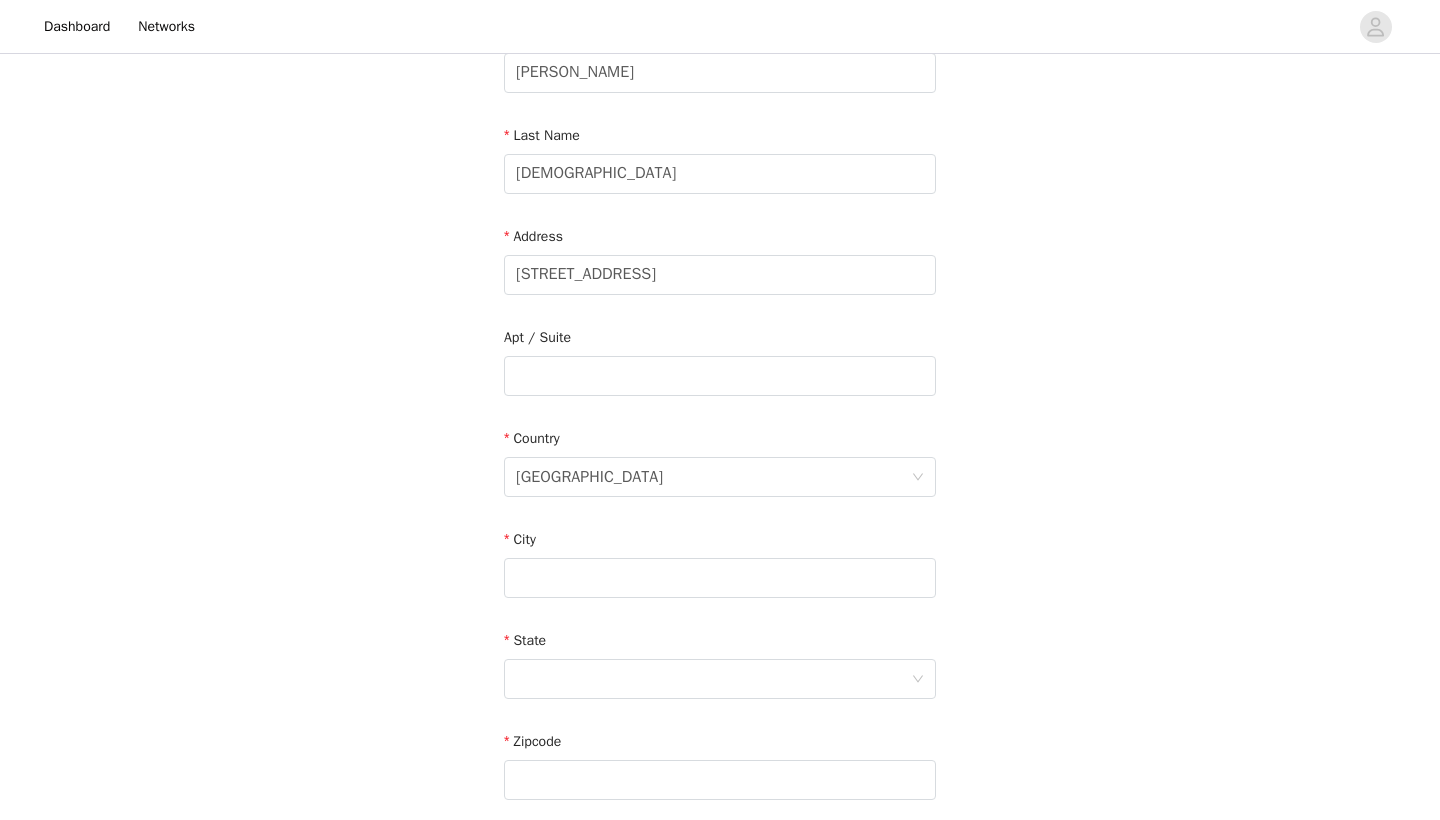 scroll, scrollTop: 286, scrollLeft: 0, axis: vertical 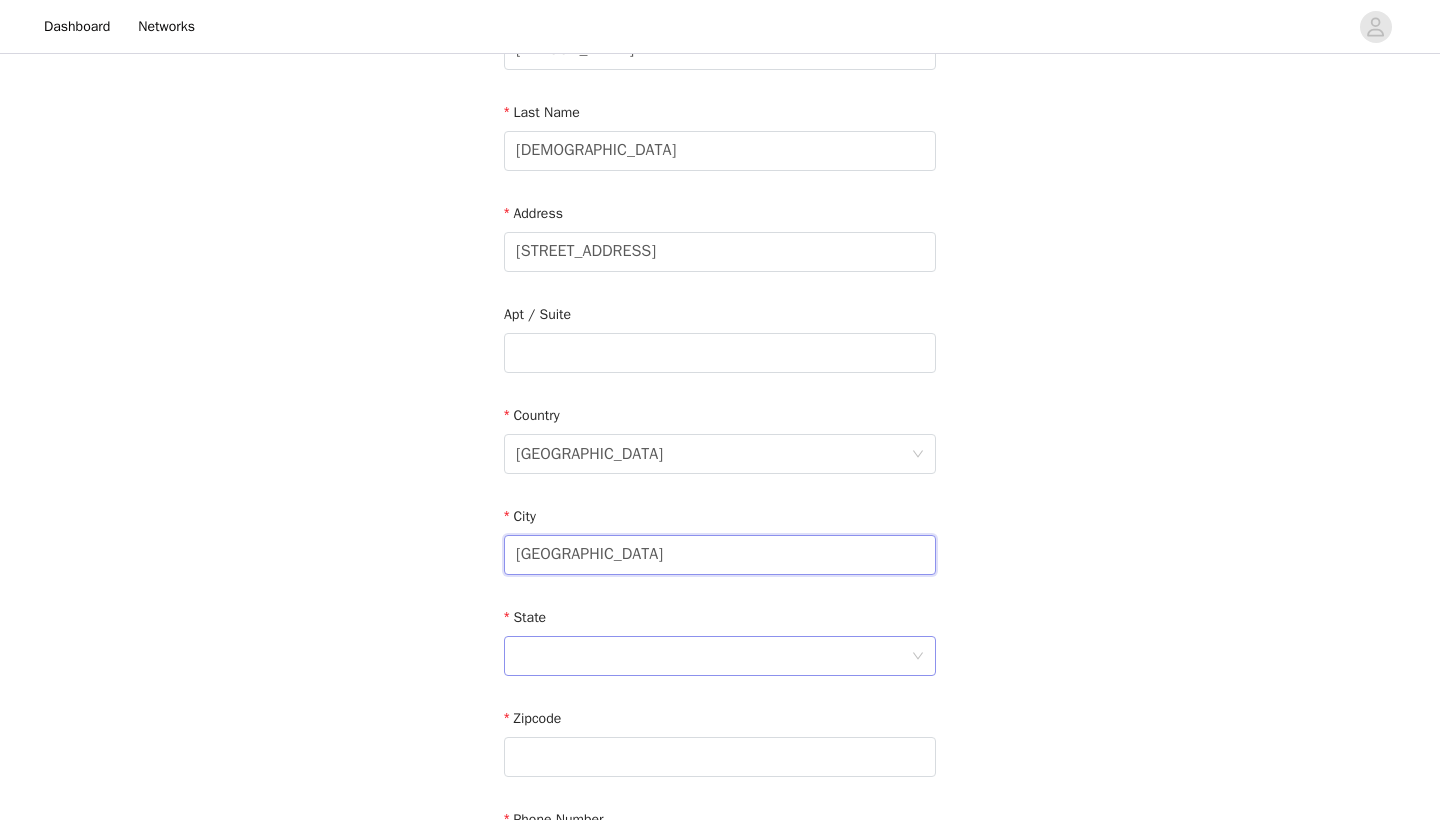 type on "New Windsor" 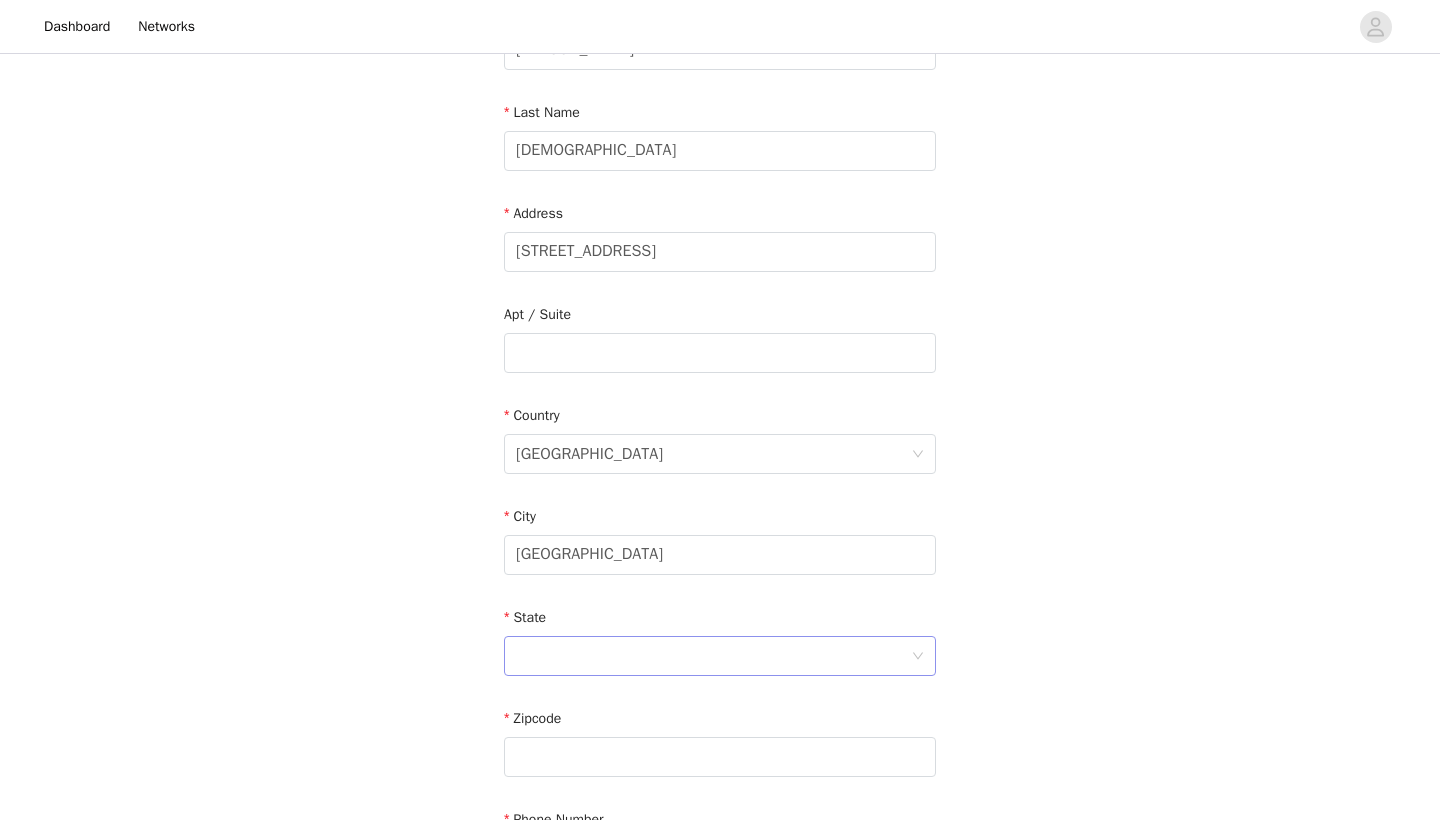 click at bounding box center [713, 656] 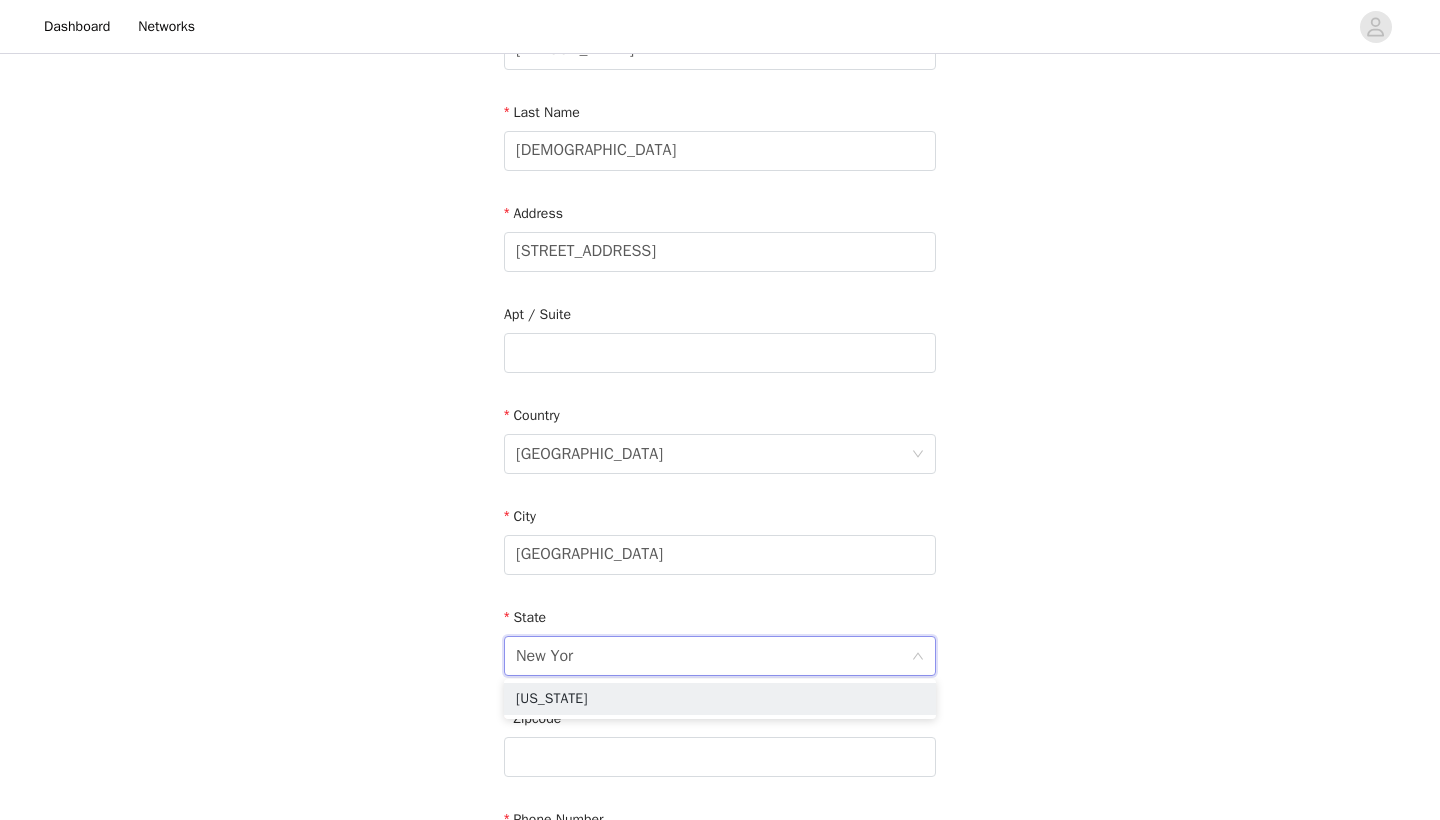 type on "New York" 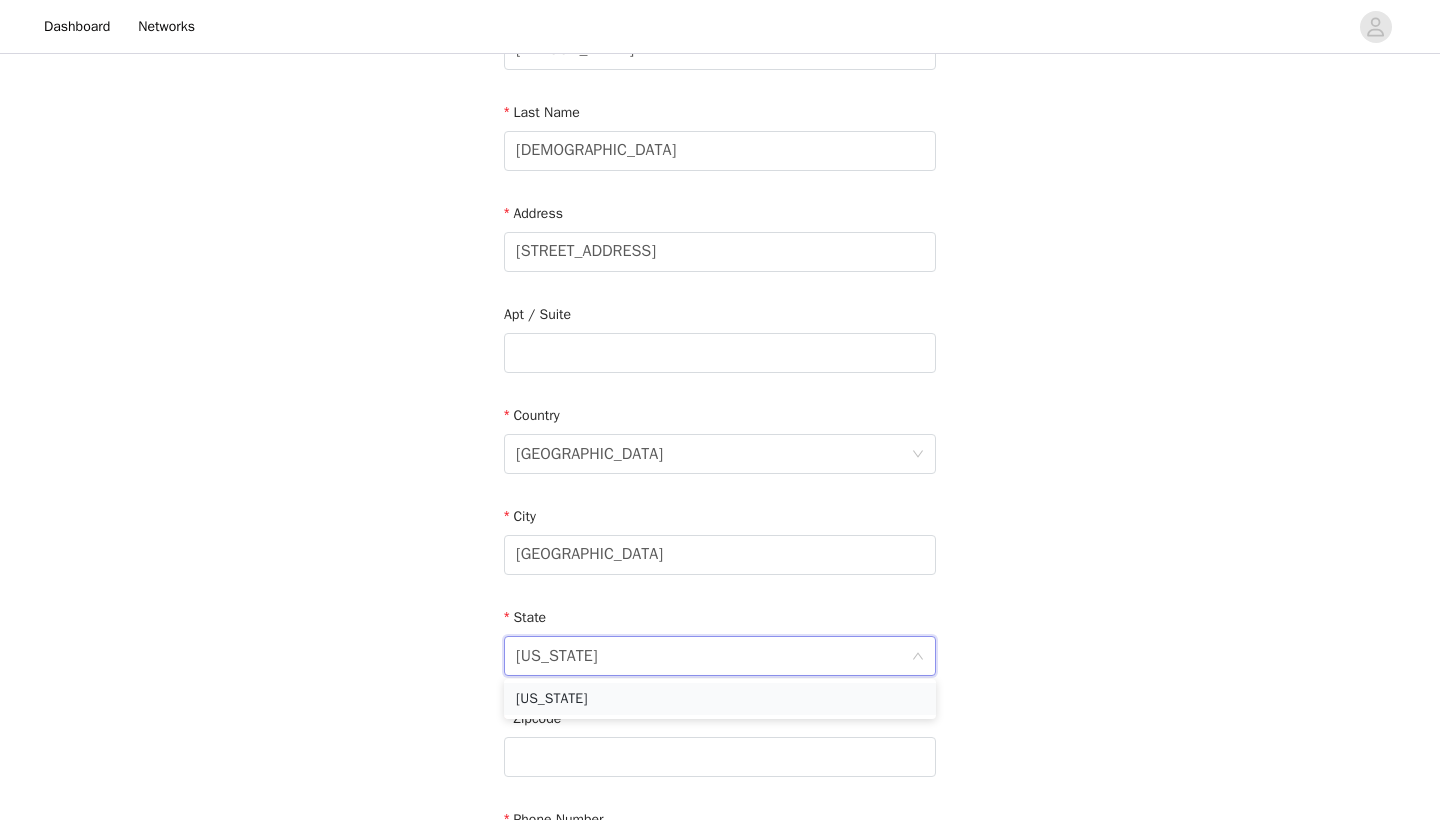 click on "New York" at bounding box center (720, 699) 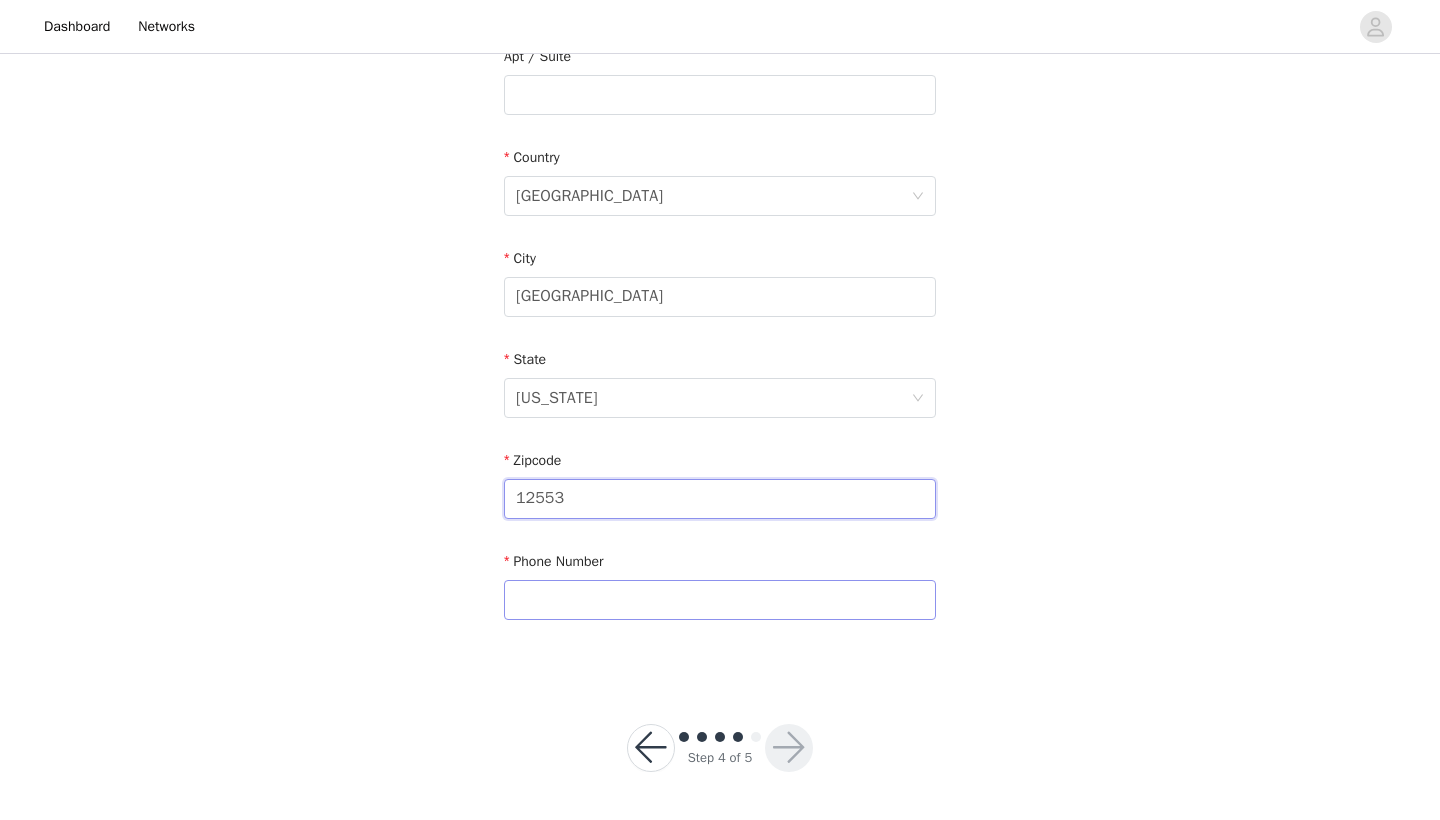 scroll, scrollTop: 543, scrollLeft: 0, axis: vertical 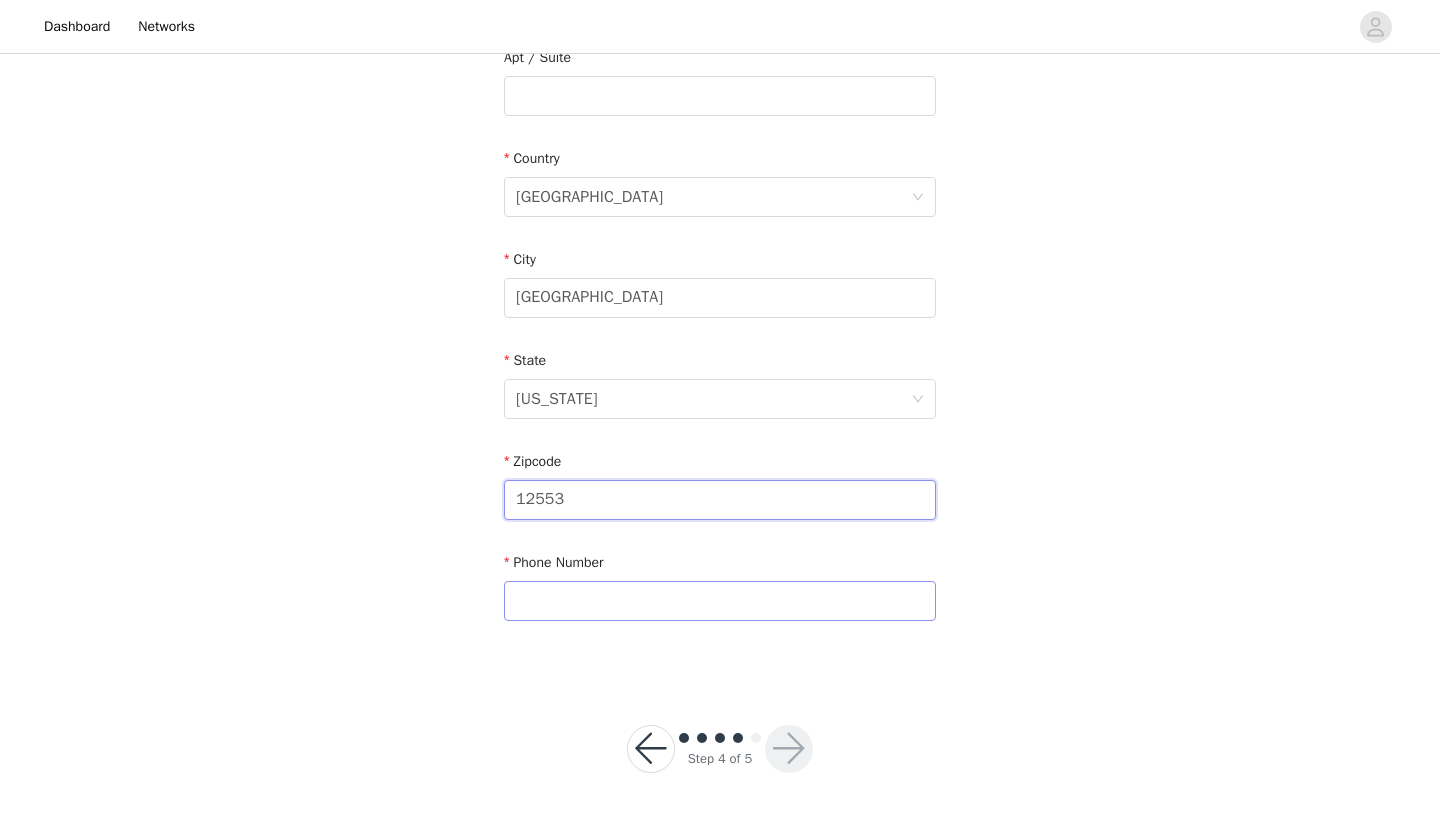 type on "12553" 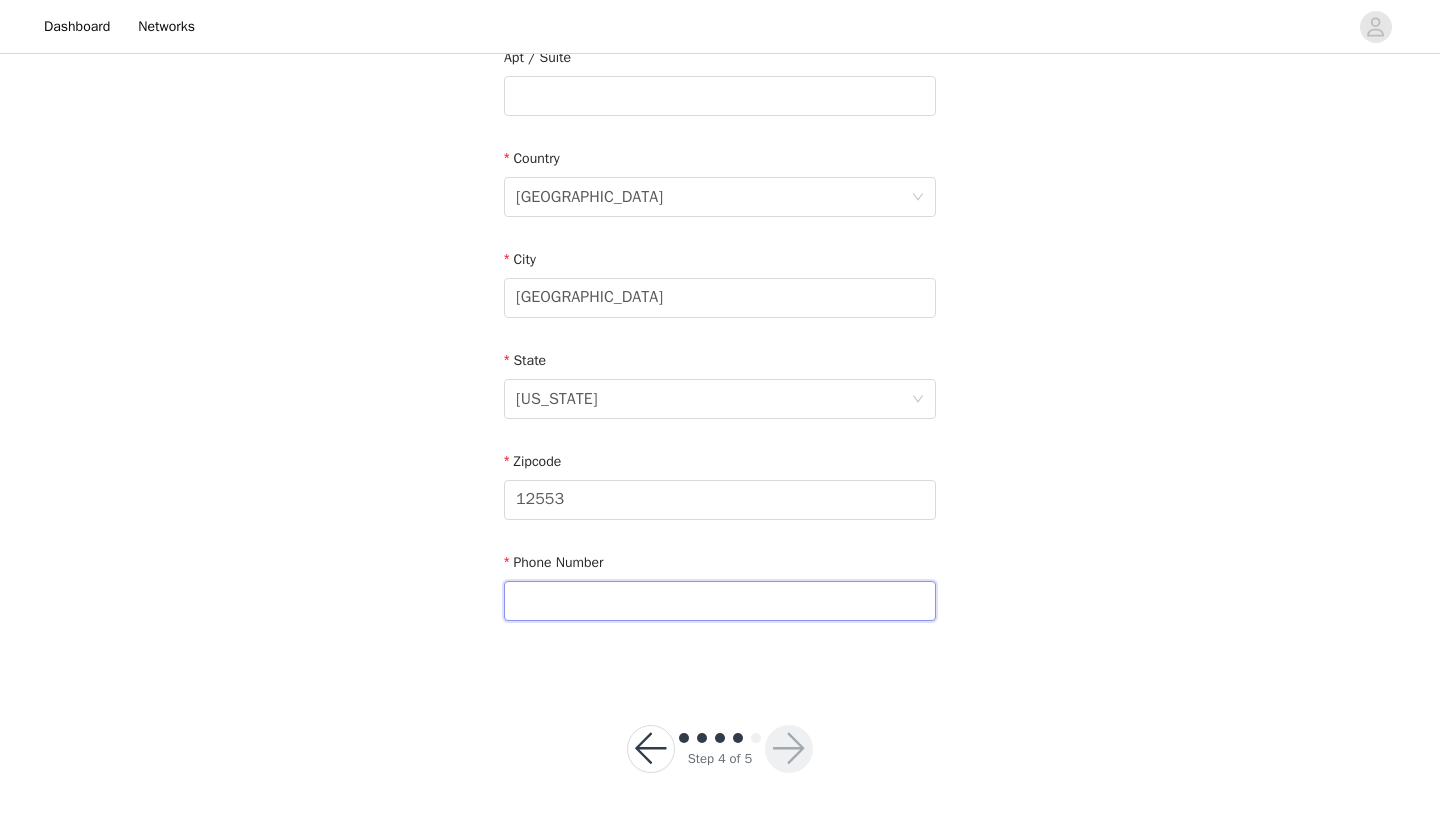 type on "8454760523" 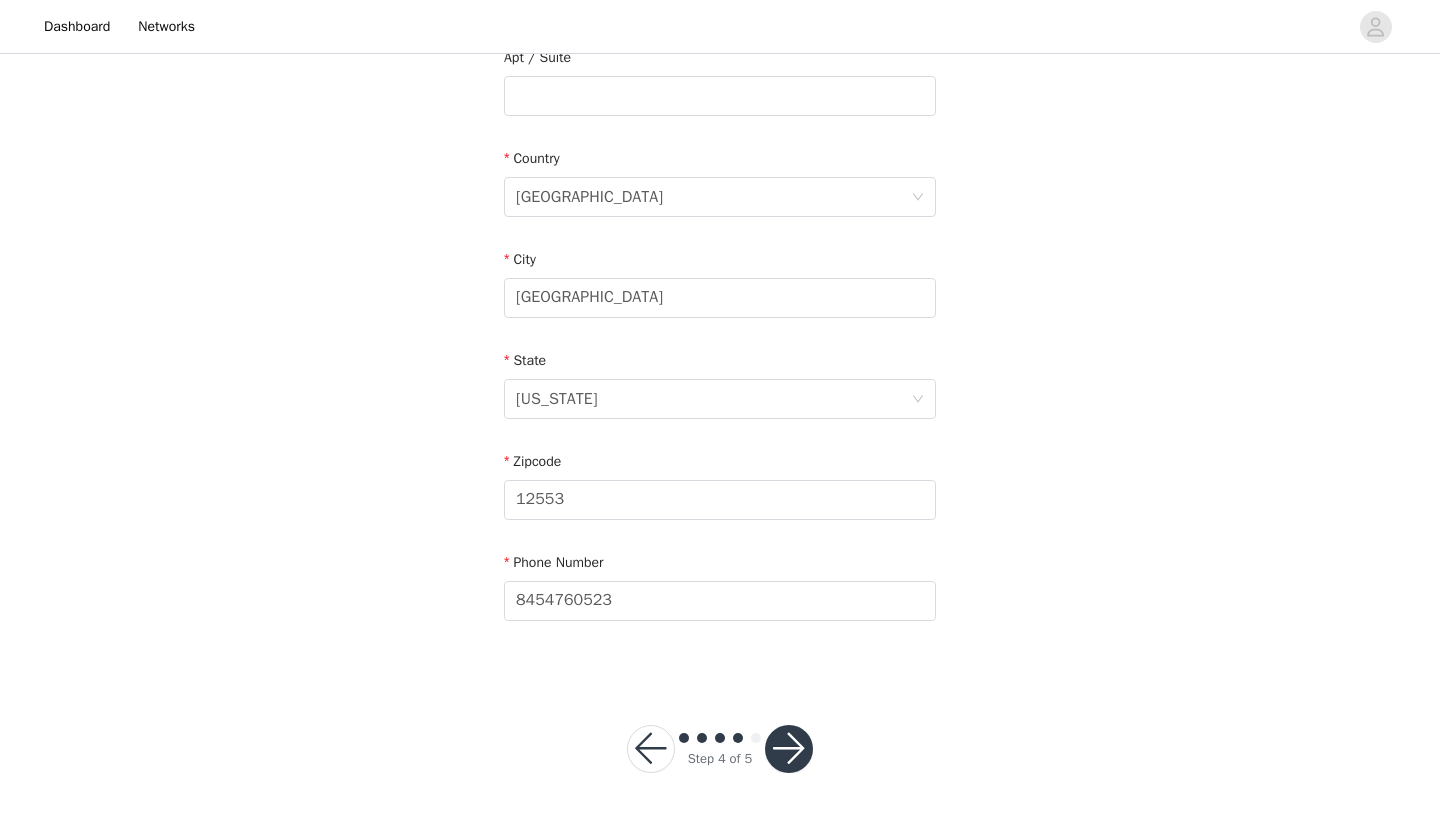 click at bounding box center [789, 749] 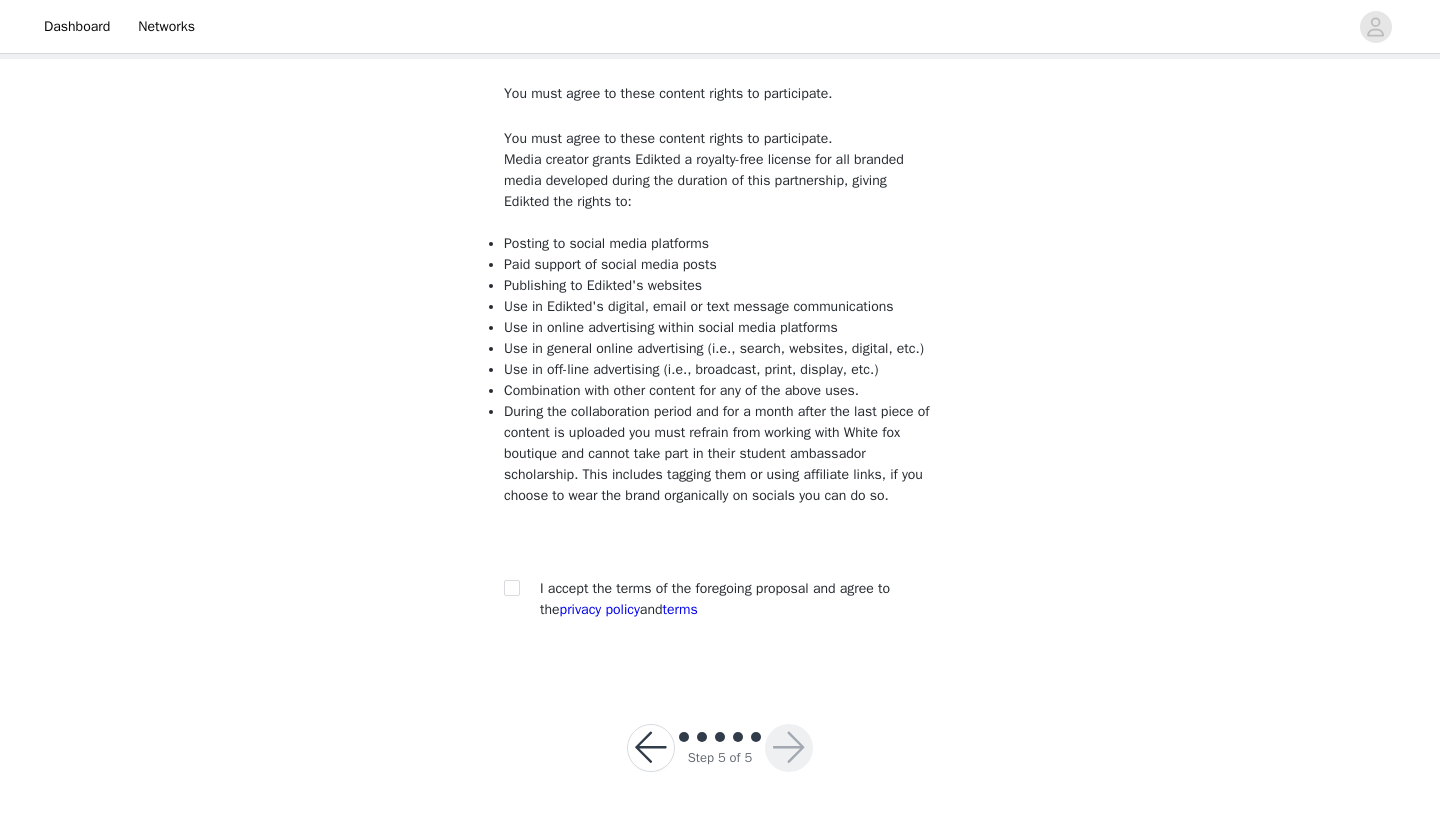 scroll, scrollTop: 144, scrollLeft: 0, axis: vertical 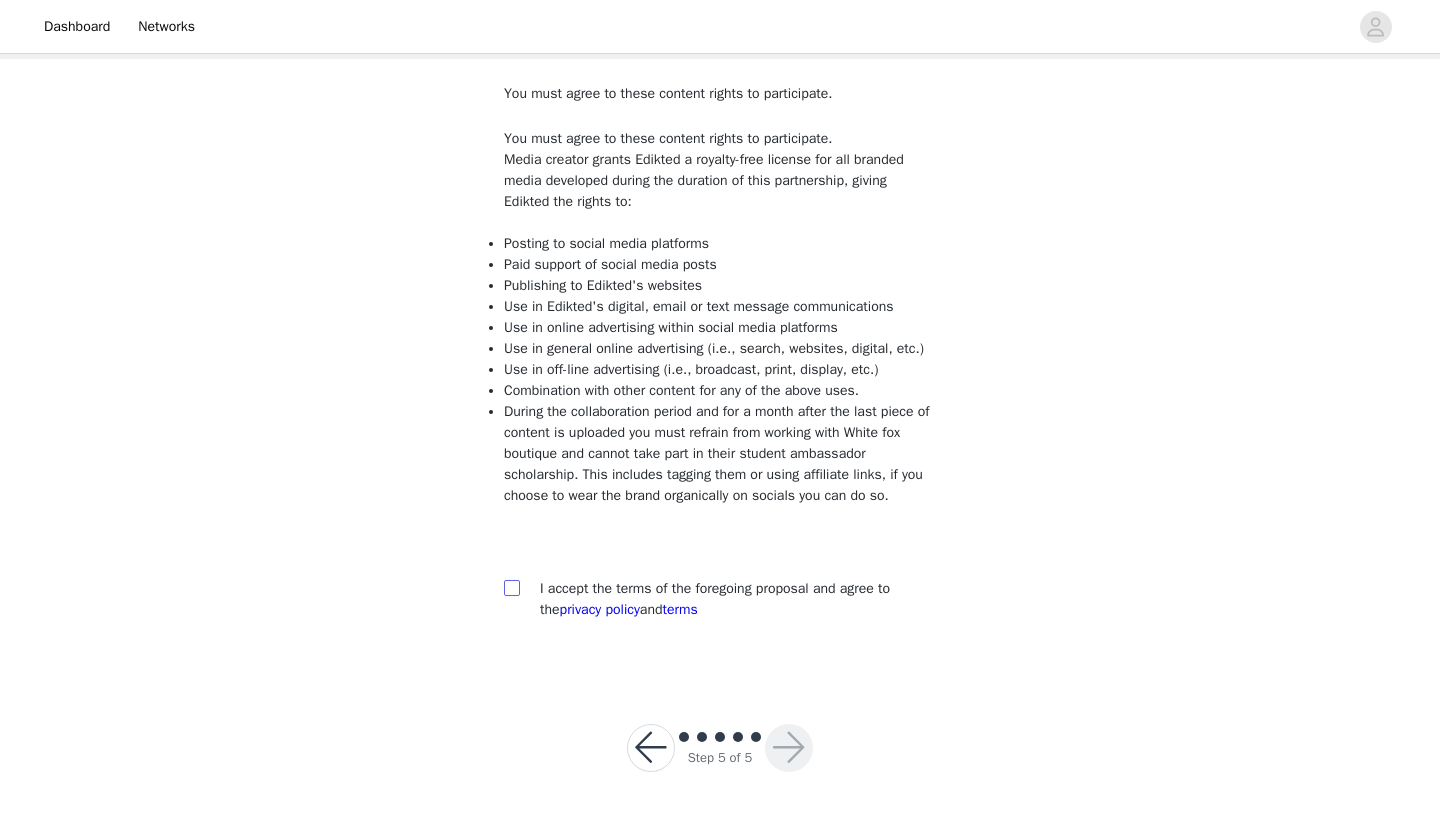 click at bounding box center [512, 588] 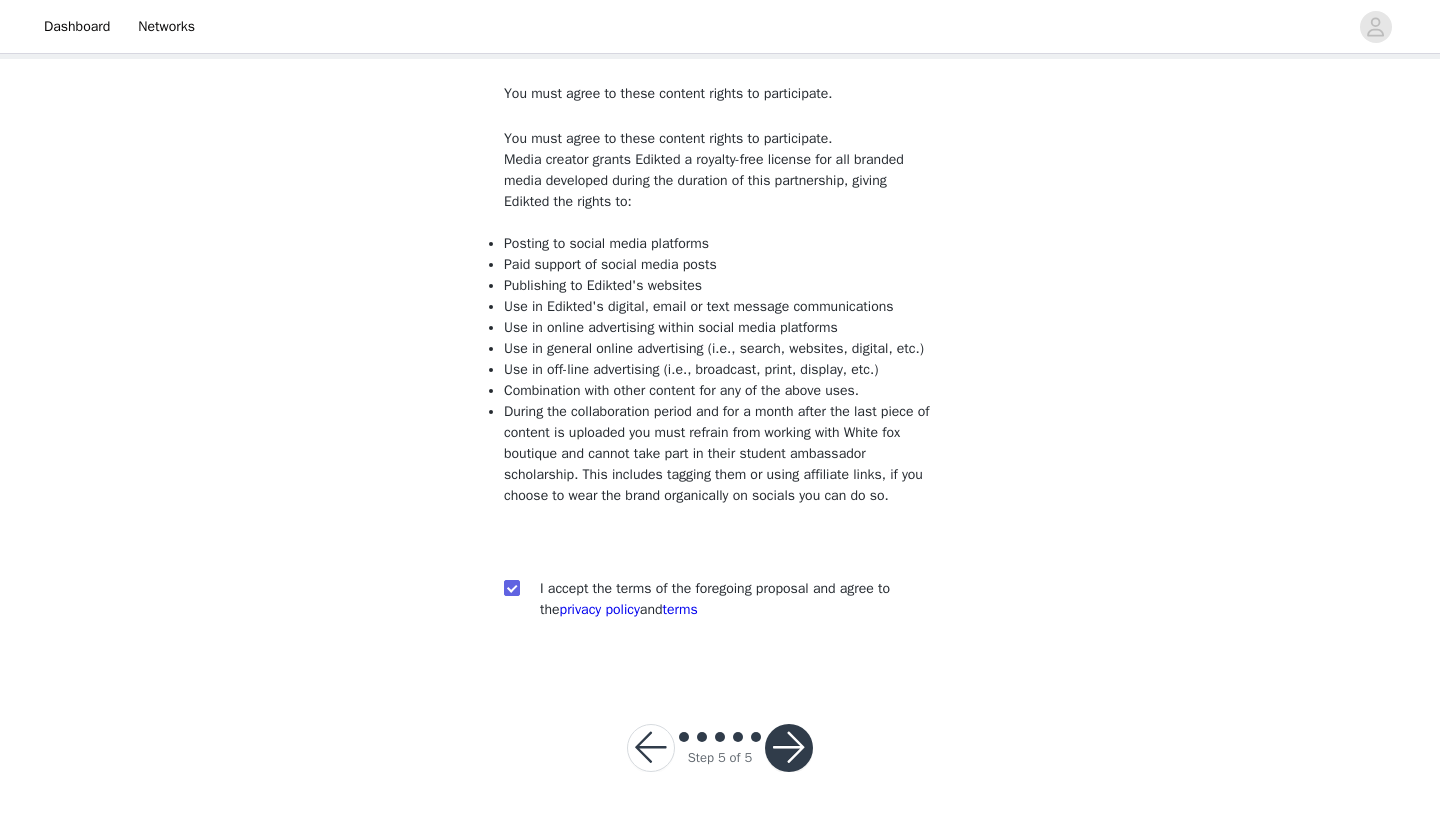 click at bounding box center (789, 748) 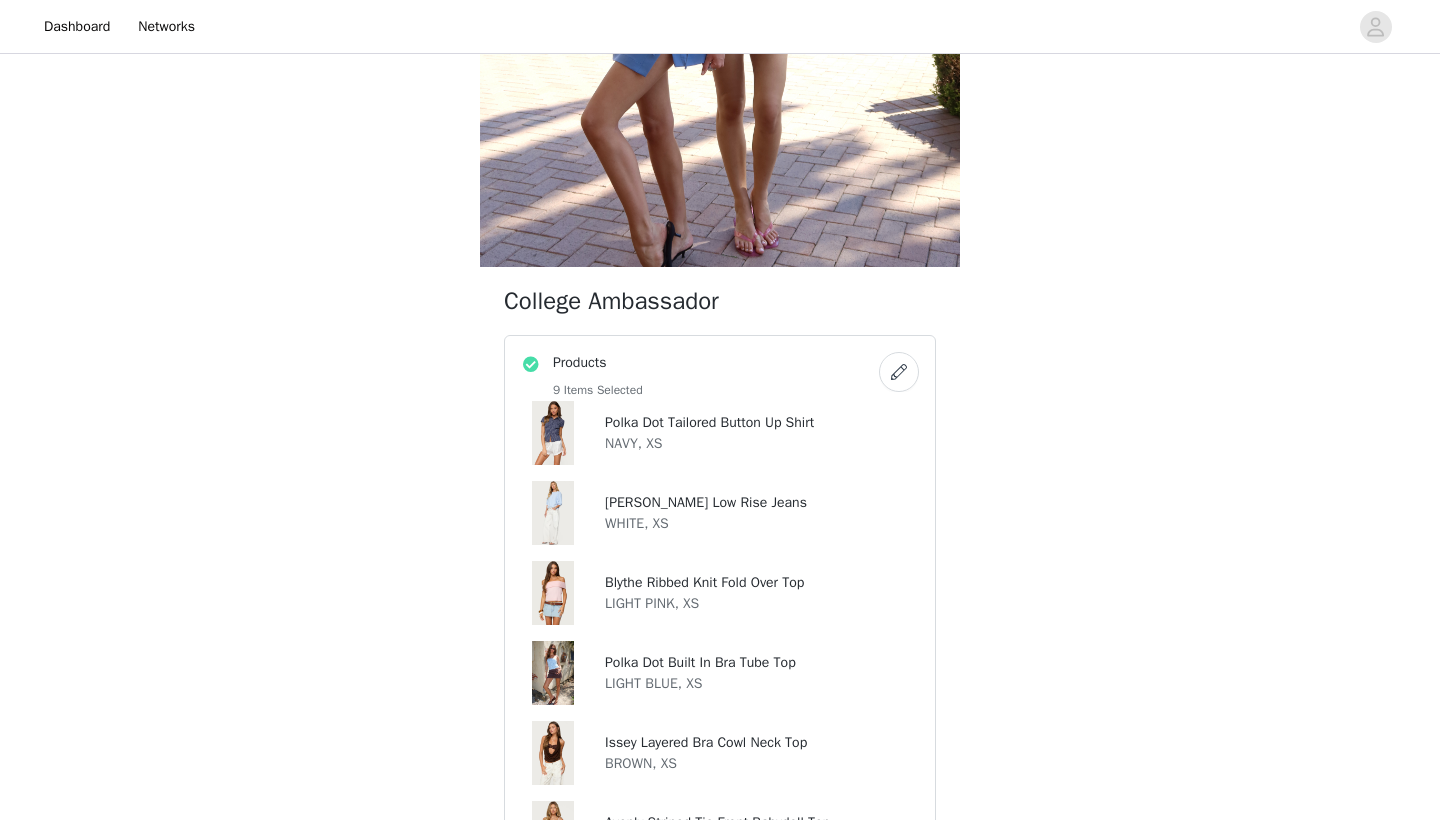 scroll, scrollTop: 749, scrollLeft: 0, axis: vertical 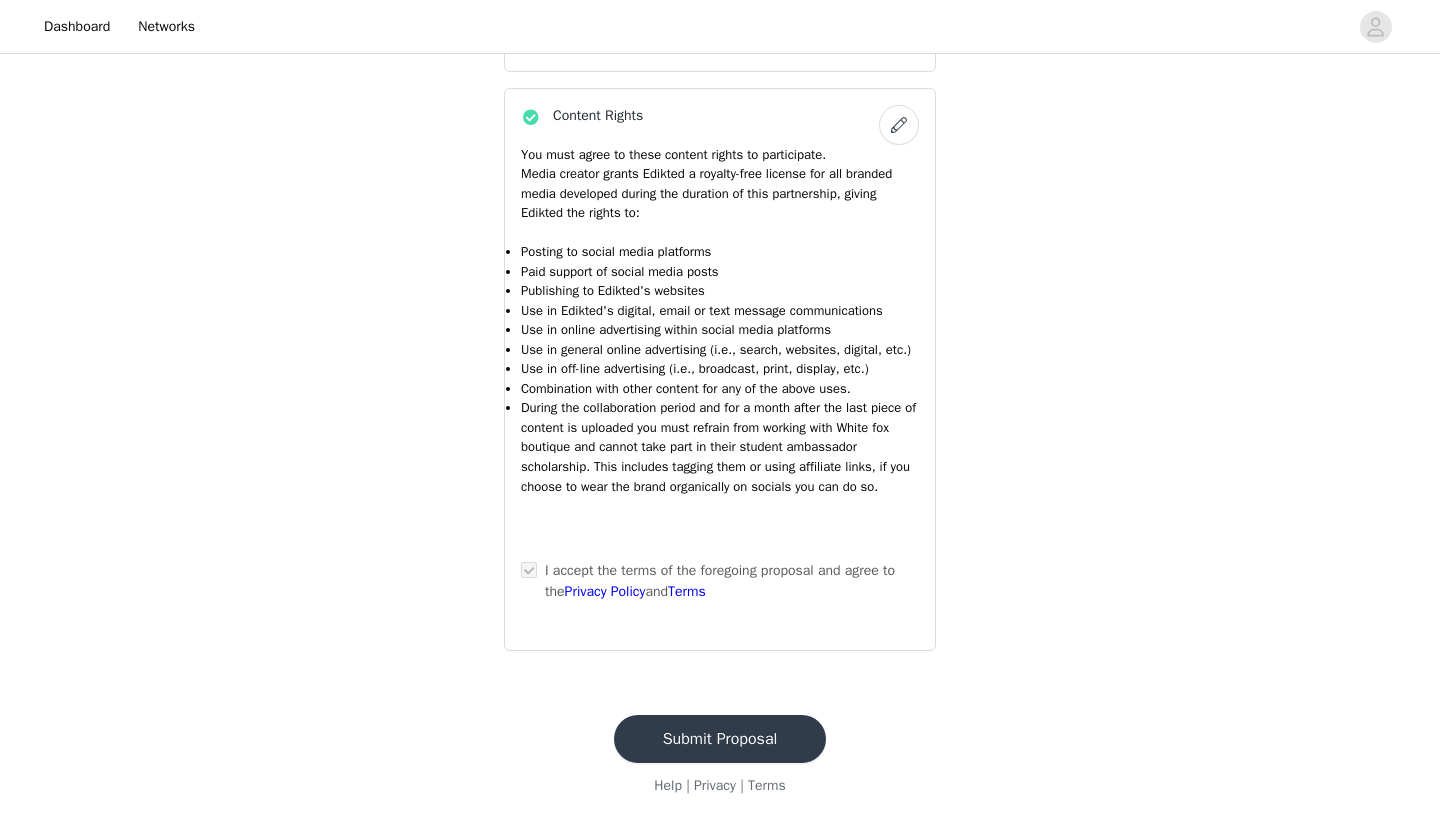 click on "Submit Proposal" at bounding box center (720, 739) 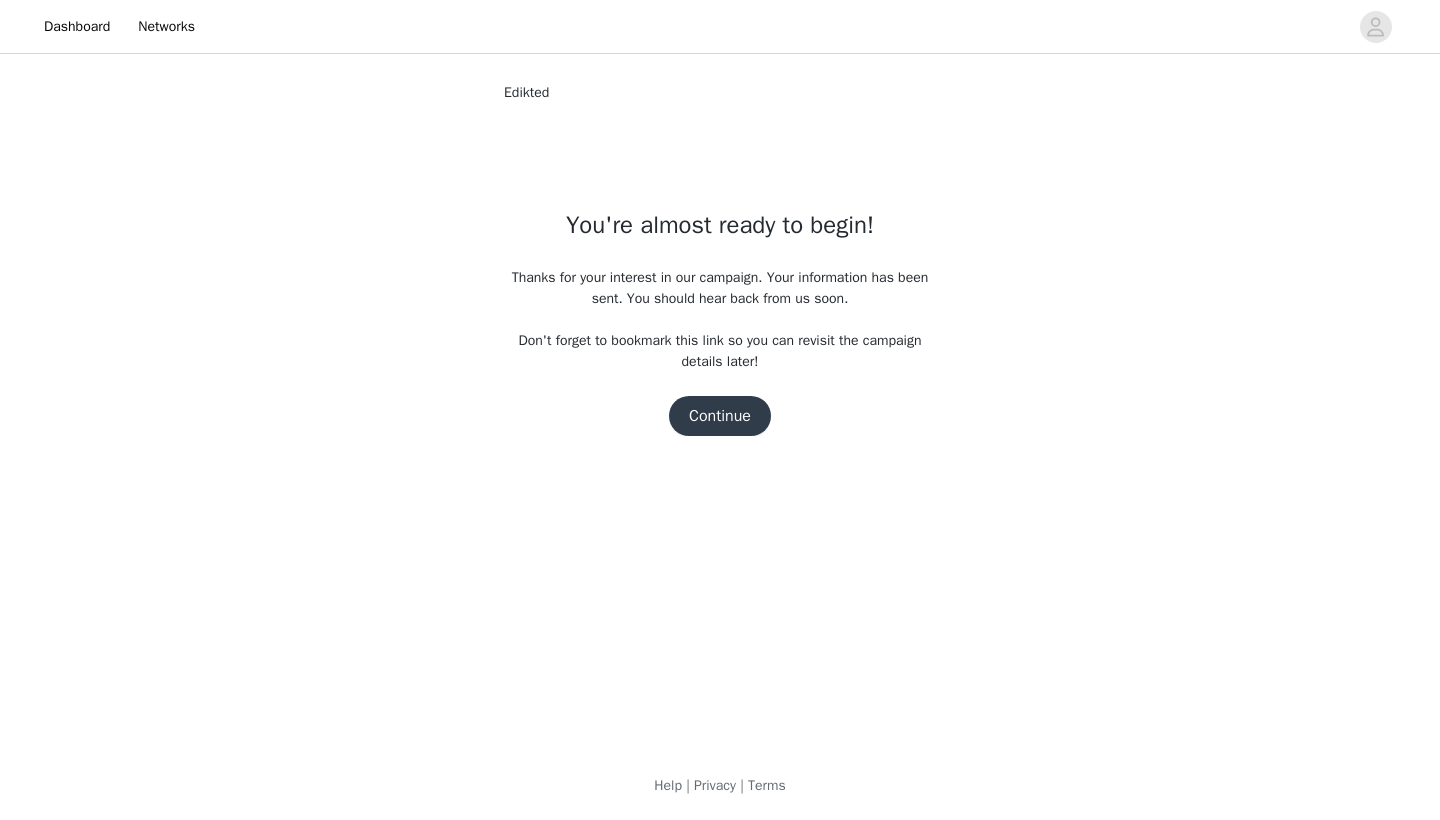scroll, scrollTop: 0, scrollLeft: 0, axis: both 